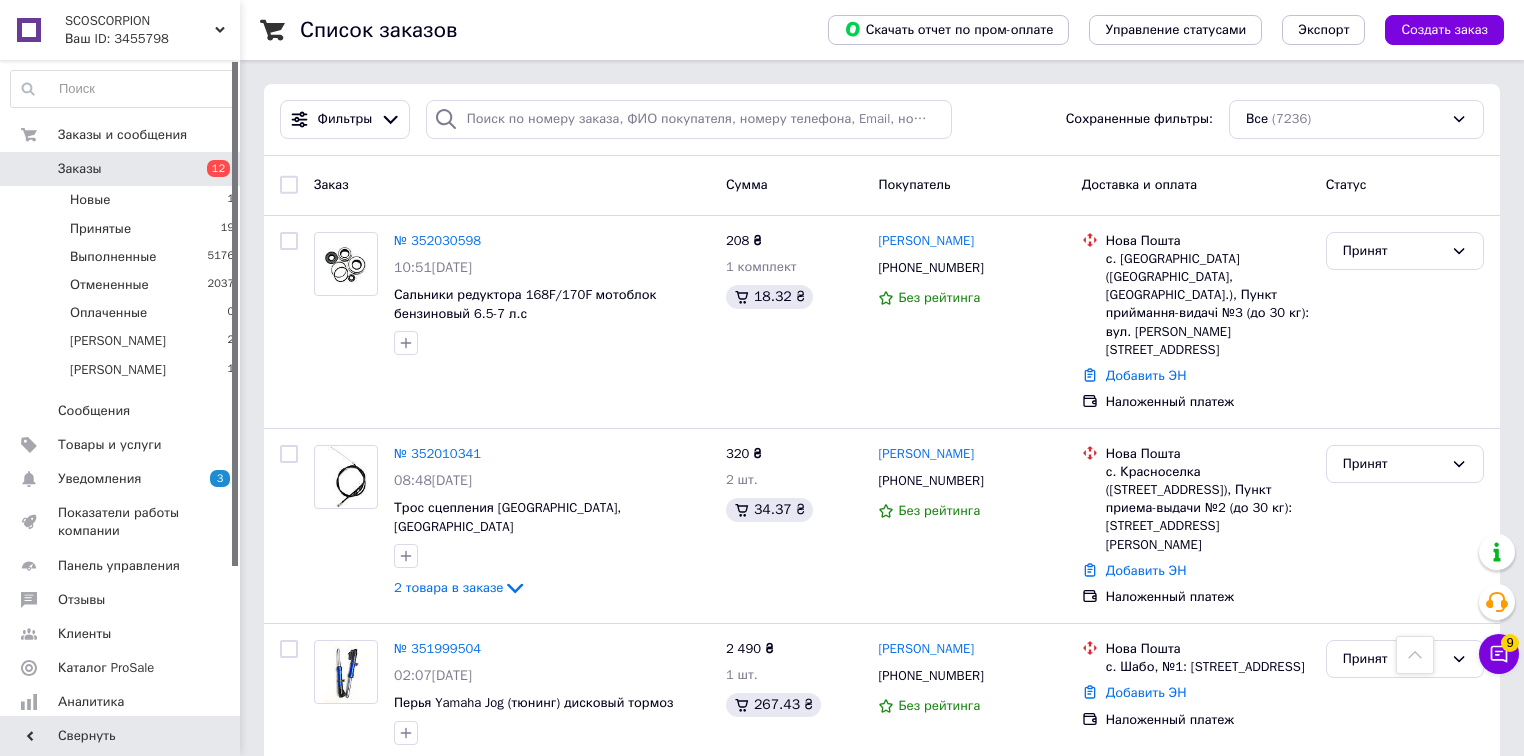 scroll, scrollTop: 1200, scrollLeft: 0, axis: vertical 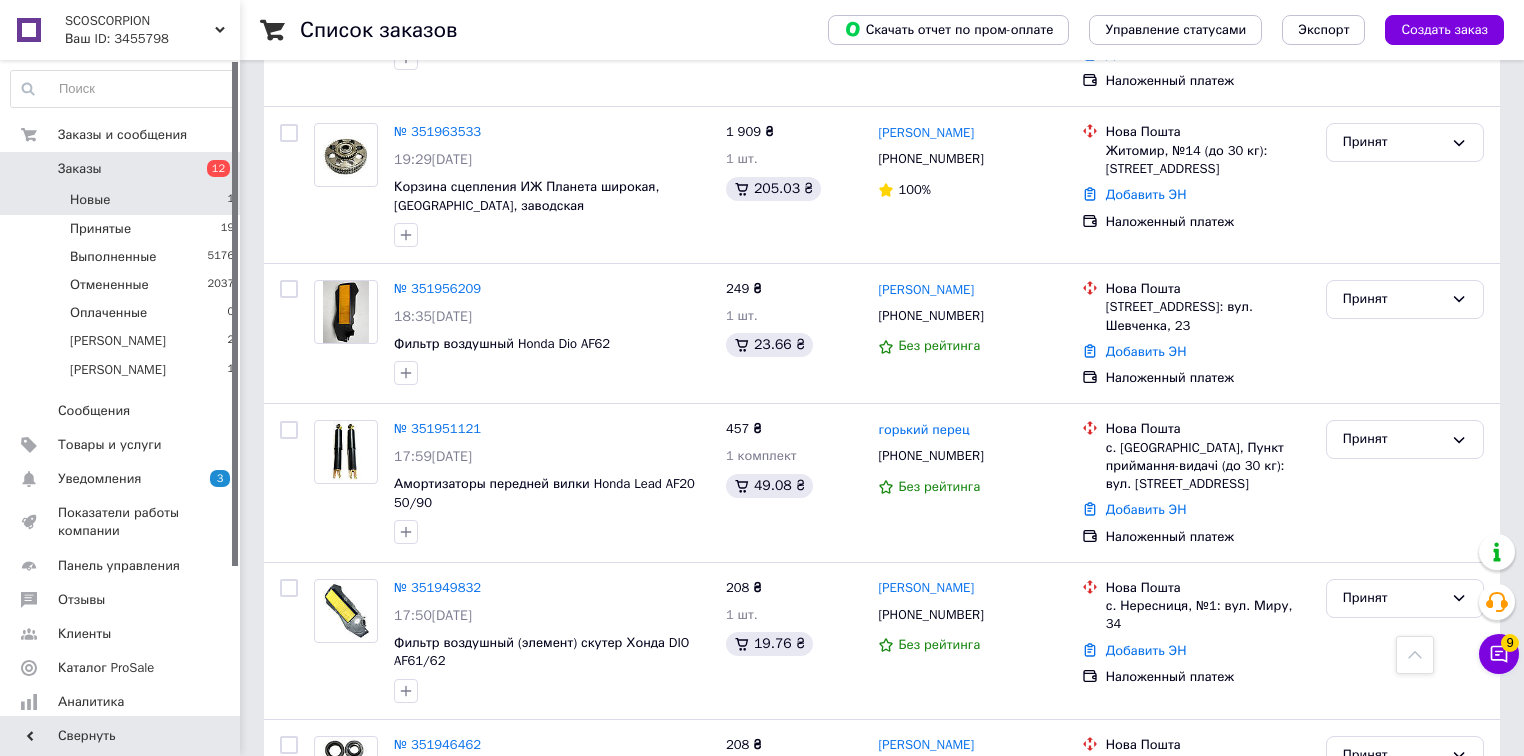 click on "Новые 1" at bounding box center (123, 200) 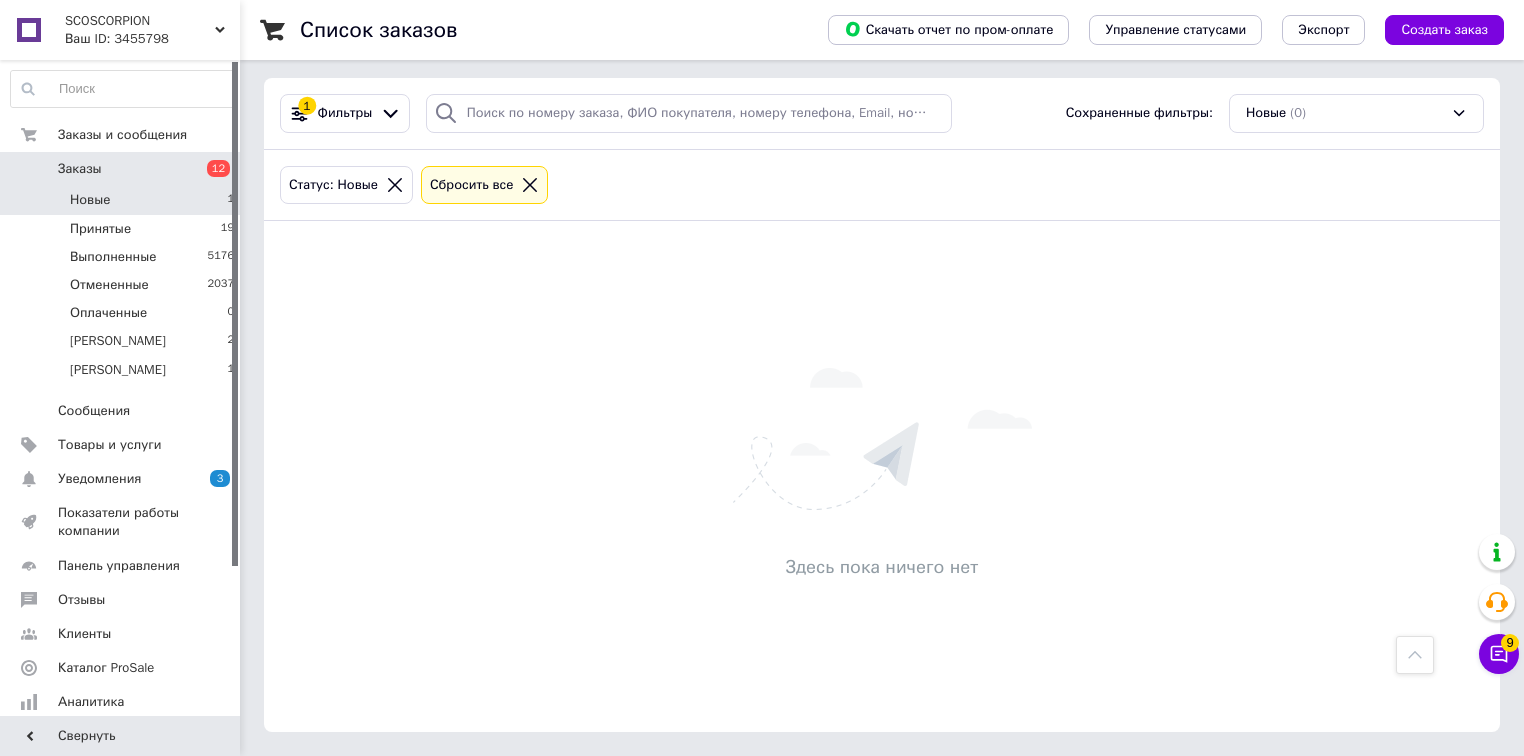 scroll, scrollTop: 0, scrollLeft: 0, axis: both 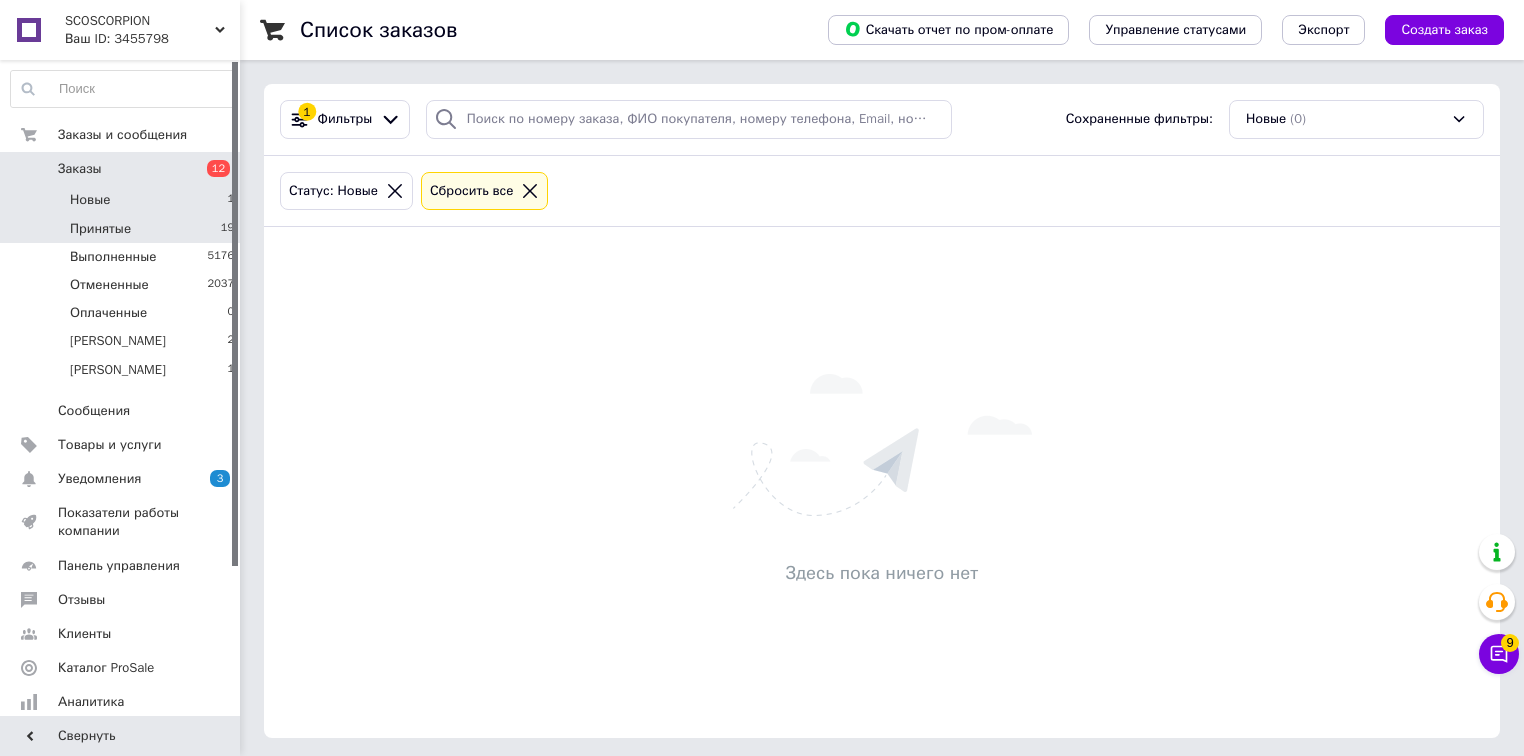 click on "19" at bounding box center [227, 229] 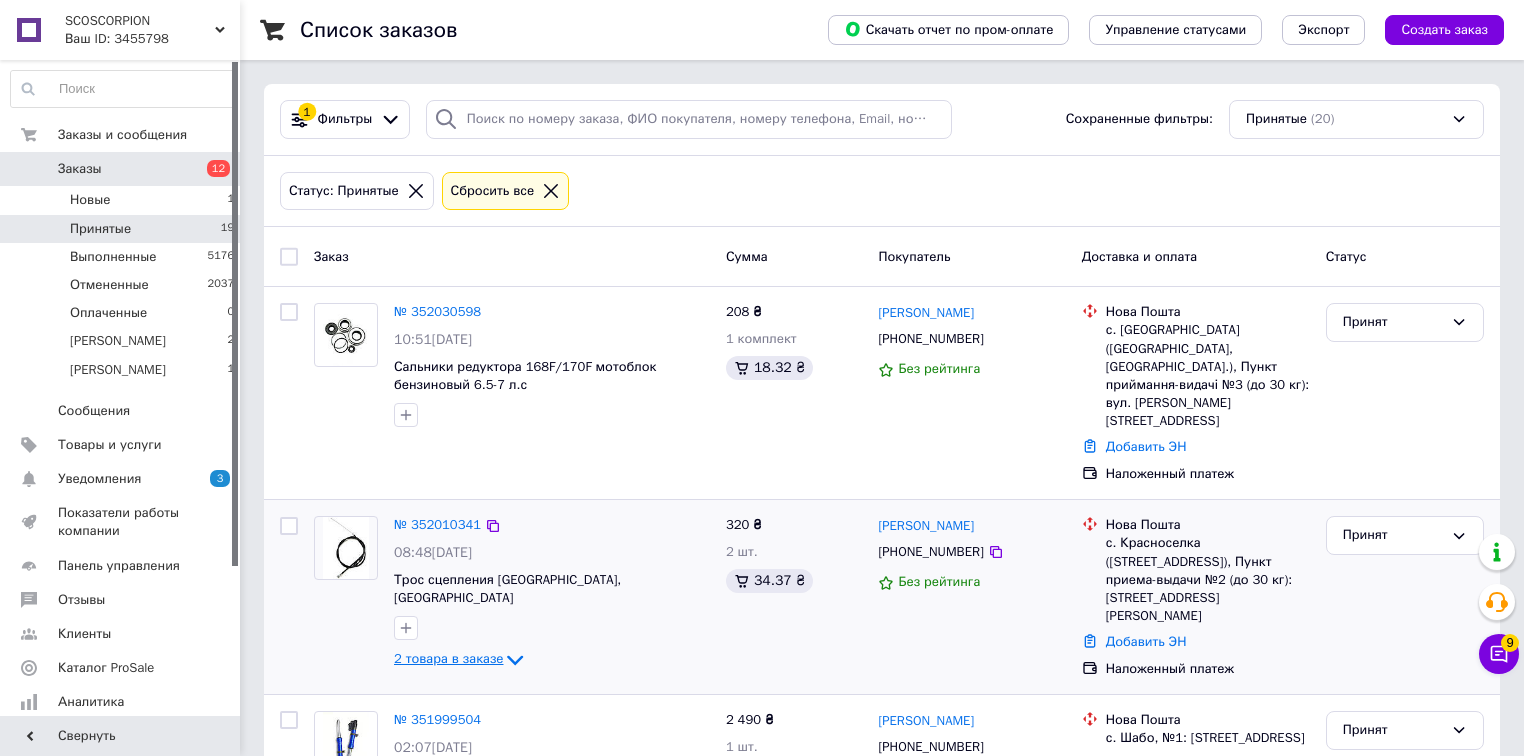 click on "2 товара в заказе" at bounding box center [448, 659] 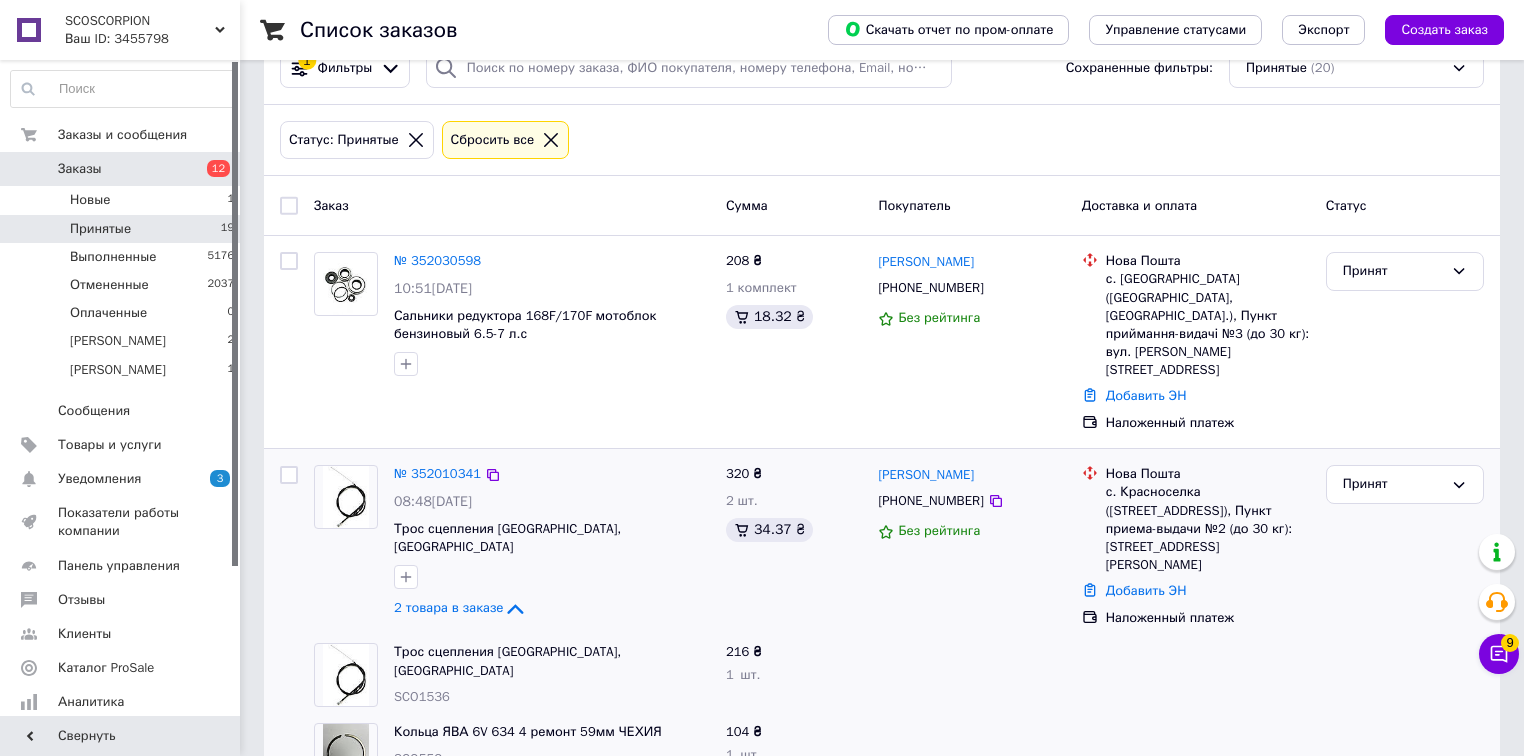 scroll, scrollTop: 80, scrollLeft: 0, axis: vertical 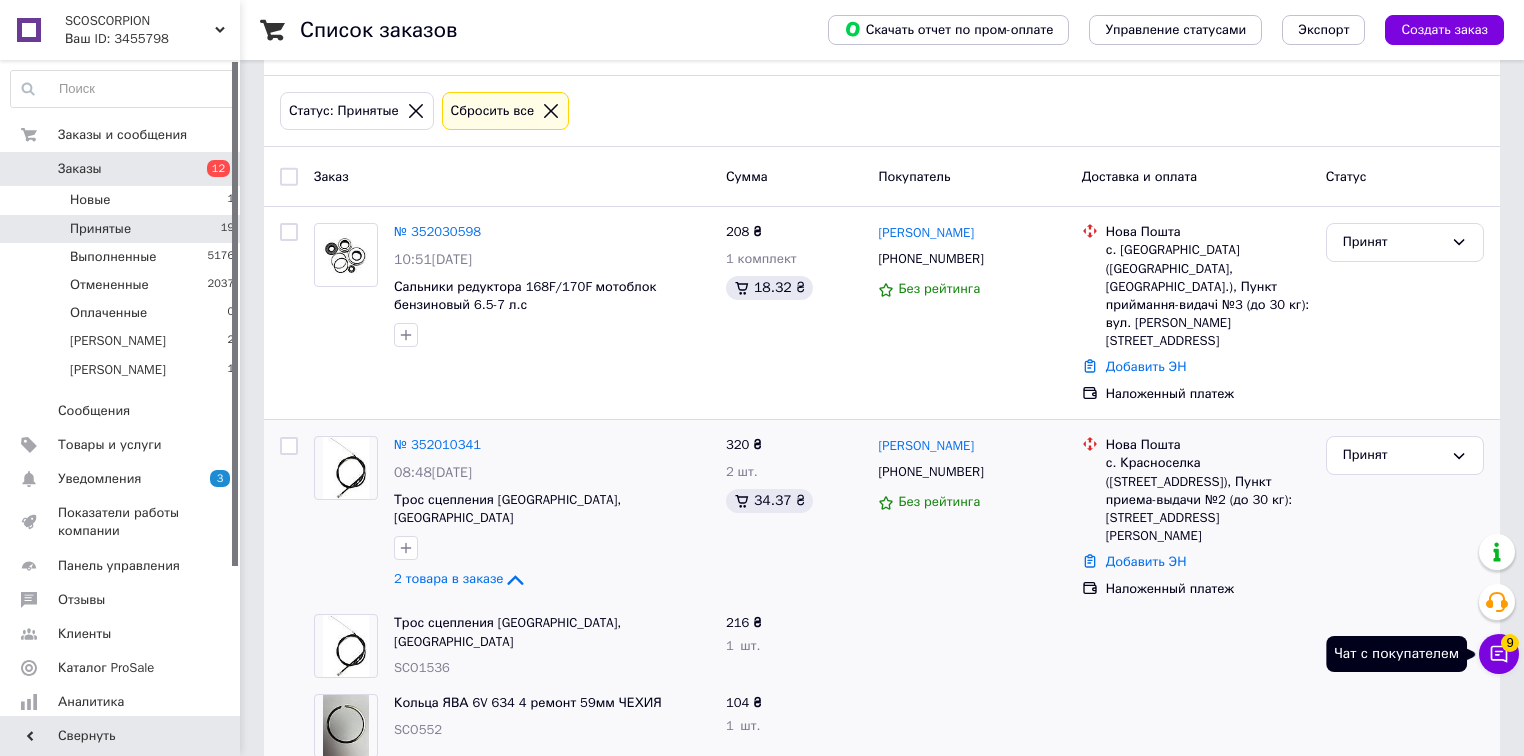click 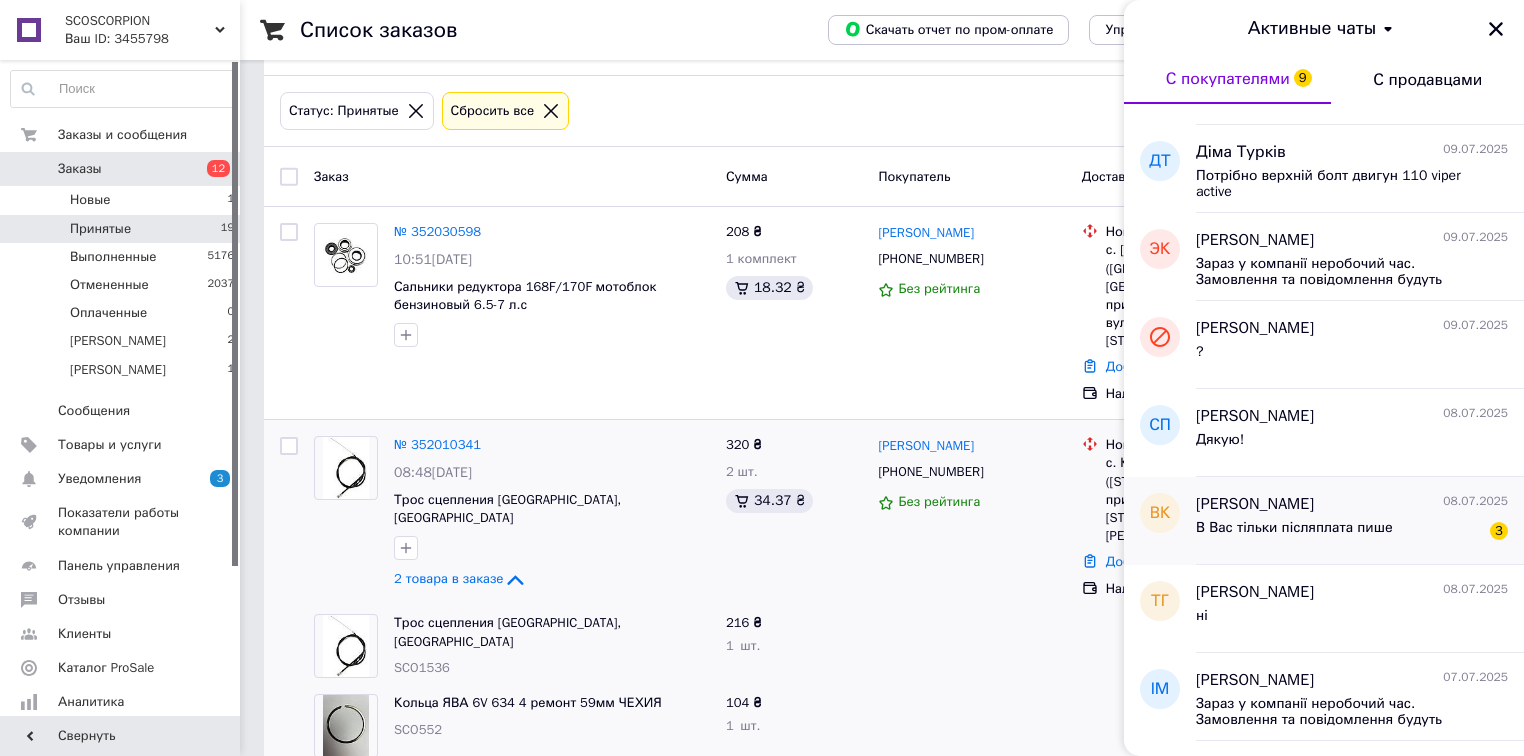 scroll, scrollTop: 160, scrollLeft: 0, axis: vertical 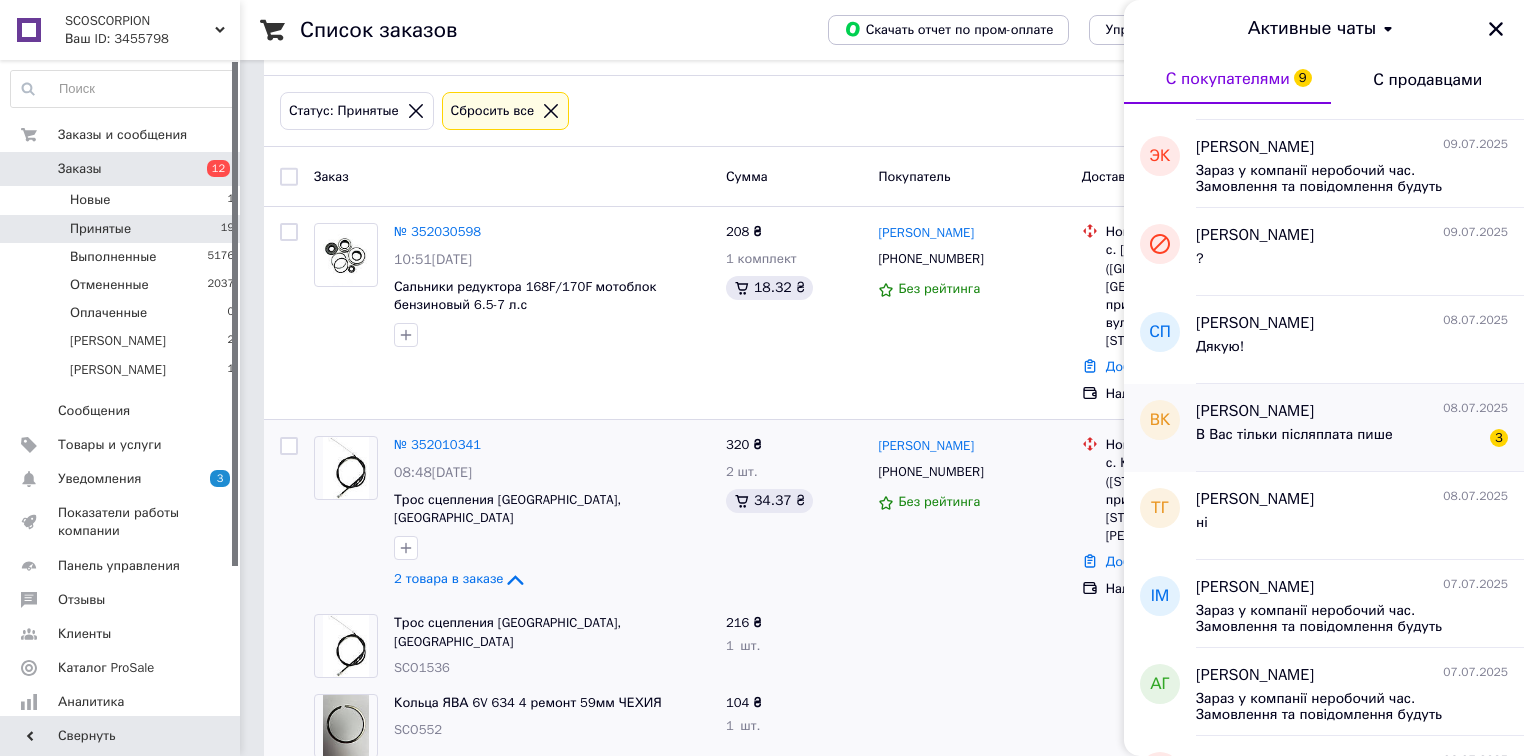 click on "[PERSON_NAME]" at bounding box center [1255, 411] 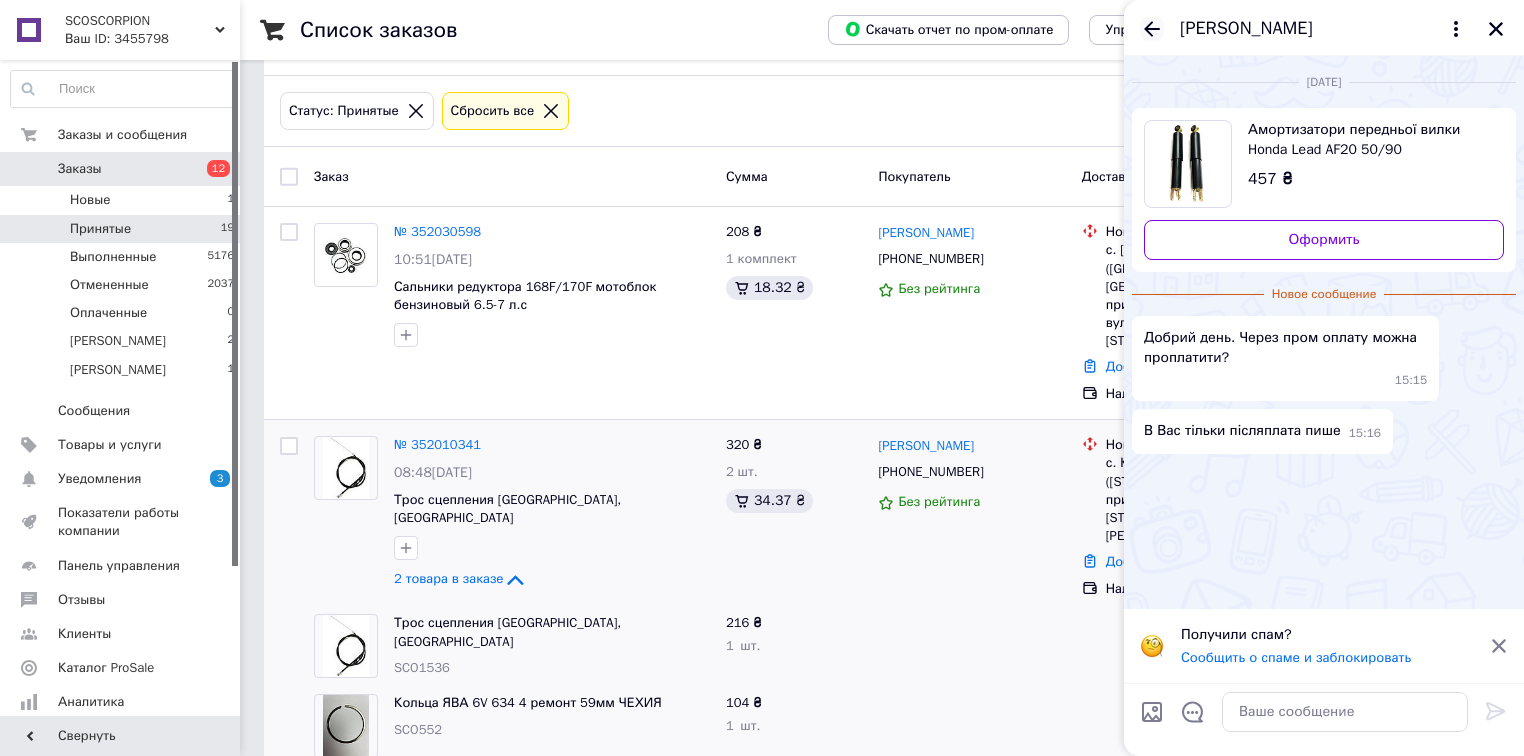 click 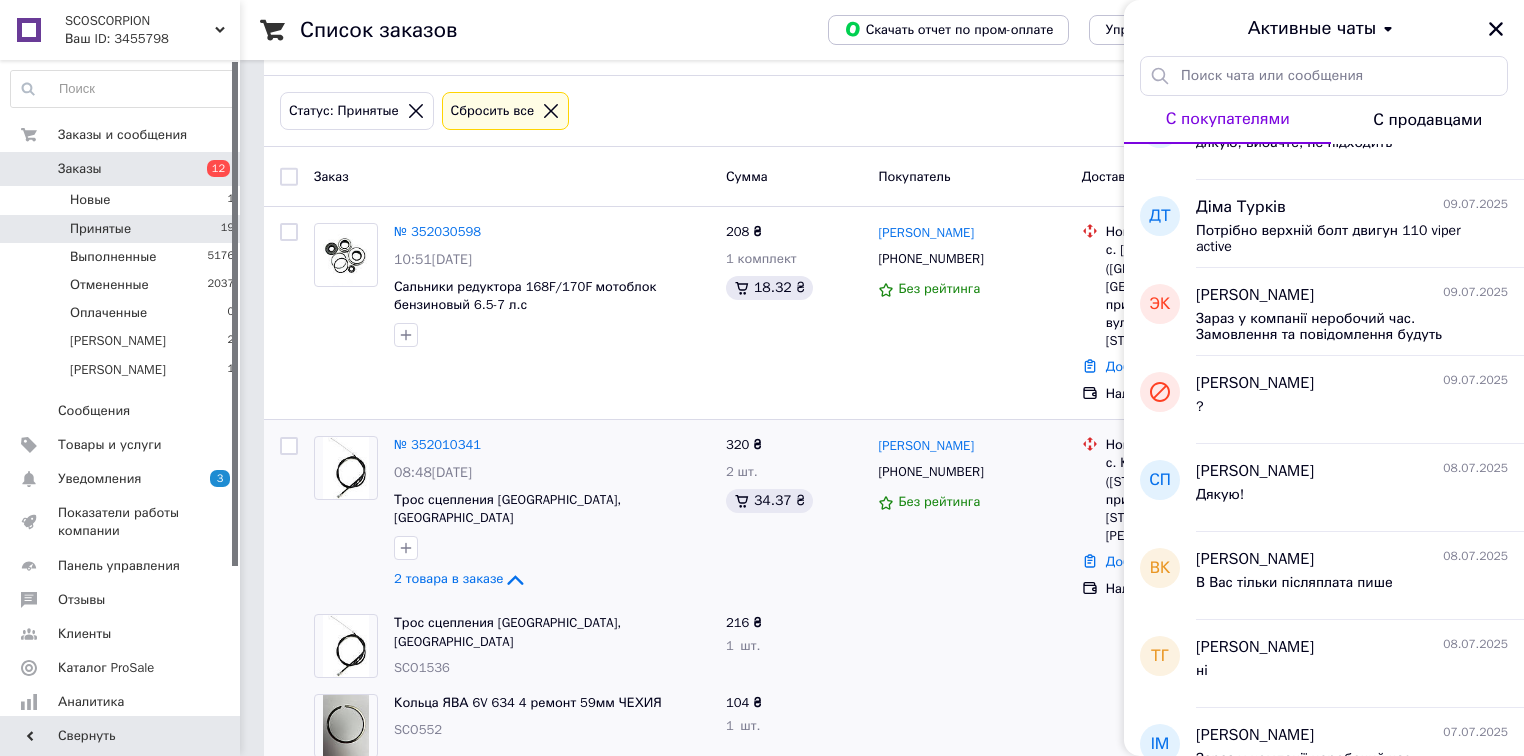 scroll, scrollTop: 80, scrollLeft: 0, axis: vertical 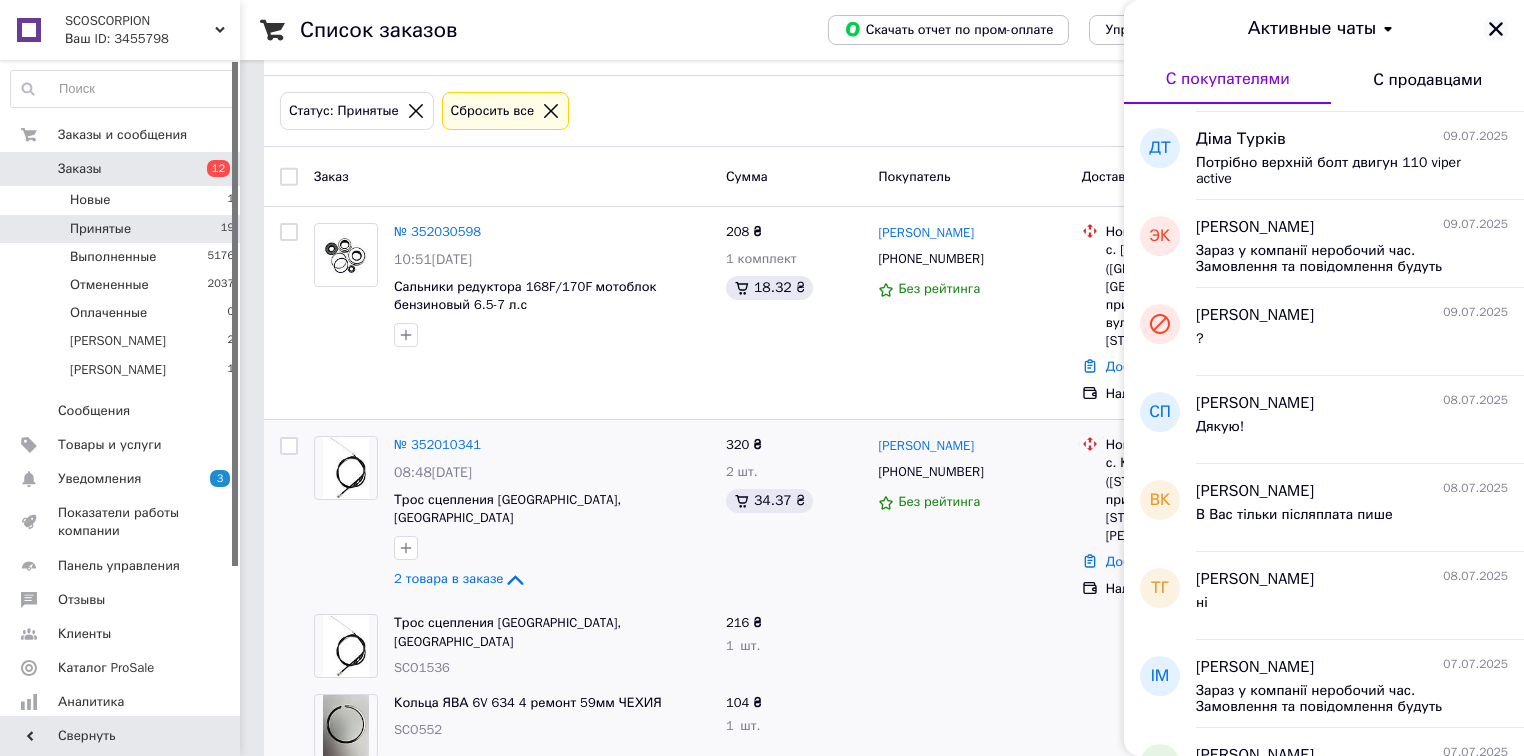 click 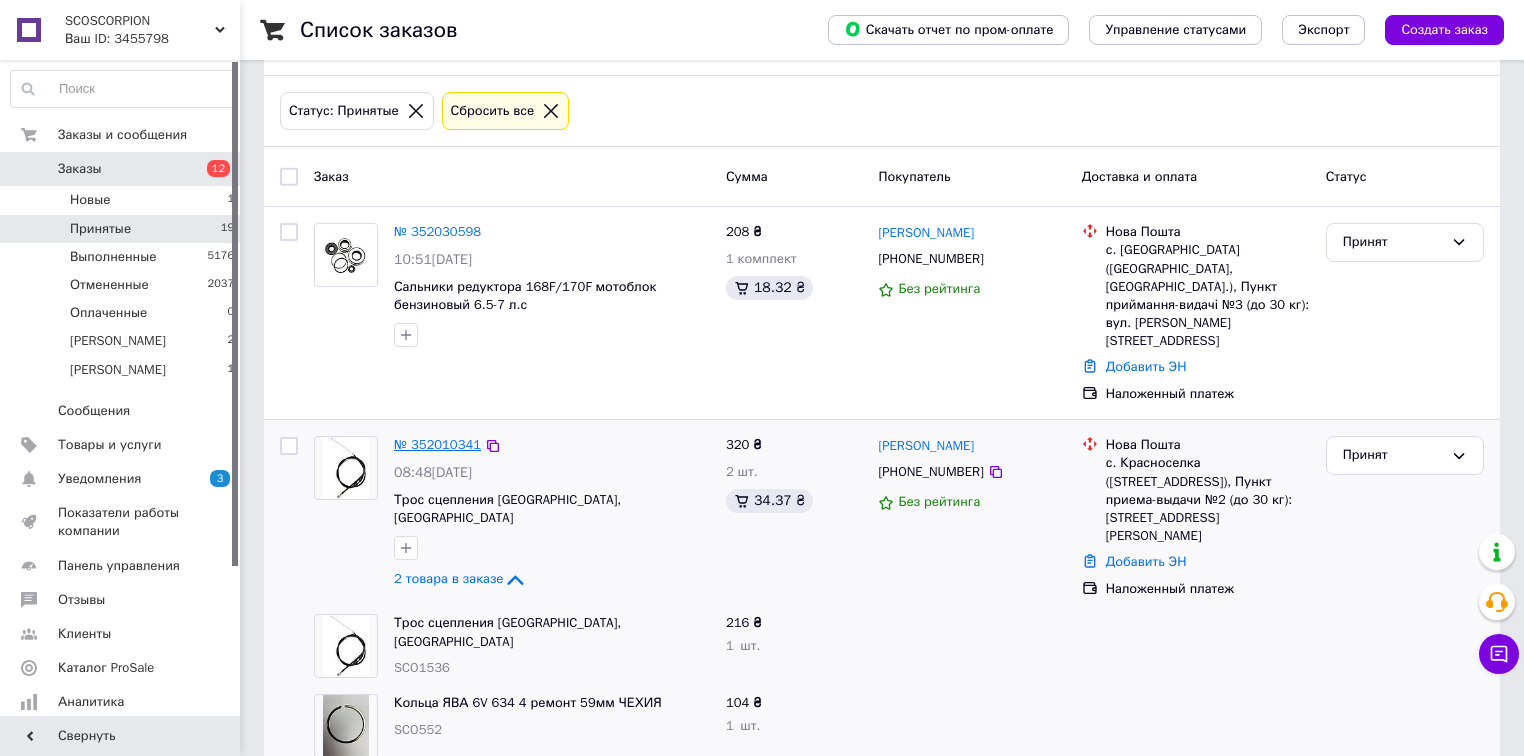 click on "№ 352010341" at bounding box center [437, 444] 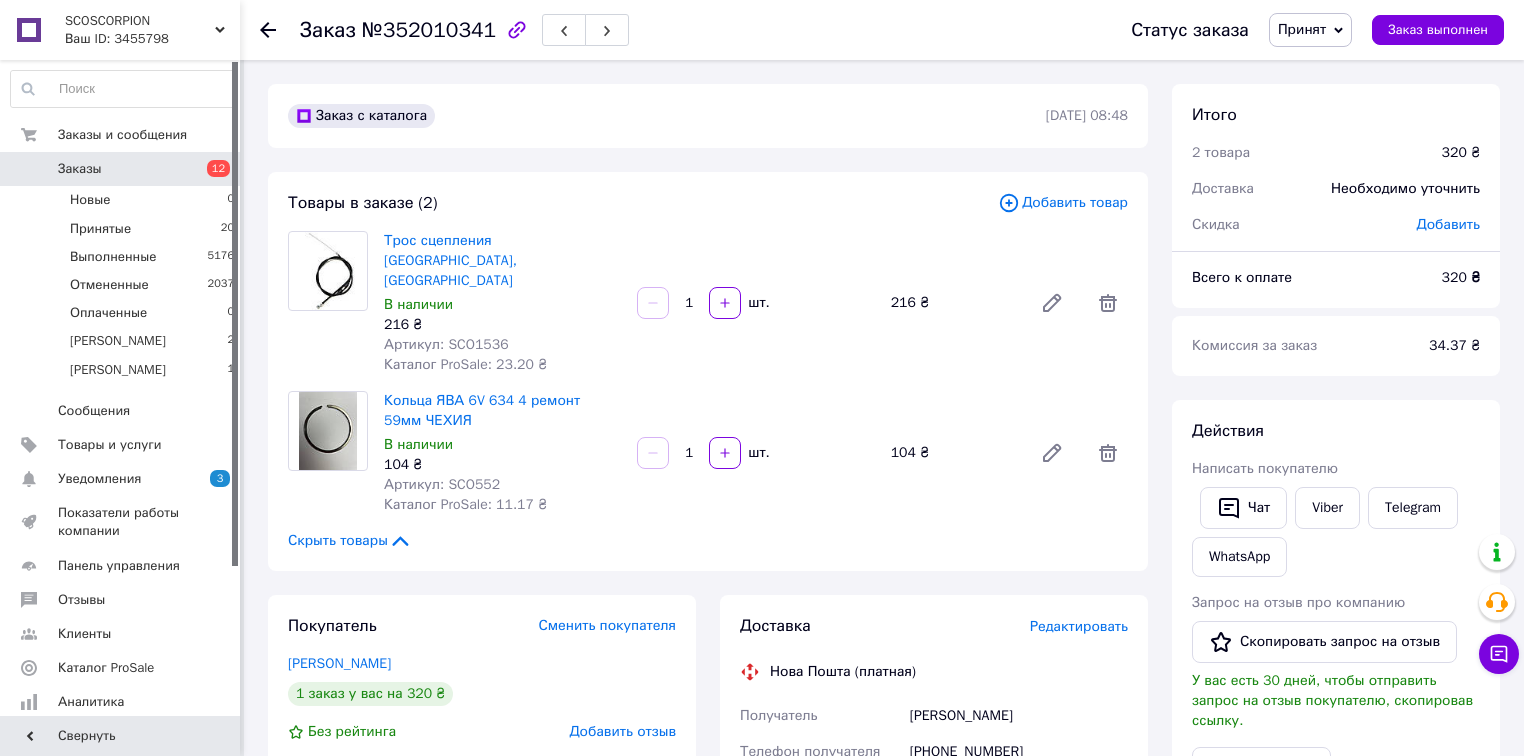 click on "Принят" at bounding box center [1302, 29] 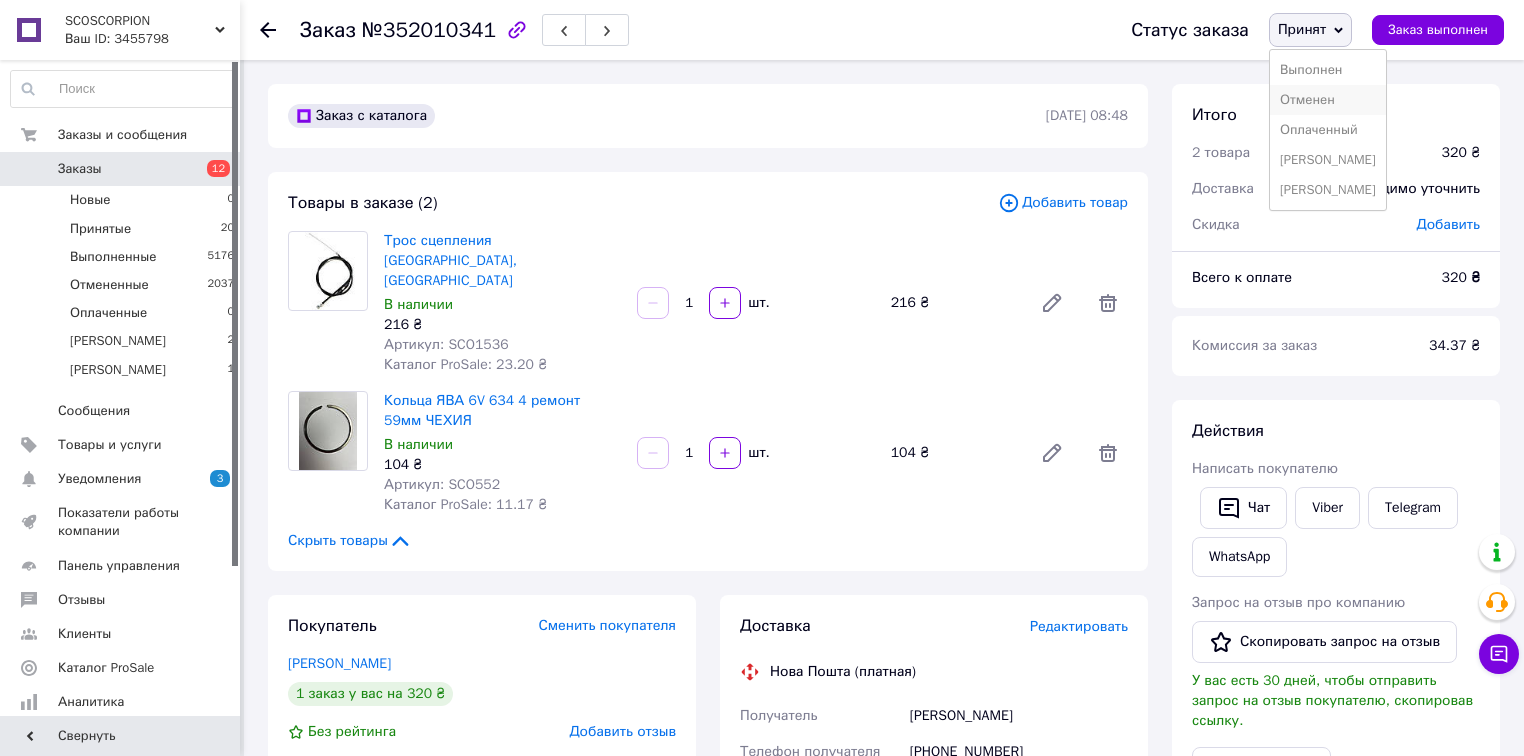 click on "Отменен" at bounding box center [1328, 100] 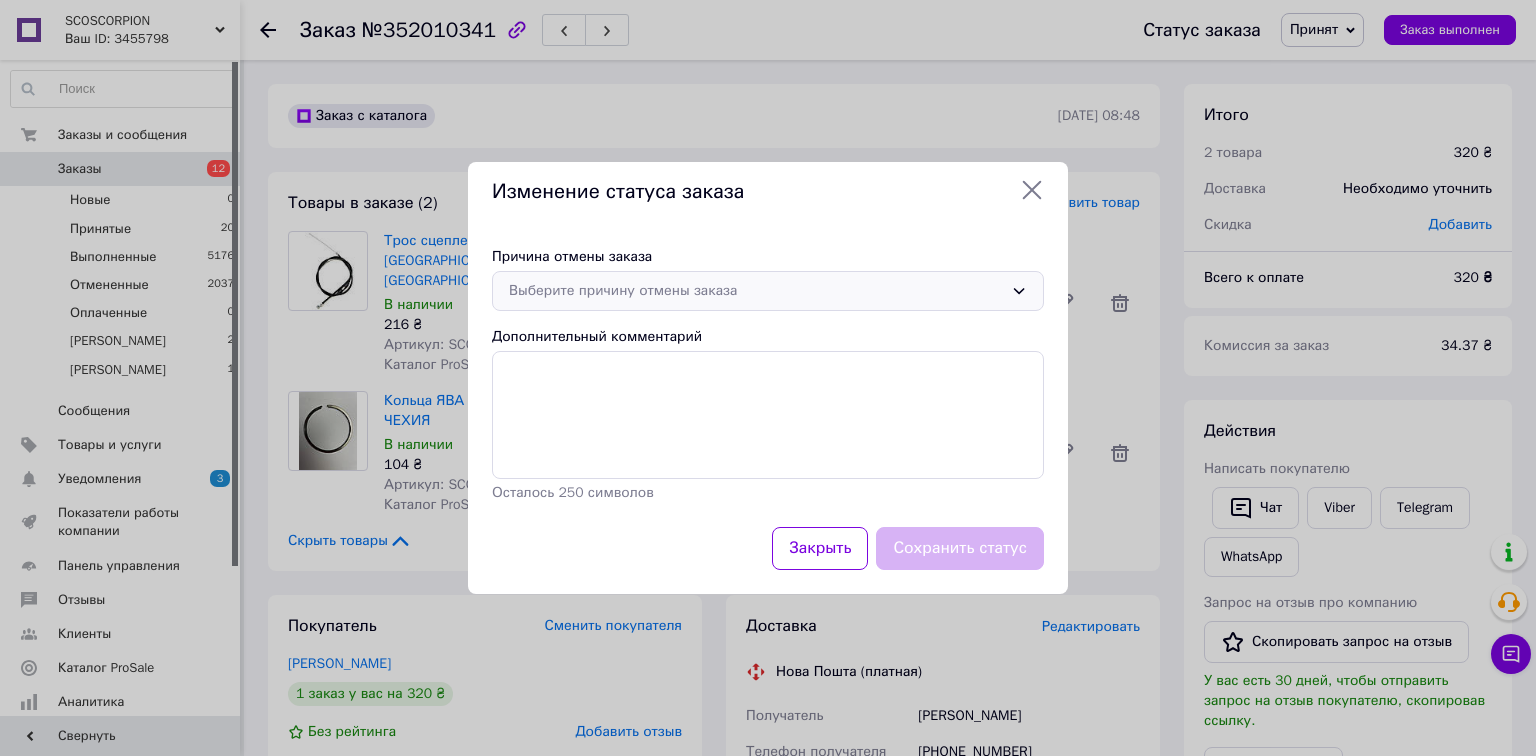 click on "Выберите причину отмены заказа" at bounding box center [756, 291] 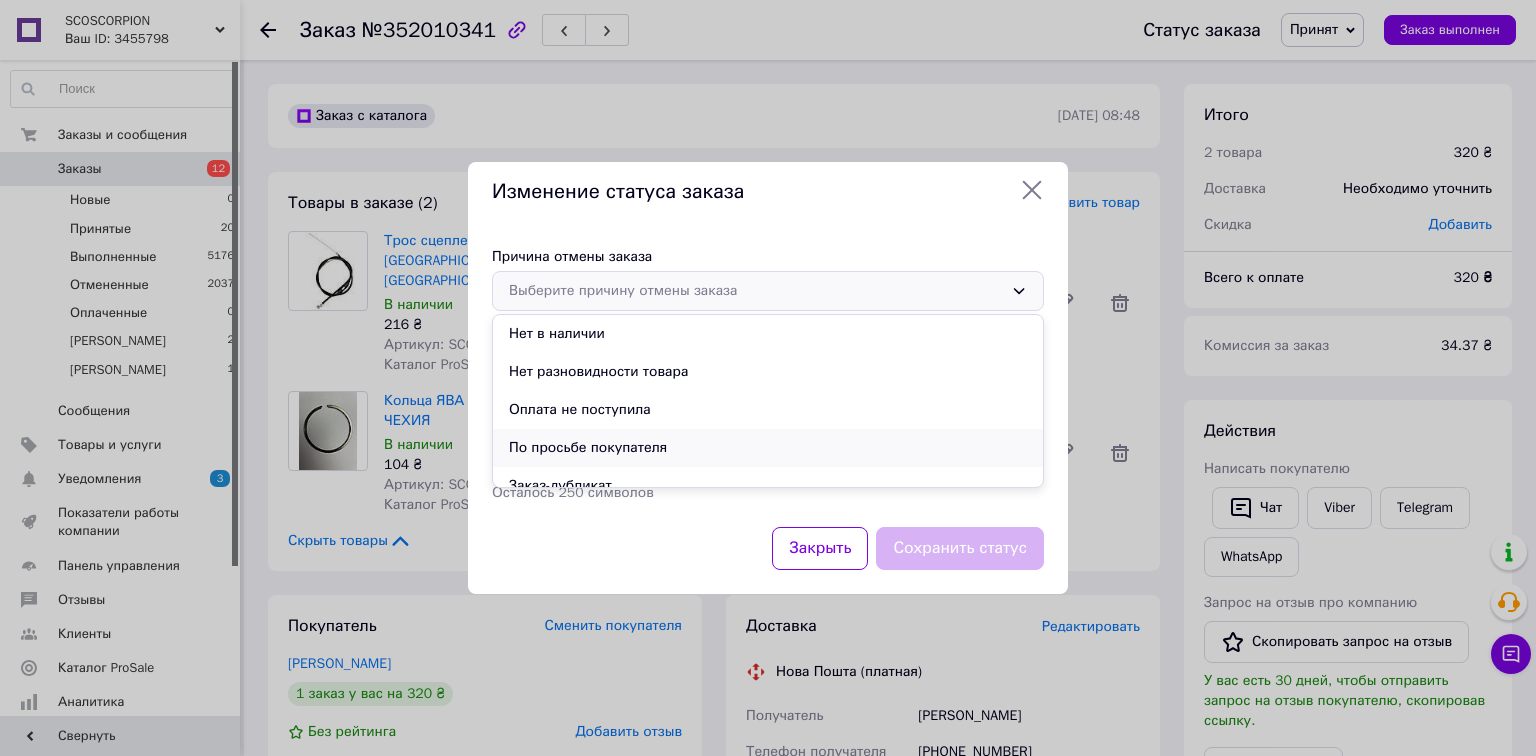 click on "По просьбе покупателя" at bounding box center (768, 448) 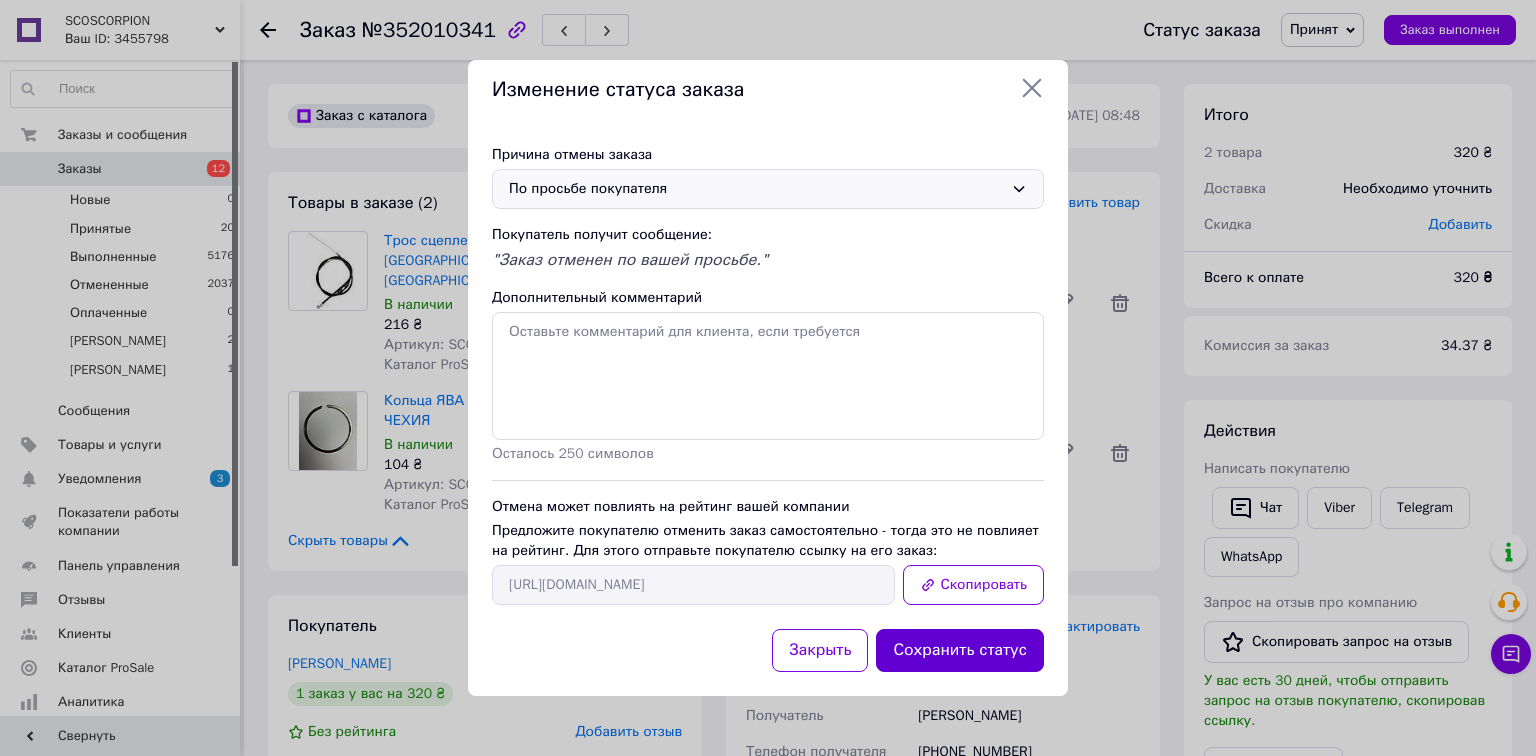 click on "Сохранить статус" at bounding box center (960, 650) 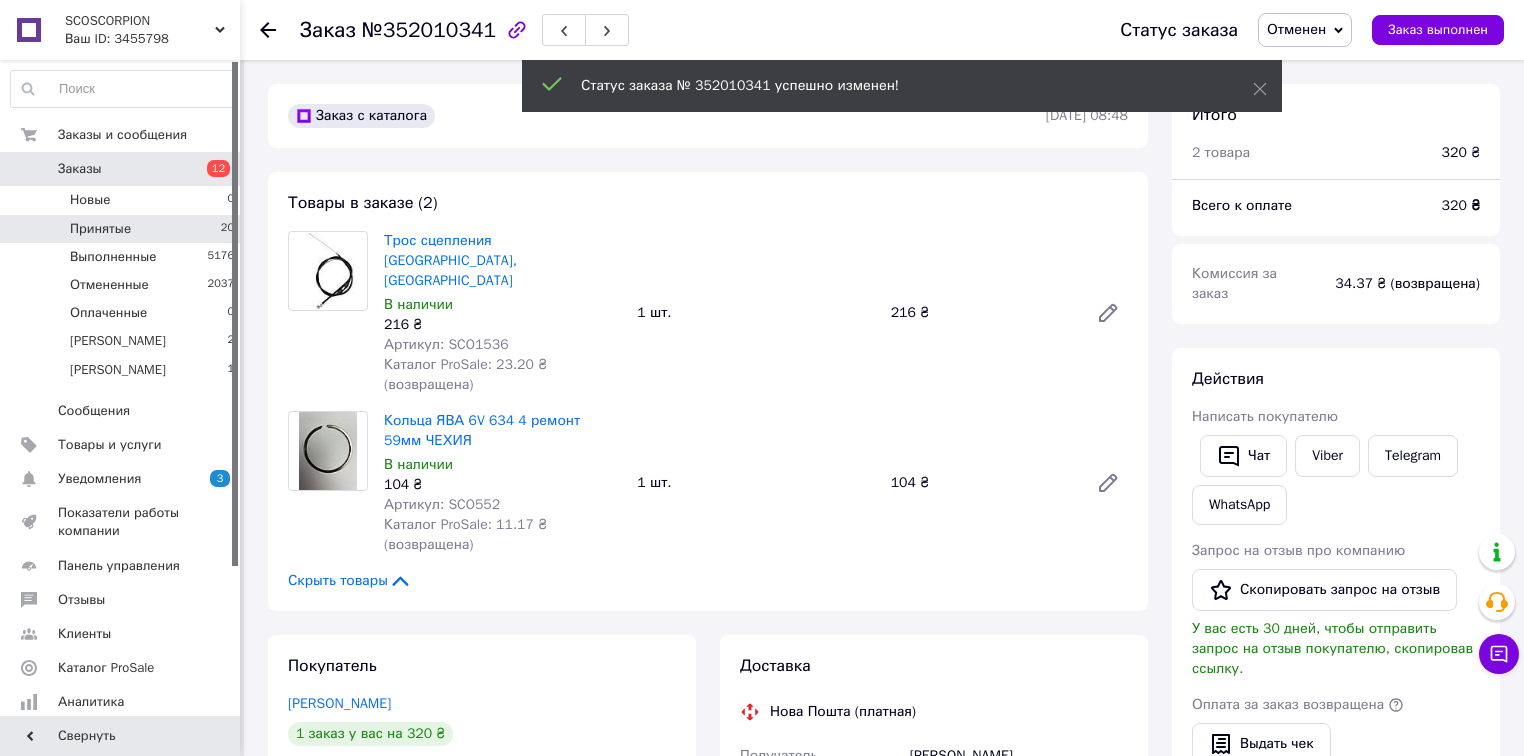 click on "Принятые 20" at bounding box center [123, 229] 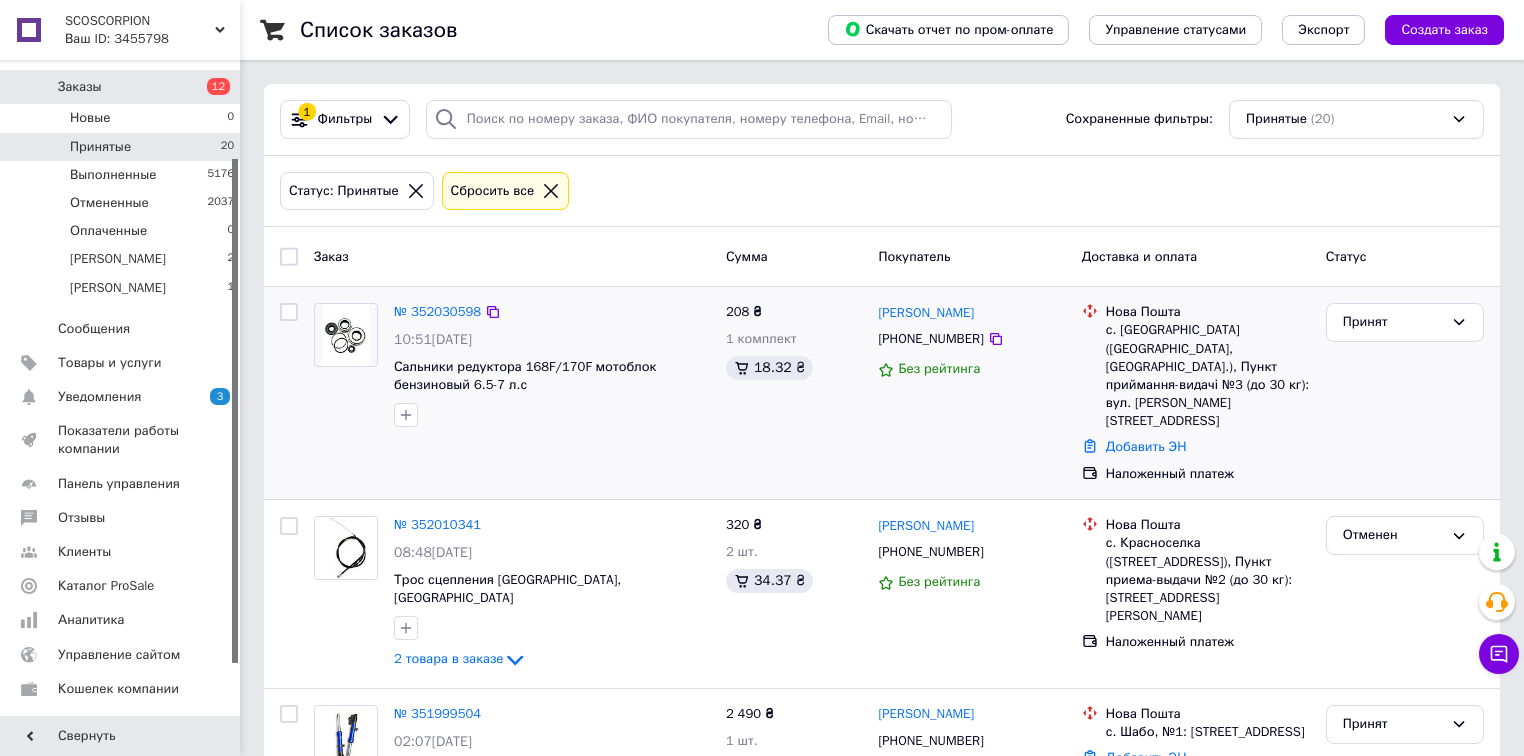 scroll, scrollTop: 160, scrollLeft: 0, axis: vertical 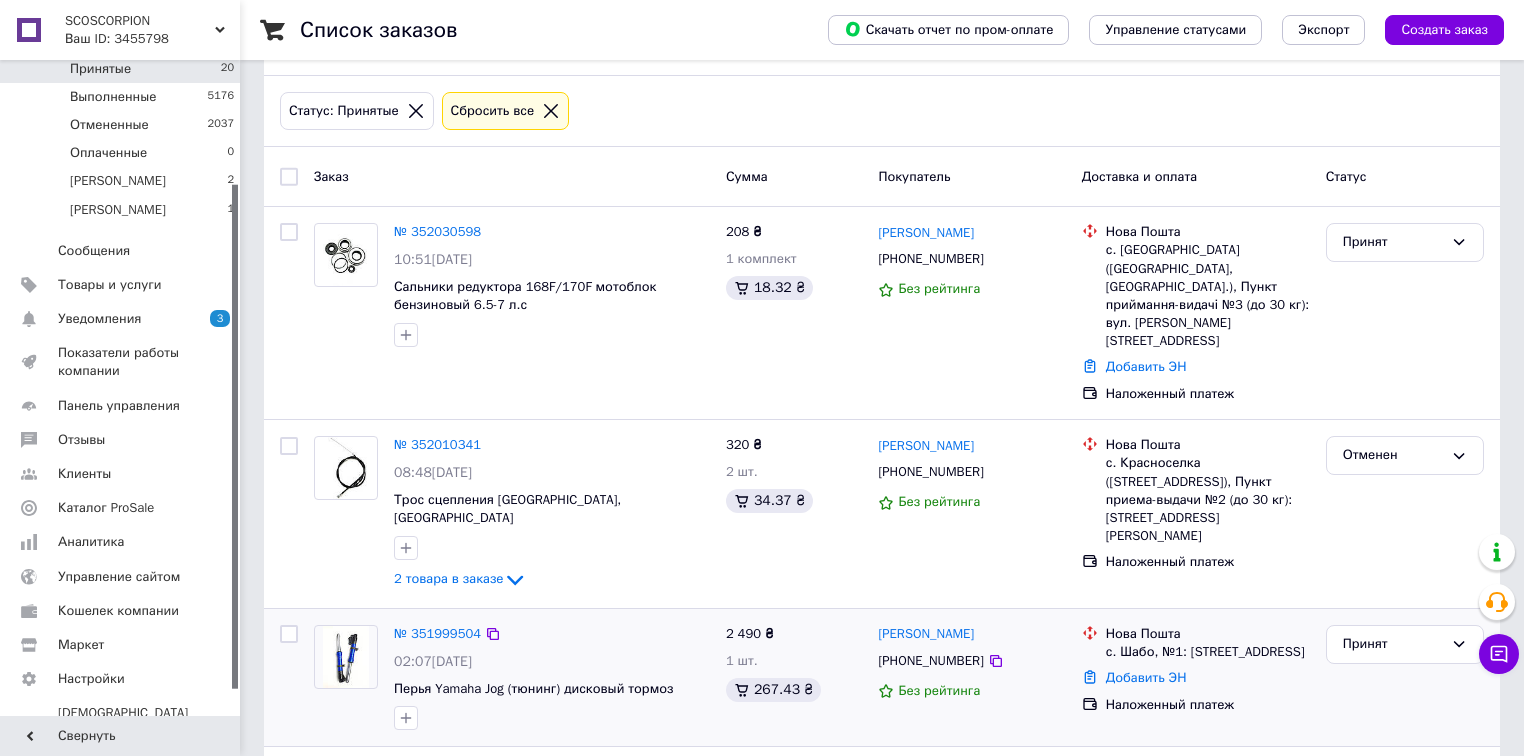 click on "Принят" at bounding box center [1405, 677] 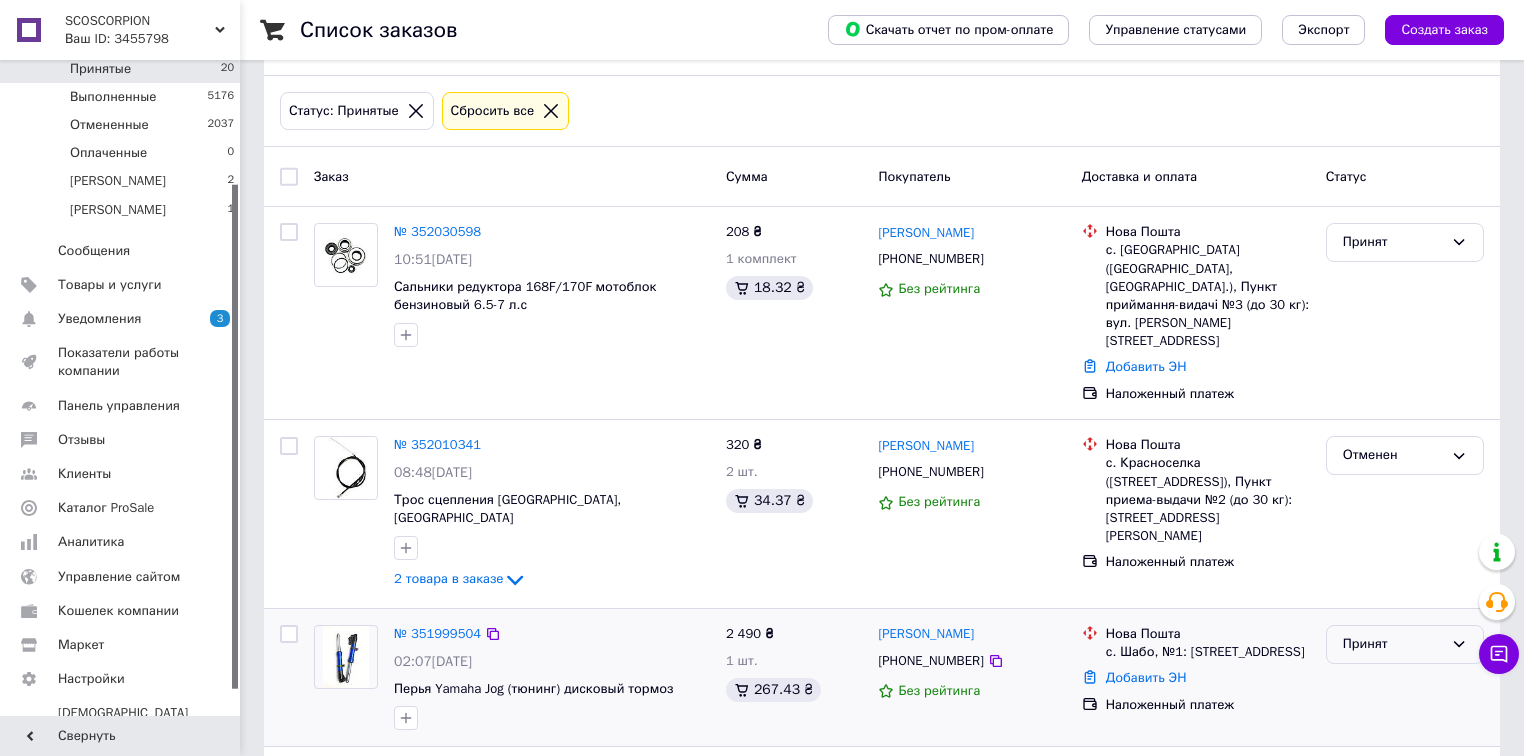click on "Принят" at bounding box center (1393, 644) 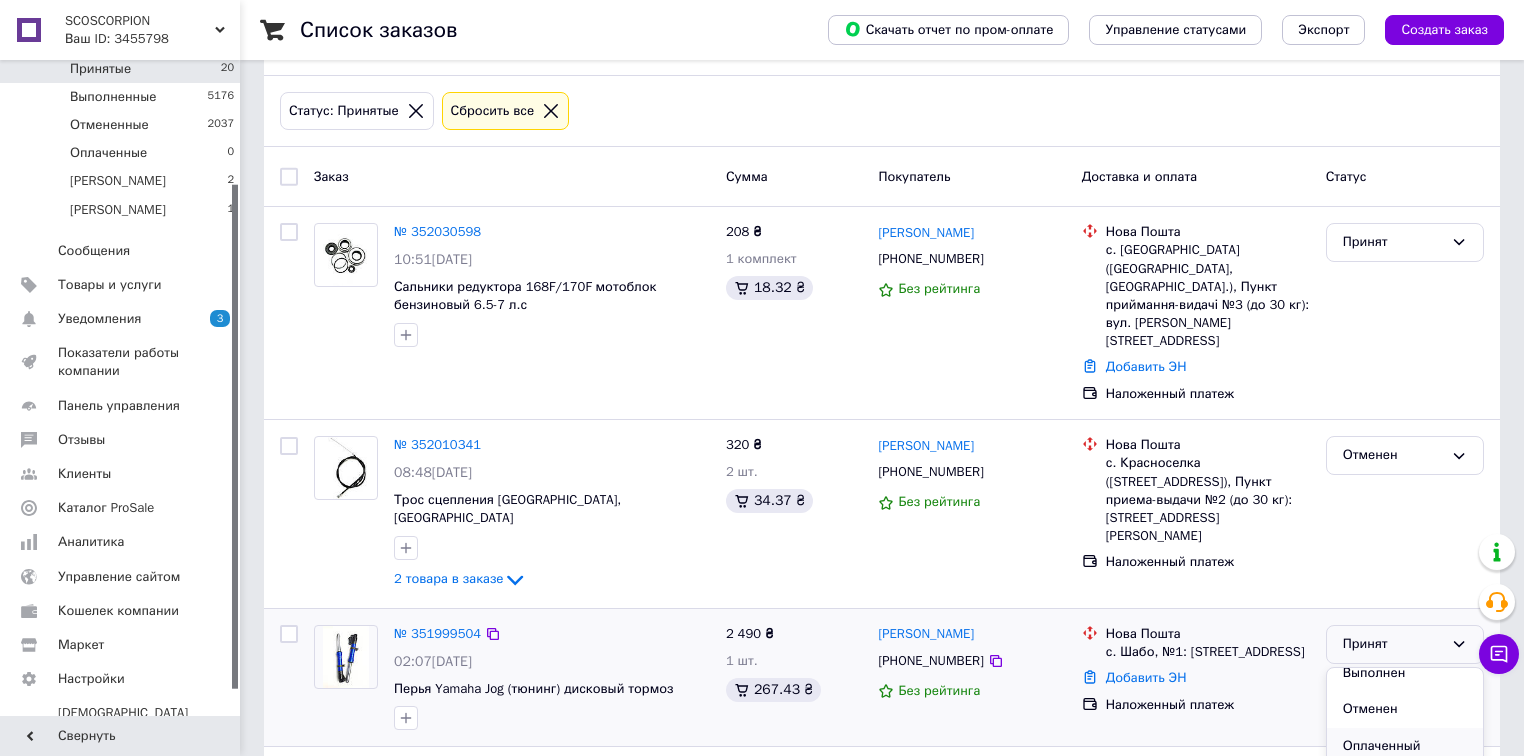 scroll, scrollTop: 17, scrollLeft: 0, axis: vertical 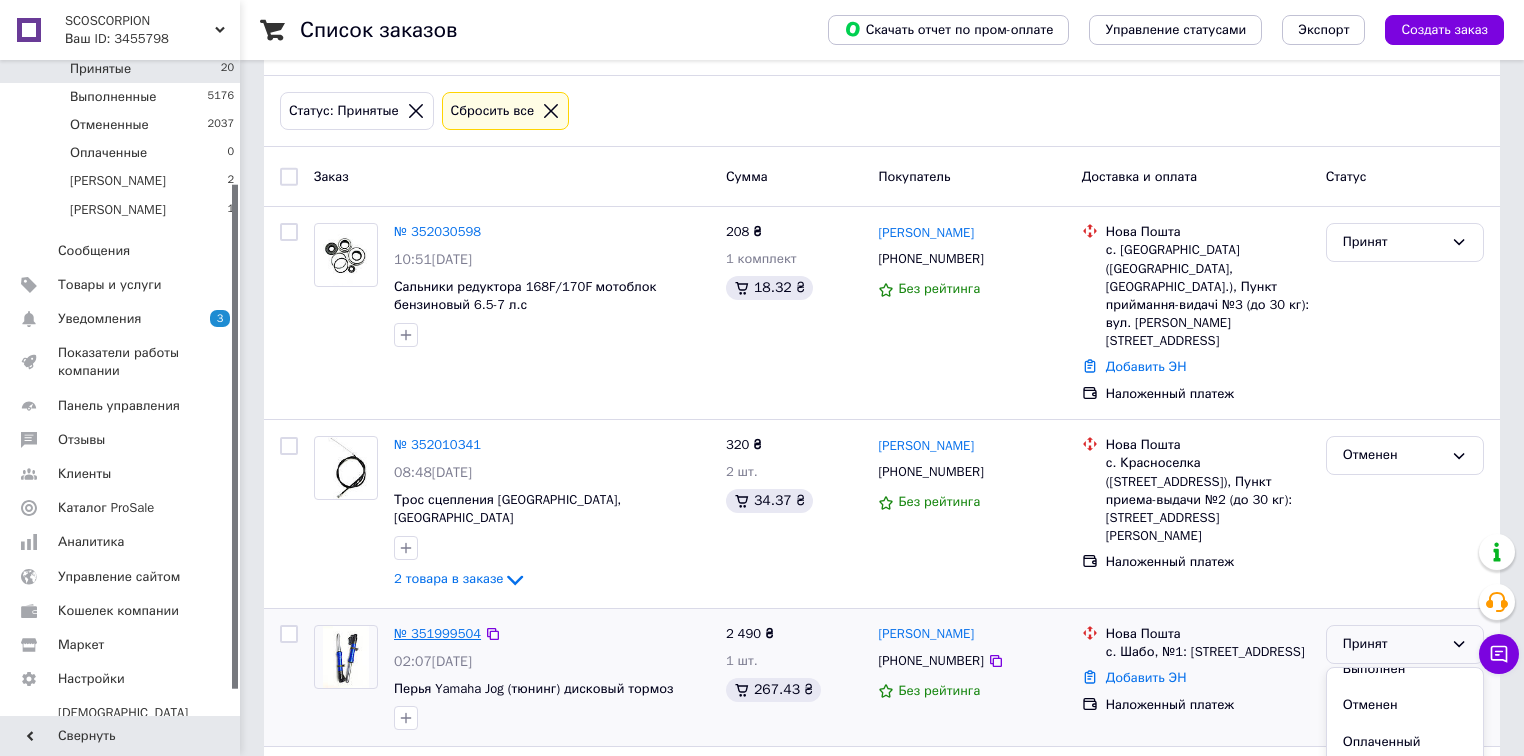 click on "№ 351999504" at bounding box center [437, 633] 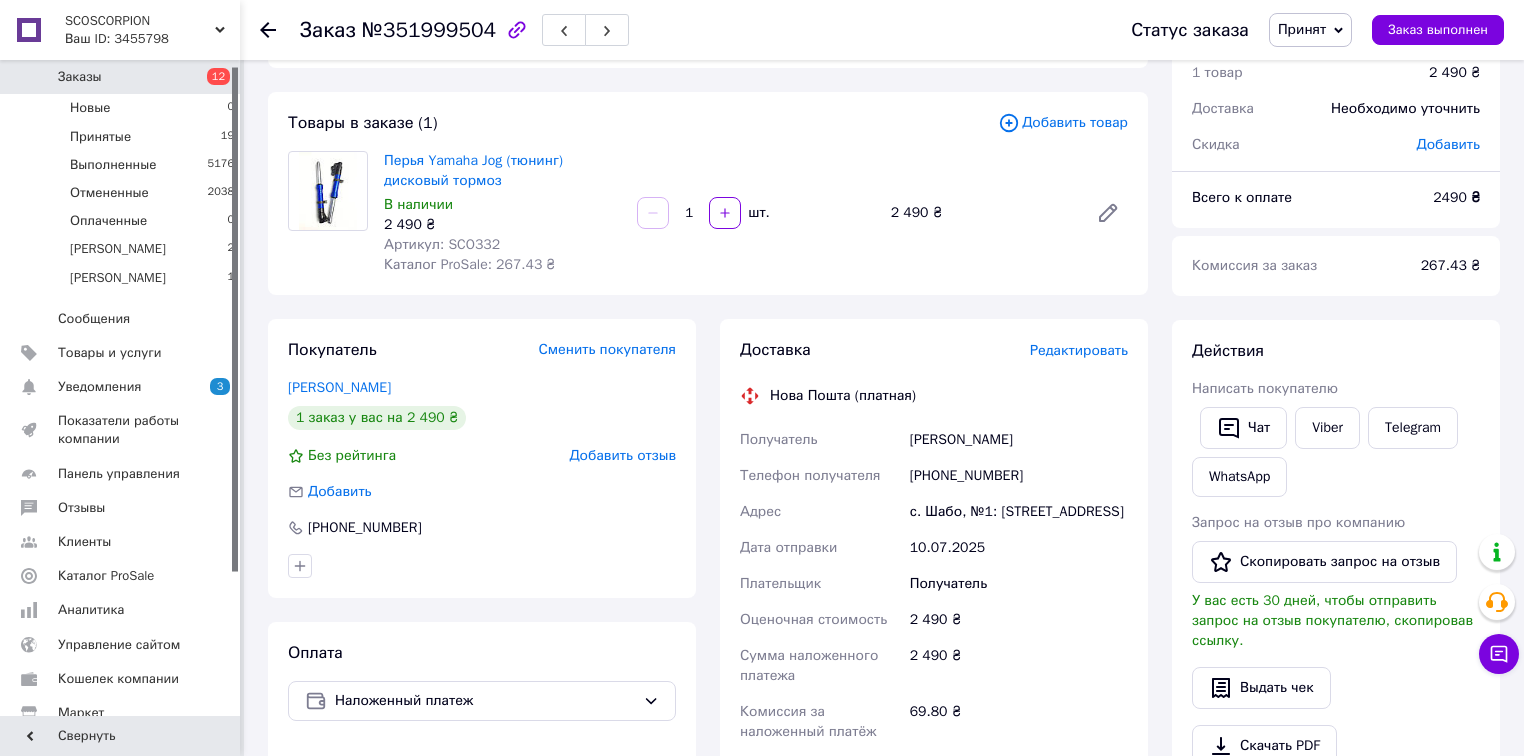 scroll, scrollTop: 0, scrollLeft: 0, axis: both 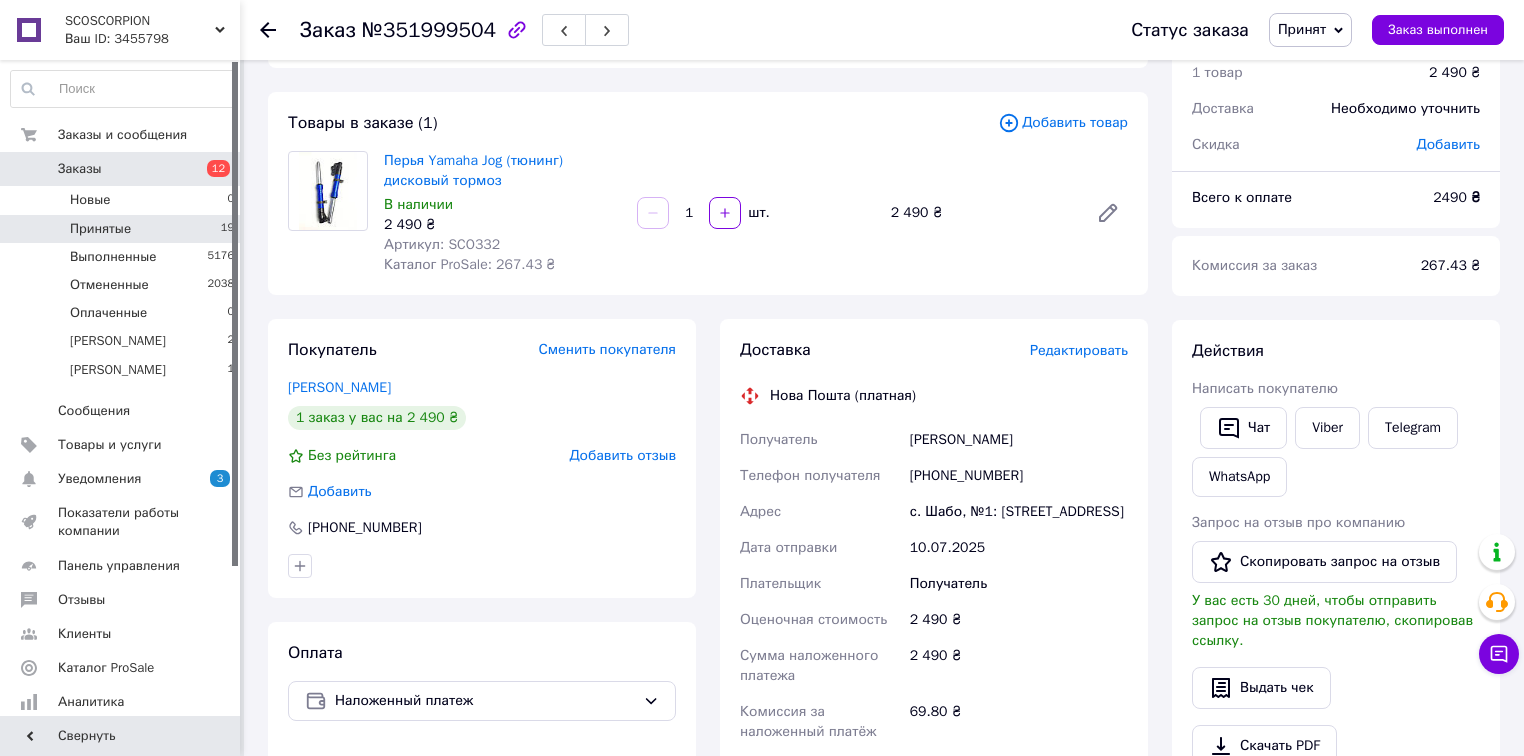 click on "Принятые 19" at bounding box center (123, 229) 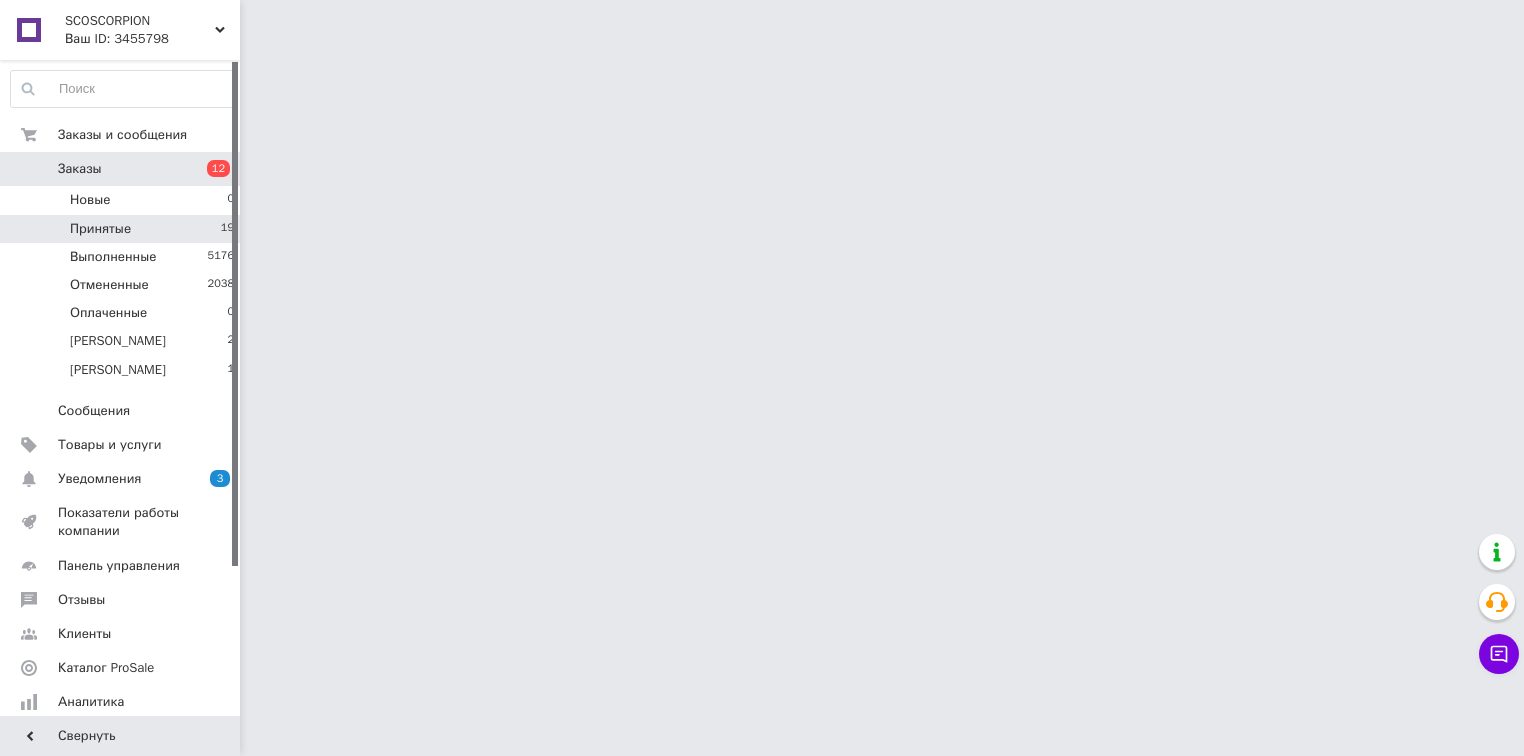 scroll, scrollTop: 0, scrollLeft: 0, axis: both 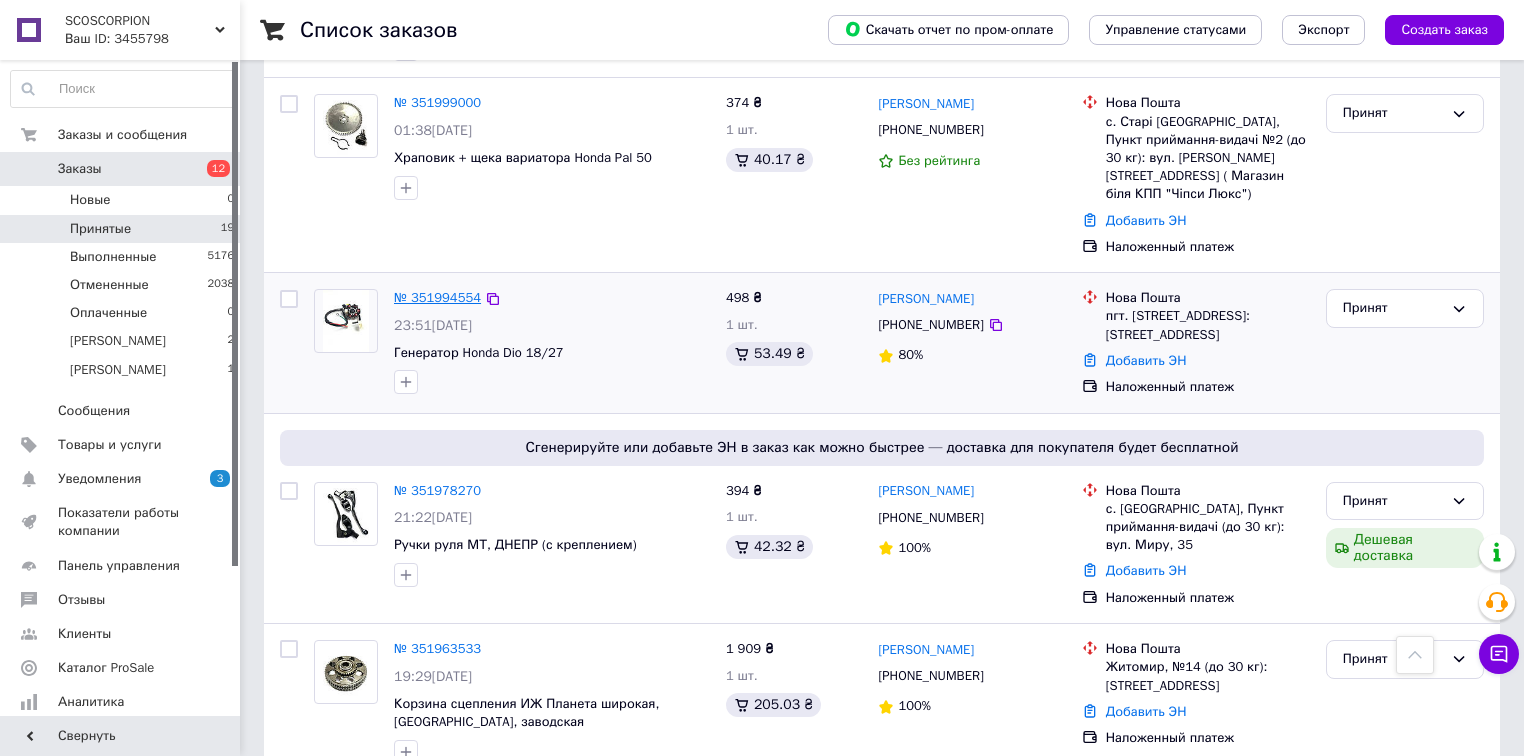 click on "№ 351994554" at bounding box center [437, 297] 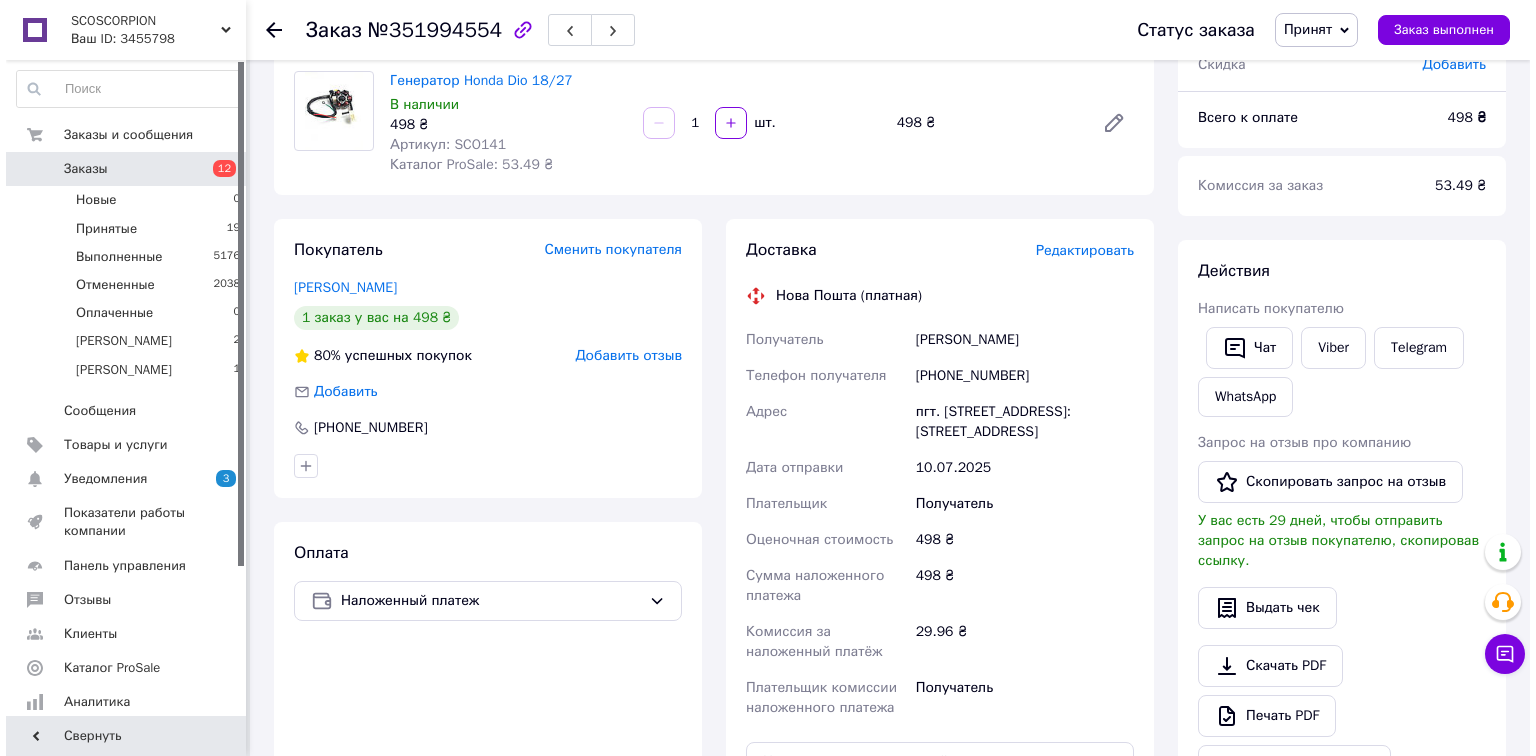 scroll, scrollTop: 160, scrollLeft: 0, axis: vertical 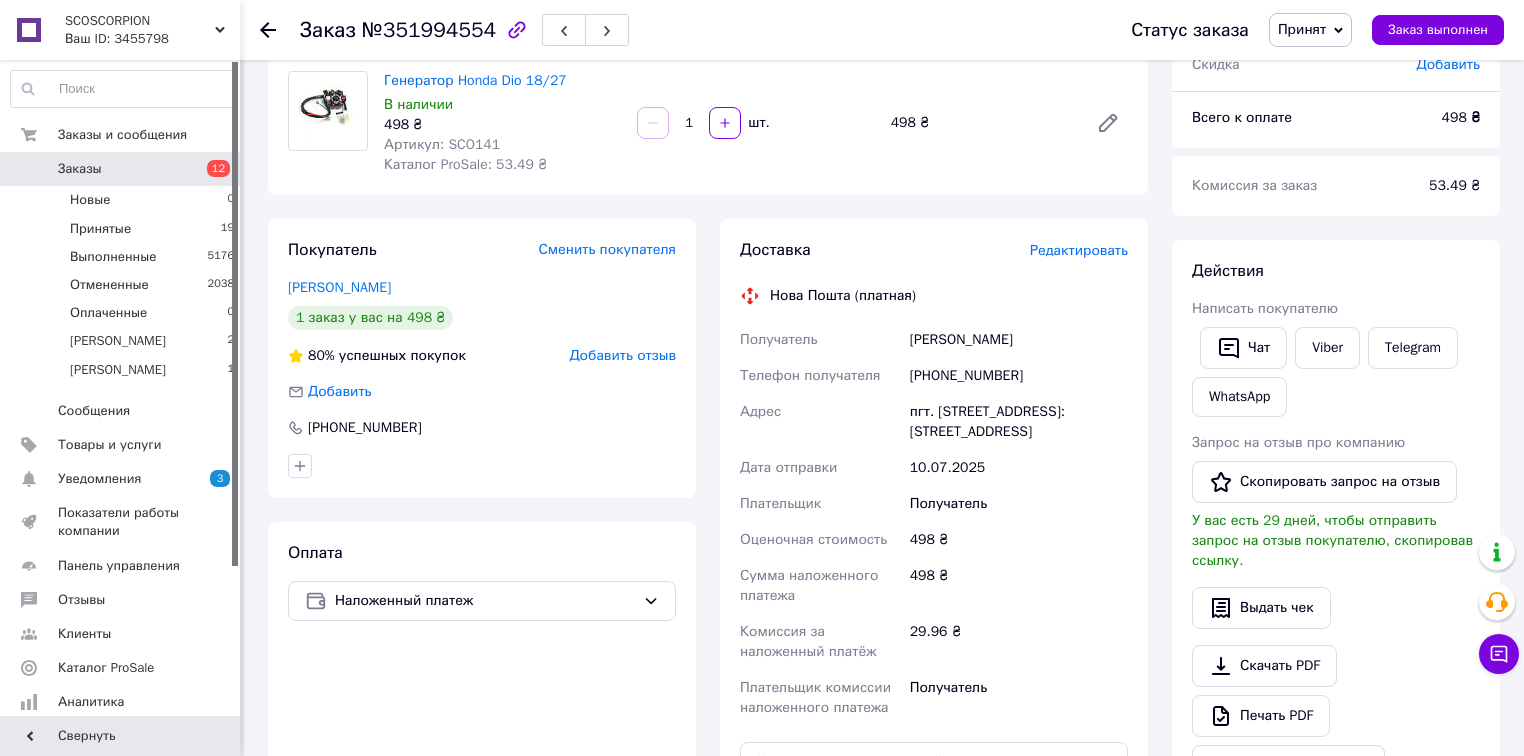 click on "Редактировать" at bounding box center (1079, 250) 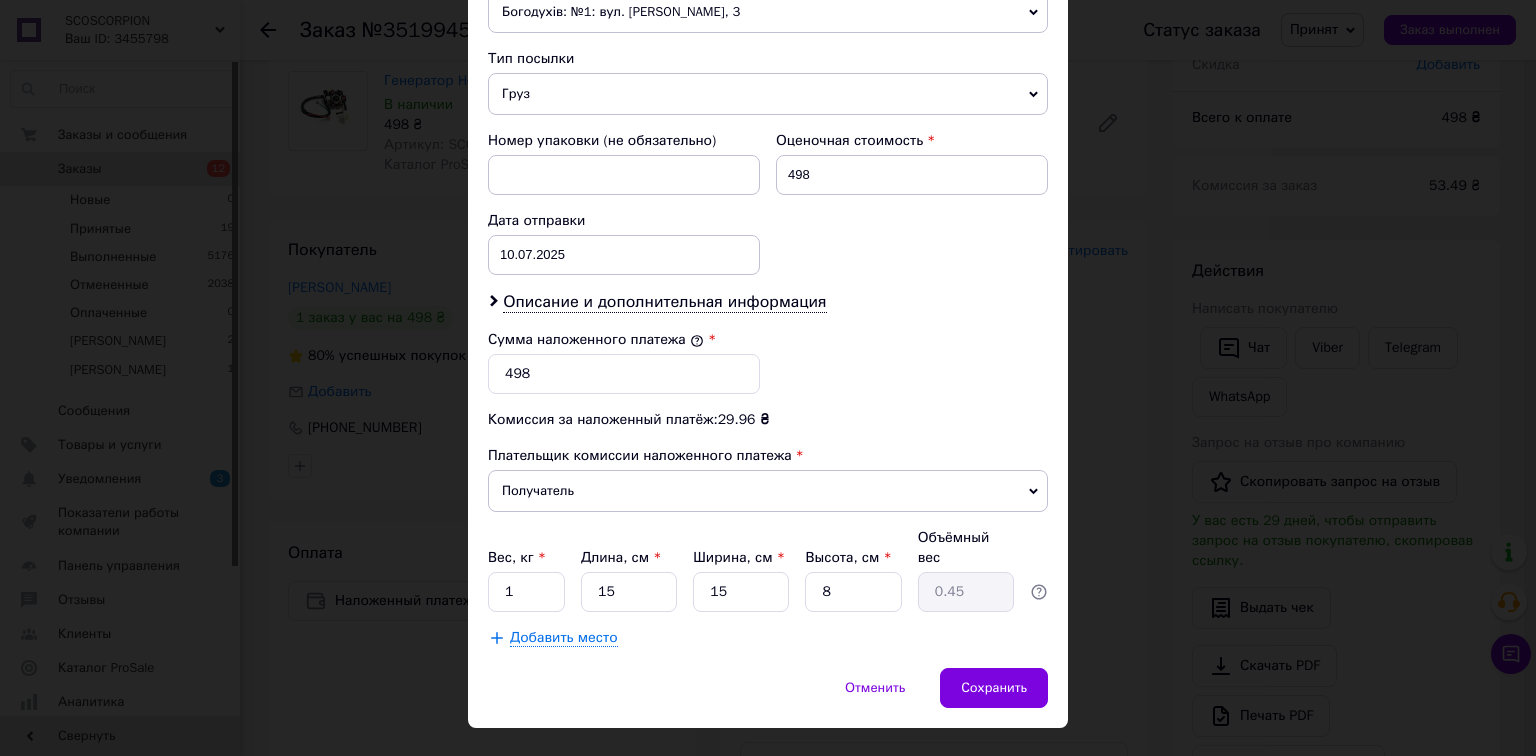 scroll, scrollTop: 764, scrollLeft: 0, axis: vertical 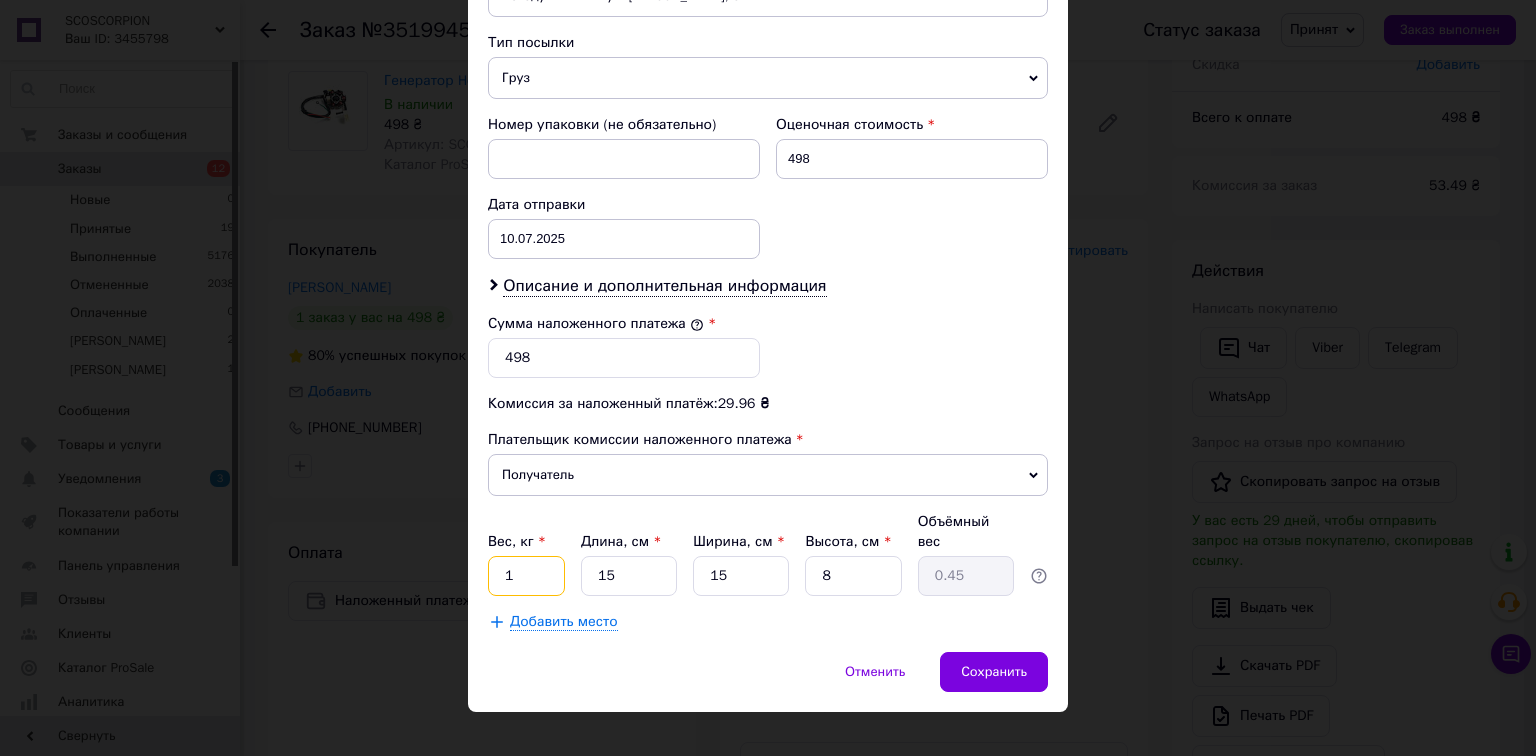 click on "1" at bounding box center [526, 576] 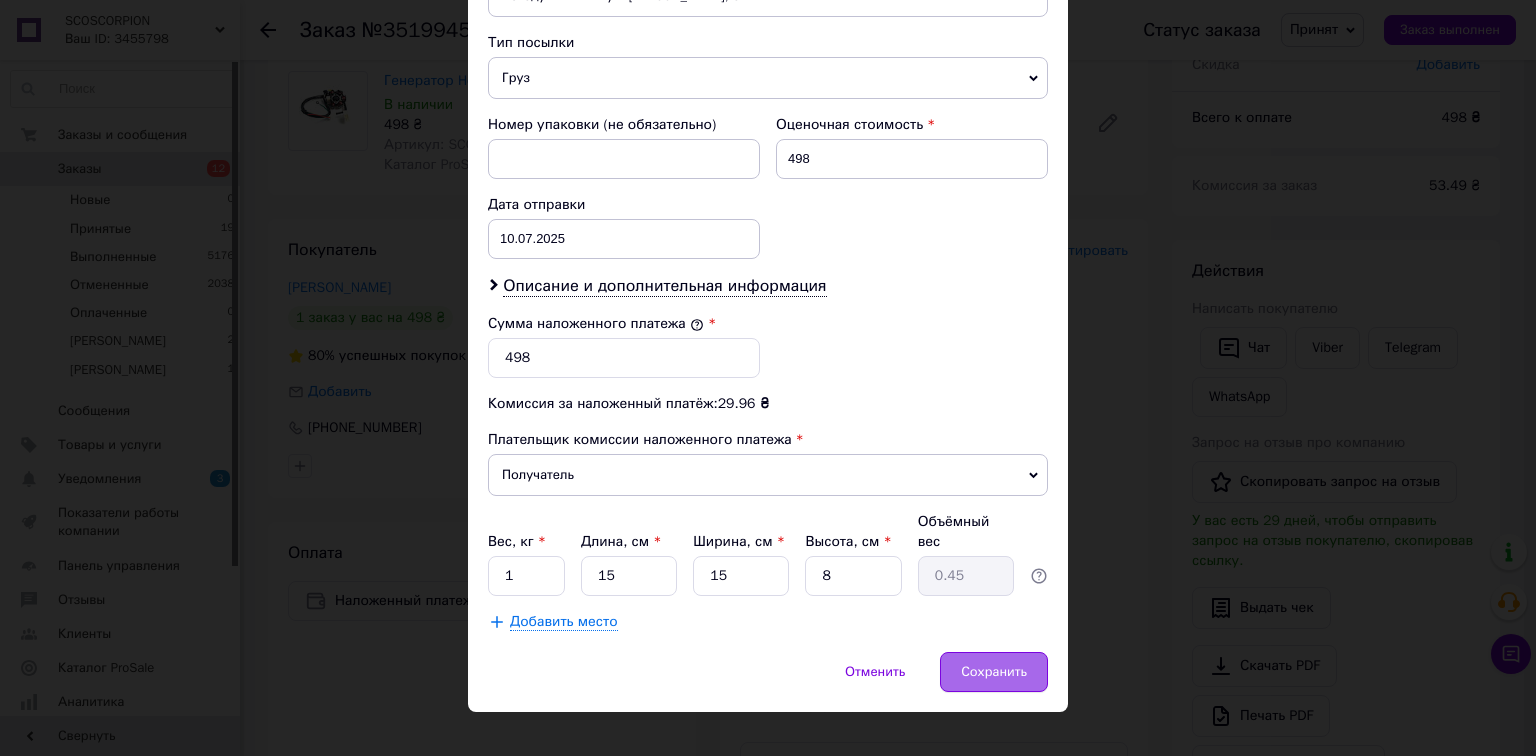 click on "Сохранить" at bounding box center (994, 672) 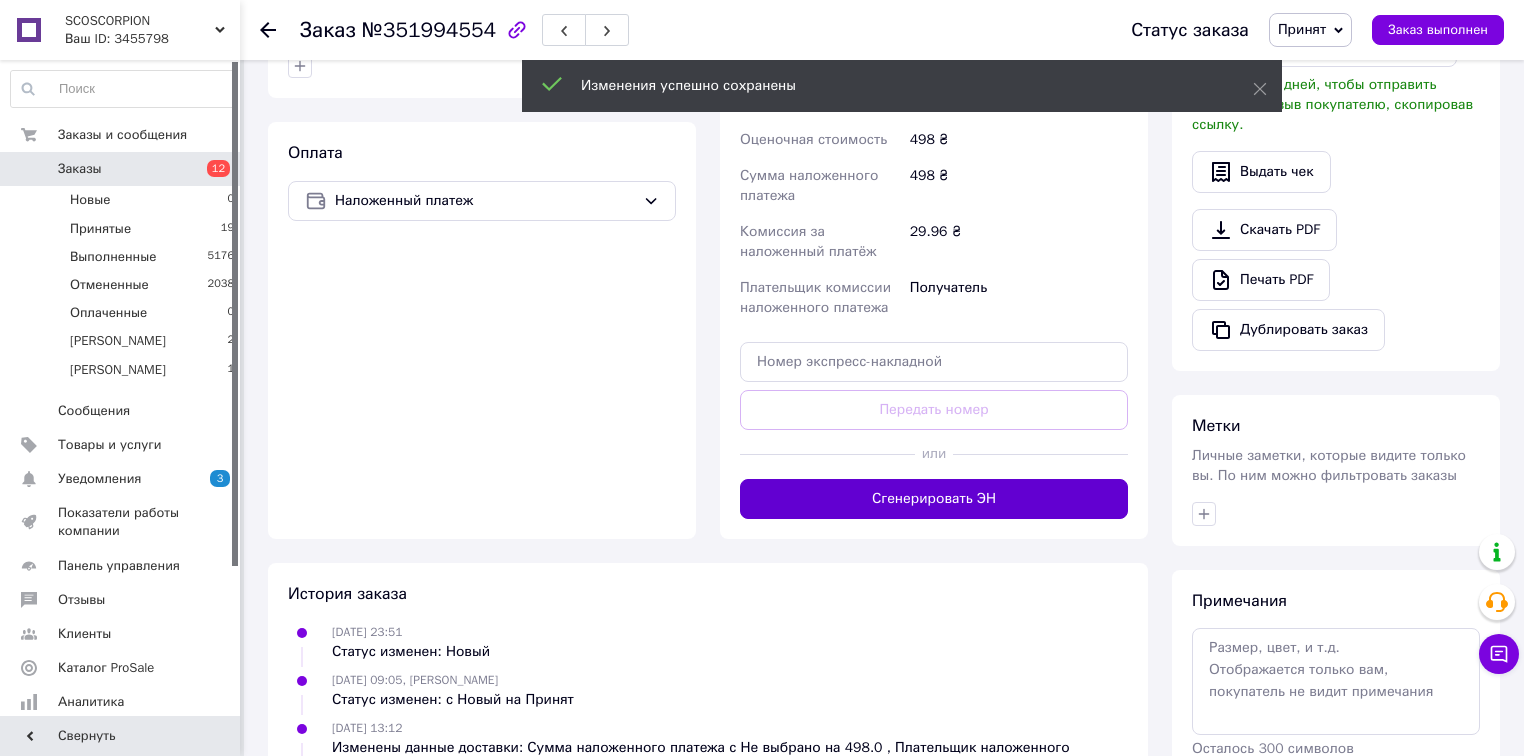 click on "Сгенерировать ЭН" at bounding box center [934, 499] 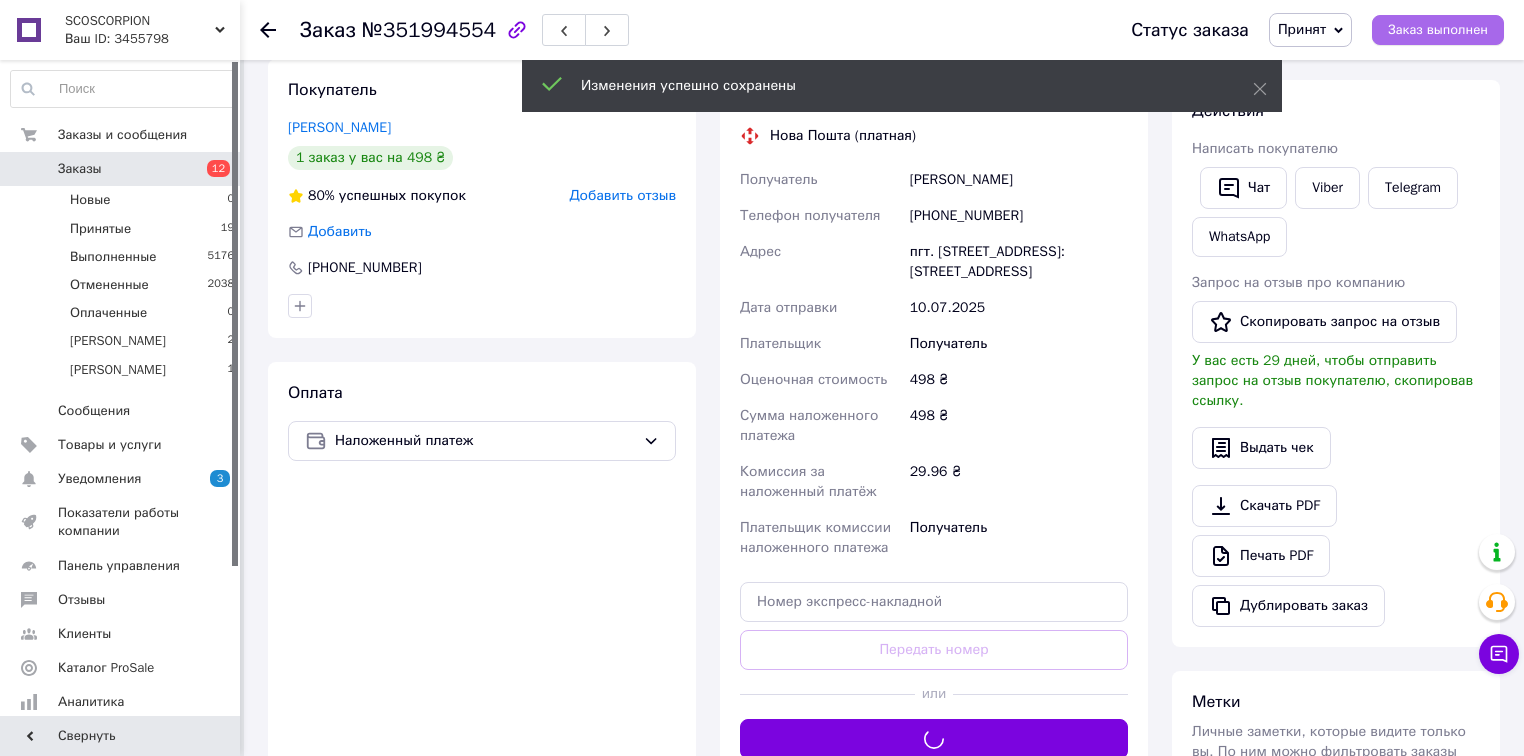 click on "Заказ выполнен" at bounding box center [1438, 30] 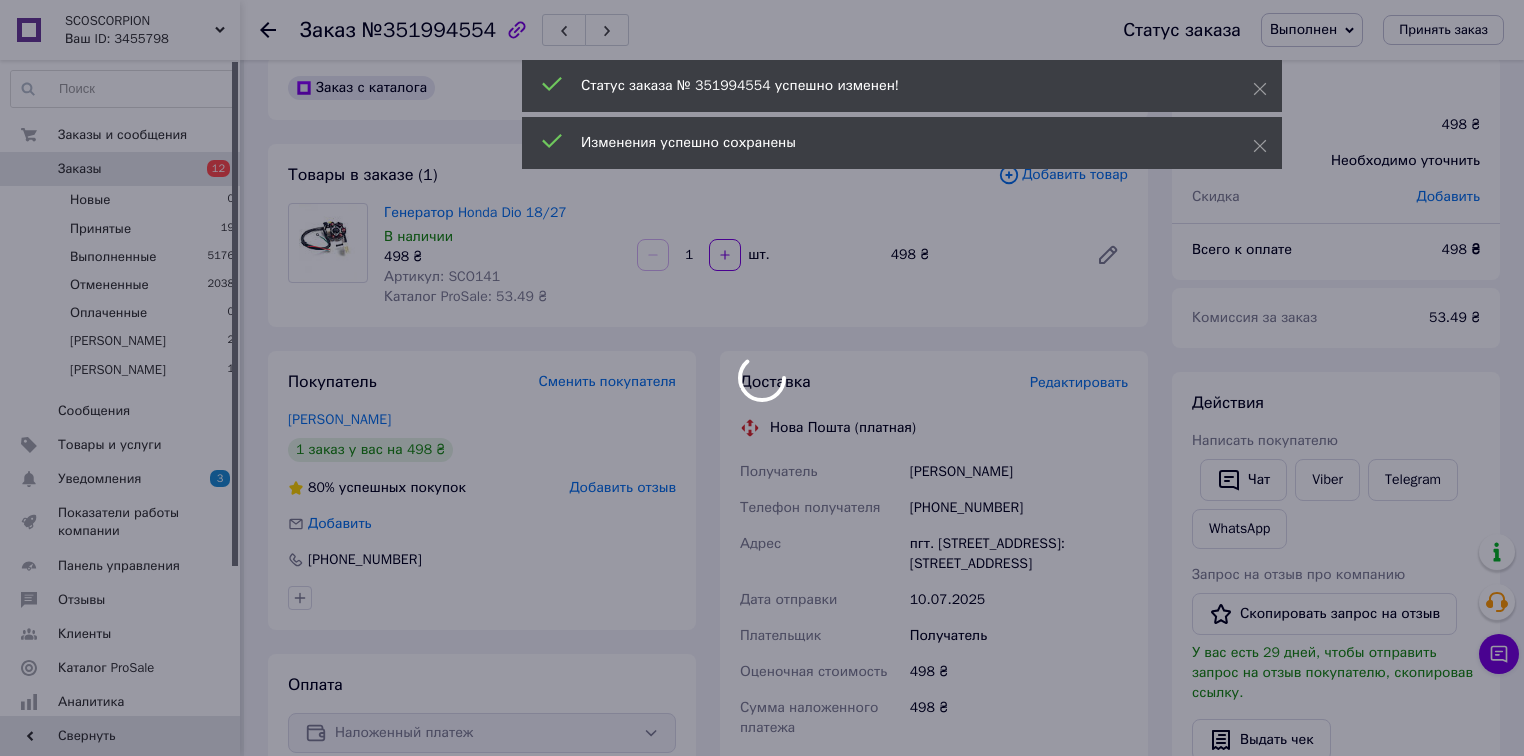 scroll, scrollTop: 0, scrollLeft: 0, axis: both 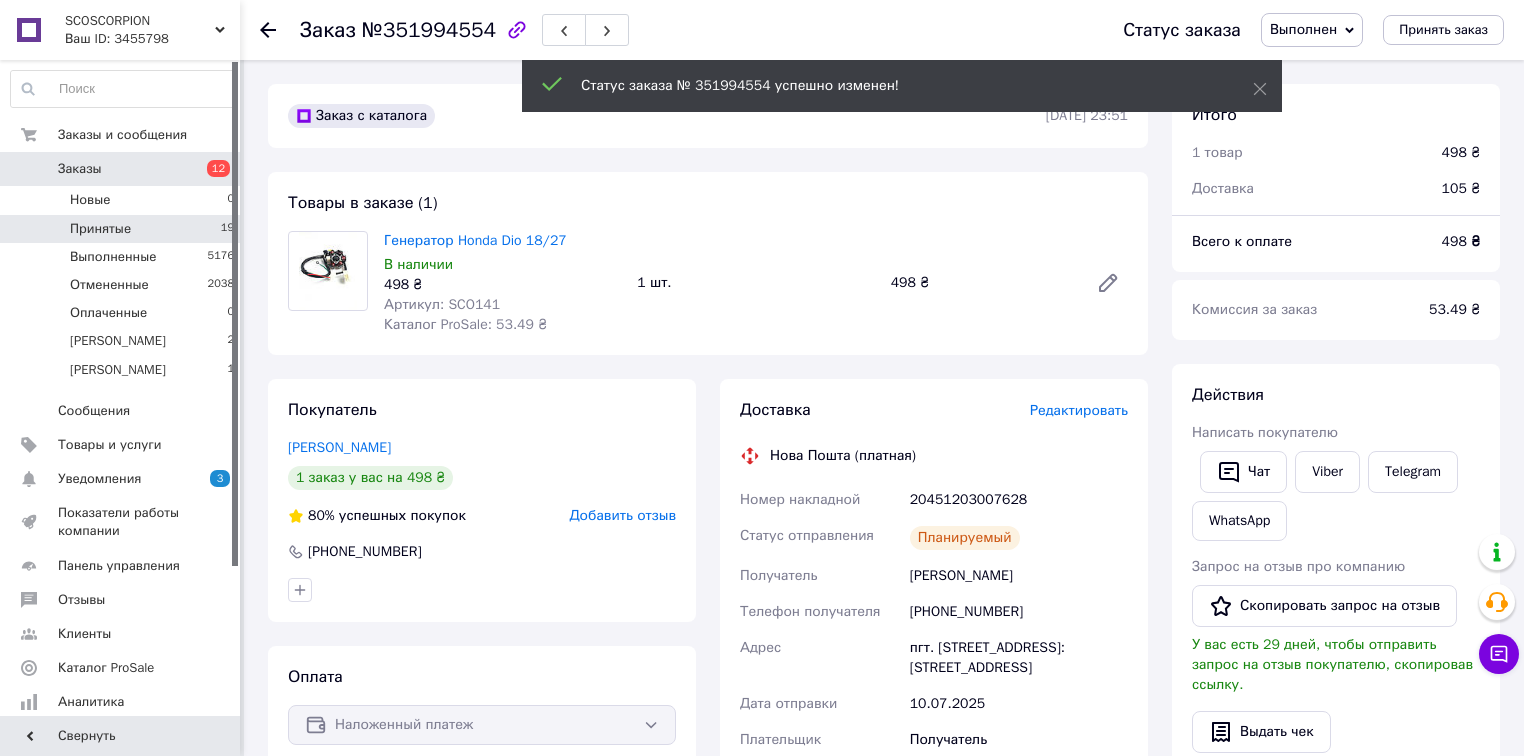 click on "Принятые 19" at bounding box center (123, 229) 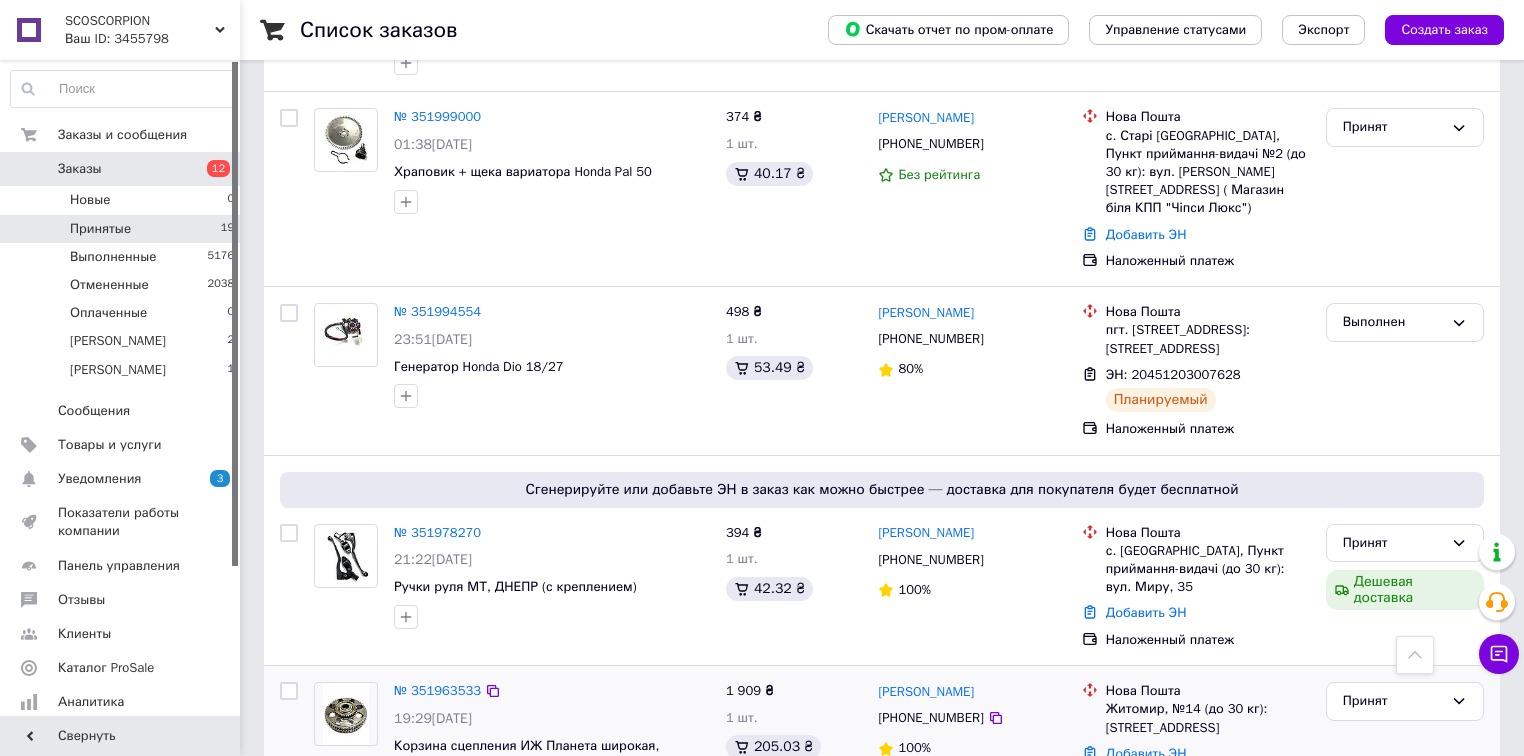scroll, scrollTop: 638, scrollLeft: 0, axis: vertical 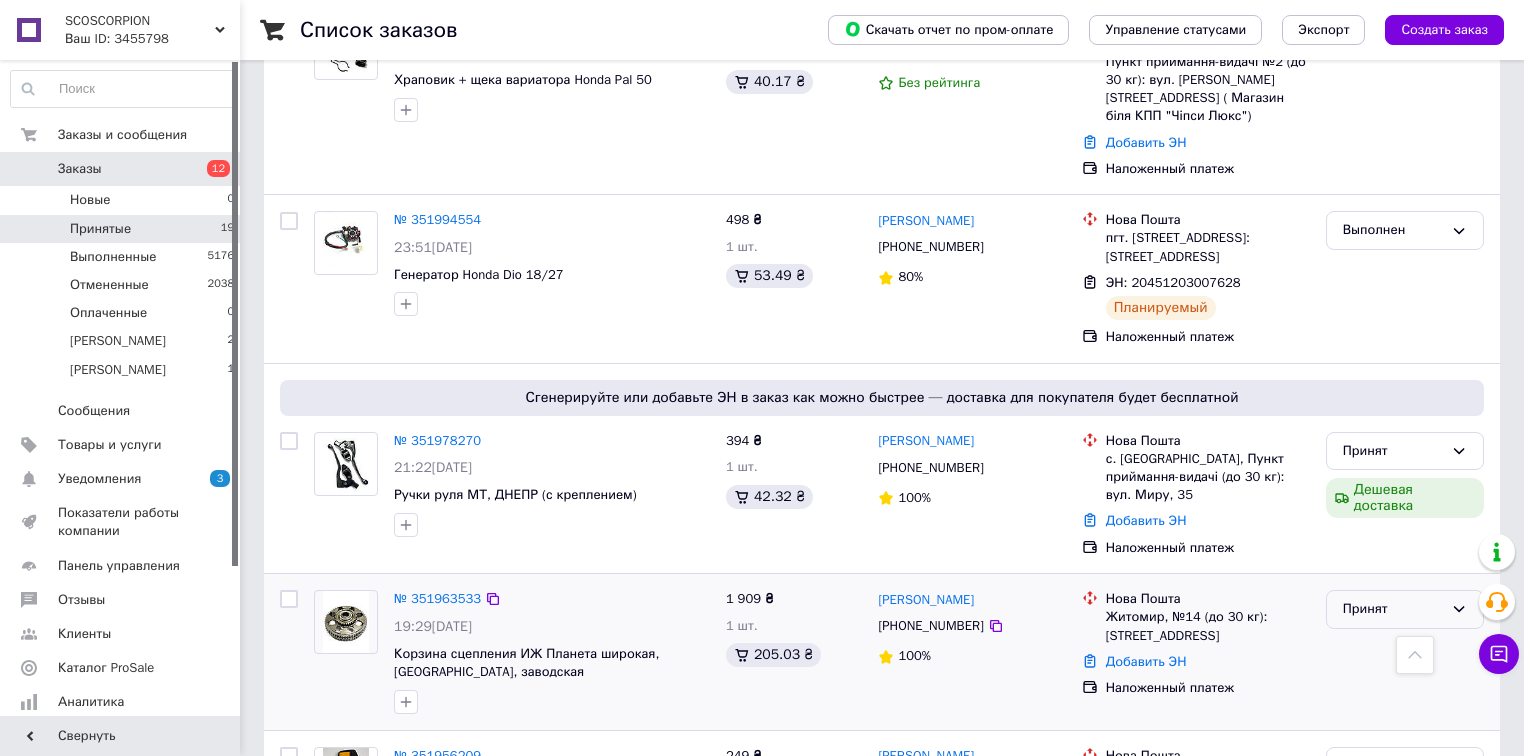 click on "Принят" at bounding box center [1393, 609] 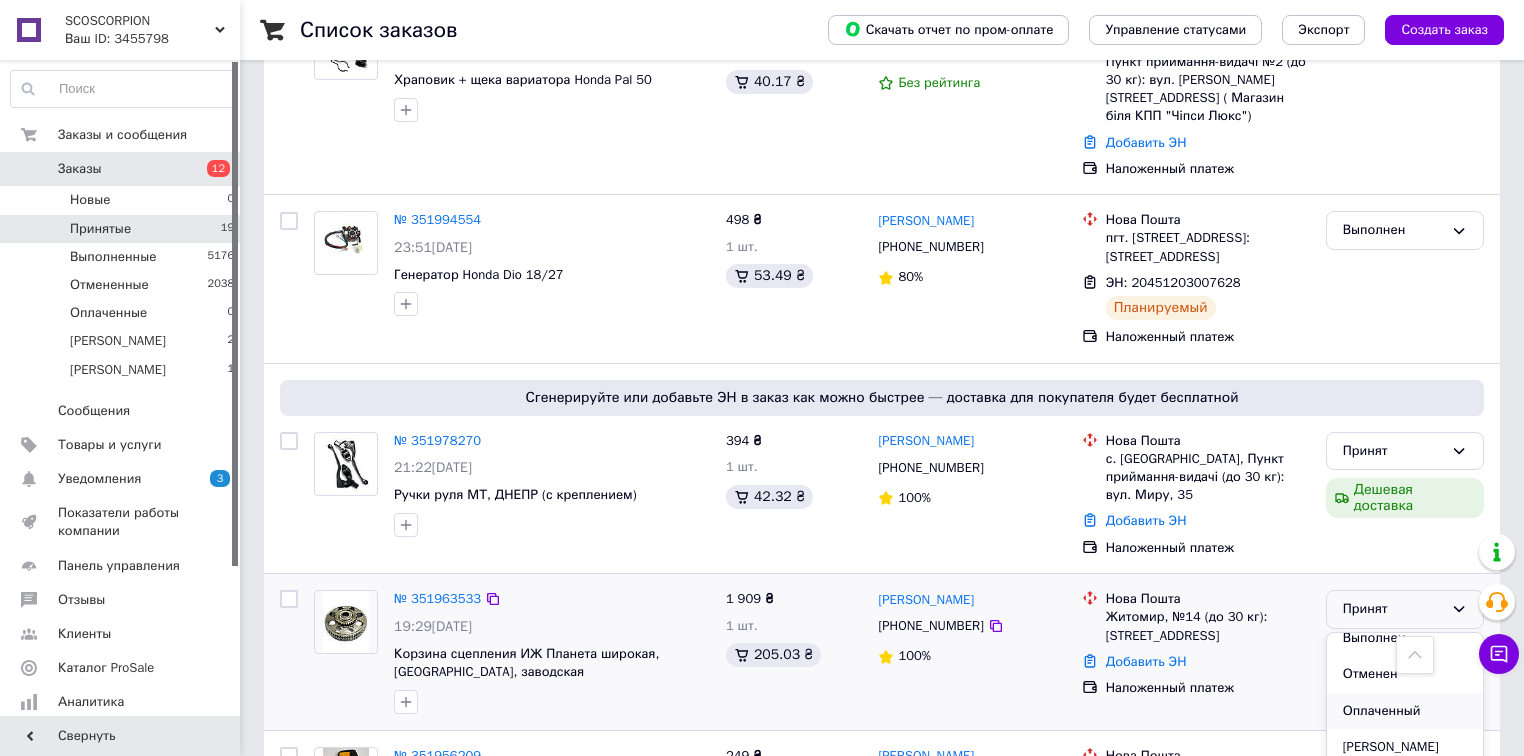 scroll, scrollTop: 16, scrollLeft: 0, axis: vertical 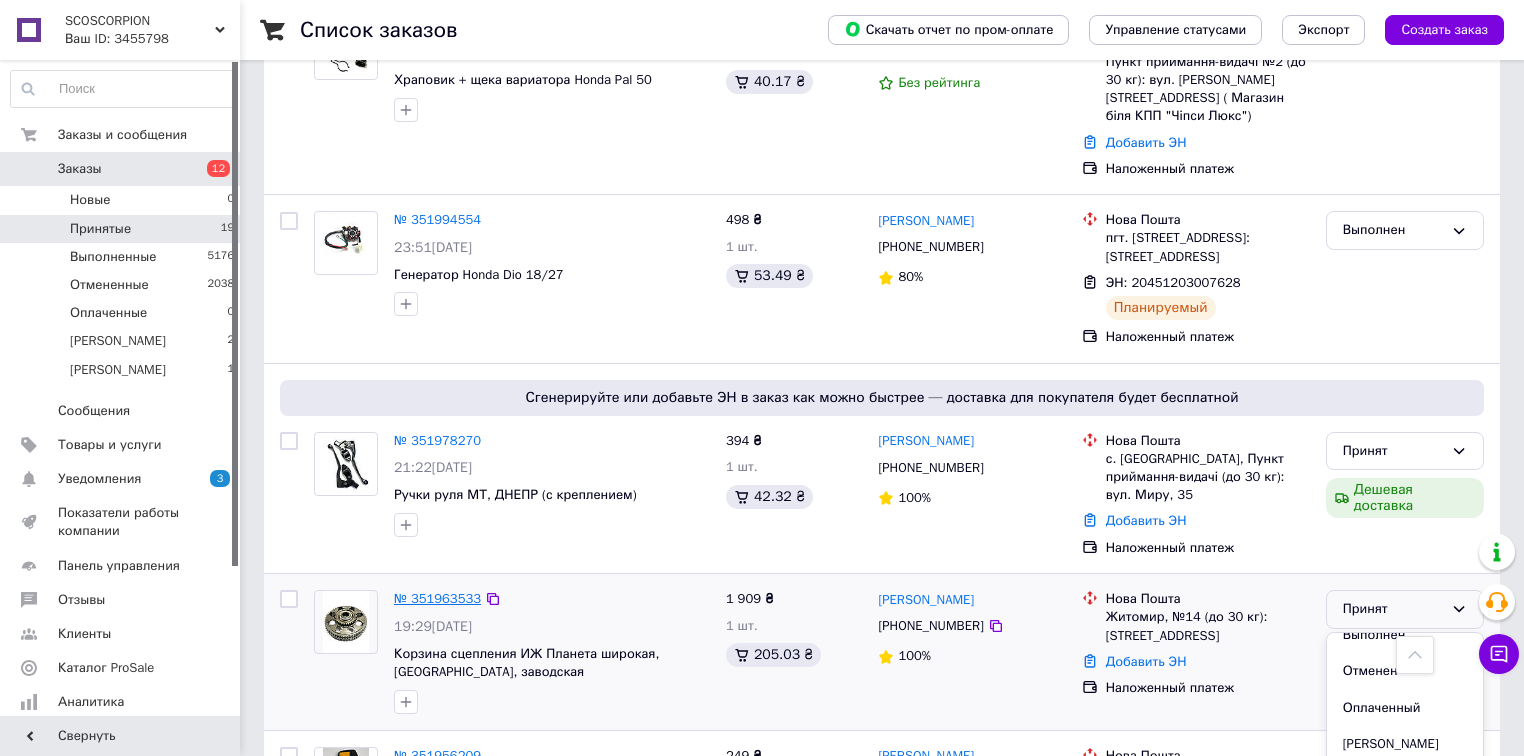 click on "№ 351963533" at bounding box center [437, 598] 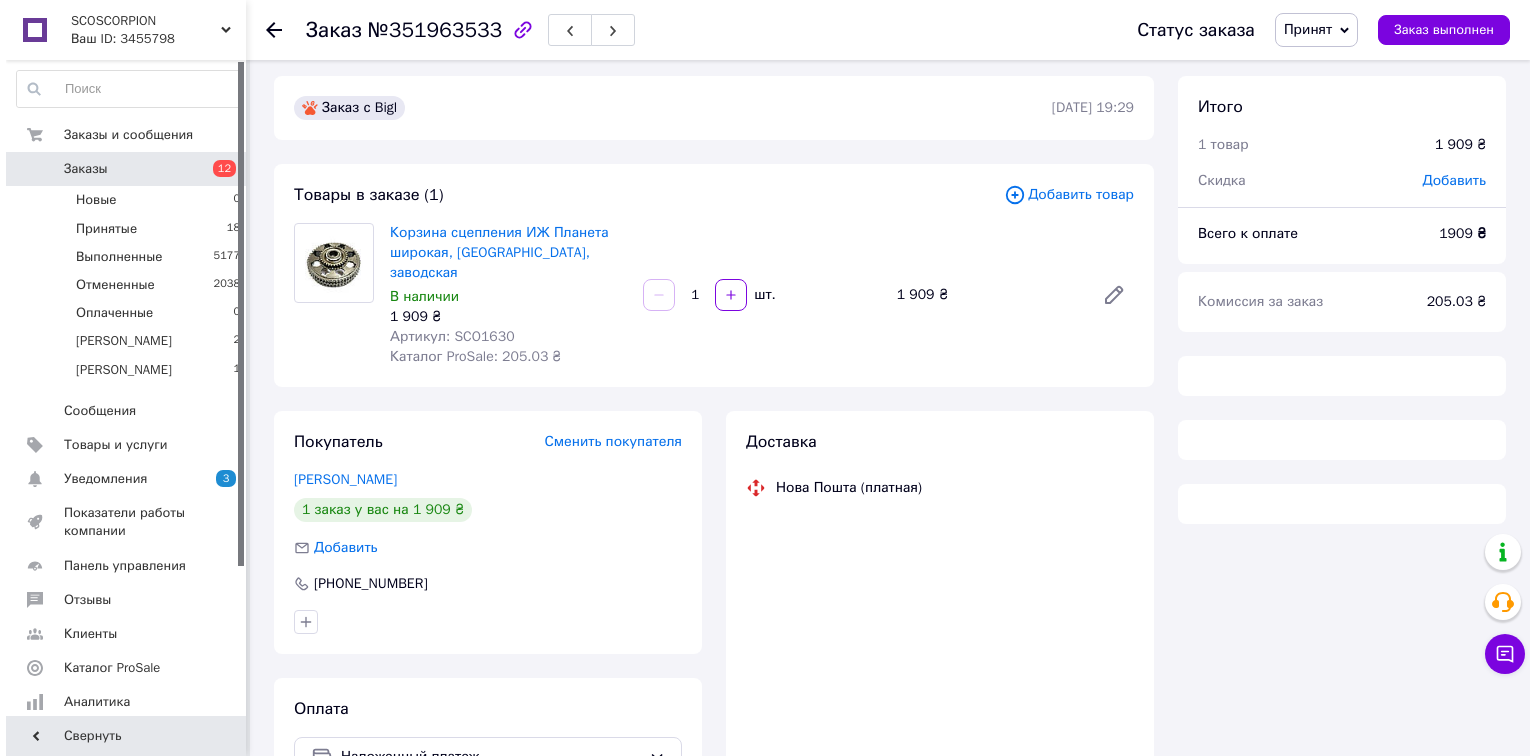scroll, scrollTop: 0, scrollLeft: 0, axis: both 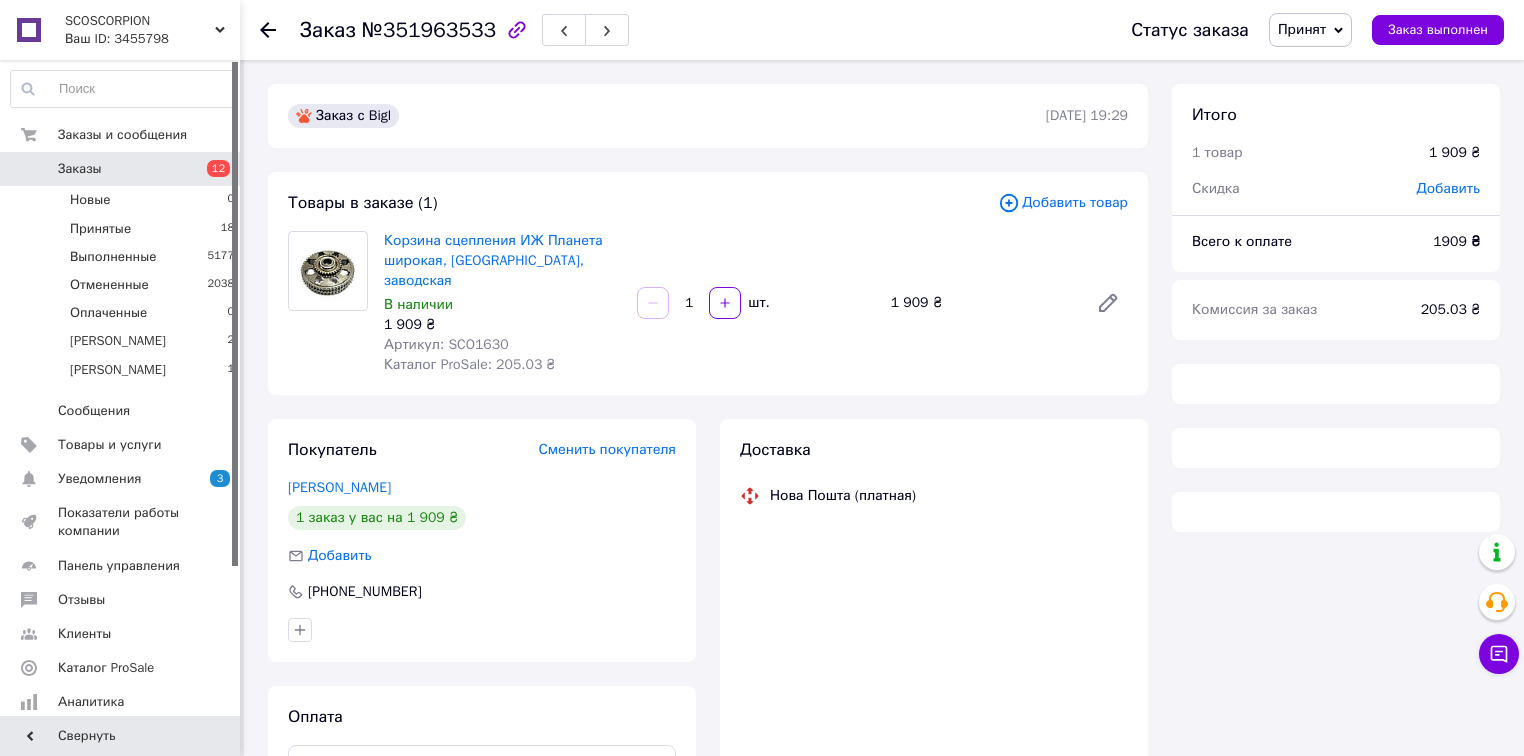 click on "Доставка" at bounding box center [934, 450] 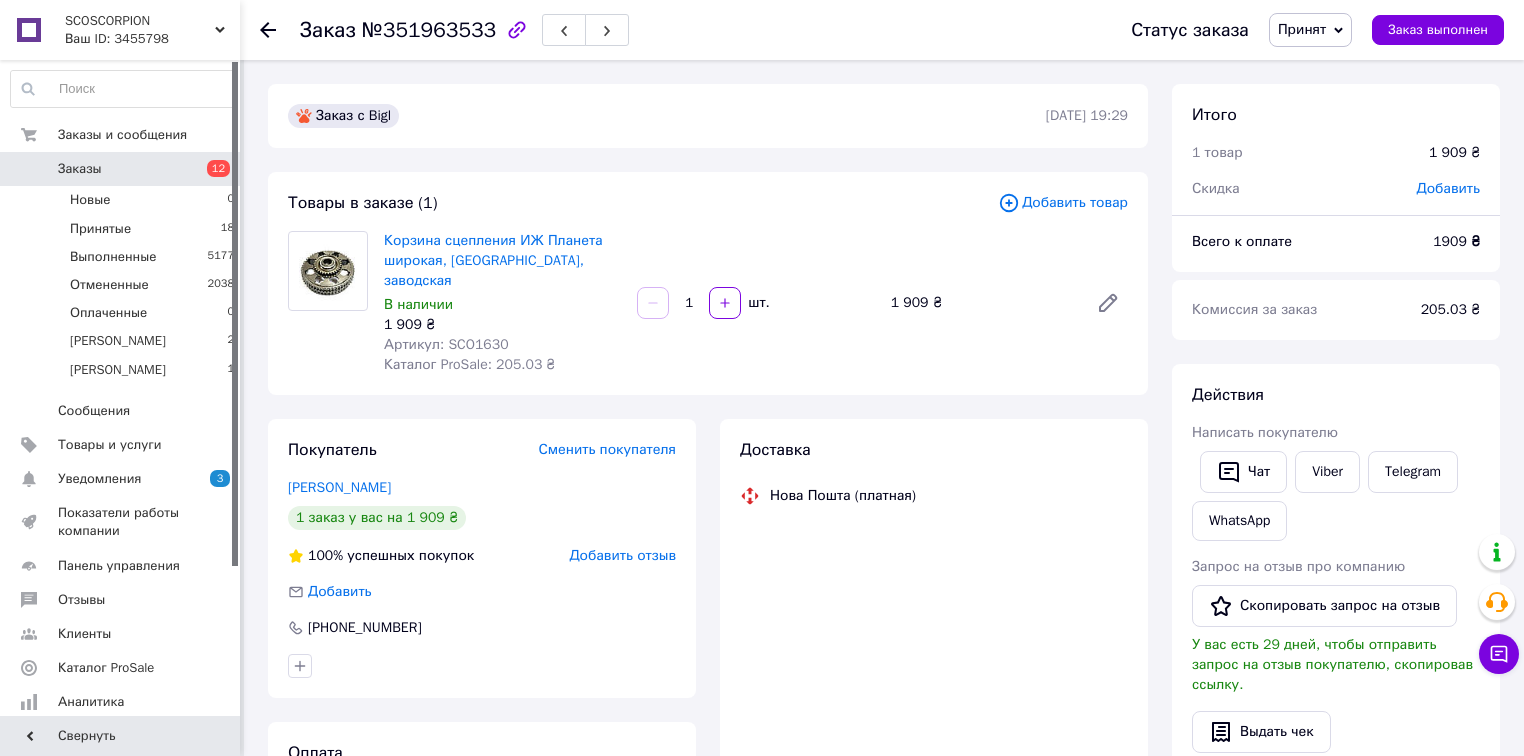 click on "Доставка" at bounding box center (934, 450) 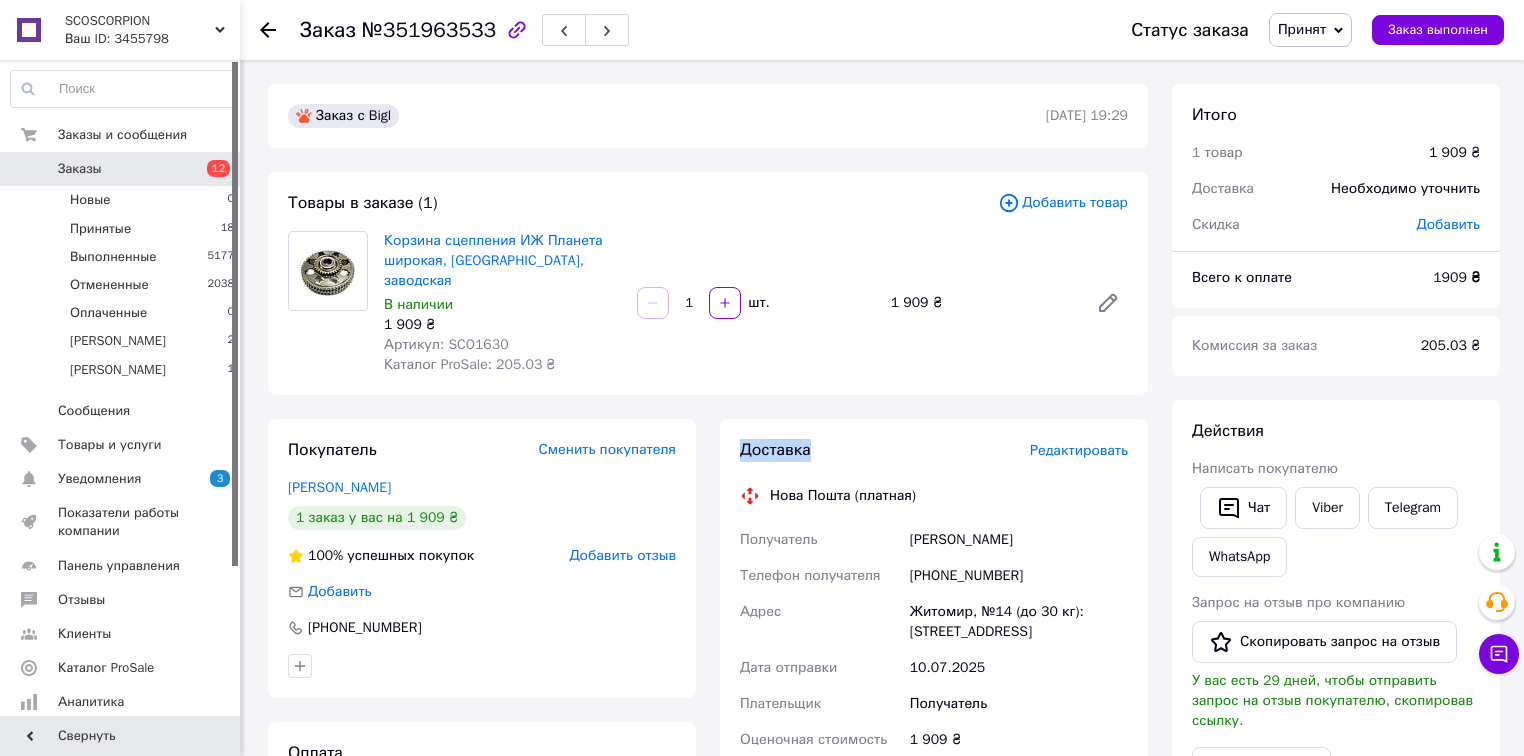 click on "Редактировать" at bounding box center (1079, 450) 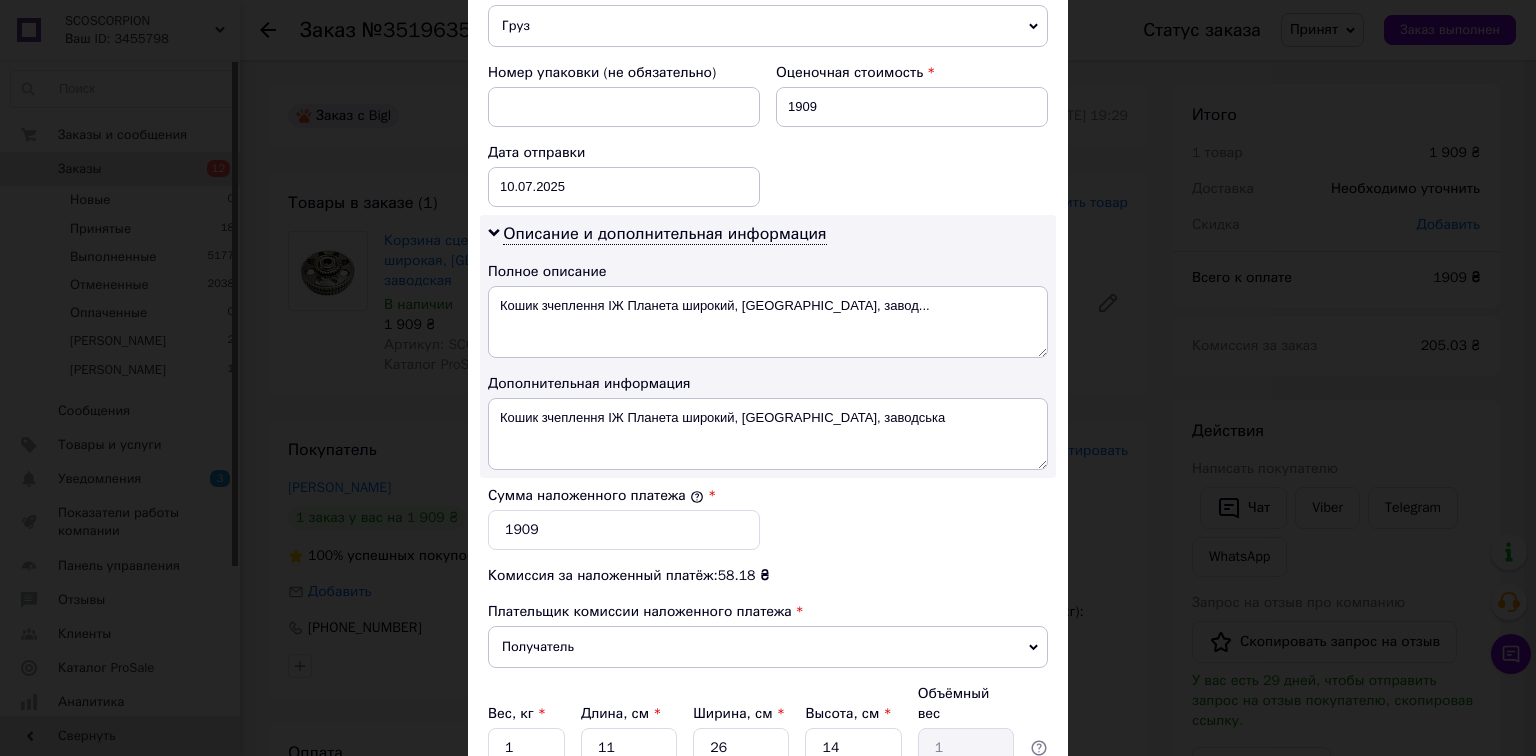 scroll, scrollTop: 960, scrollLeft: 0, axis: vertical 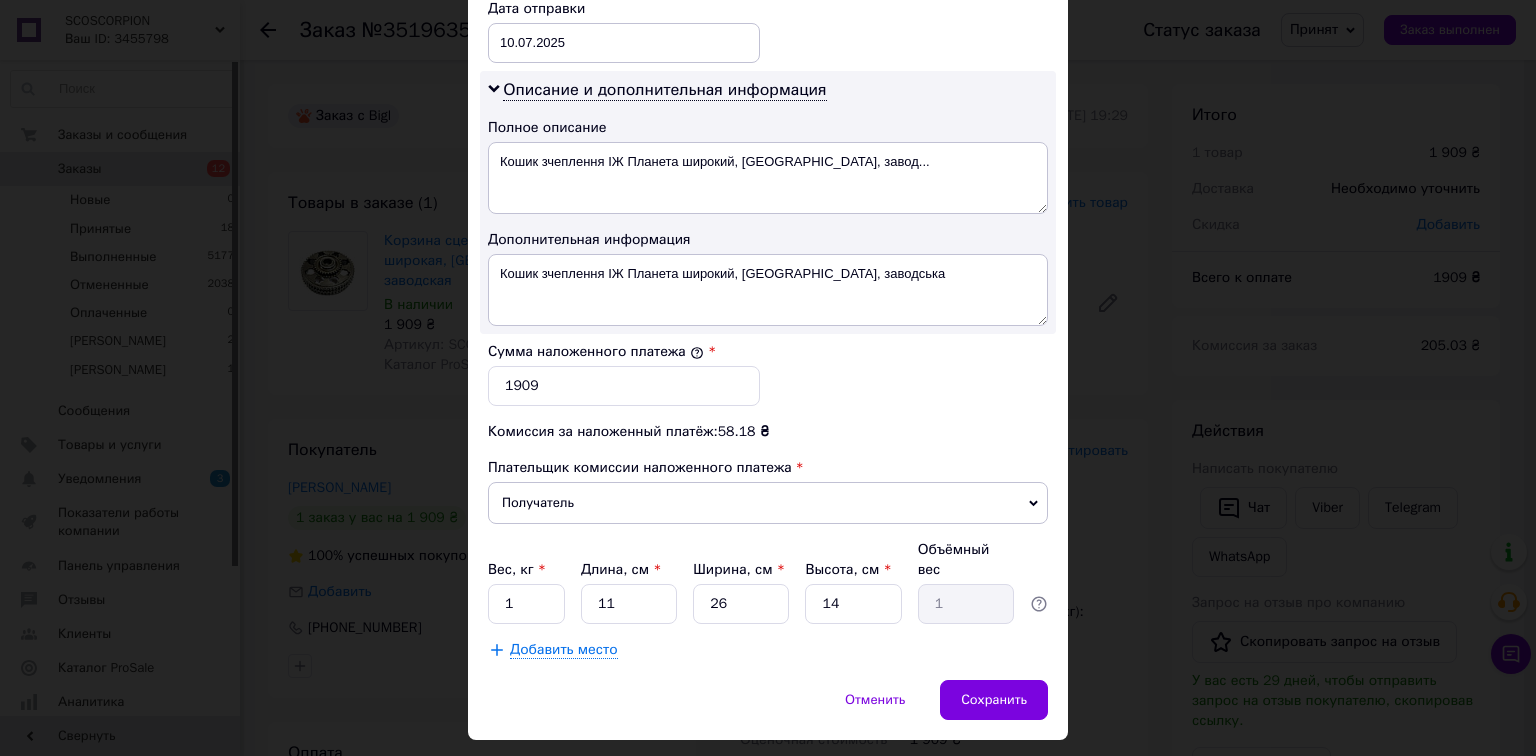 click on "Вес, кг   *" at bounding box center [526, 570] 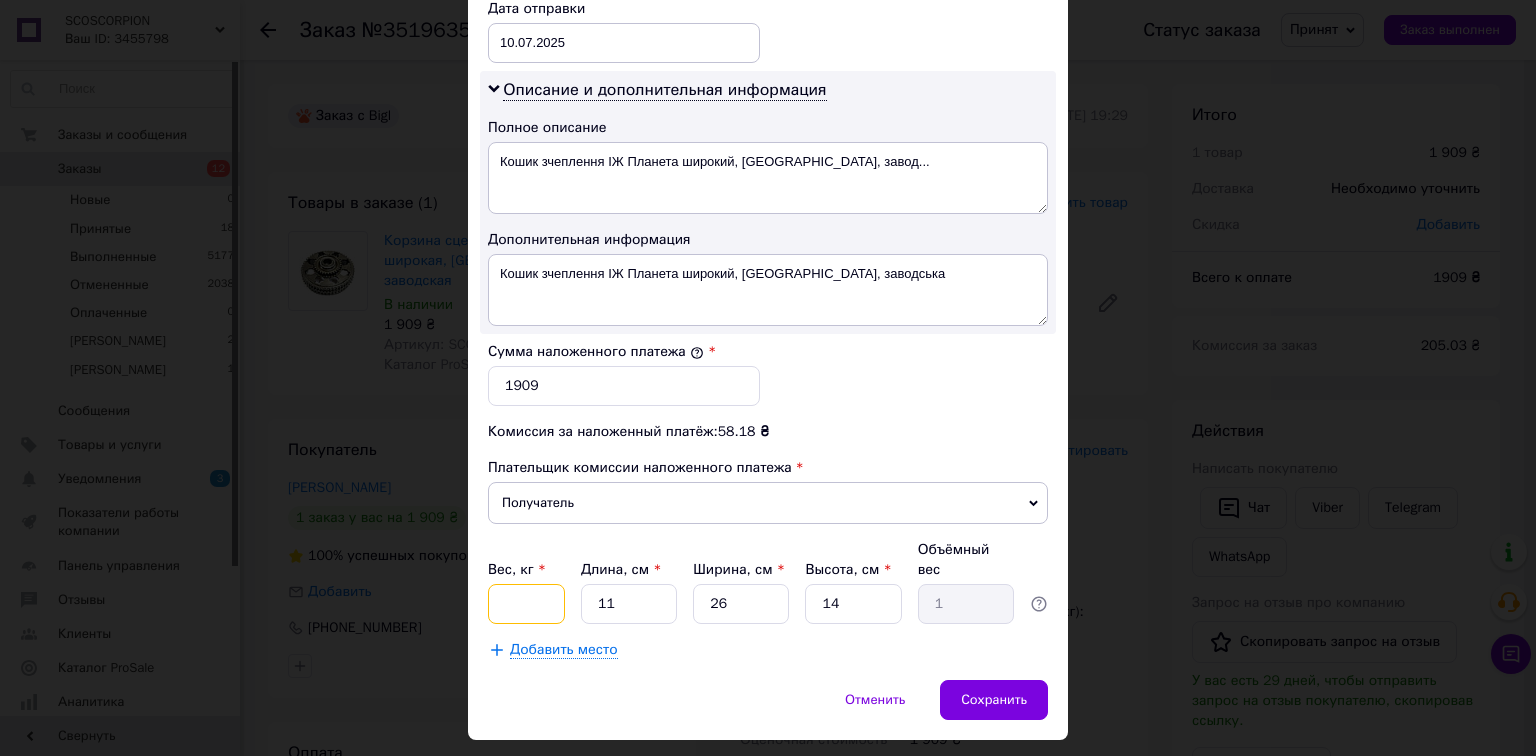 click on "Вес, кг   *" at bounding box center [526, 604] 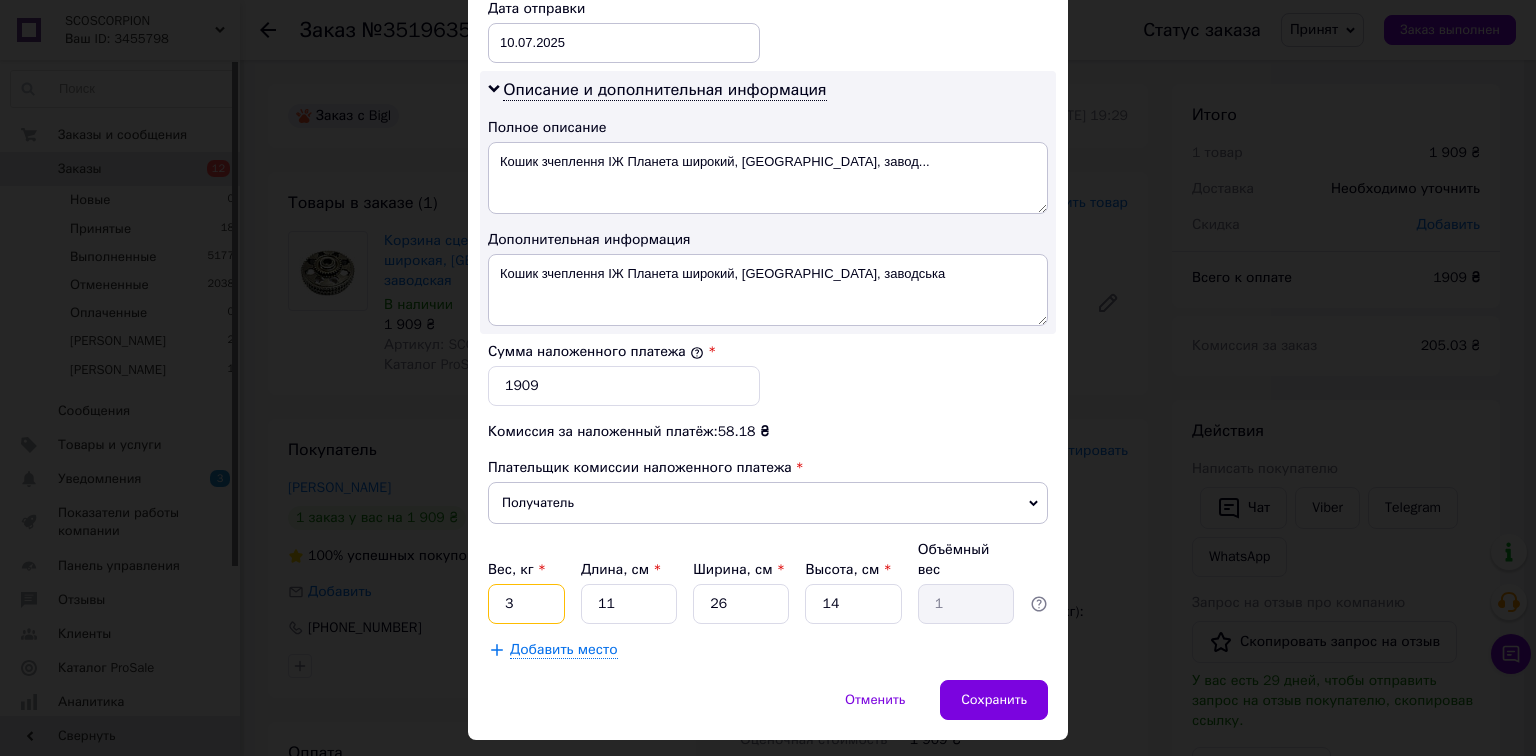 type on "3.5" 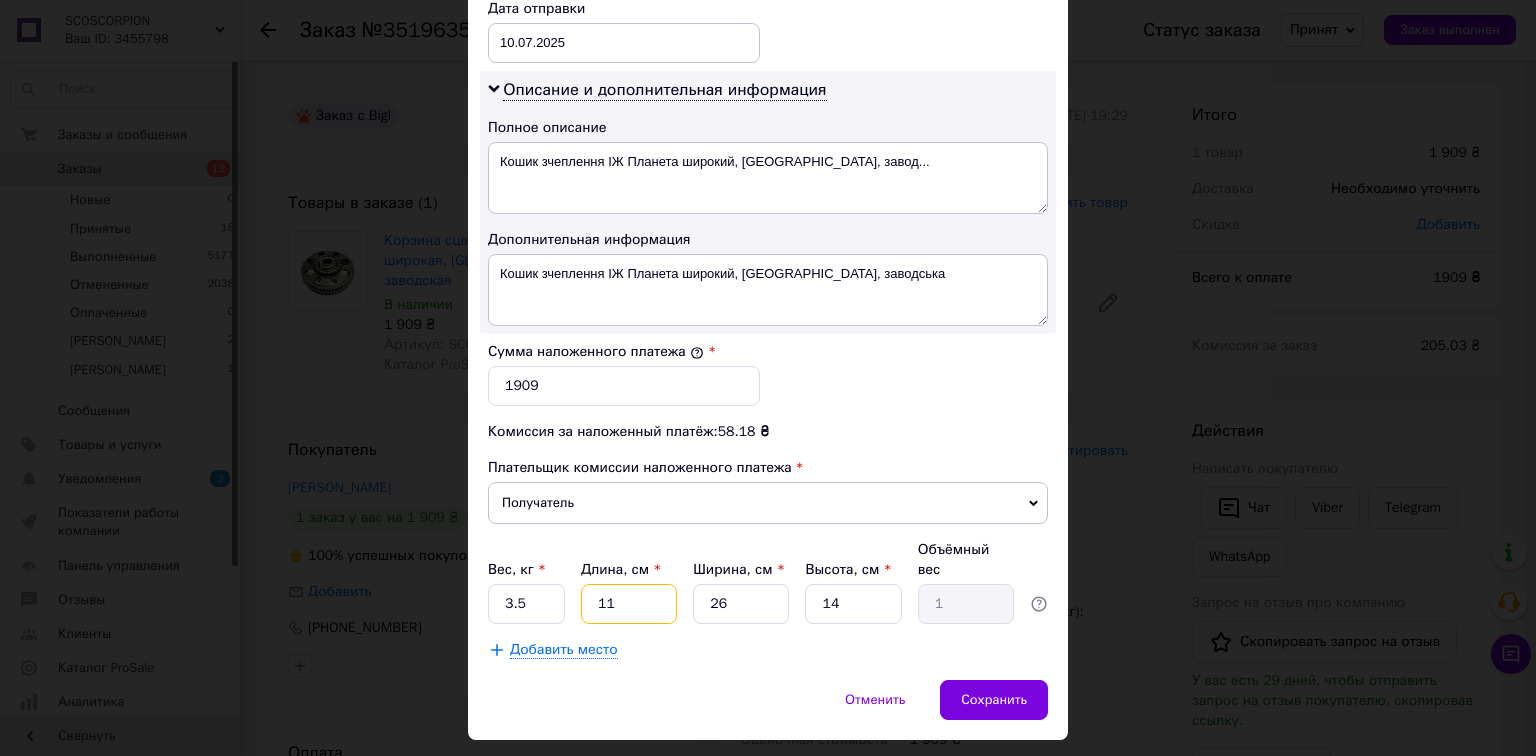 click on "11" at bounding box center [629, 604] 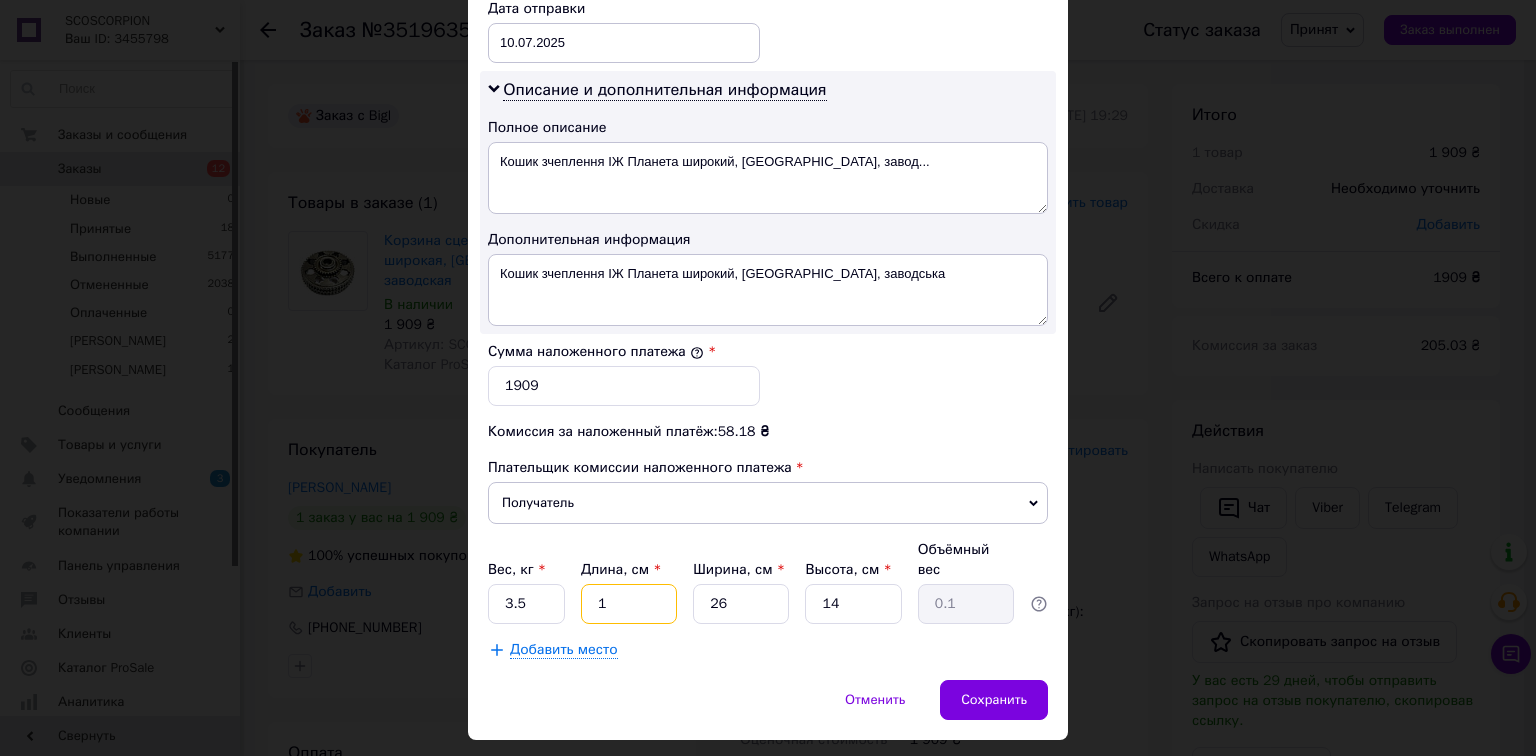 type 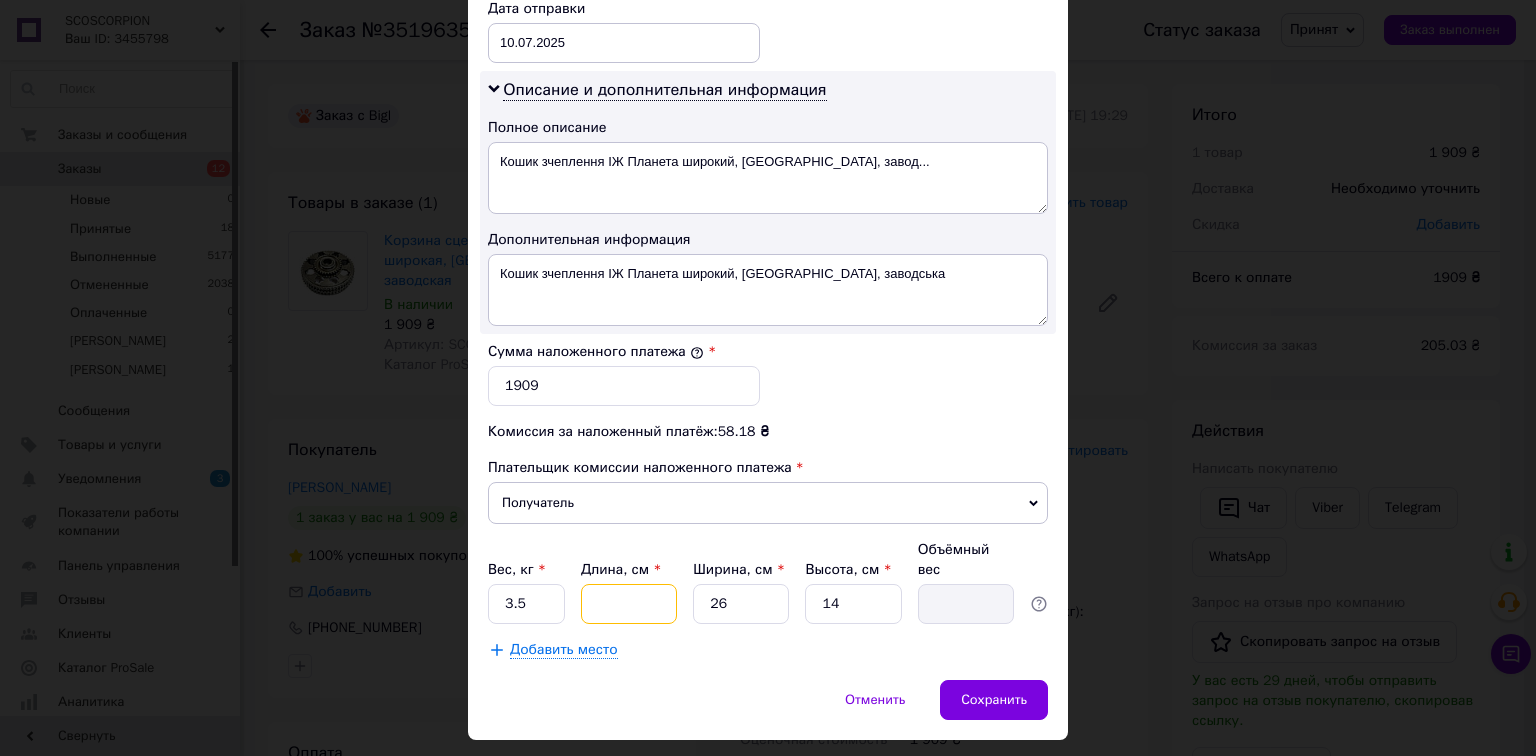 type on "2" 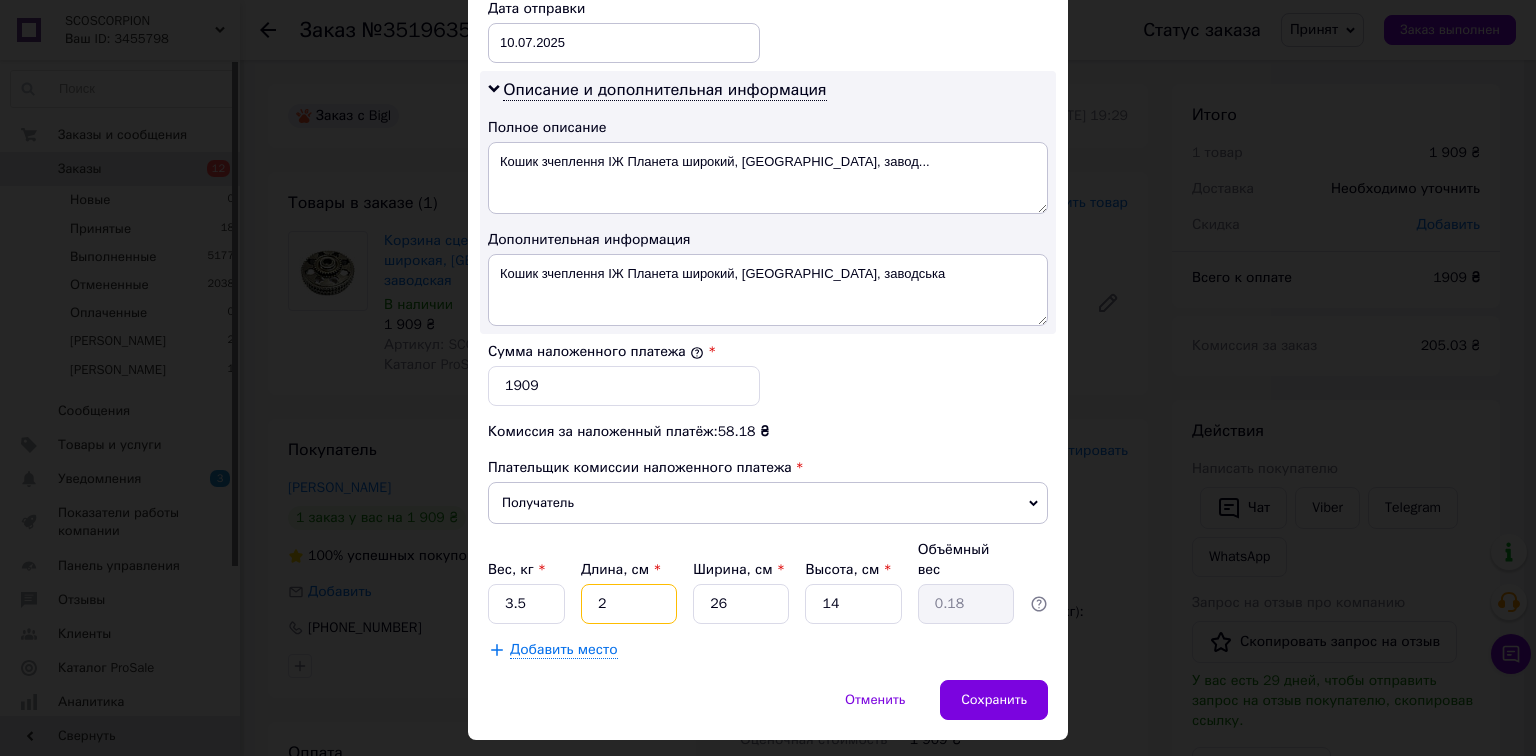 type on "20" 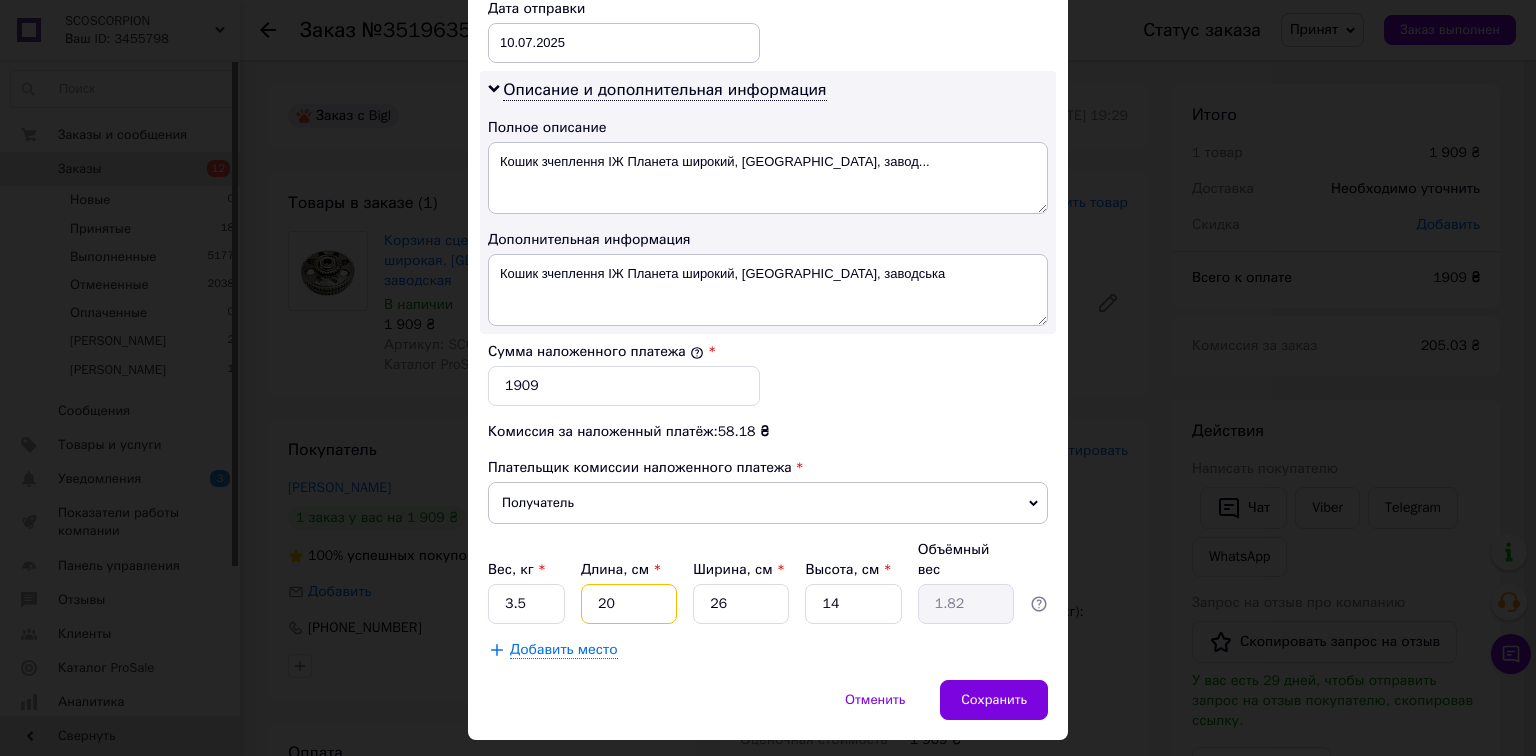 type on "20" 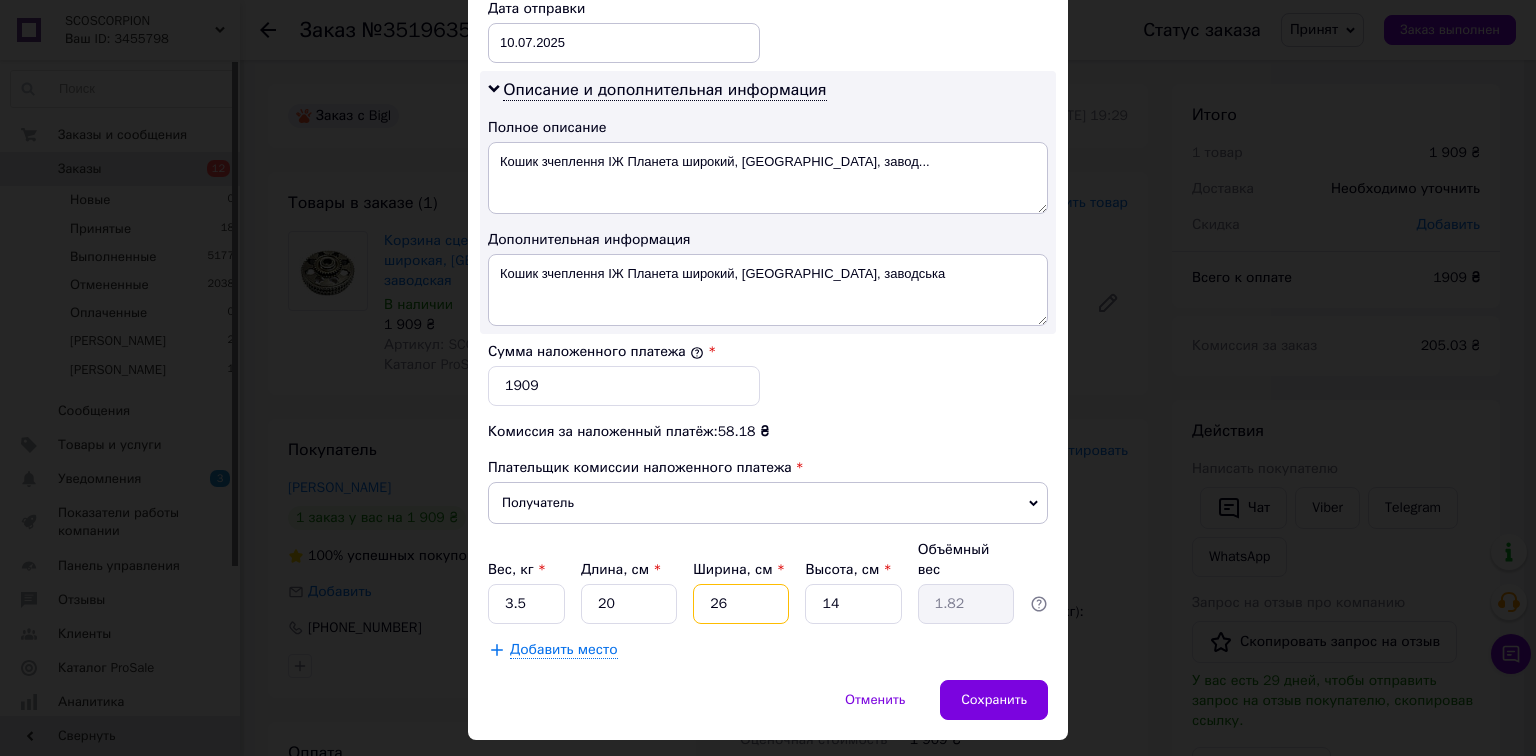 click on "26" at bounding box center (741, 604) 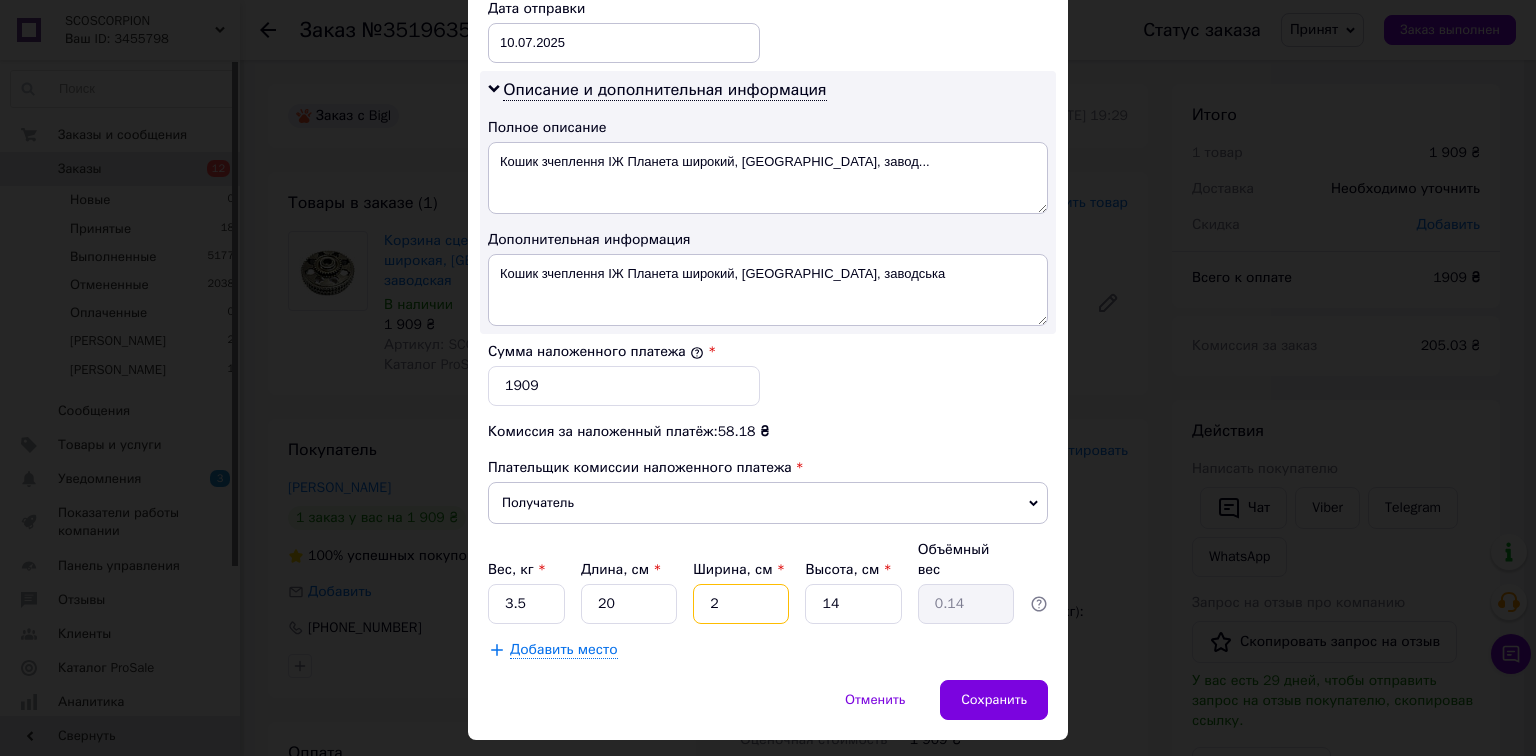 type 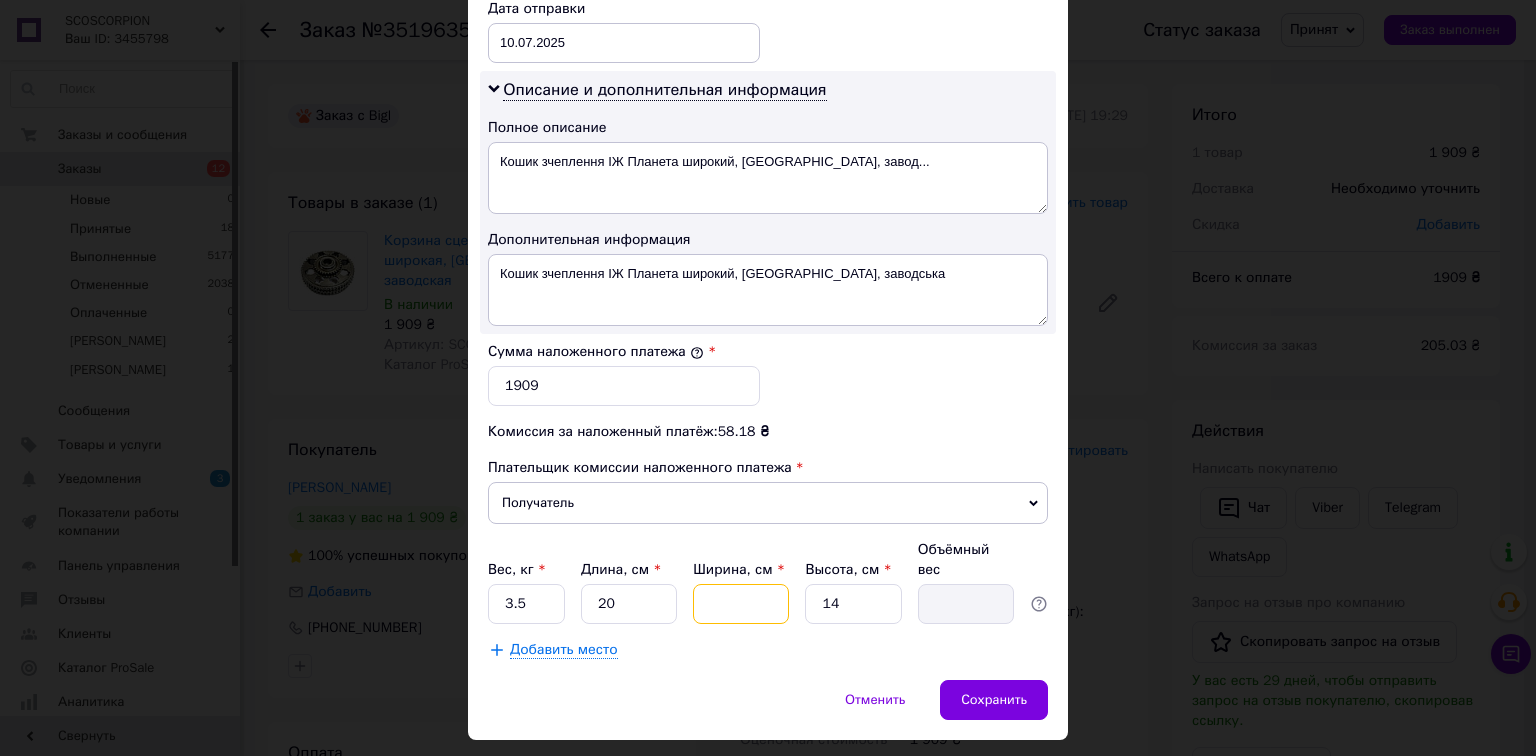 type on "2" 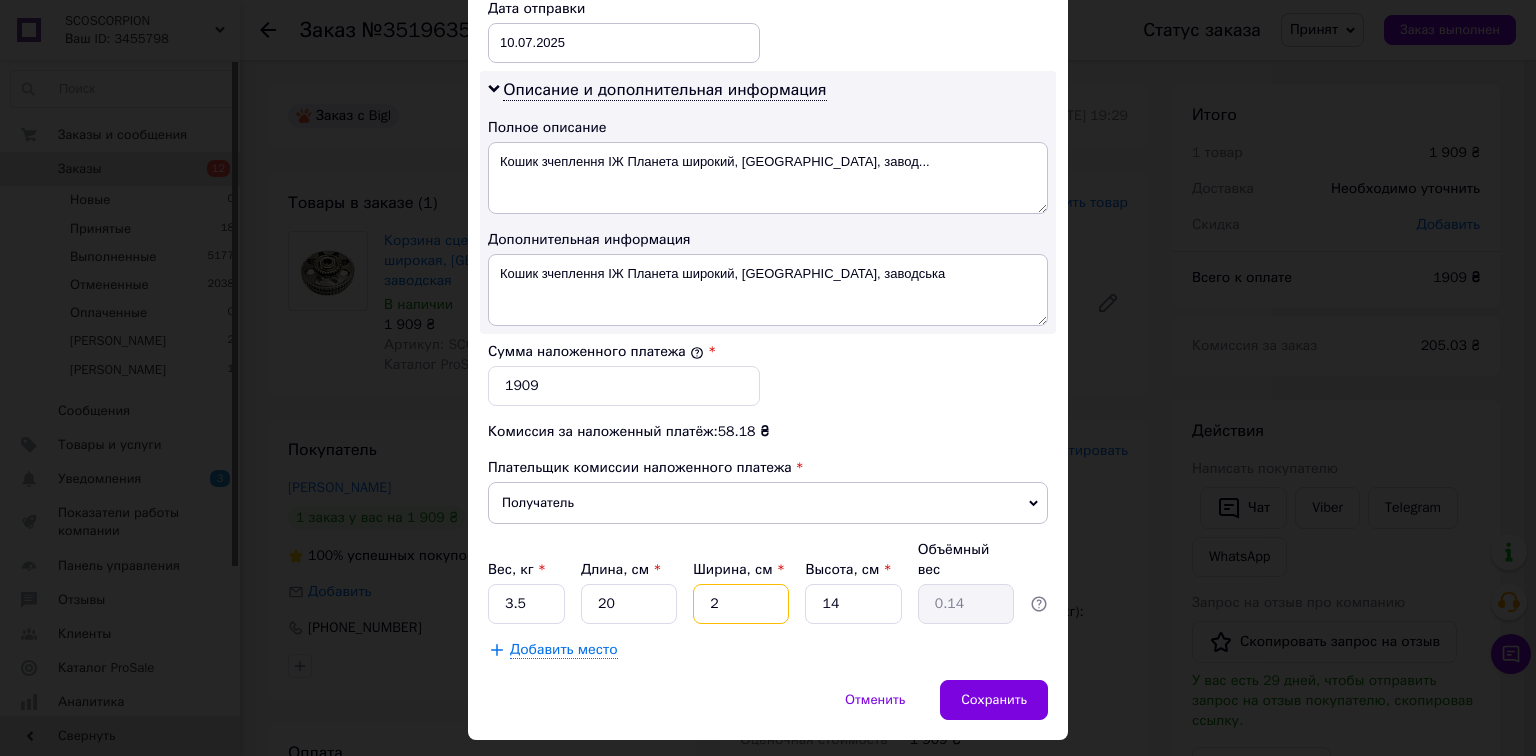 type on "20" 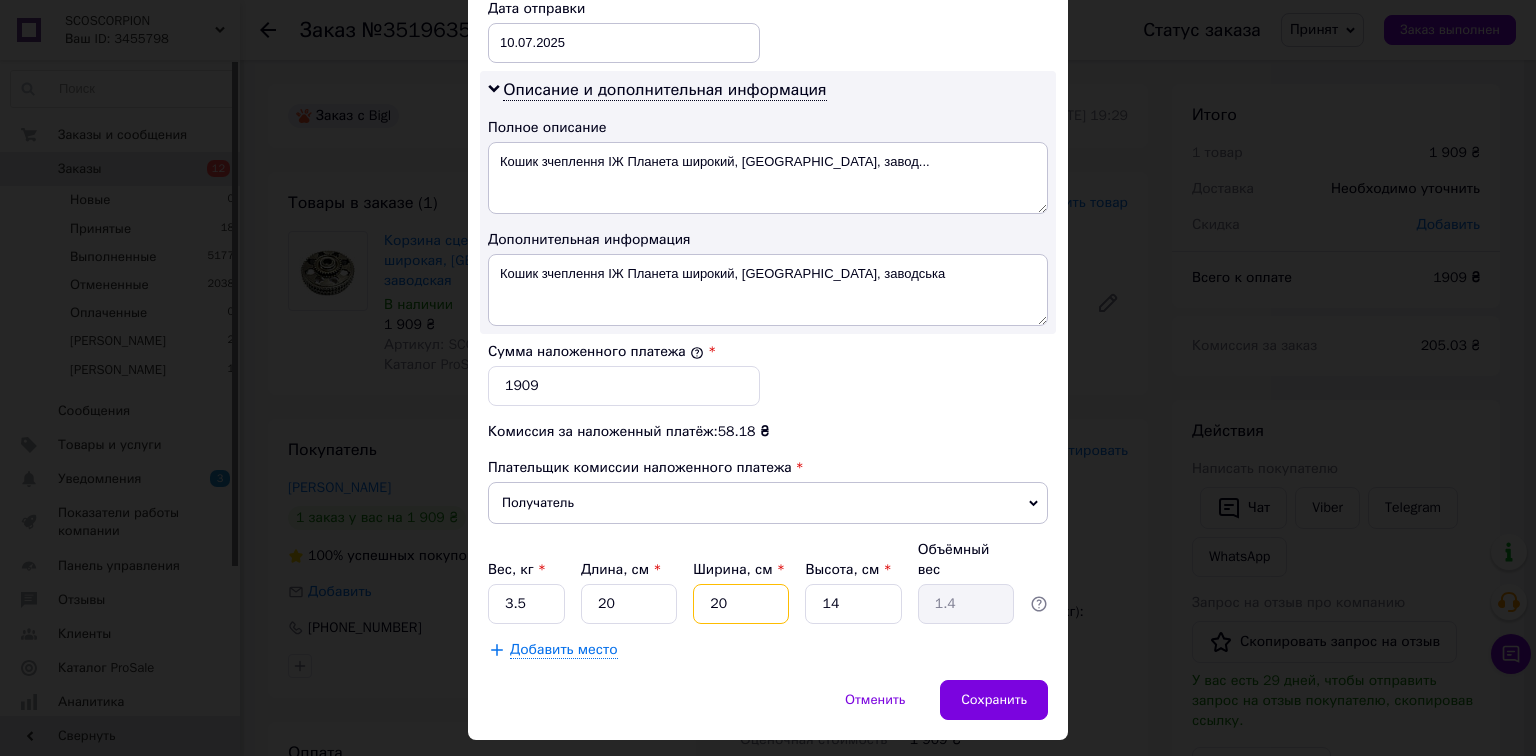 type on "20" 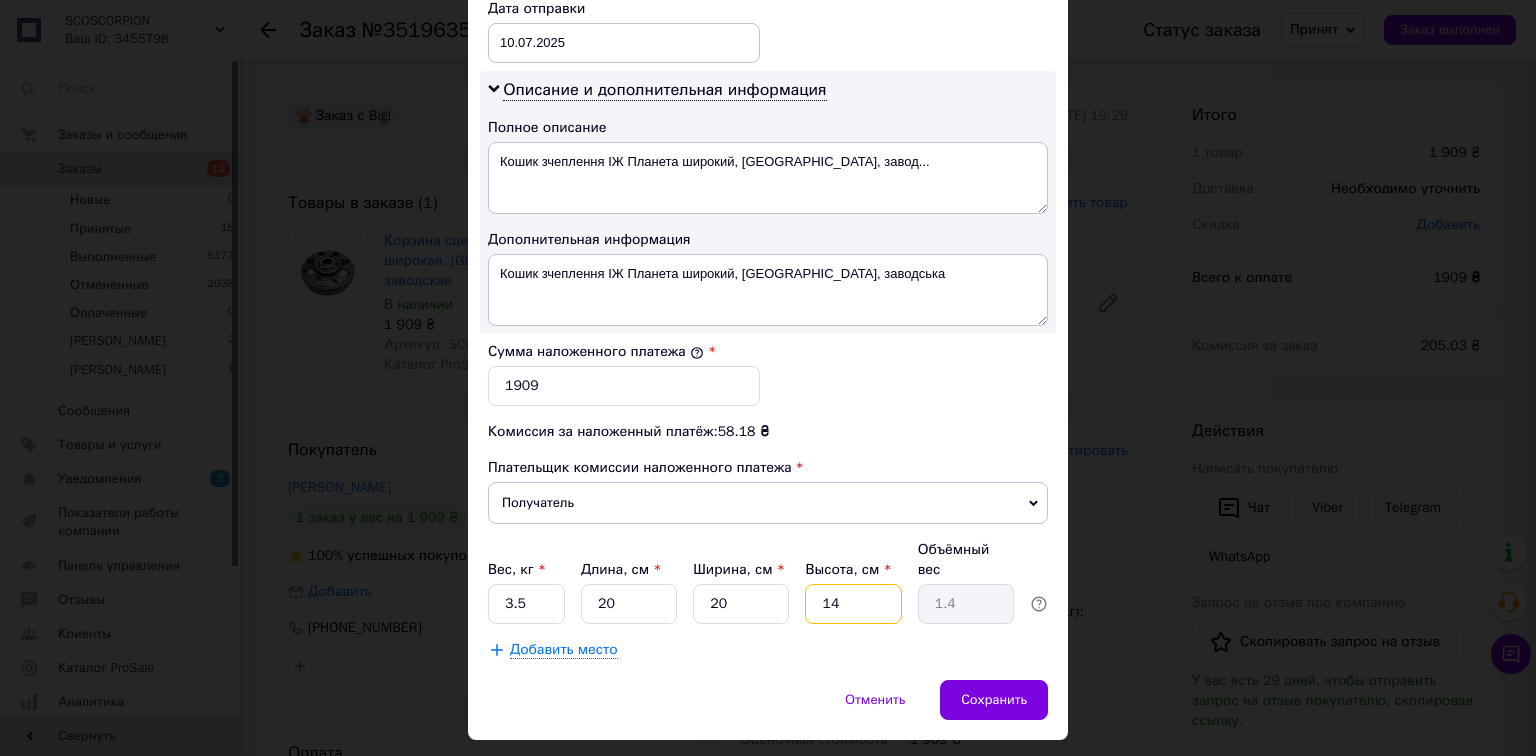 click on "14" at bounding box center (853, 604) 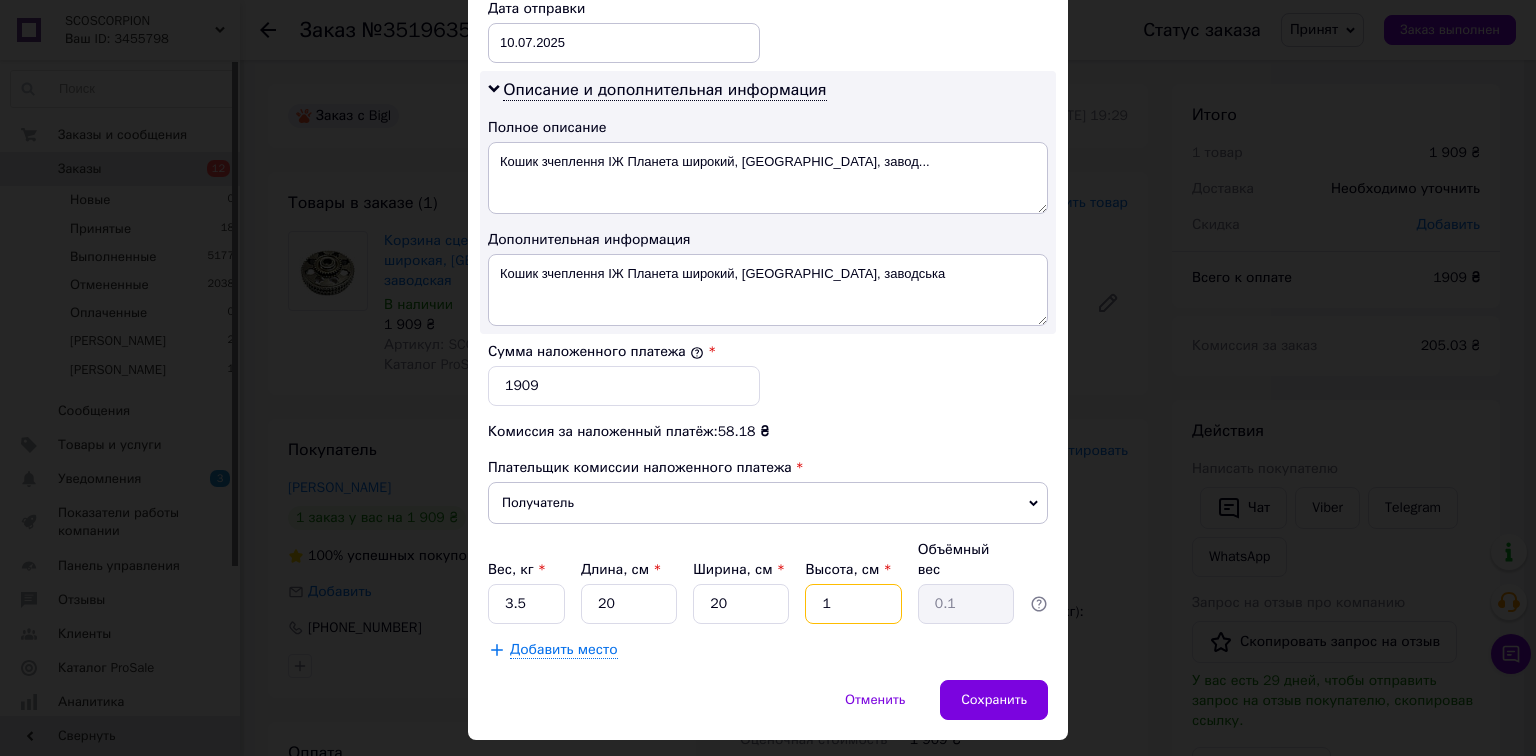 type 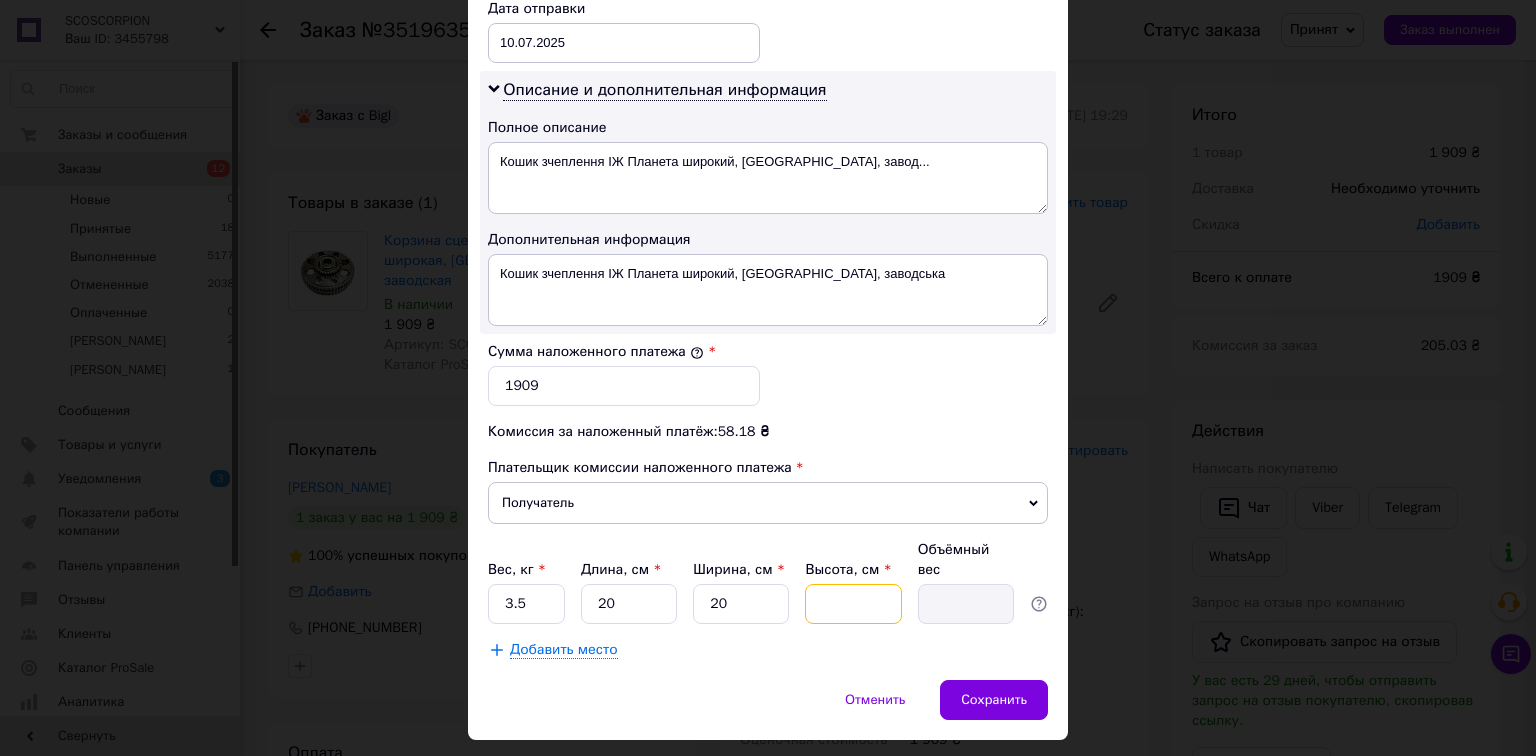 type on "1" 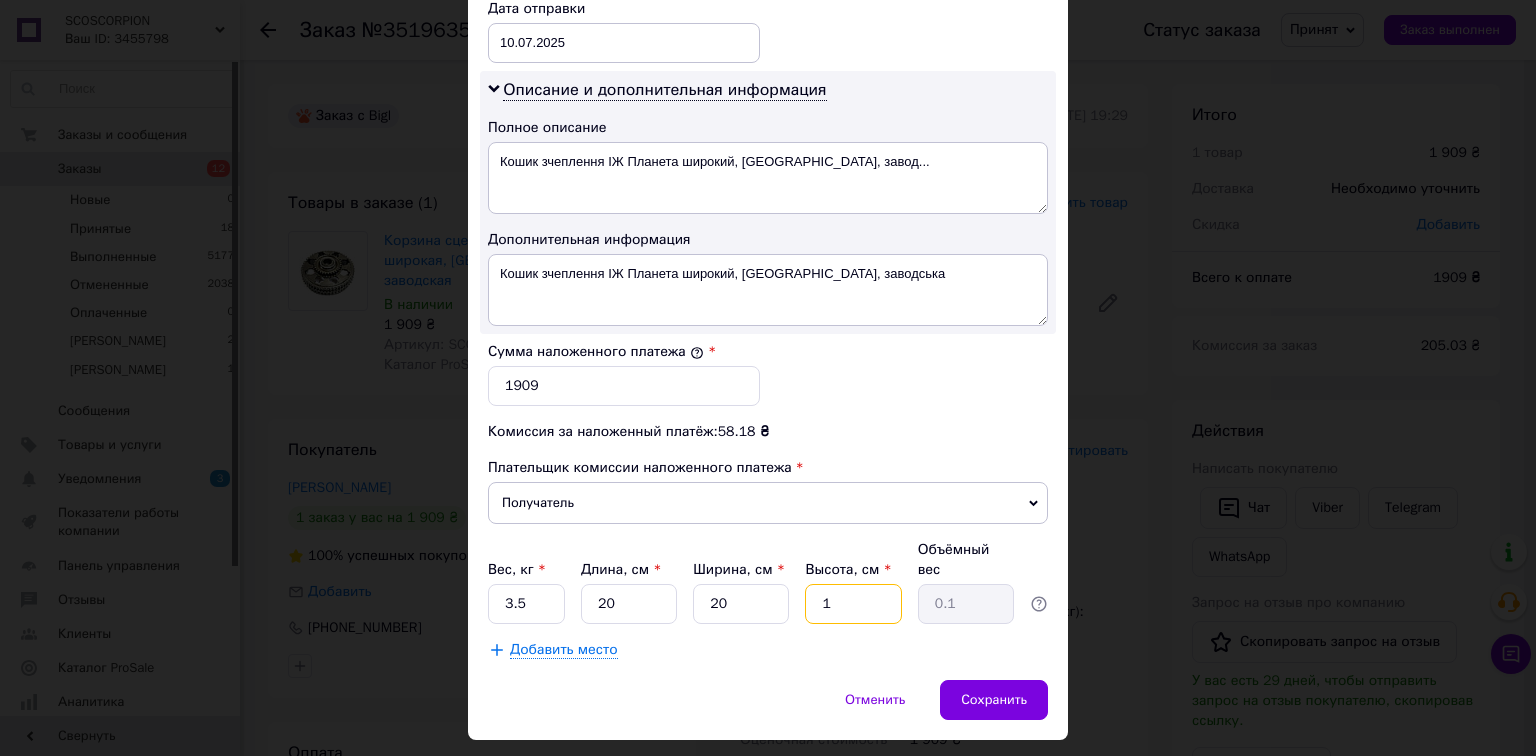 type on "12" 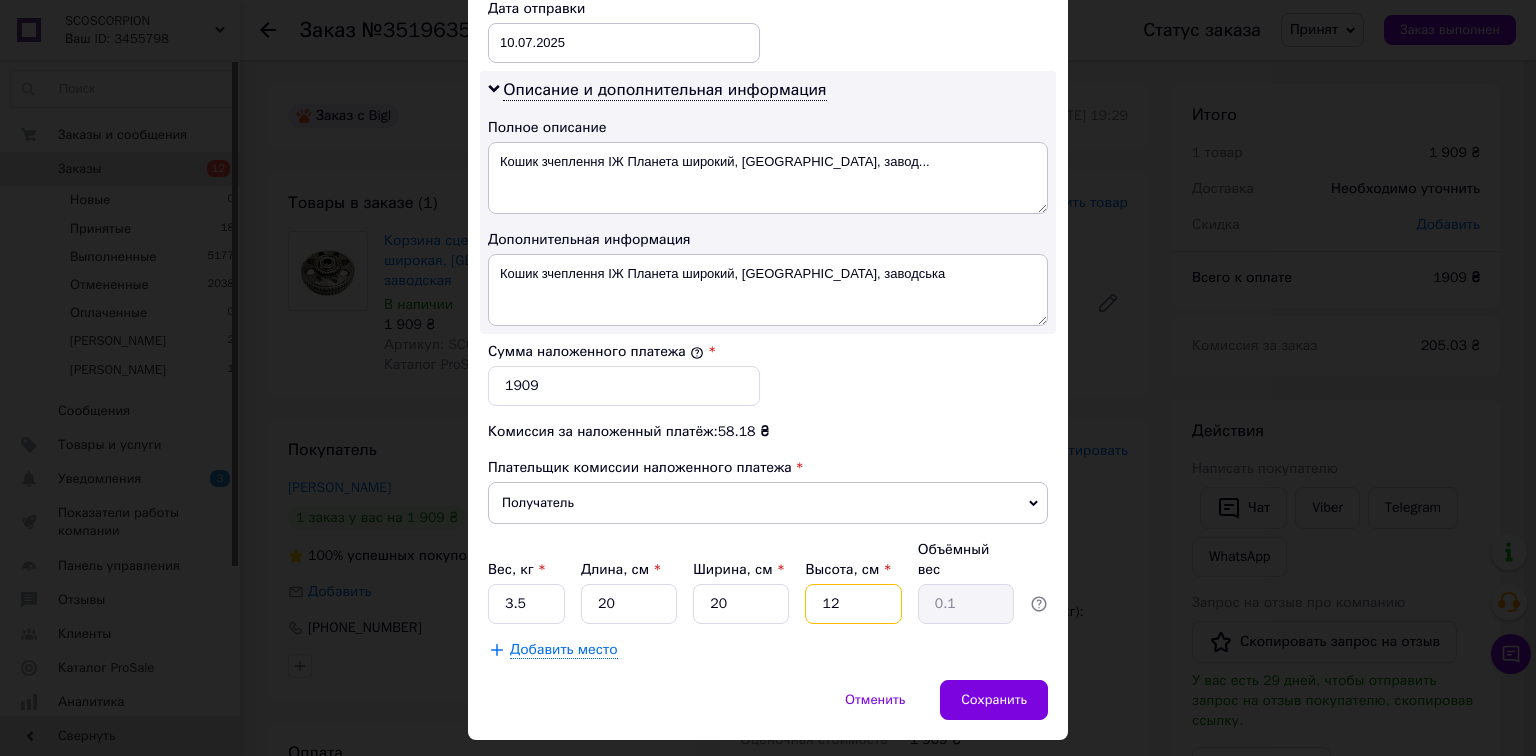 type on "1.2" 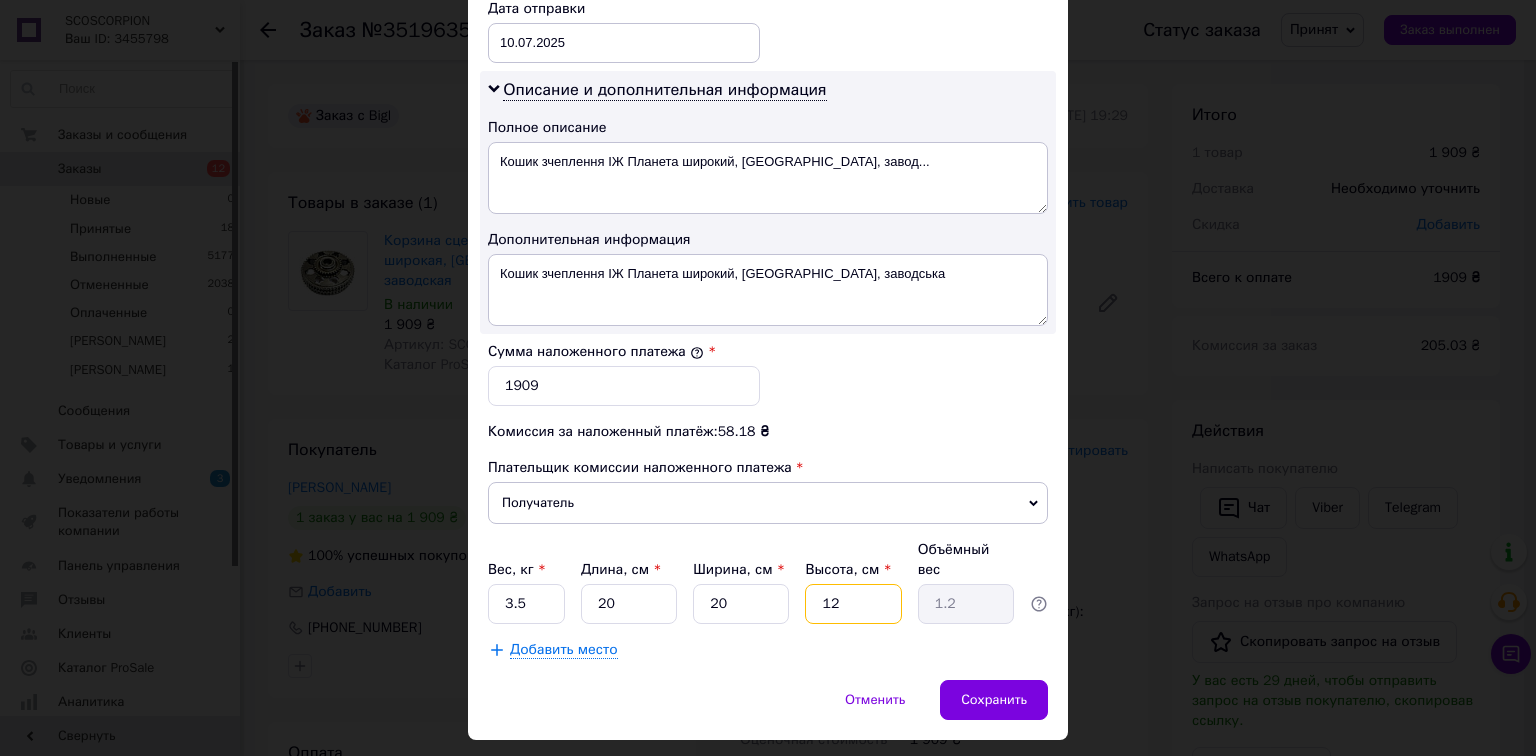 type on "120" 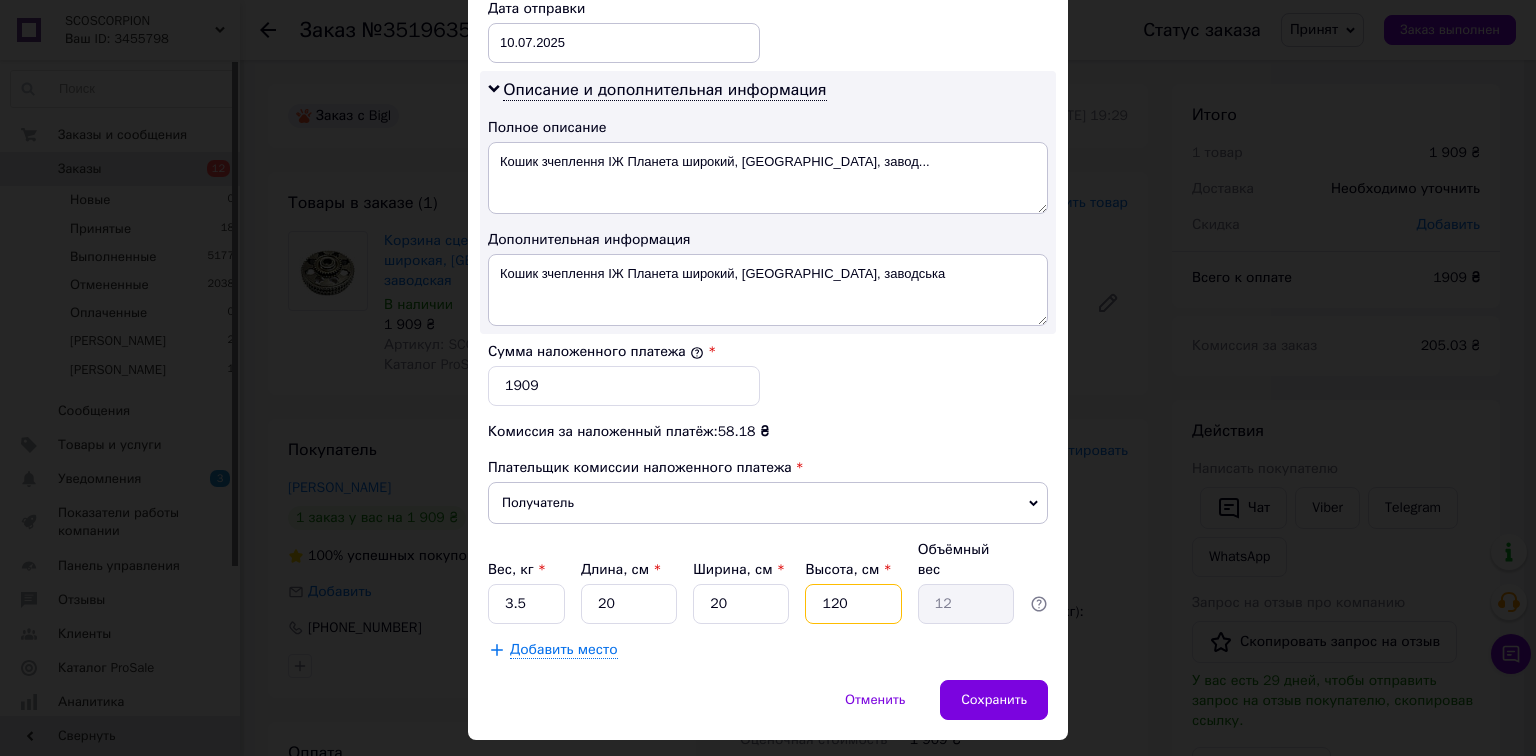 type on "12" 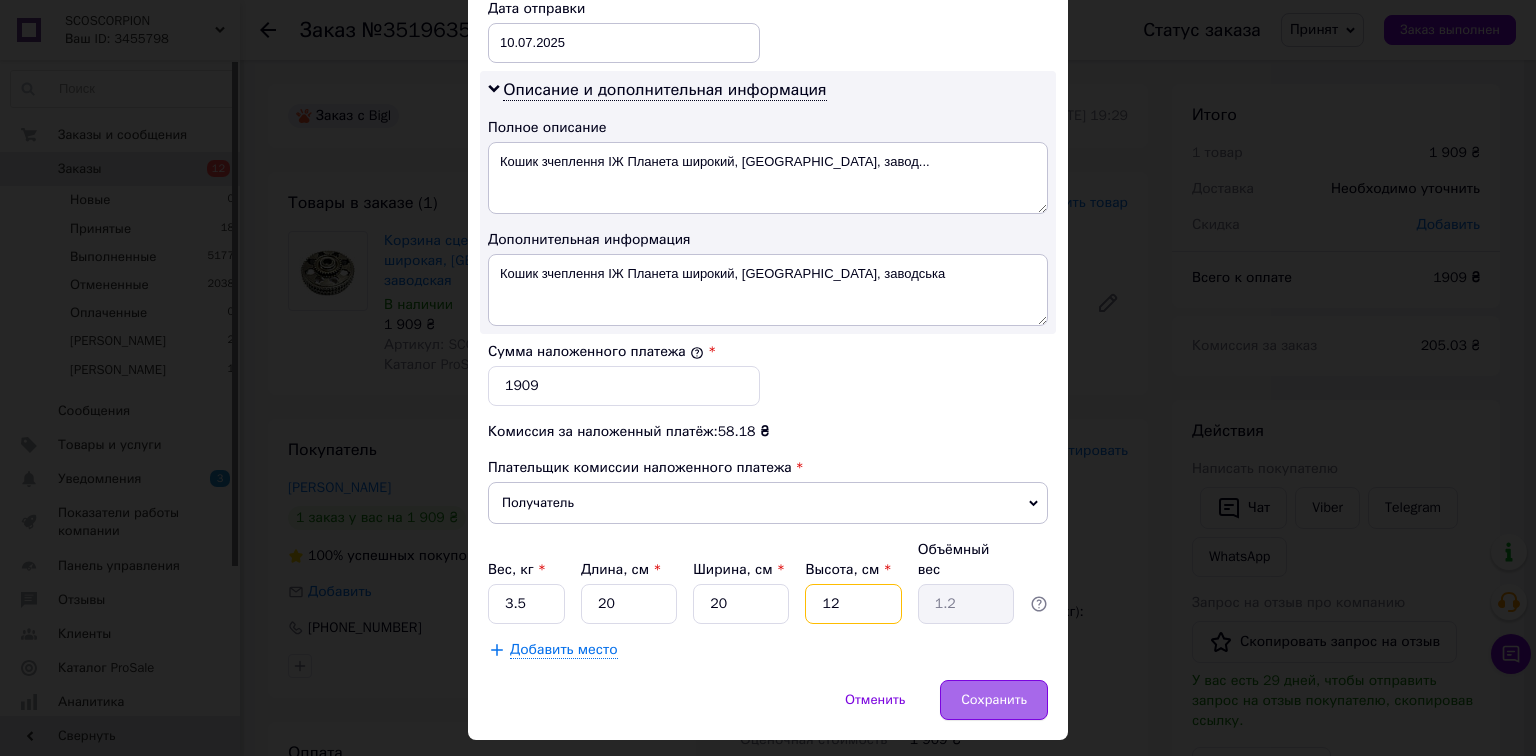 type on "12" 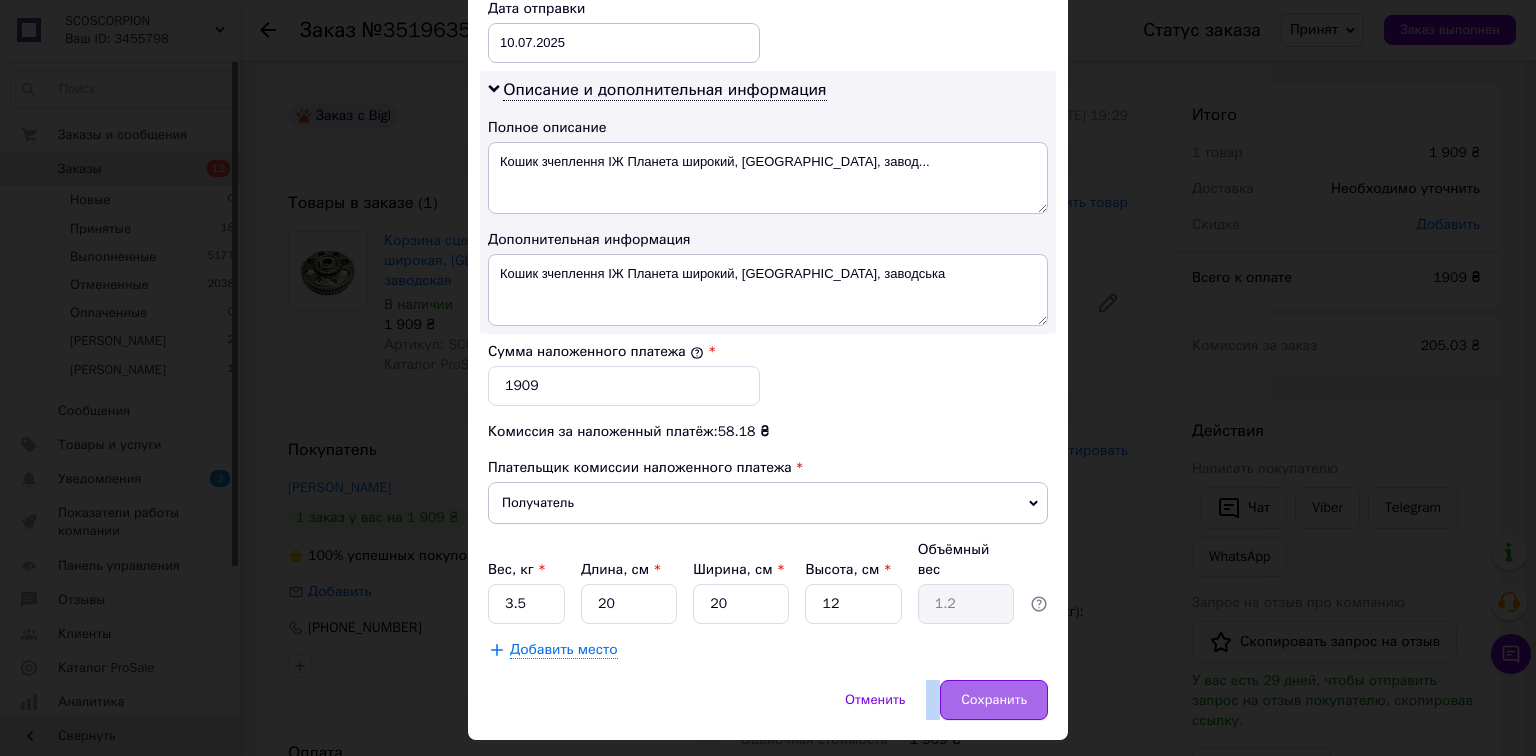 click on "× Редактирование доставки Способ доставки Нова Пошта (платная) Плательщик Получатель Отправитель Фамилия получателя [PERSON_NAME] Имя получателя [PERSON_NAME] Отчество получателя Телефон получателя [PHONE_NUMBER] Тип доставки В отделении Курьером В почтомате Город Житомир Отделение №14 (до 30 кг): [STREET_ADDRESS] Место отправки Богодухів: №1: вул. [PERSON_NAME], 3 Нет совпадений. Попробуйте изменить условия поиска Добавить еще место отправки Тип посылки Груз Документы Номер упаковки (не обязательно) Оценочная стоимость 1909 Дата отправки [DATE] < 2025 > < Июль > Пн Вт Ср Чт Пт Сб Вс 30 1 2 3 4" at bounding box center [768, -75] 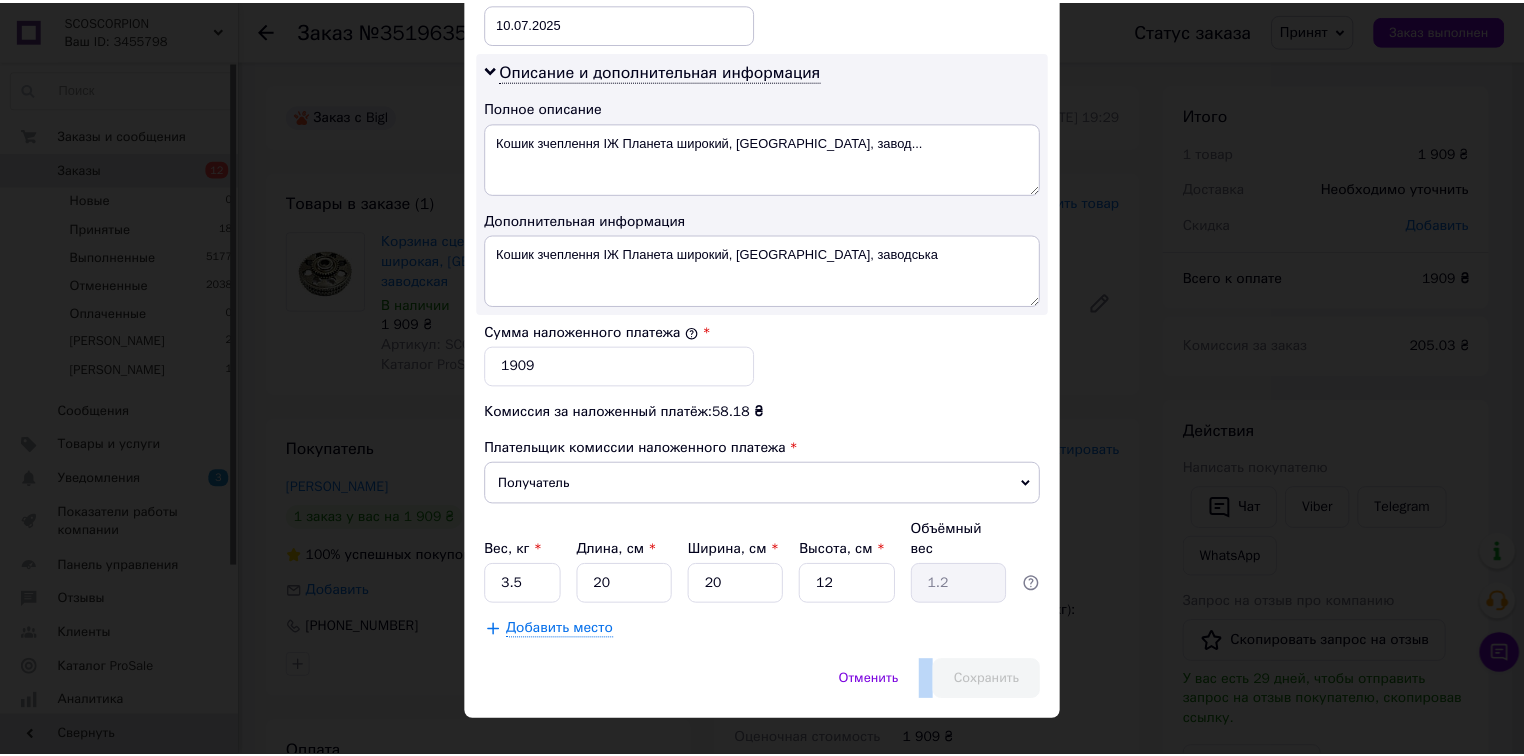 scroll, scrollTop: 0, scrollLeft: 0, axis: both 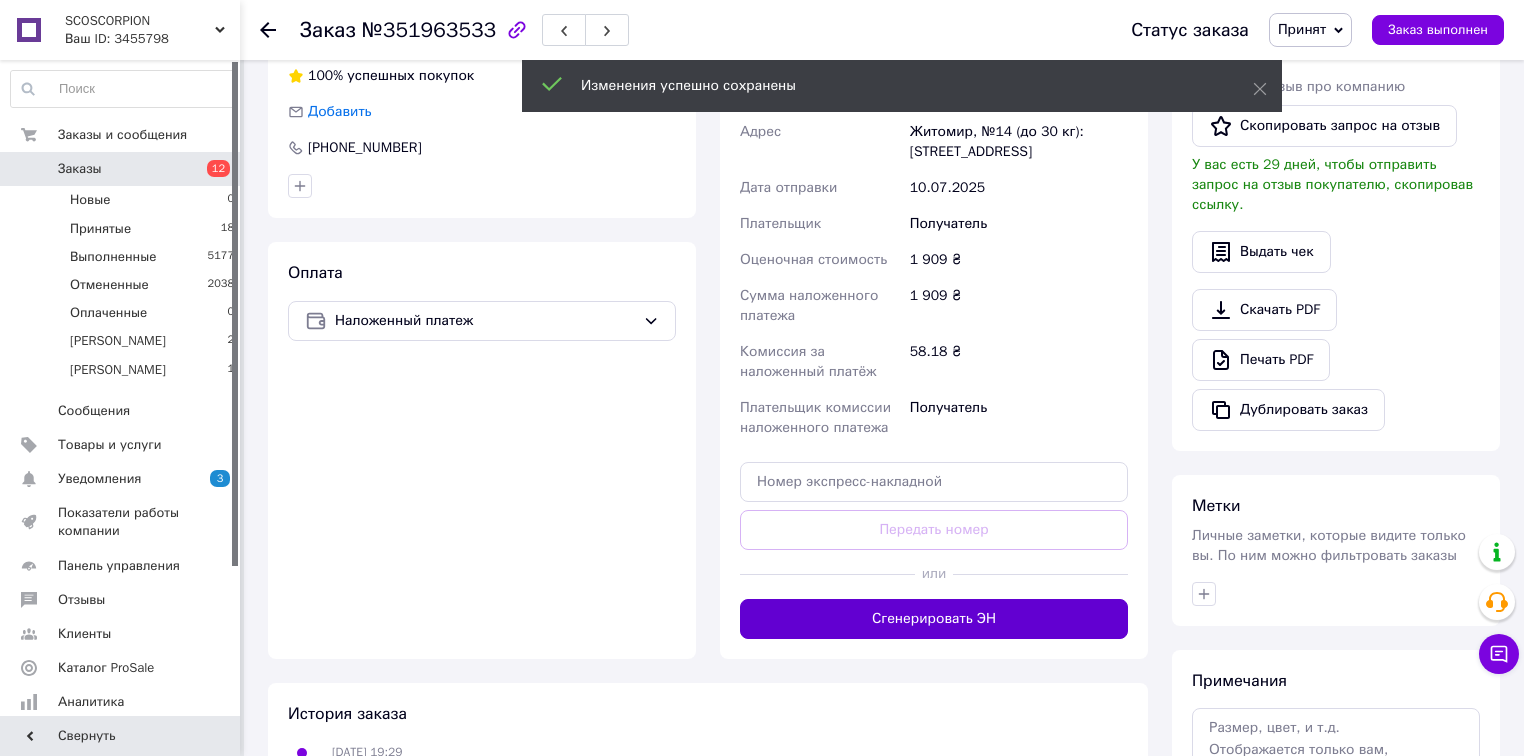 click on "Сгенерировать ЭН" at bounding box center [934, 619] 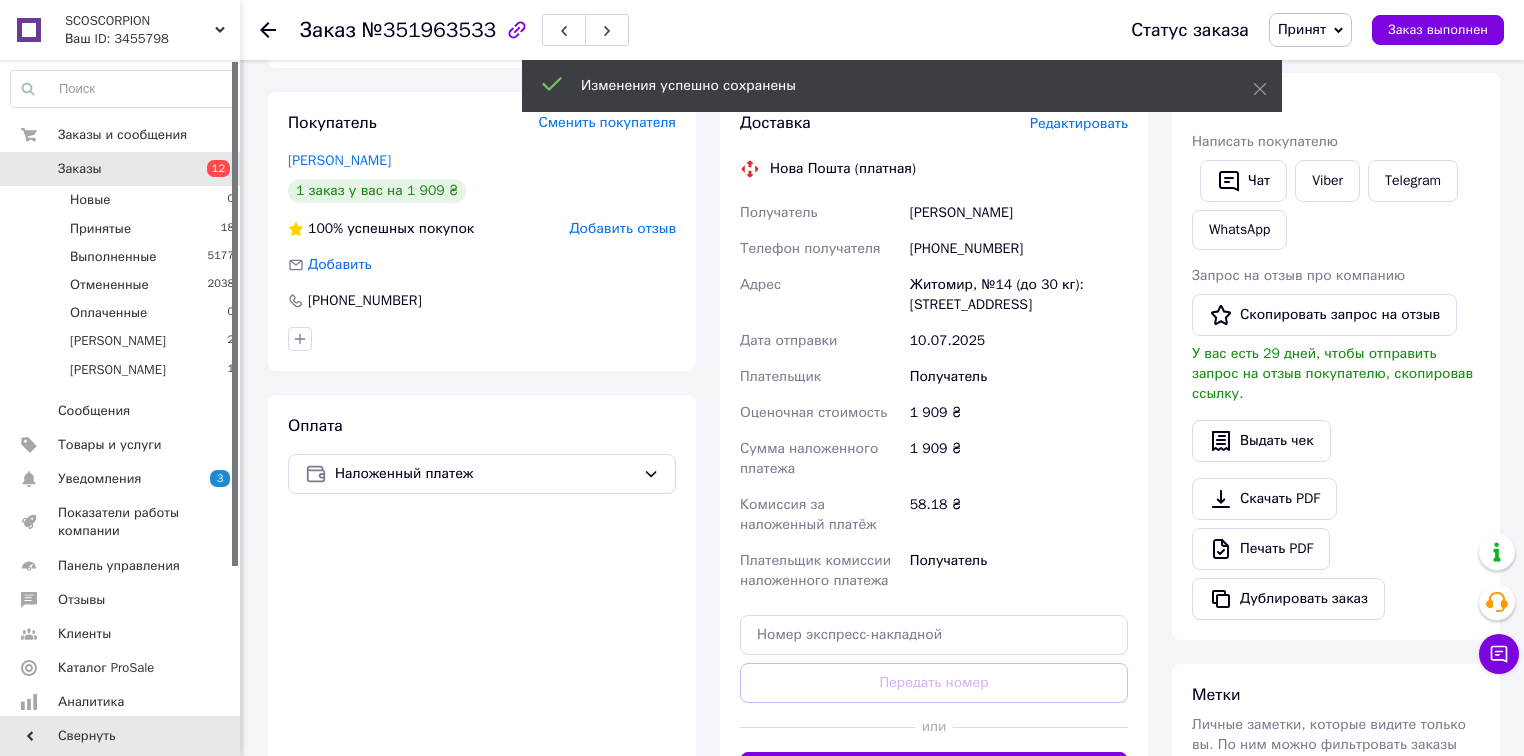 scroll, scrollTop: 240, scrollLeft: 0, axis: vertical 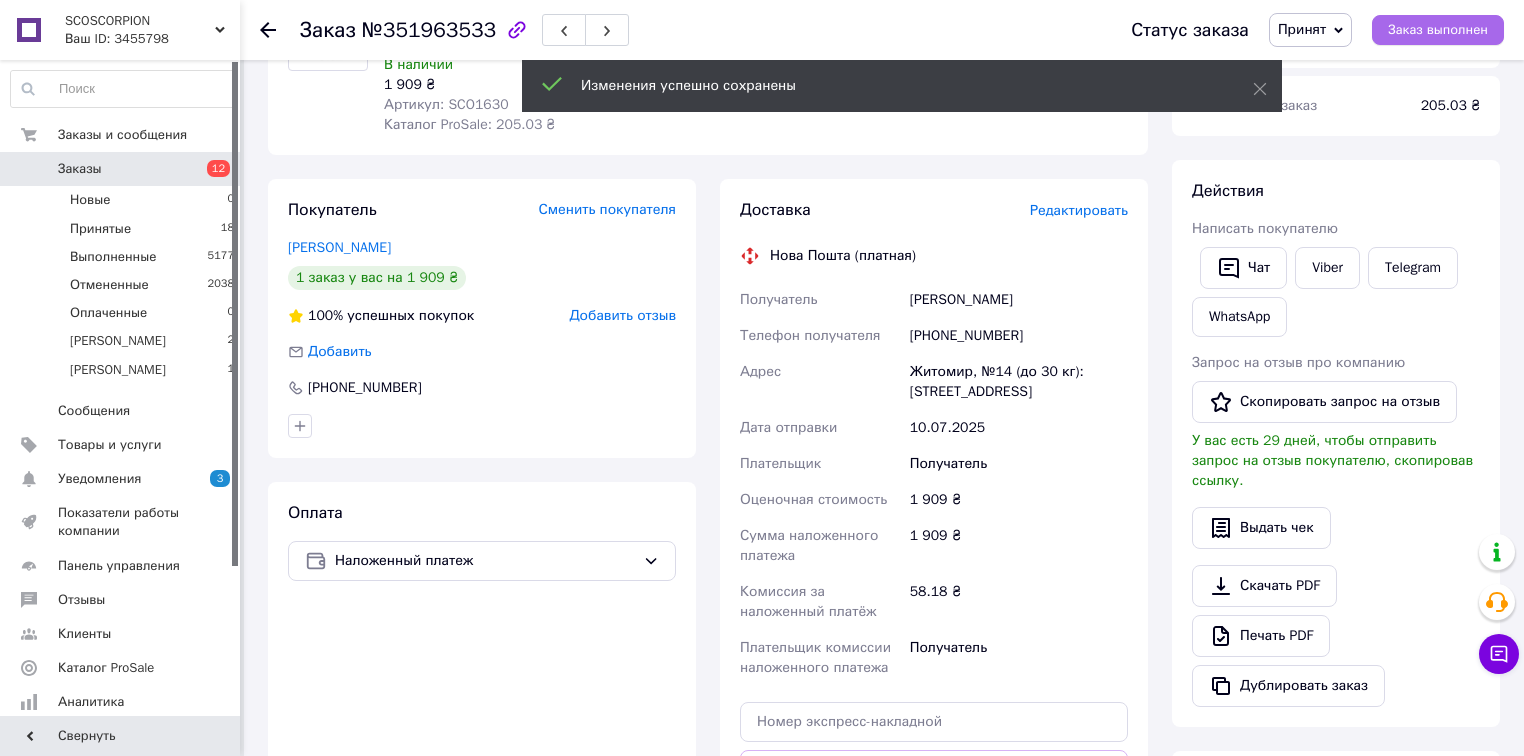 click on "Заказ выполнен" at bounding box center (1438, 30) 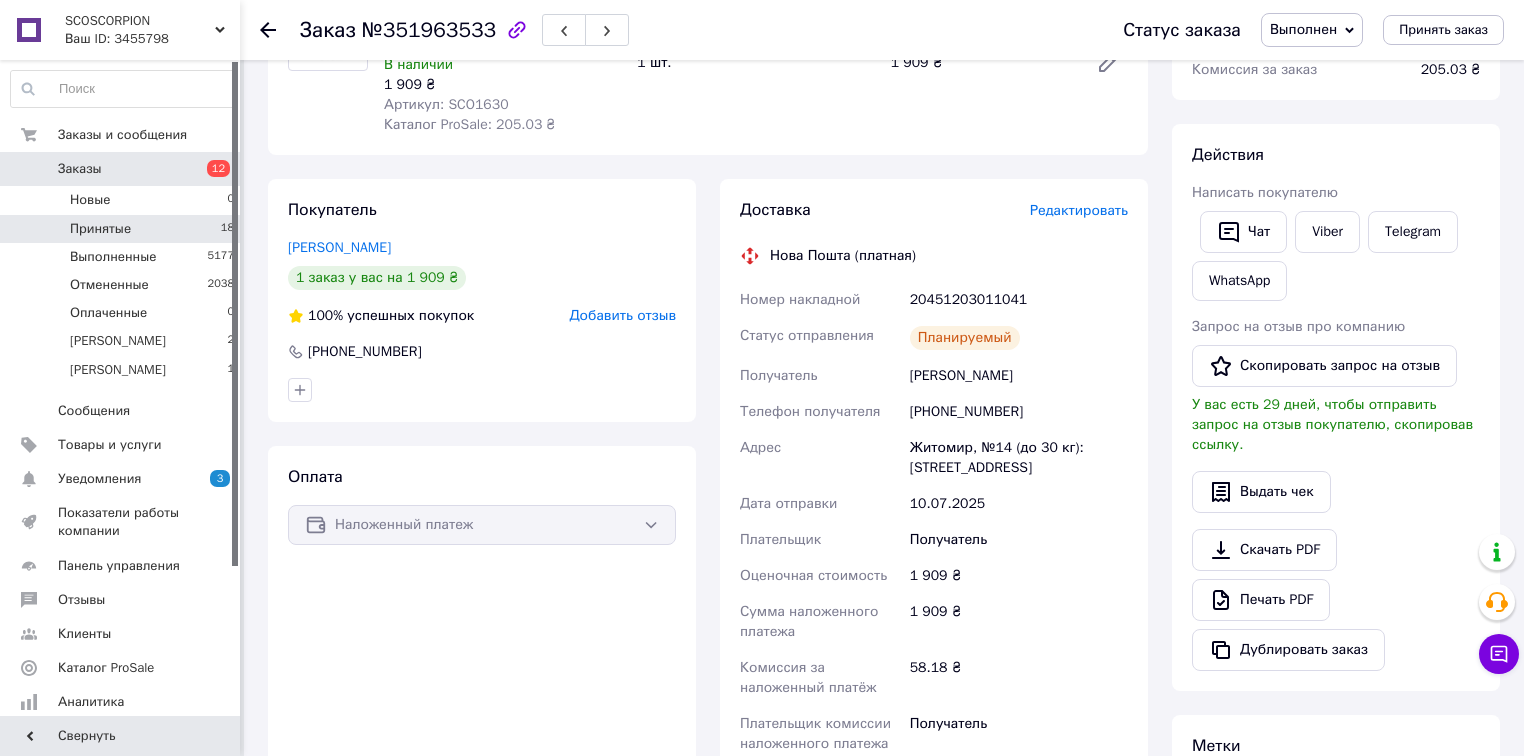 click on "Принятые 18" at bounding box center (123, 229) 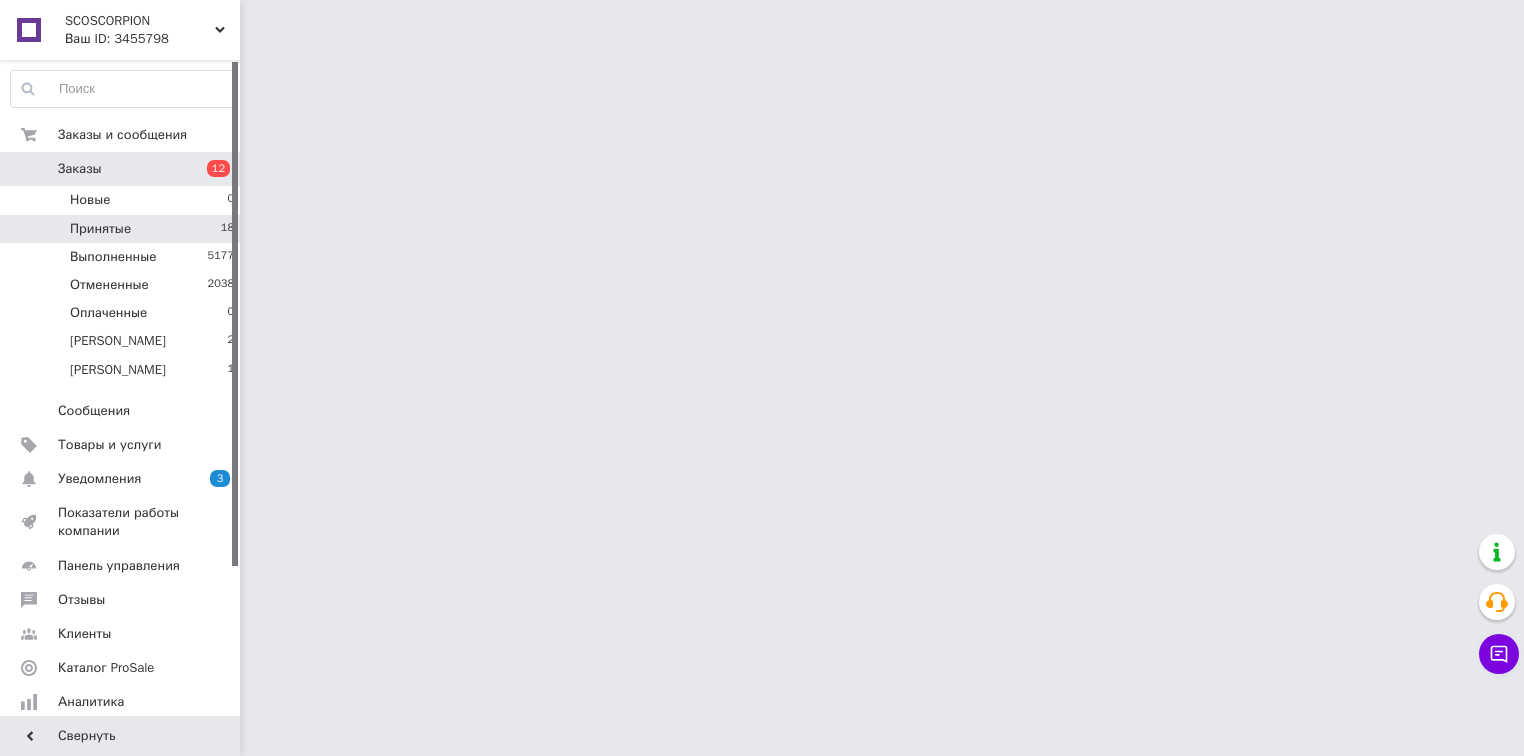 scroll, scrollTop: 0, scrollLeft: 0, axis: both 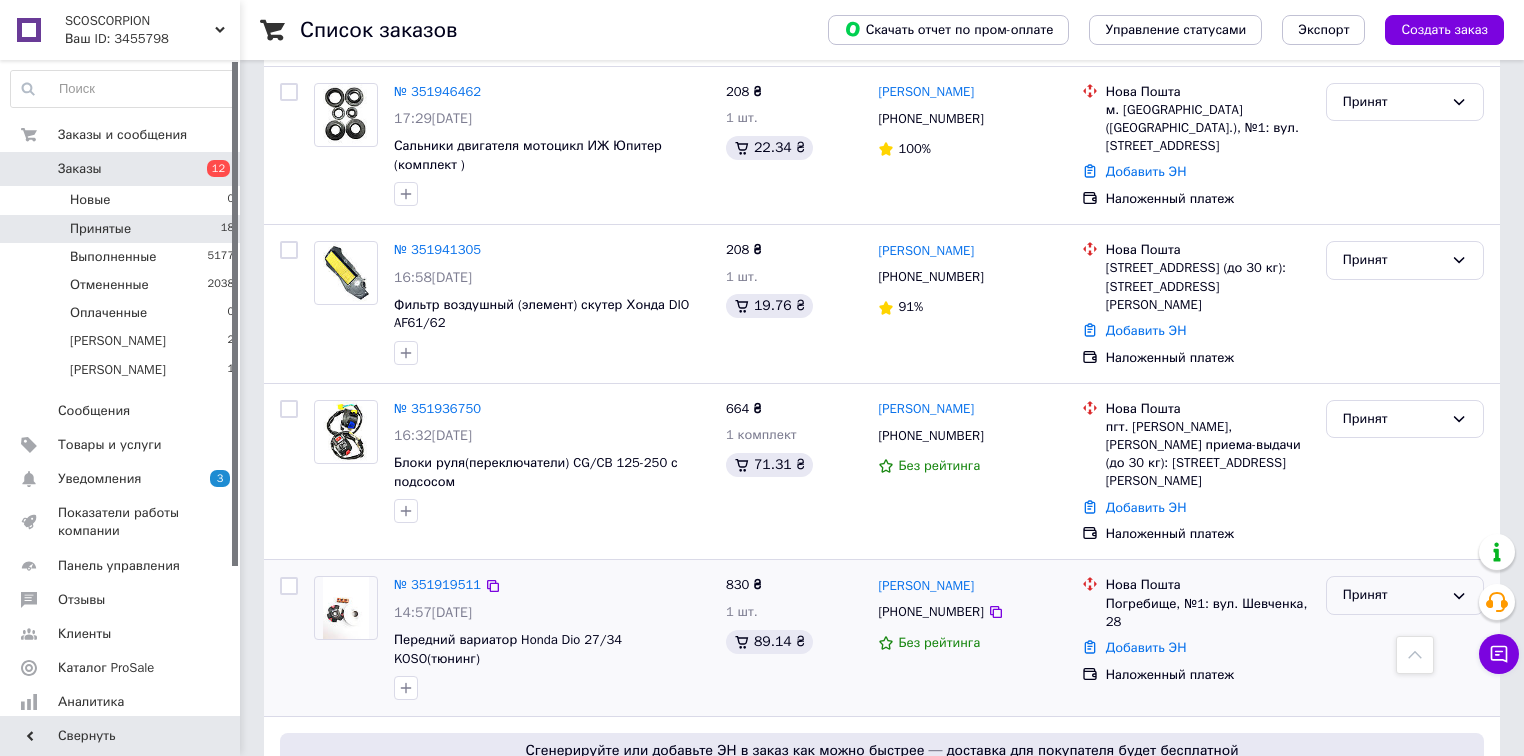 click on "Принят" at bounding box center [1405, 595] 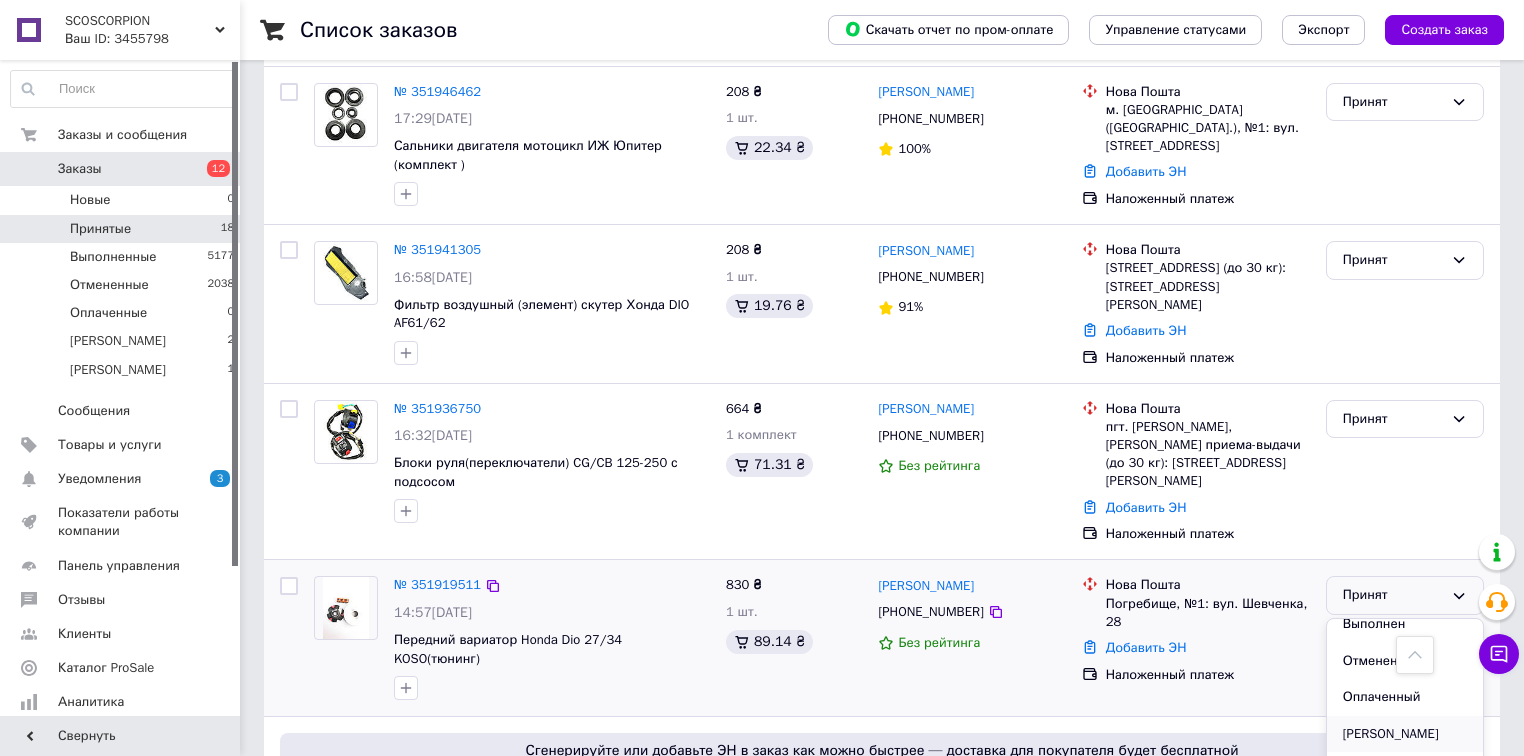 scroll, scrollTop: 16, scrollLeft: 0, axis: vertical 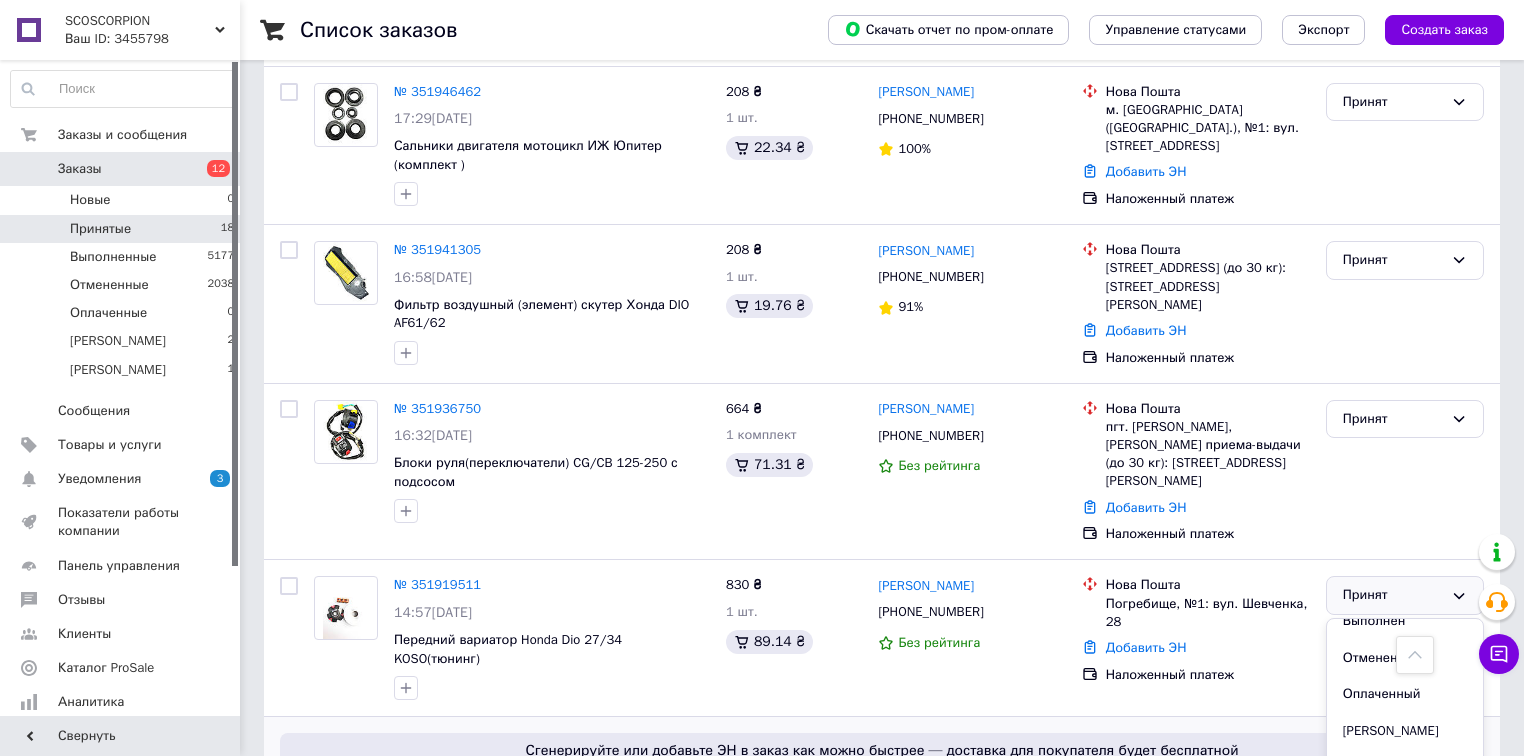 click on "[PERSON_NAME]" at bounding box center [1405, 767] 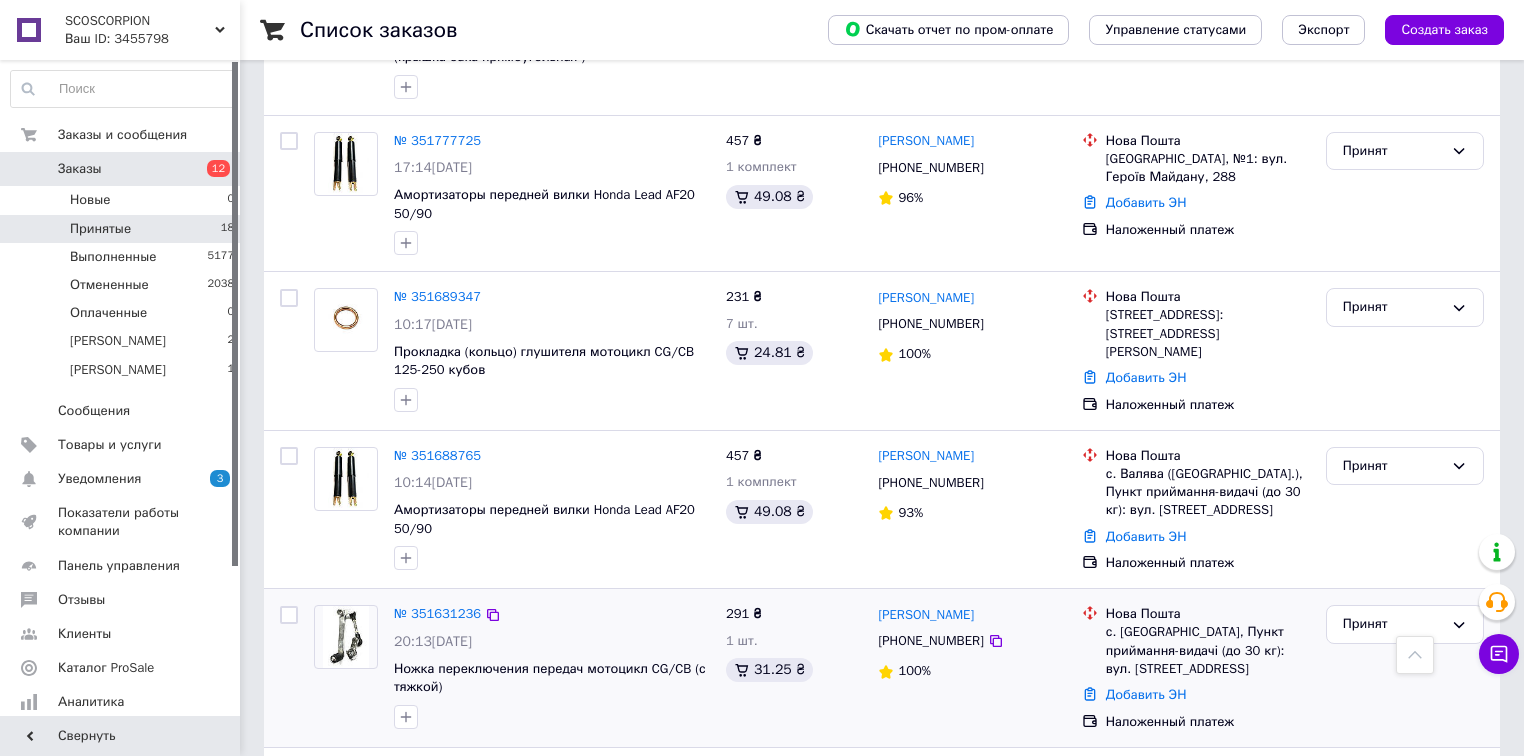 scroll, scrollTop: 2313, scrollLeft: 0, axis: vertical 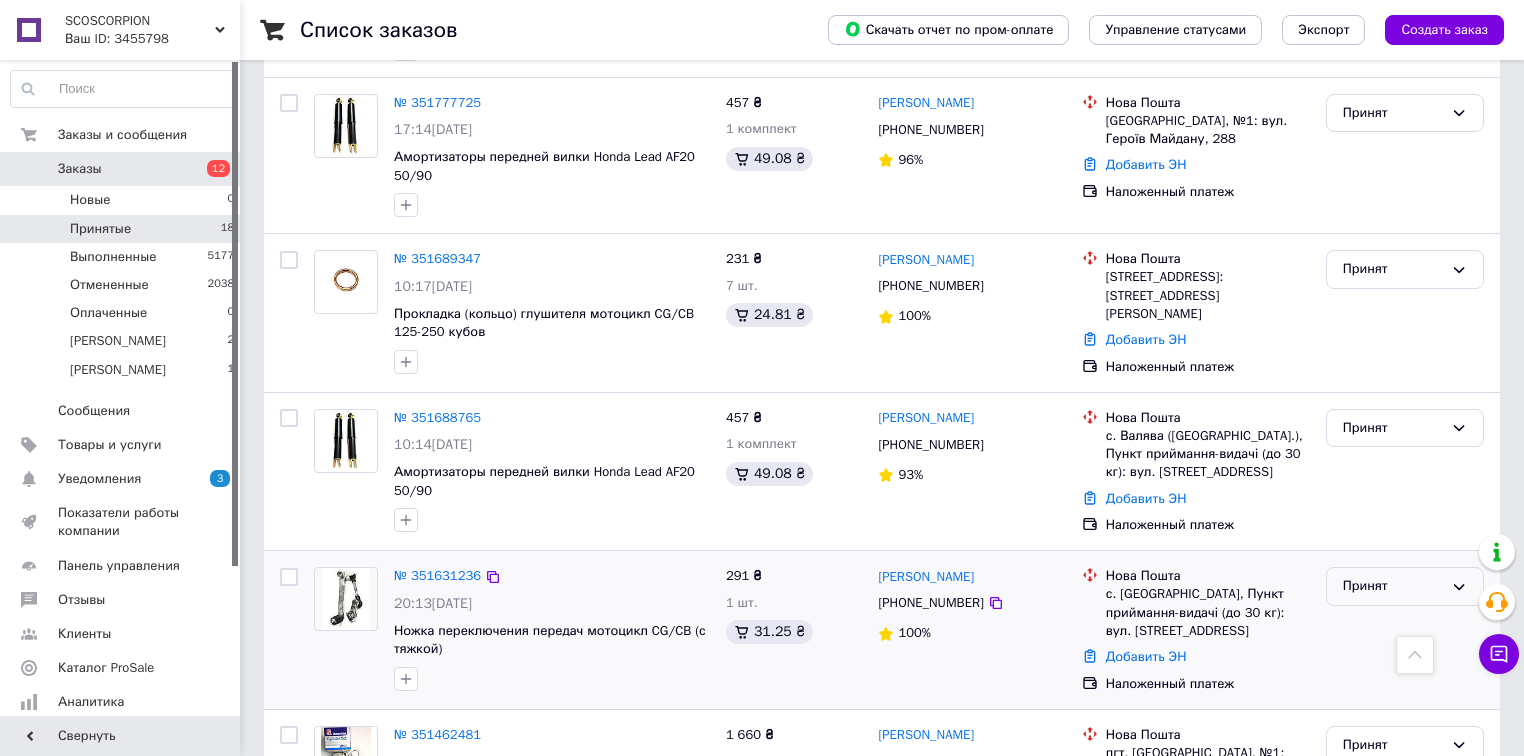 click on "Принят" at bounding box center (1405, 586) 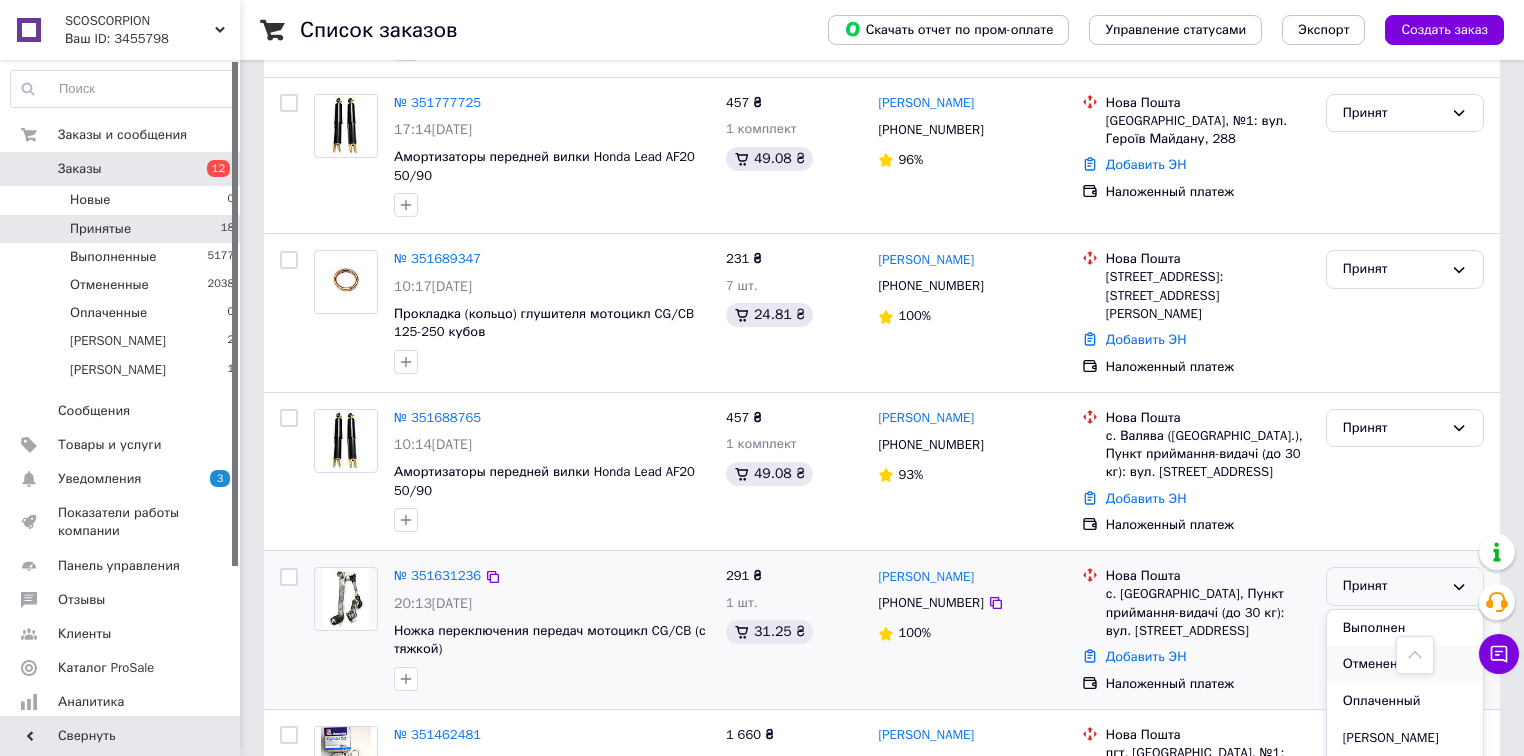 click on "Отменен" at bounding box center (1405, 664) 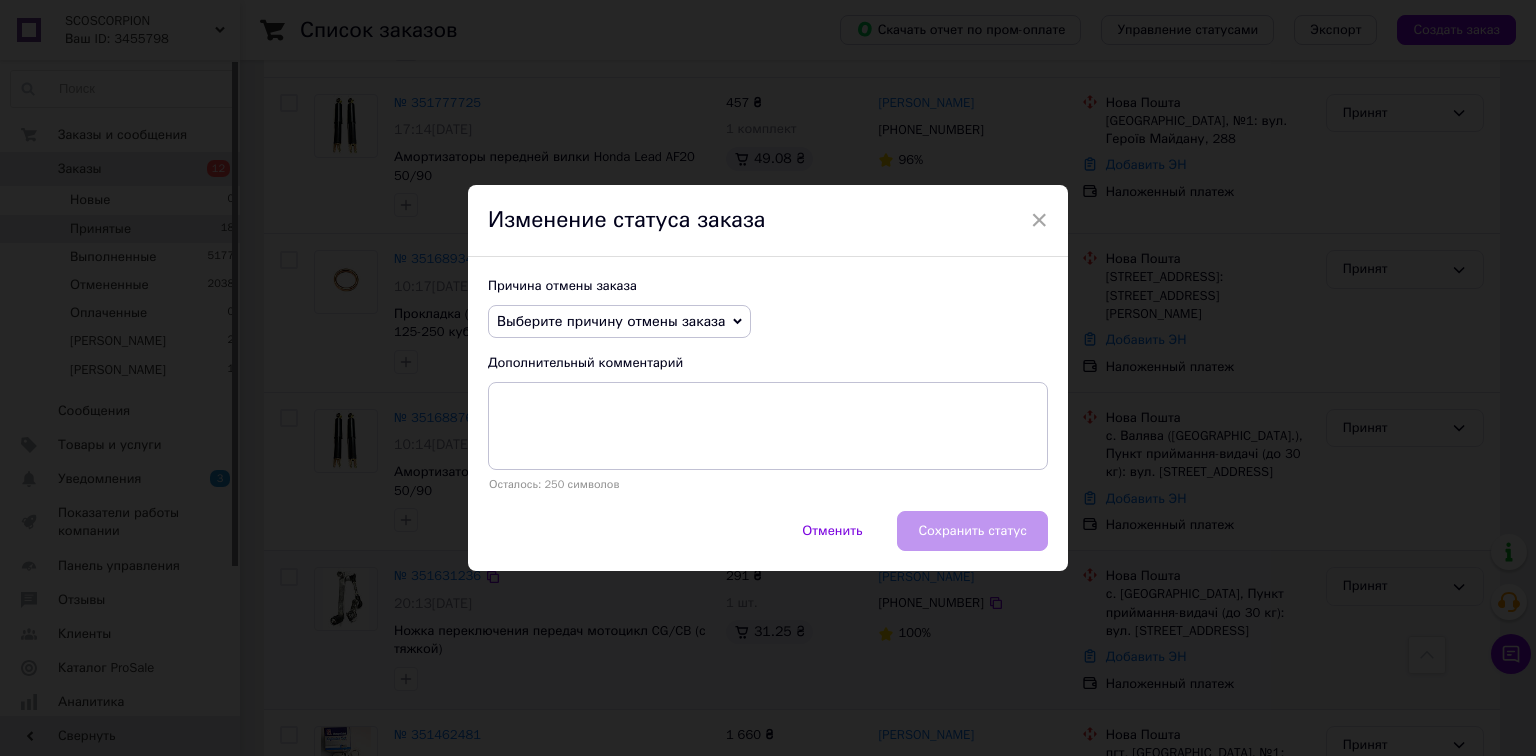 click on "Выберите причину отмены заказа" at bounding box center [611, 321] 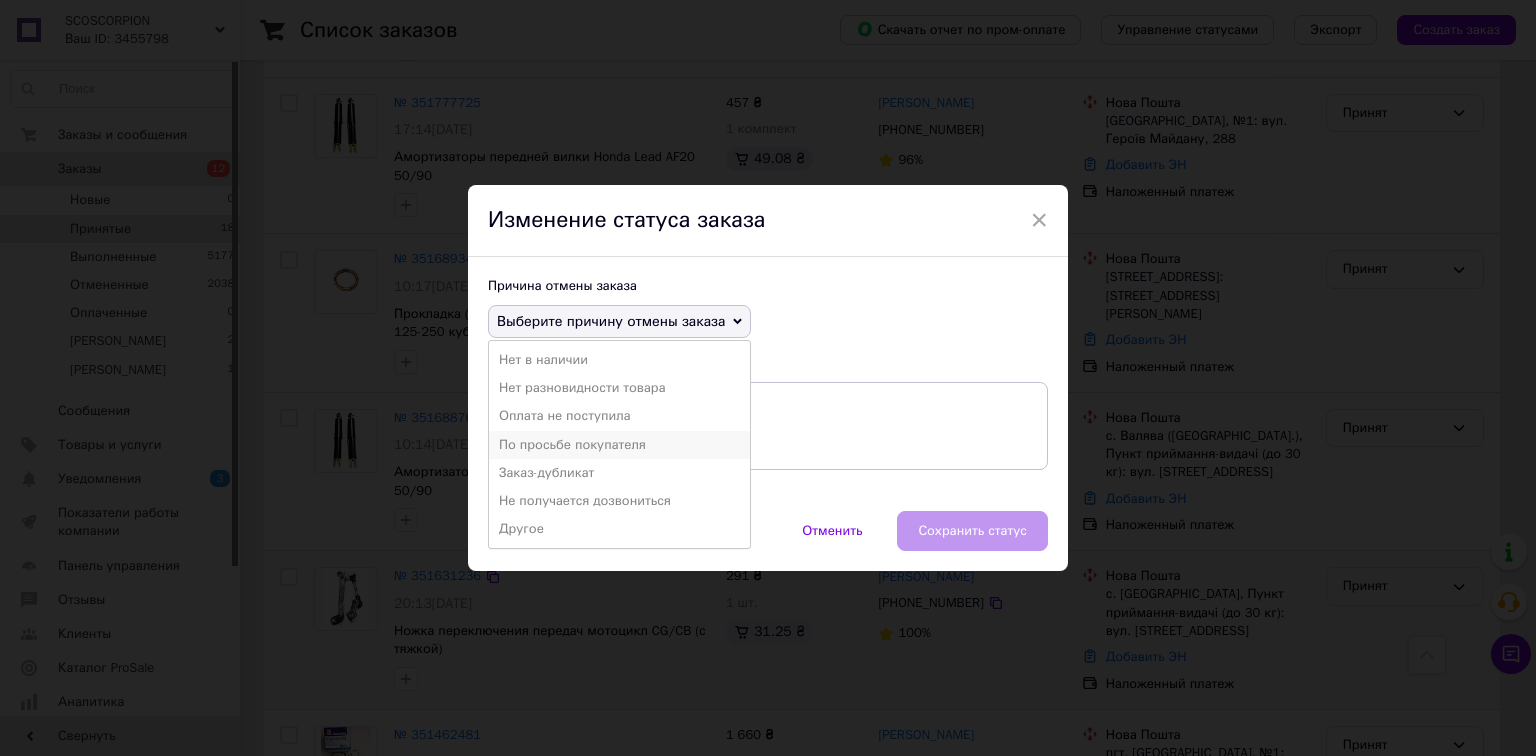 click on "По просьбе покупателя" at bounding box center [619, 445] 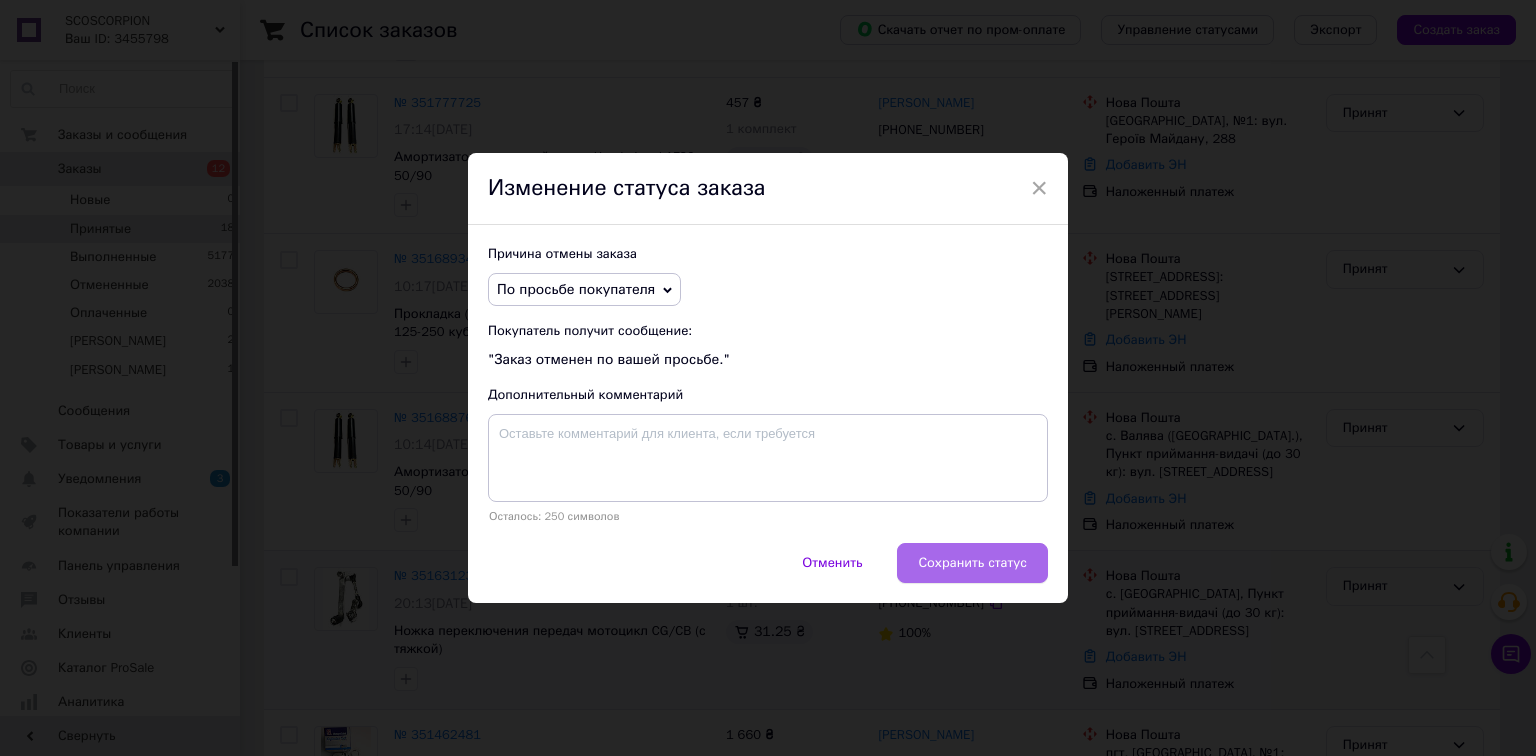 click on "Сохранить статус" at bounding box center [972, 563] 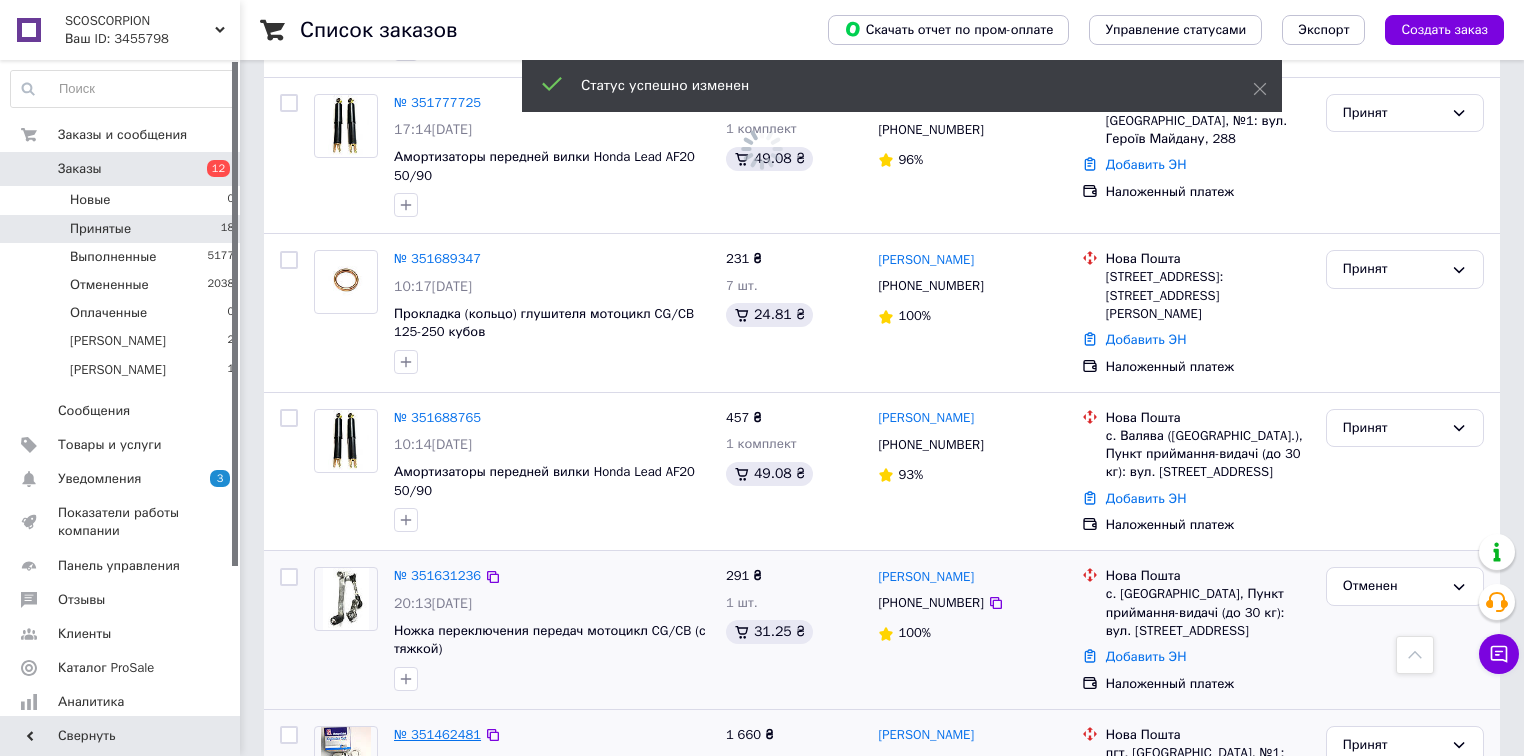 click on "№ 351462481" at bounding box center (437, 734) 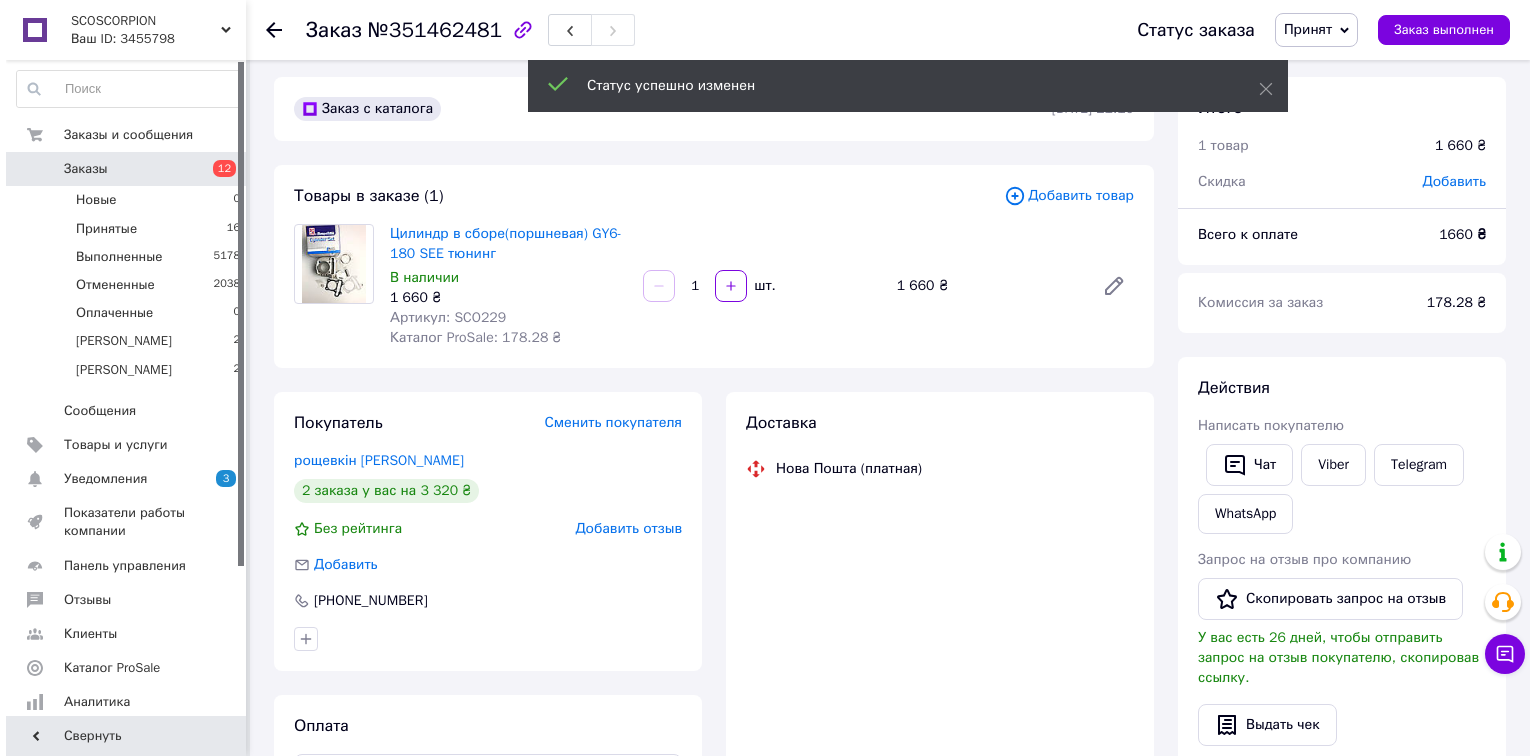 scroll, scrollTop: 0, scrollLeft: 0, axis: both 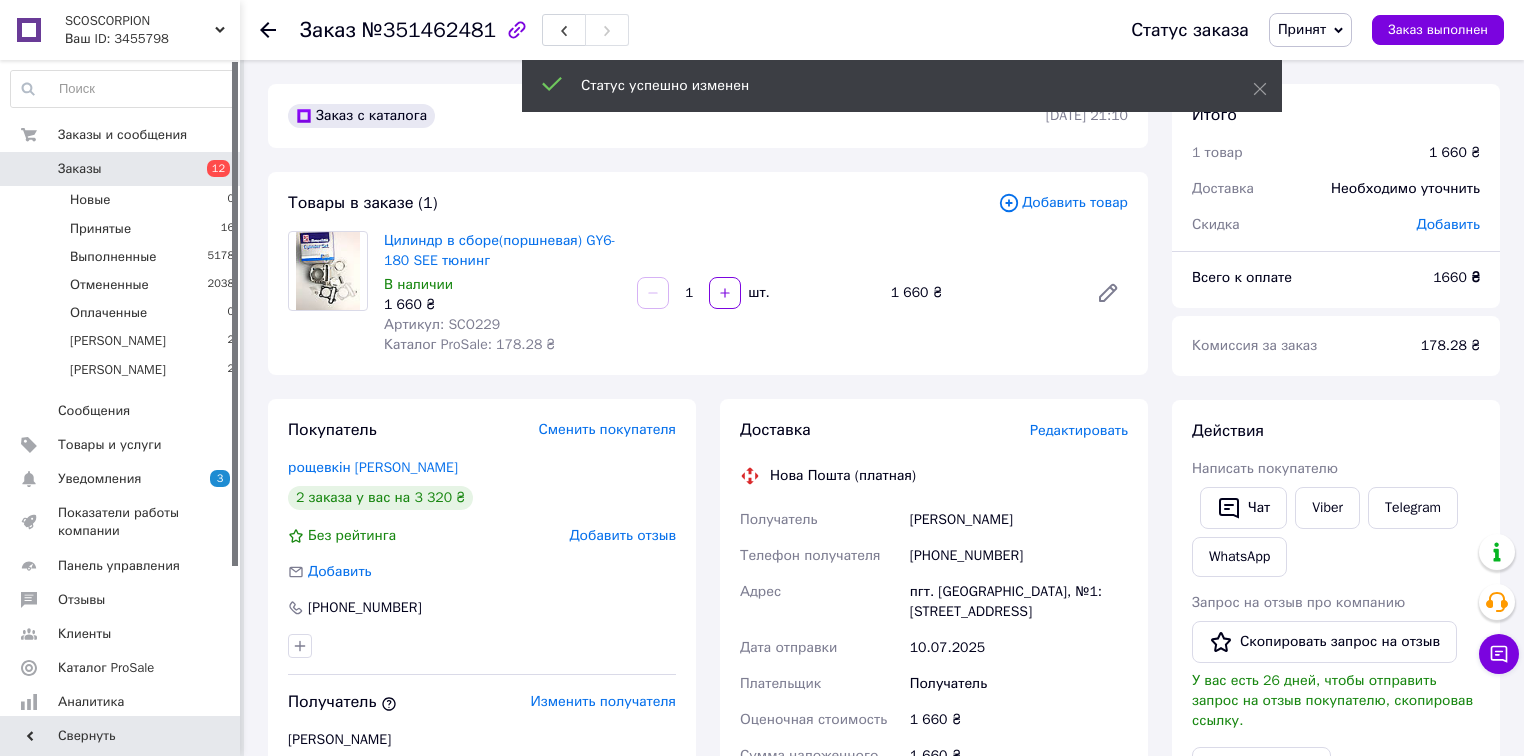click on "Редактировать" at bounding box center [1079, 430] 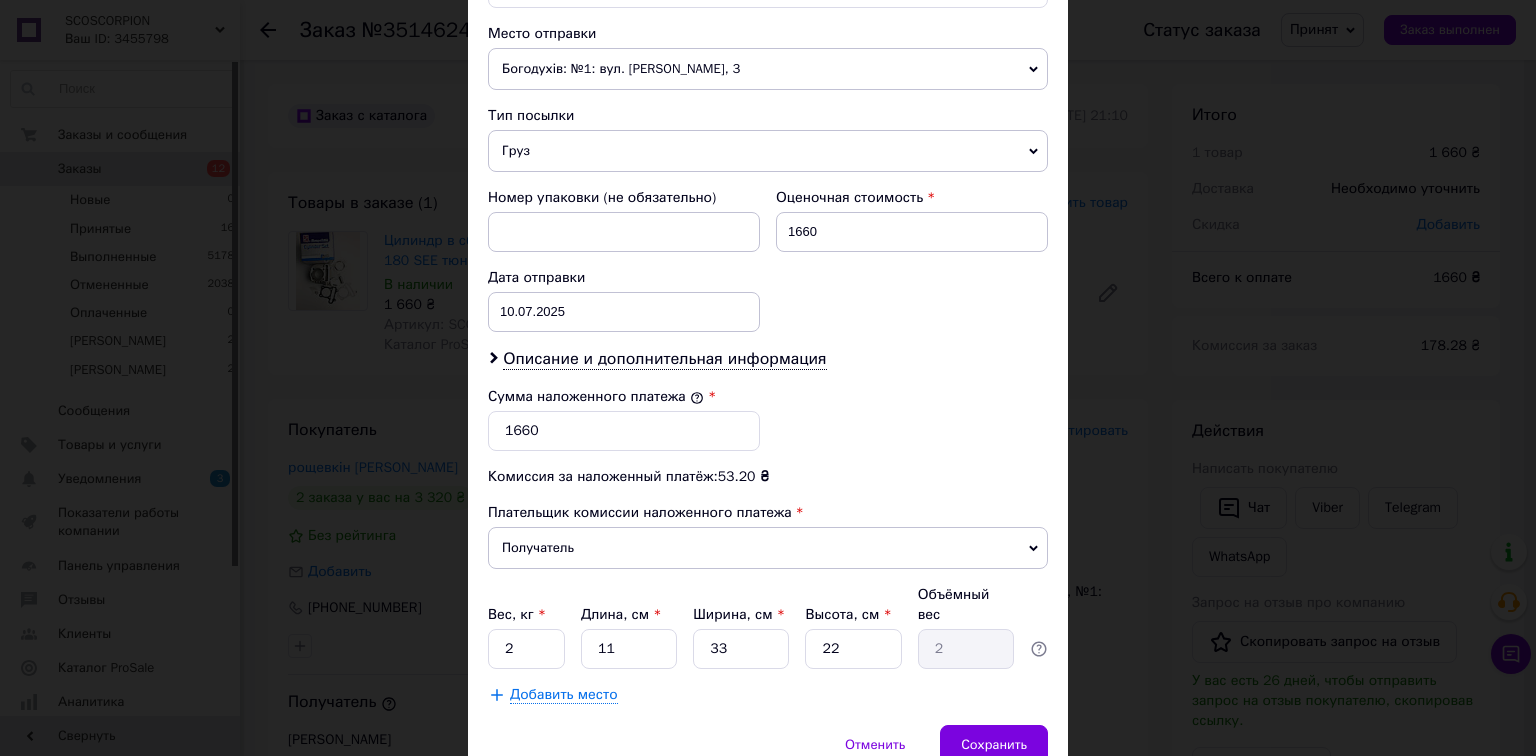 scroll, scrollTop: 720, scrollLeft: 0, axis: vertical 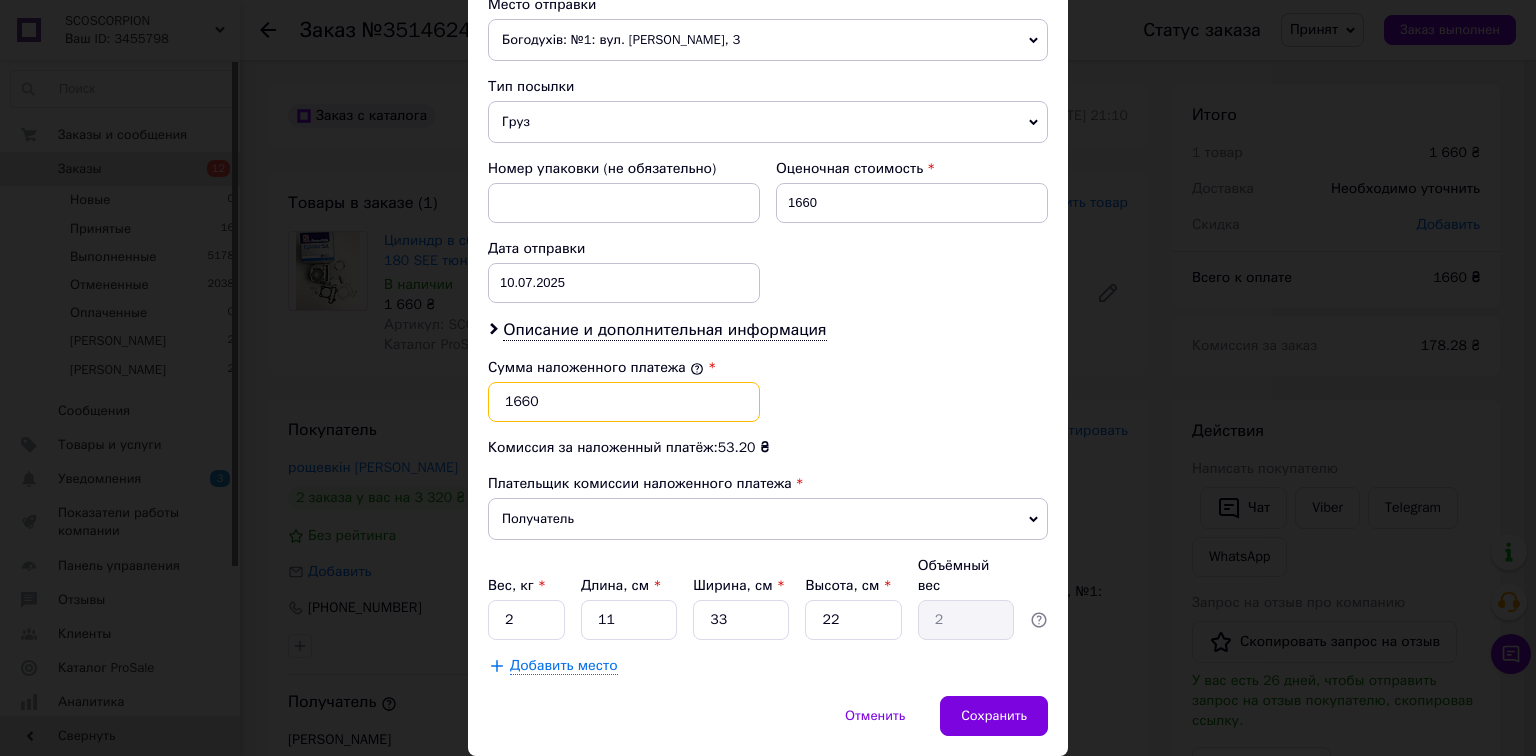 click on "1660" at bounding box center [624, 402] 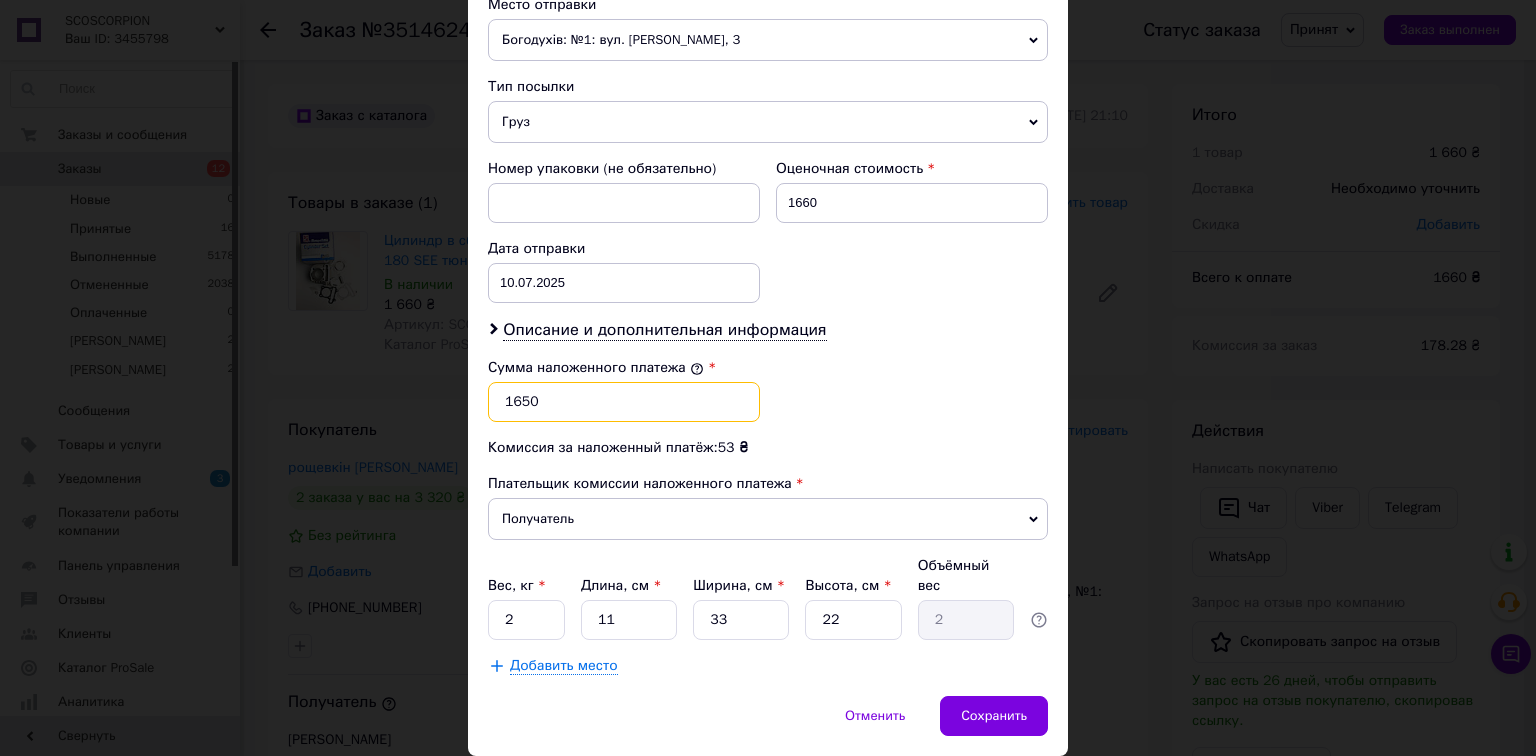 type on "1650" 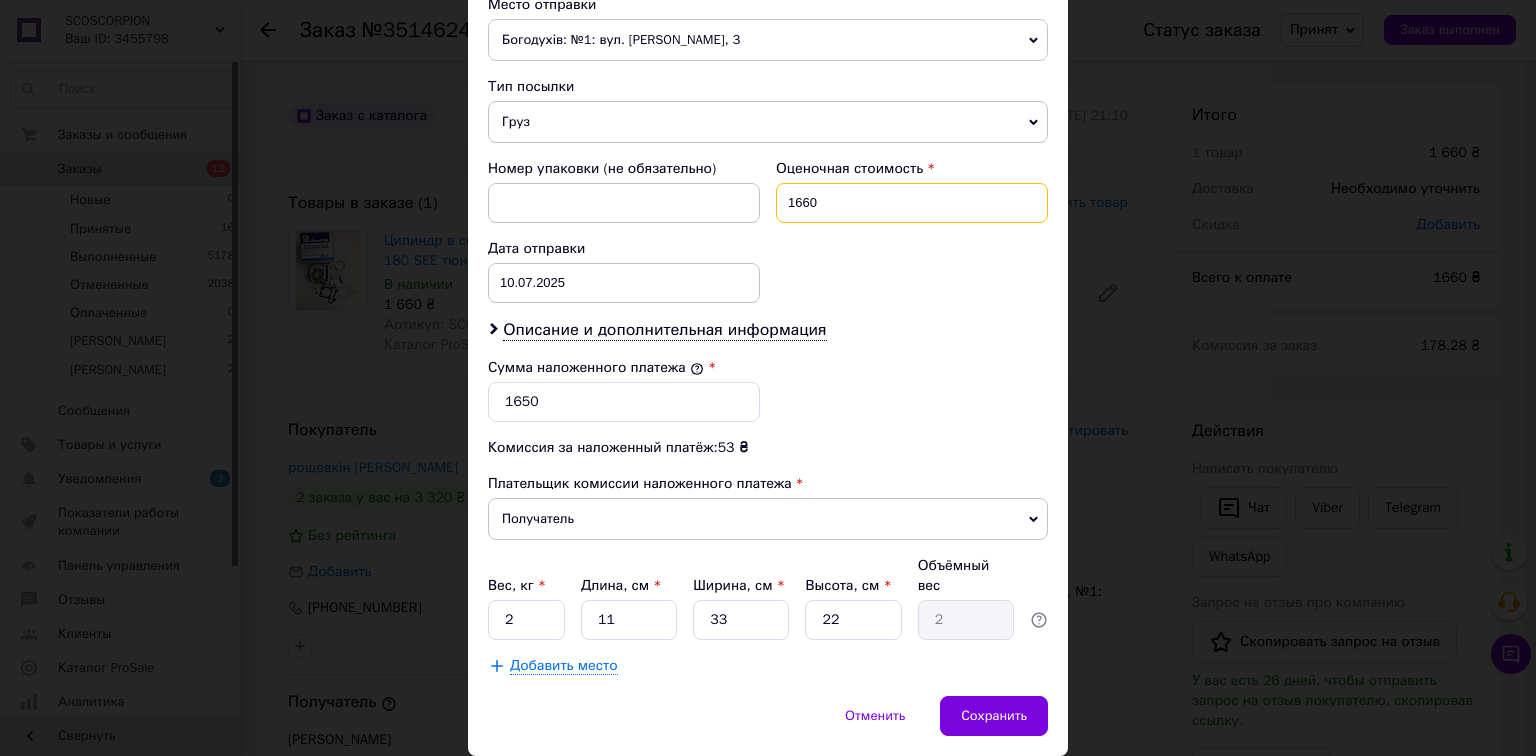 click on "1660" at bounding box center (912, 203) 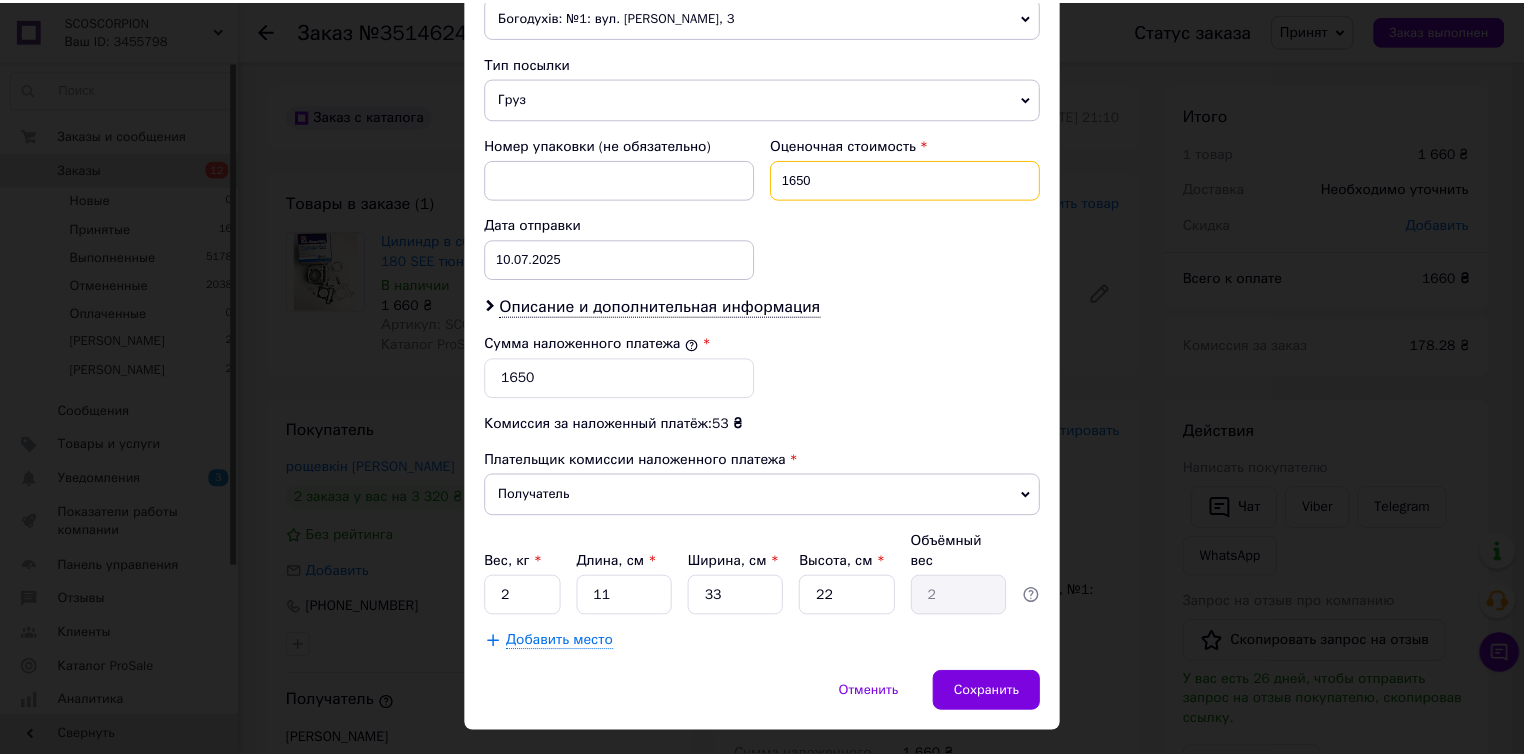 scroll, scrollTop: 764, scrollLeft: 0, axis: vertical 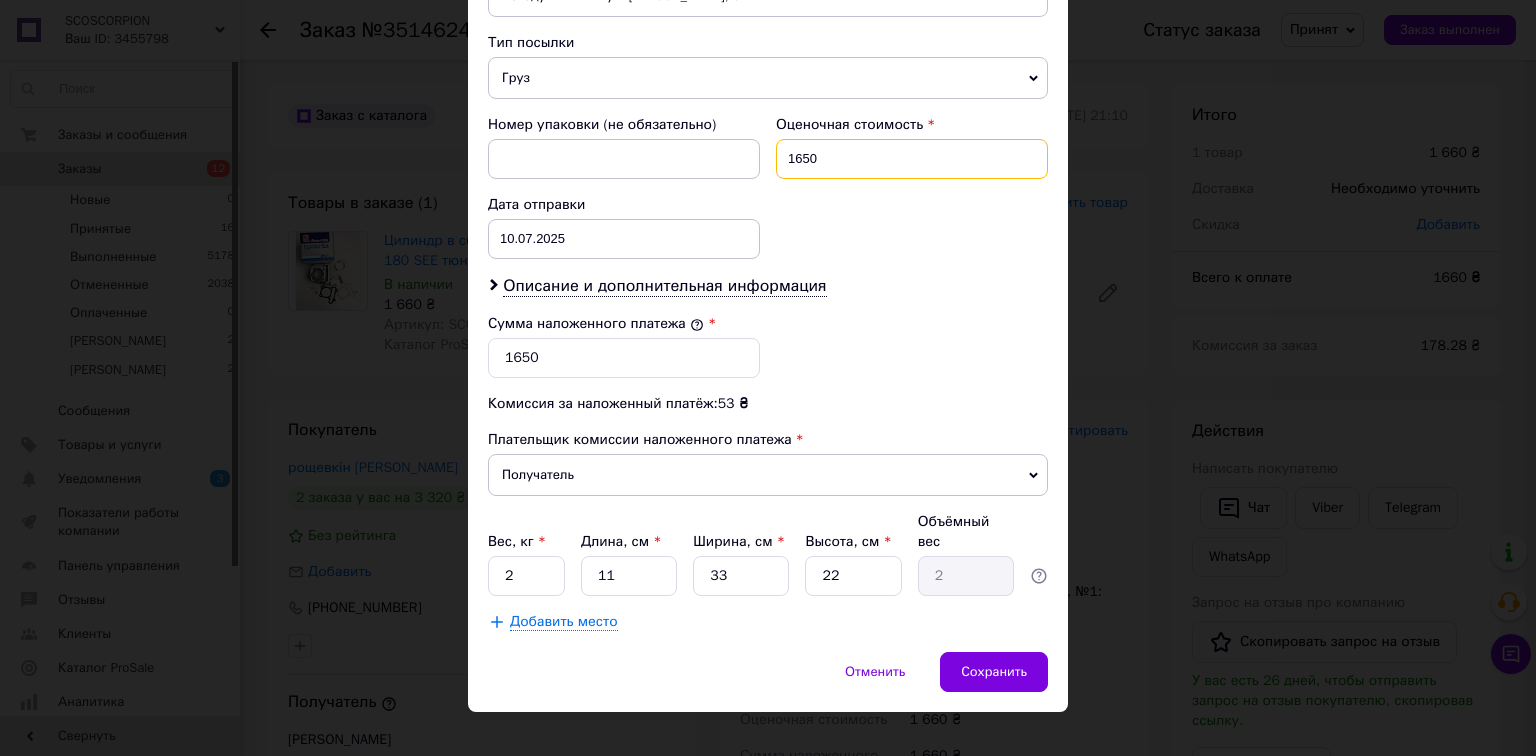 type on "1650" 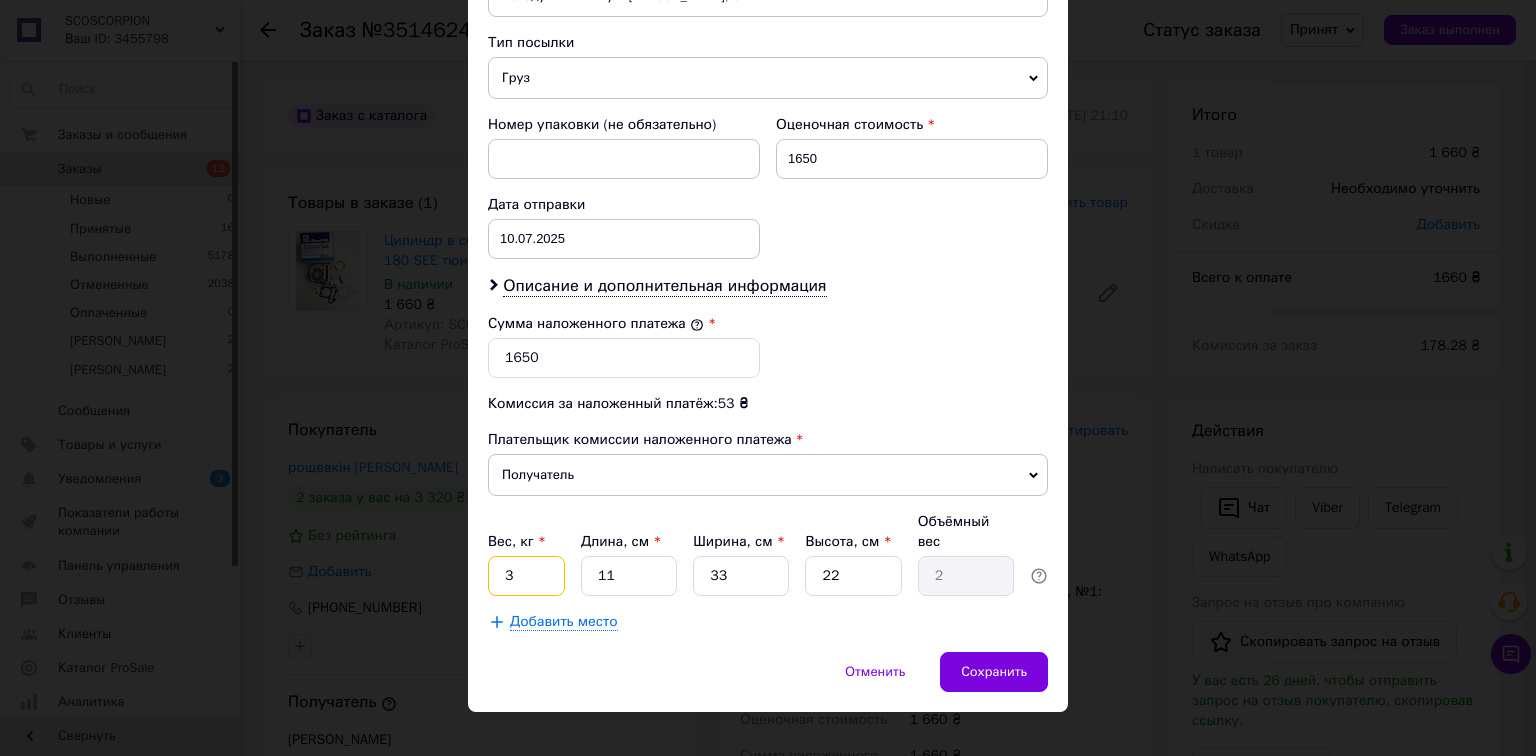 type on "3" 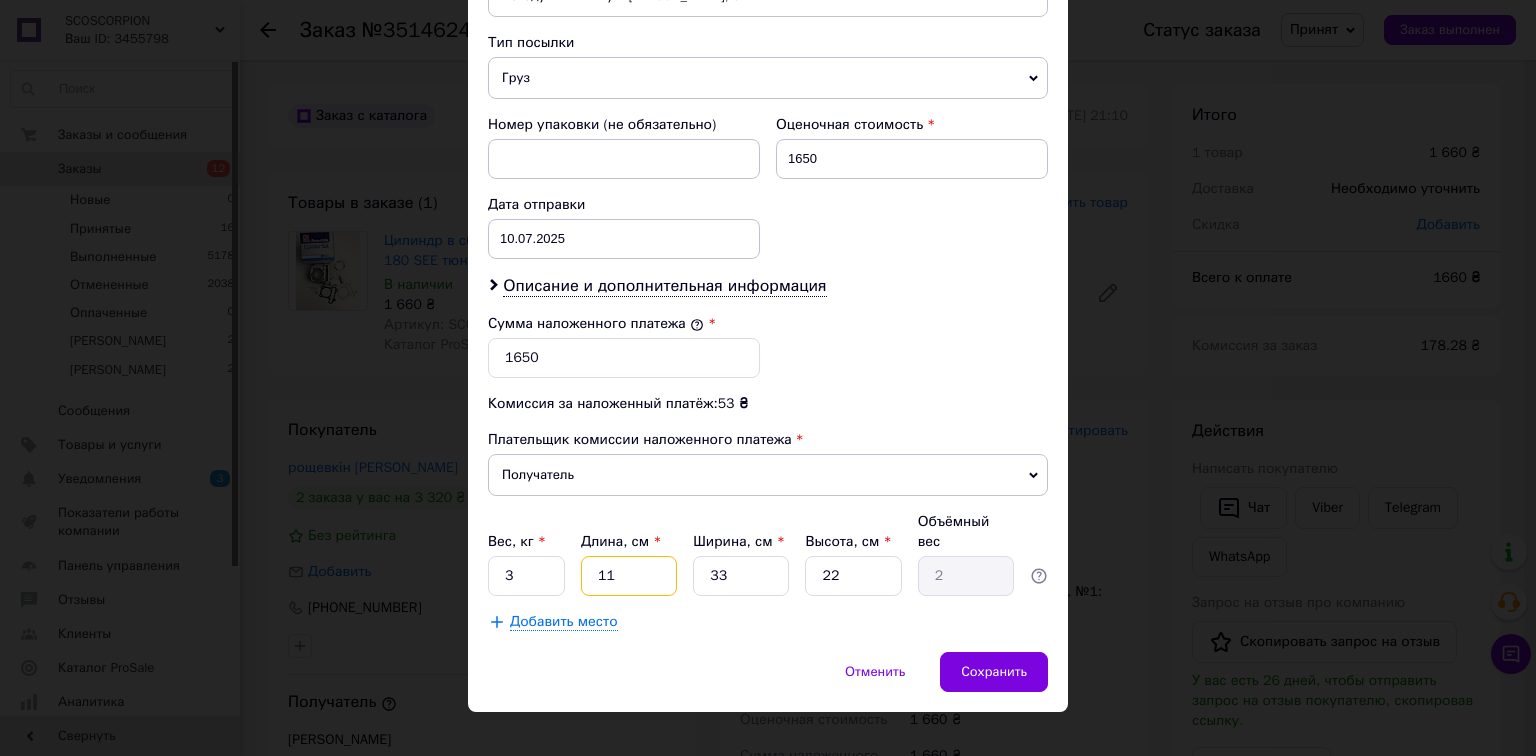 click on "11" at bounding box center [629, 576] 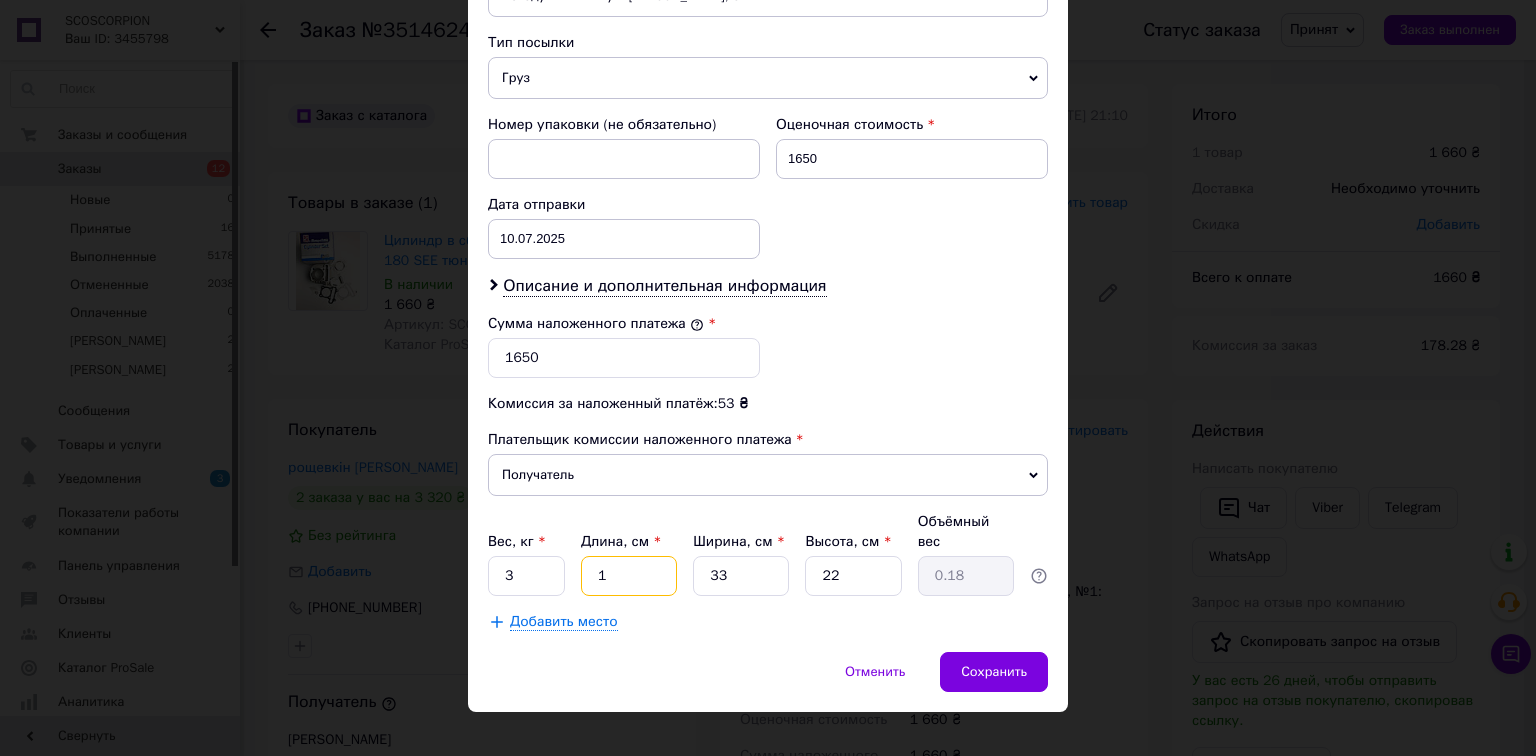 type 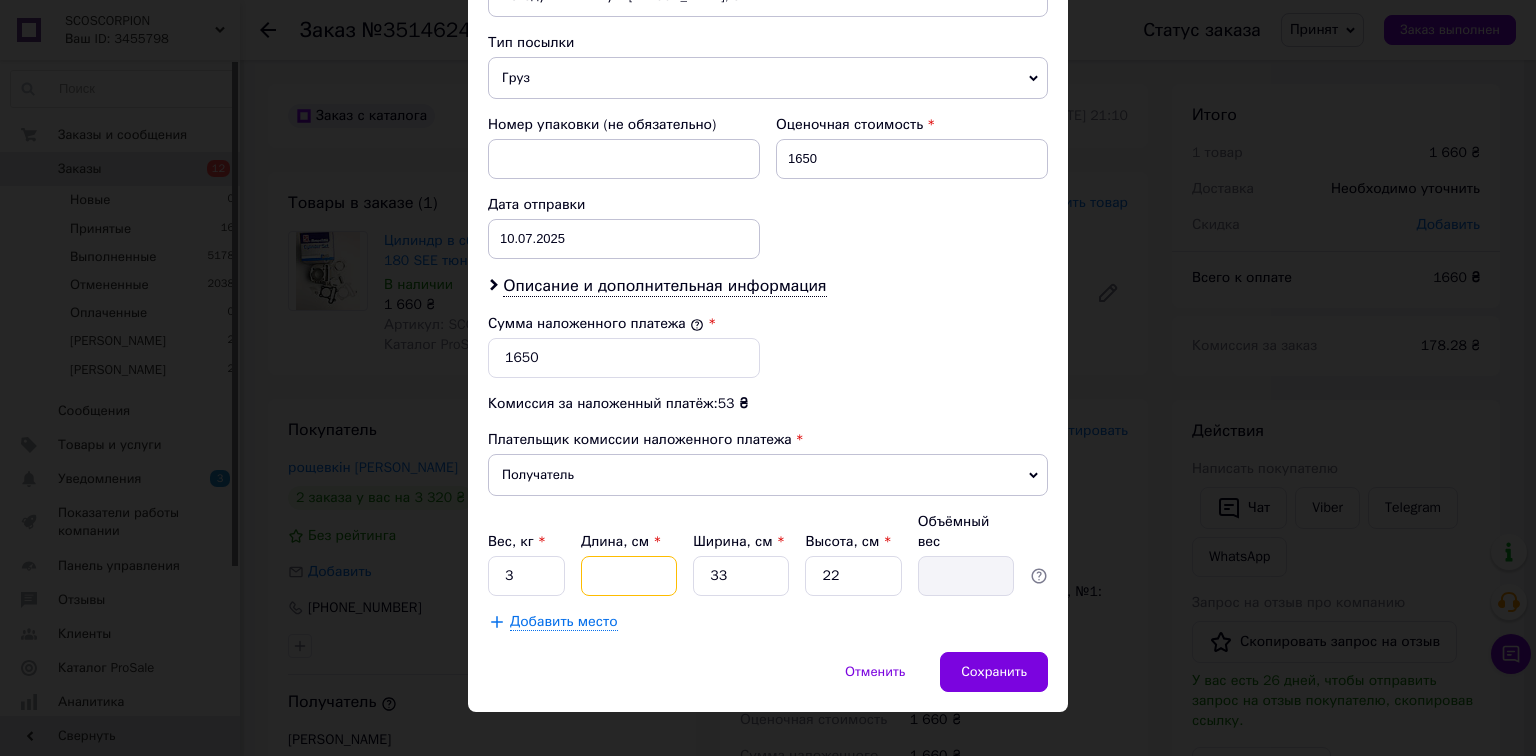 type on "2" 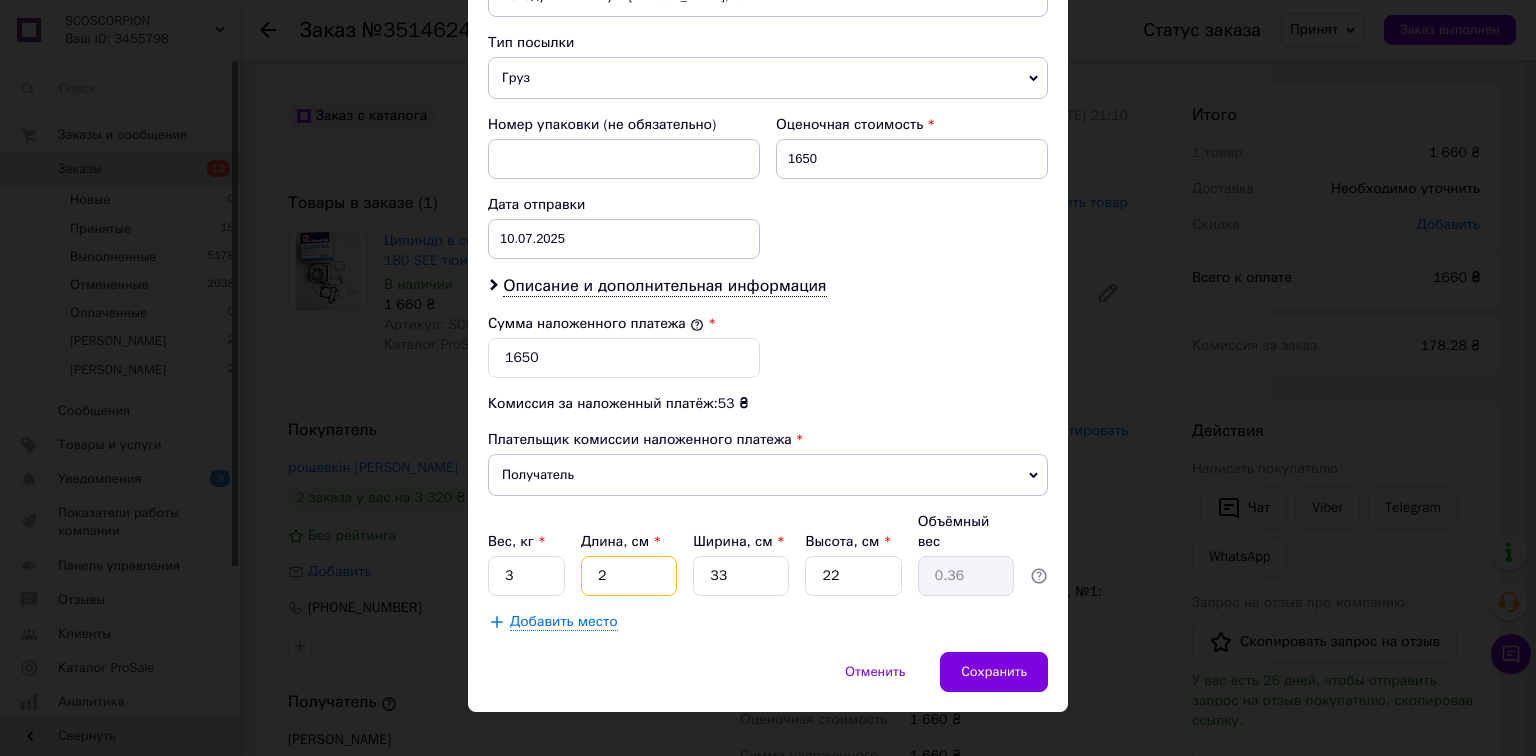 type on "20" 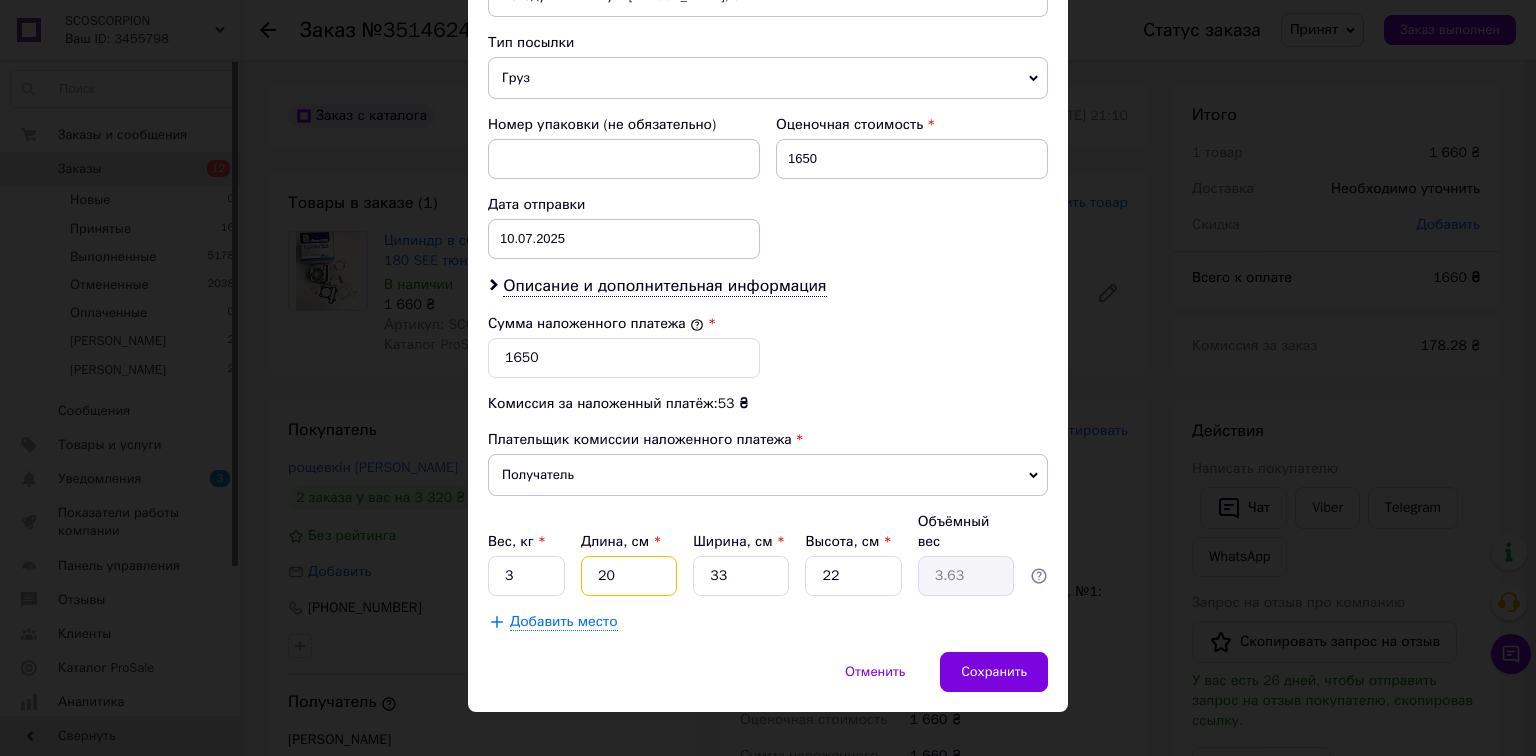 type on "20" 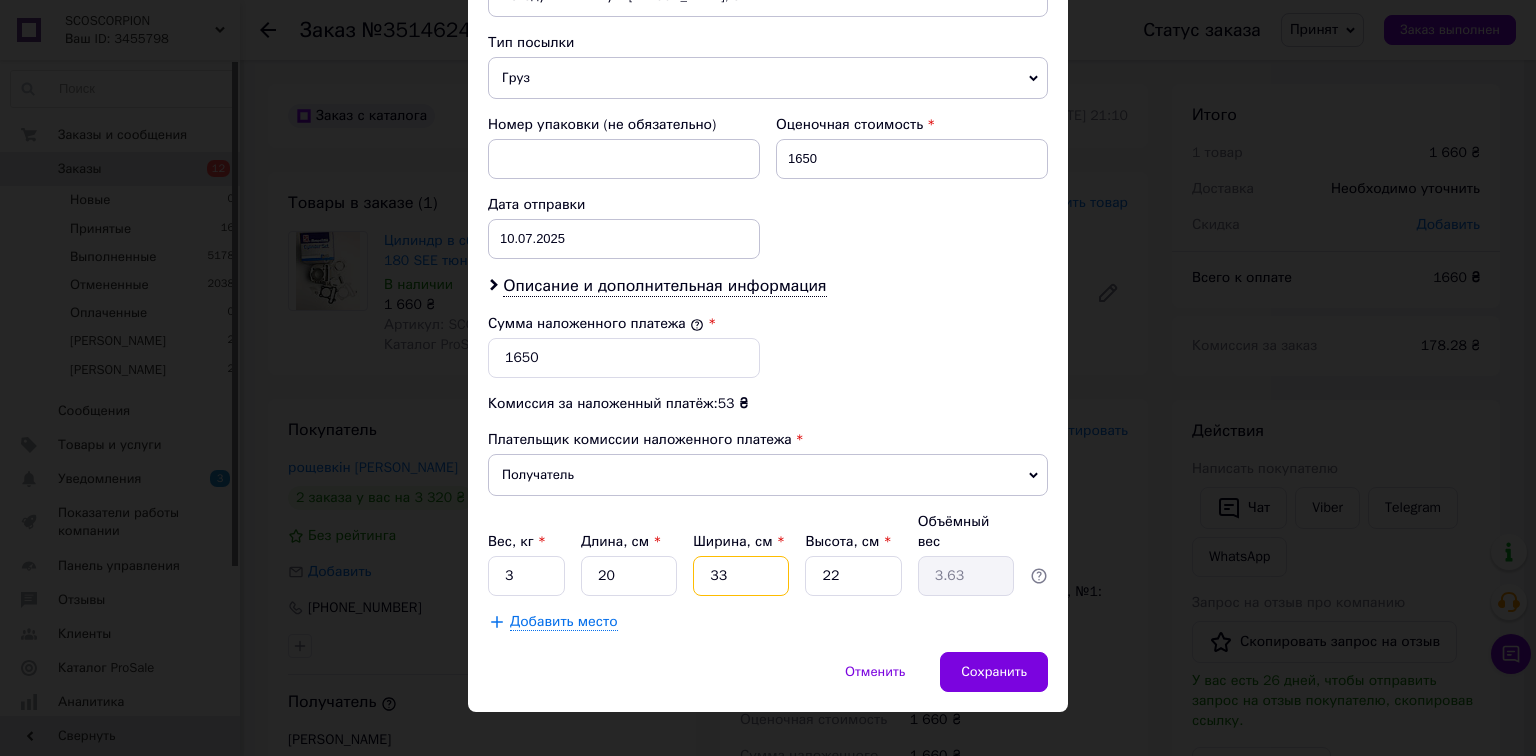 click on "33" at bounding box center [741, 576] 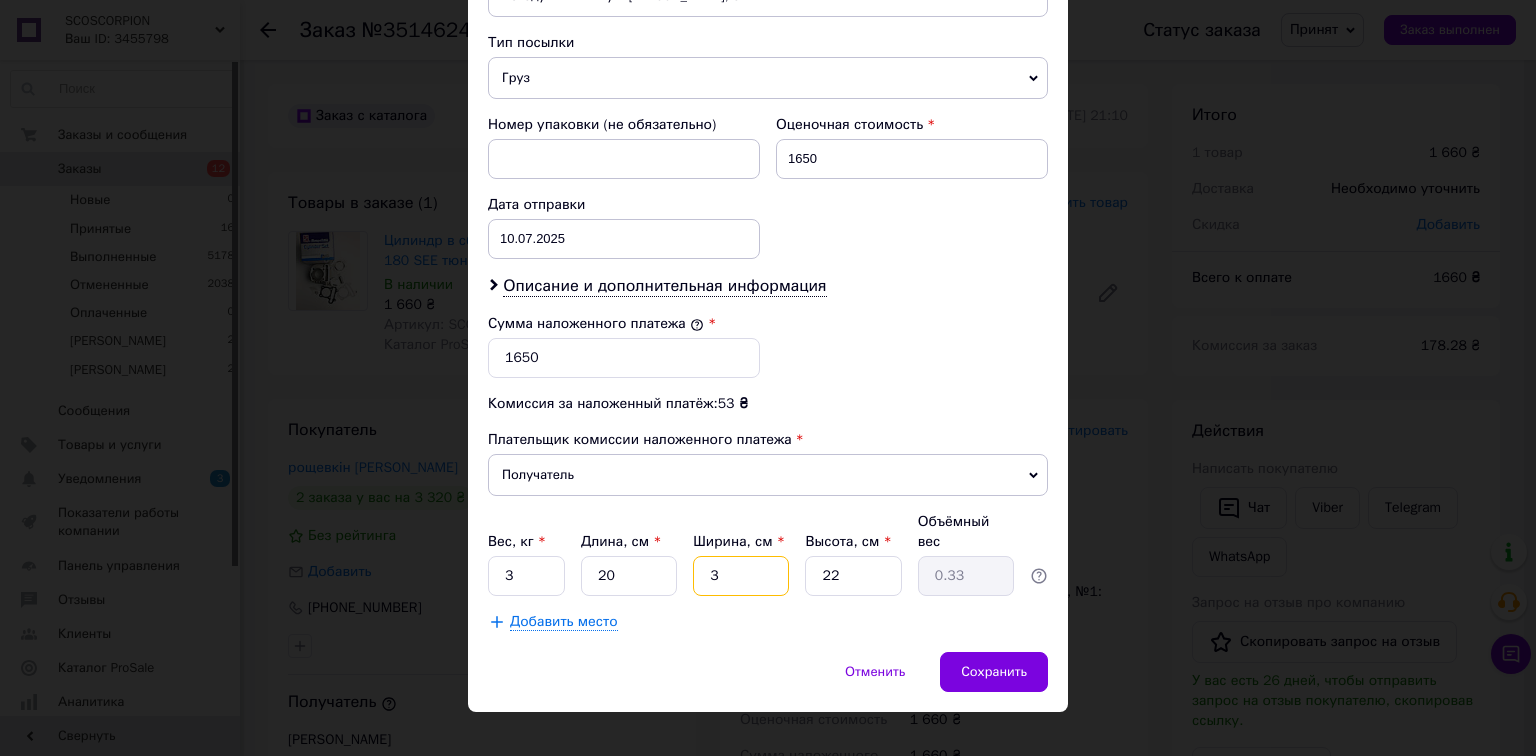 type 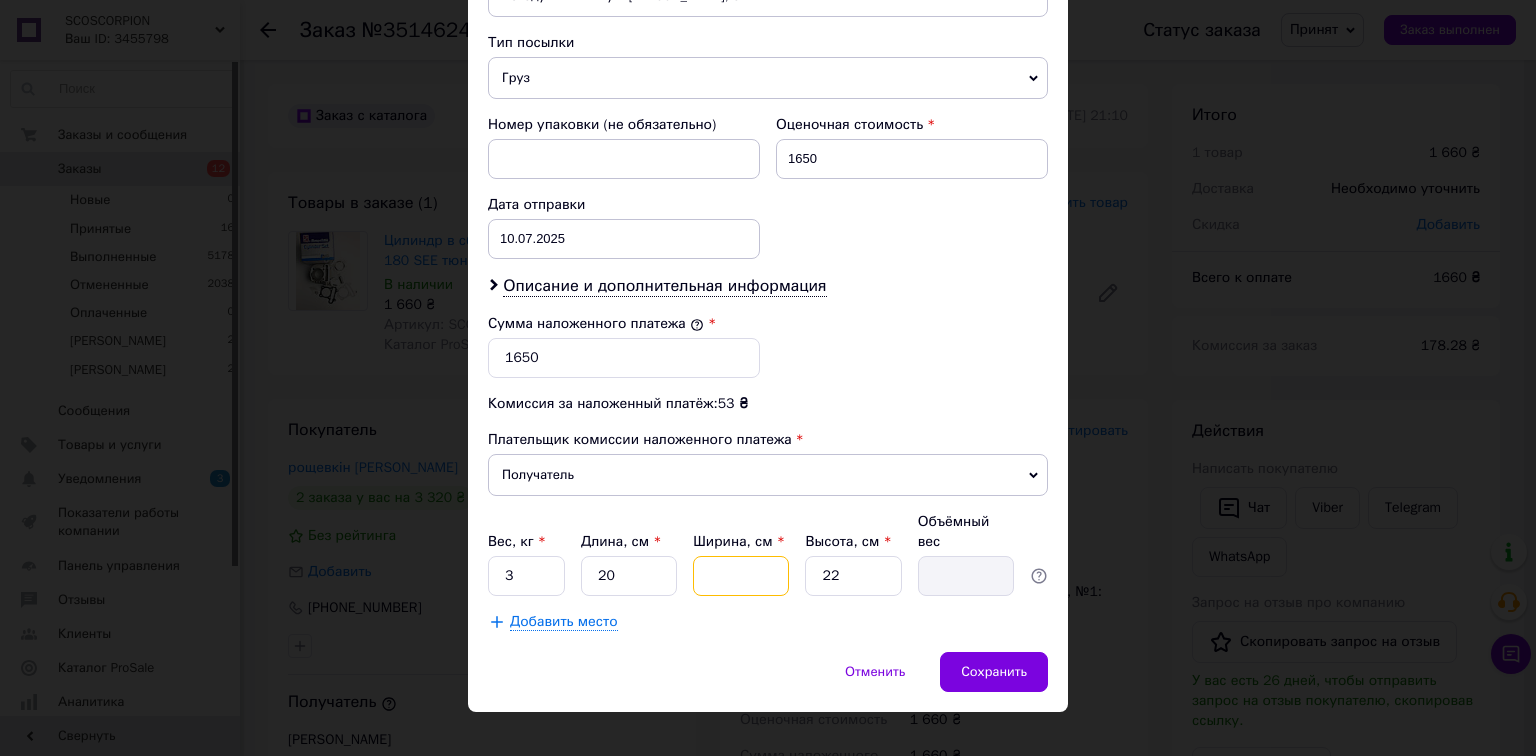 type on "2" 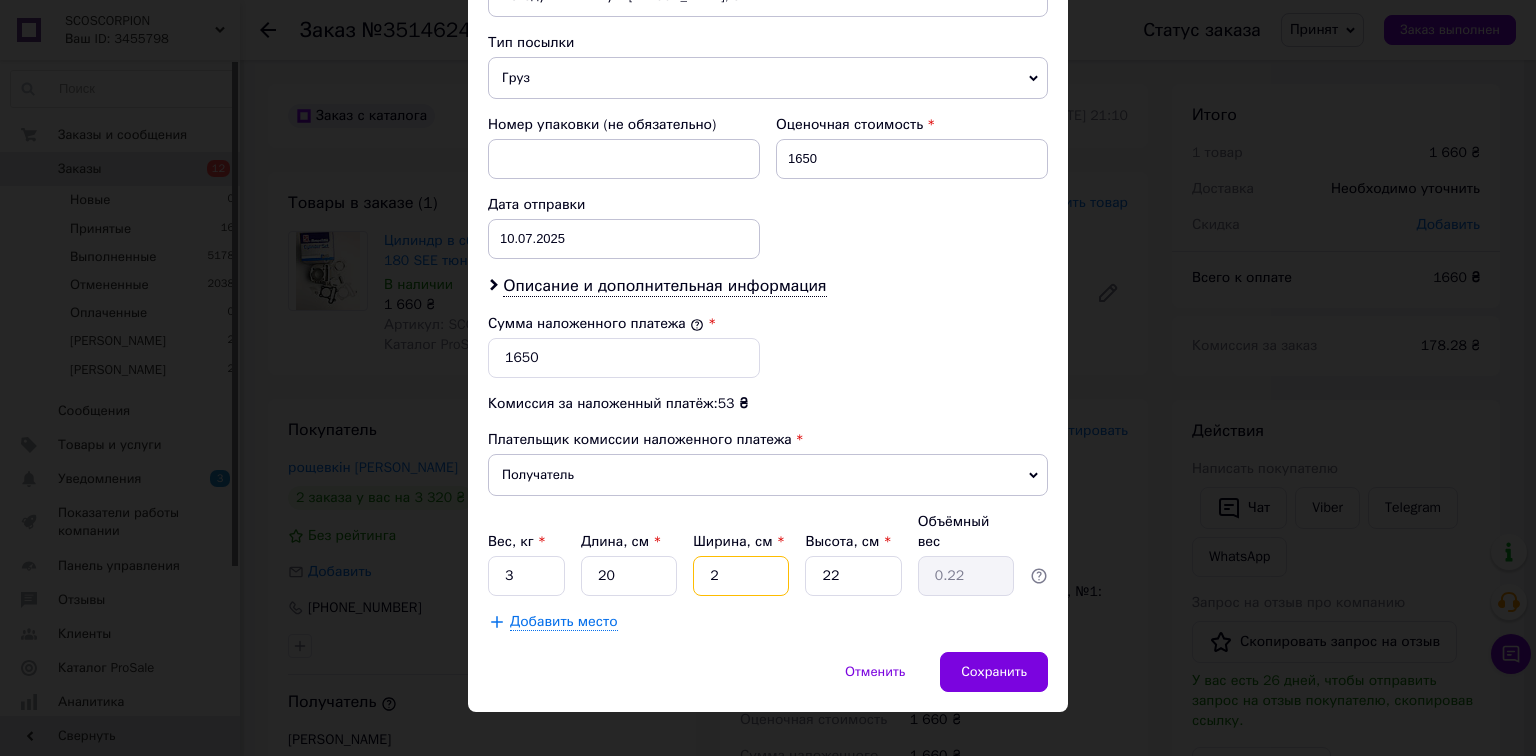 type on "20" 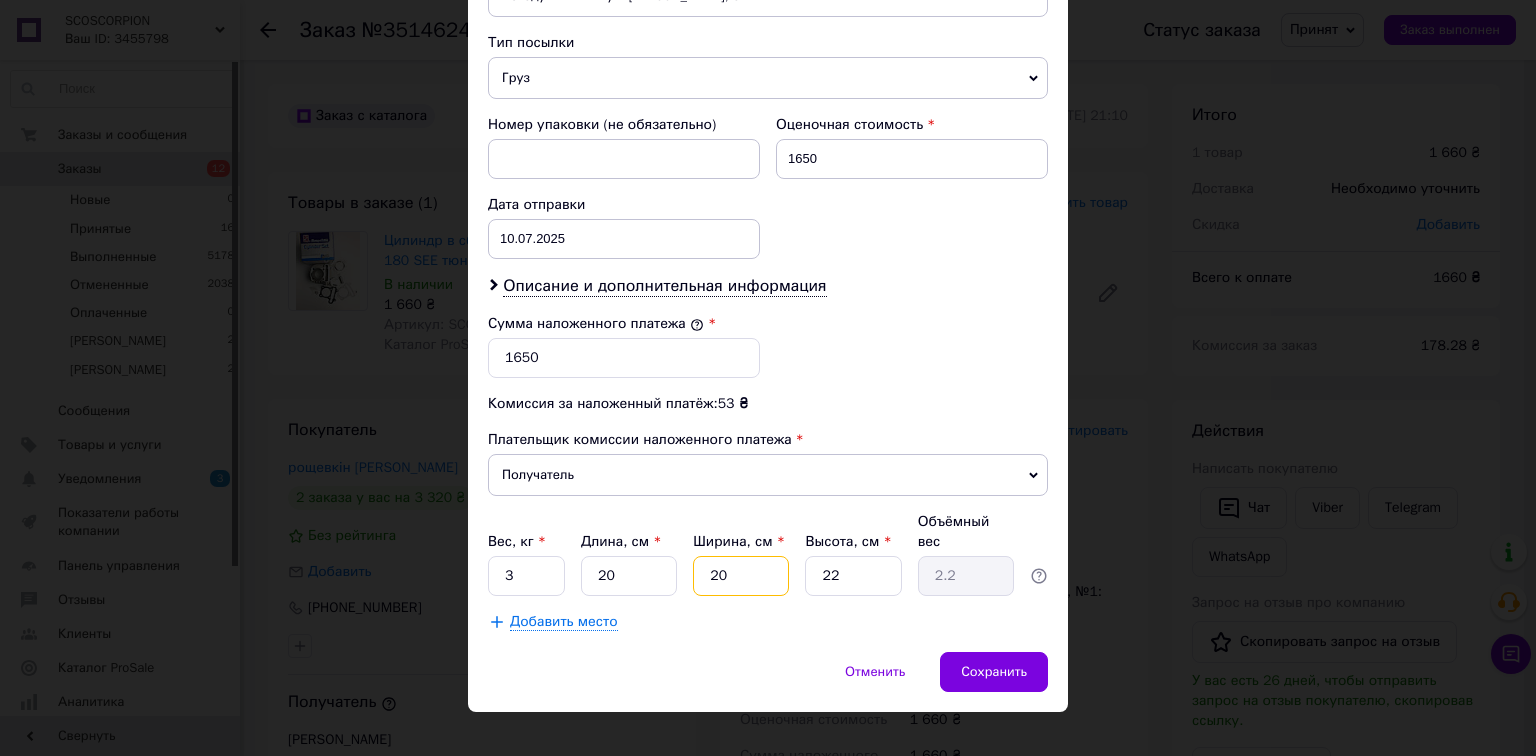 type on "20" 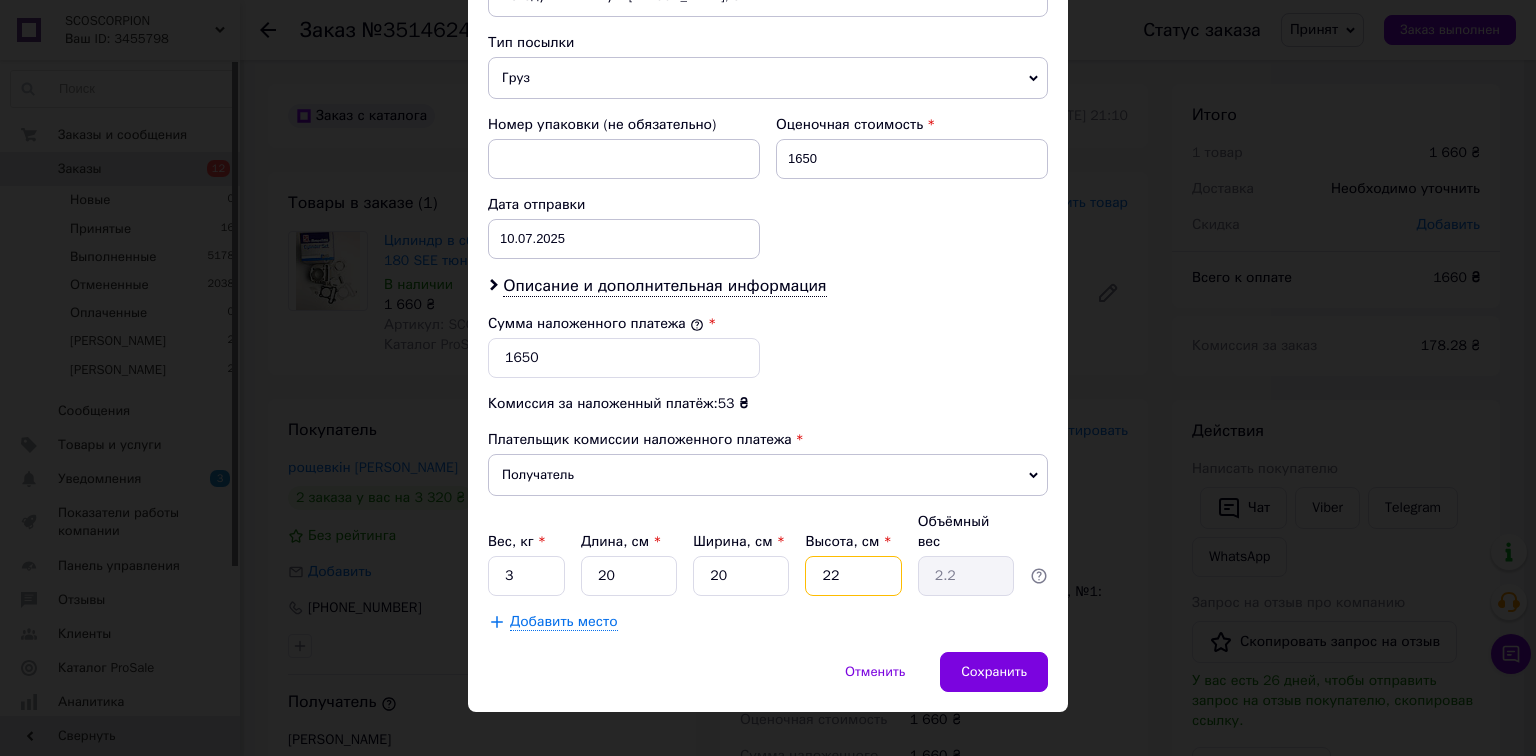 click on "22" at bounding box center (853, 576) 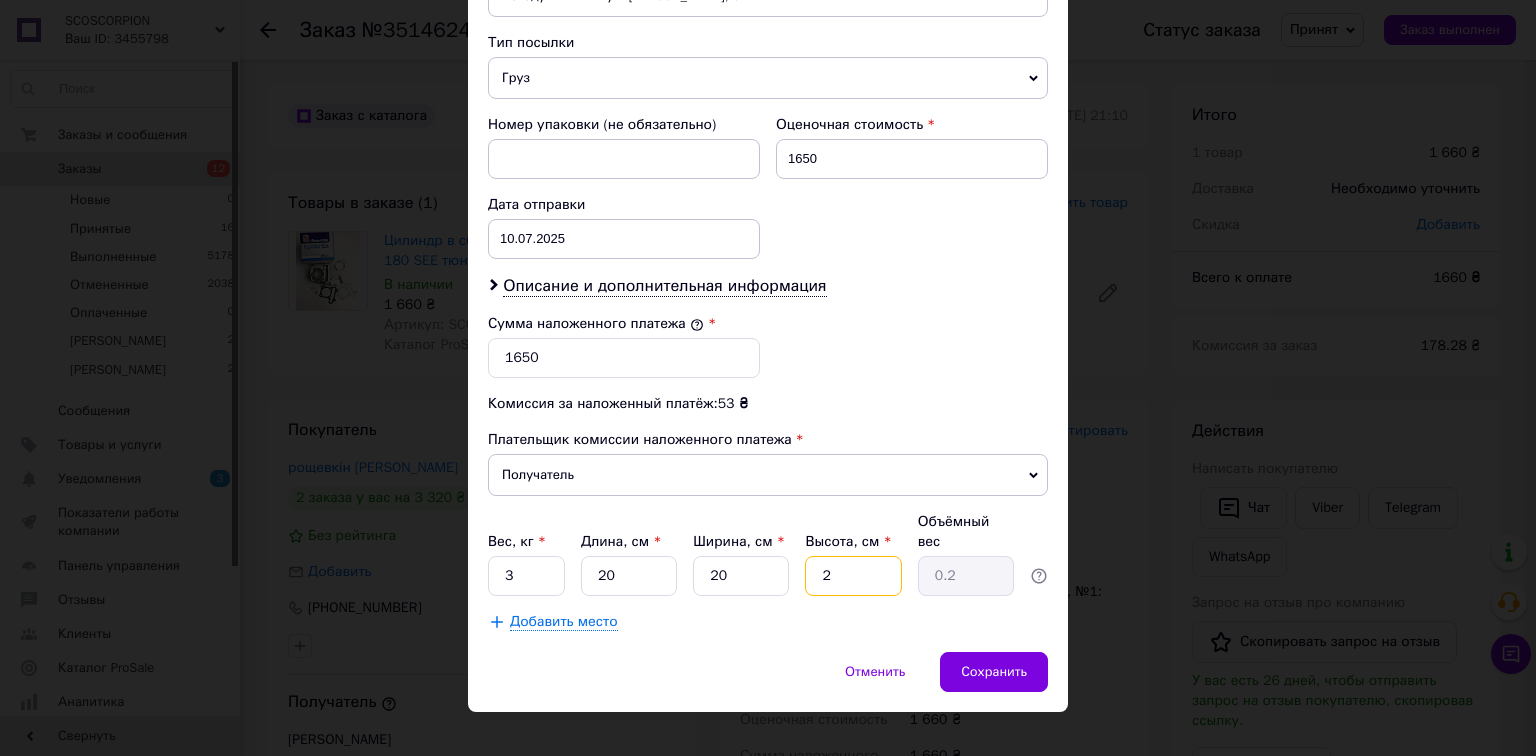 type 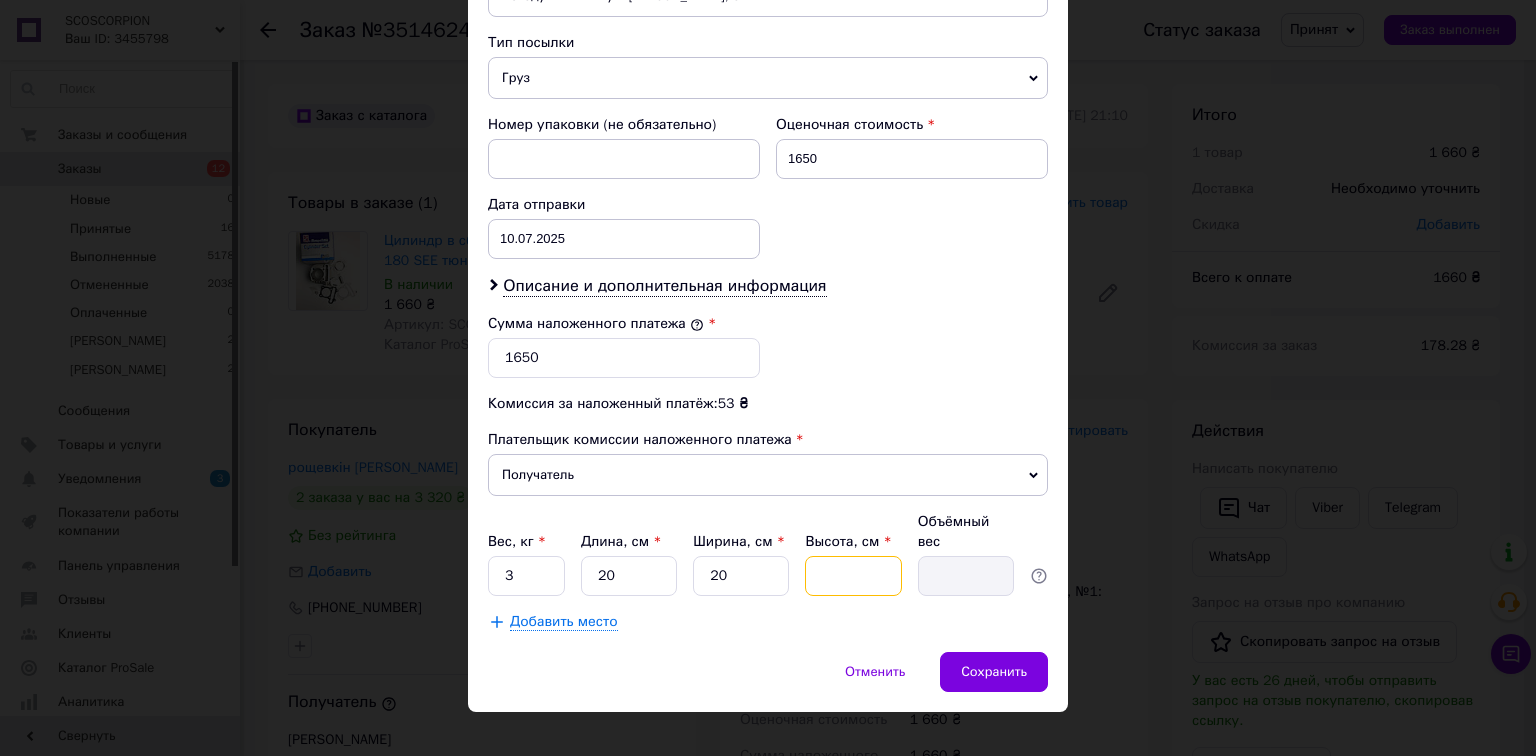 type on "1" 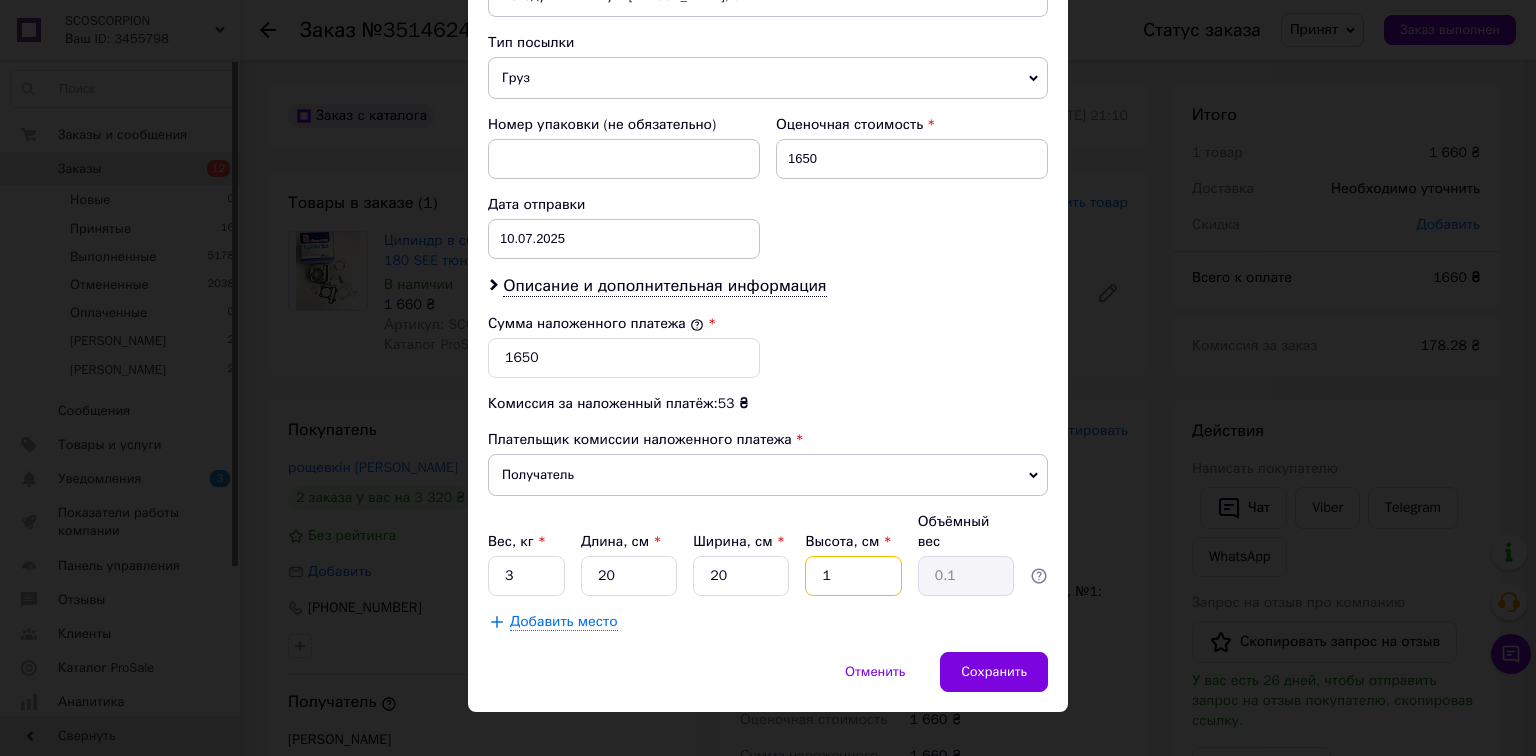 type on "12" 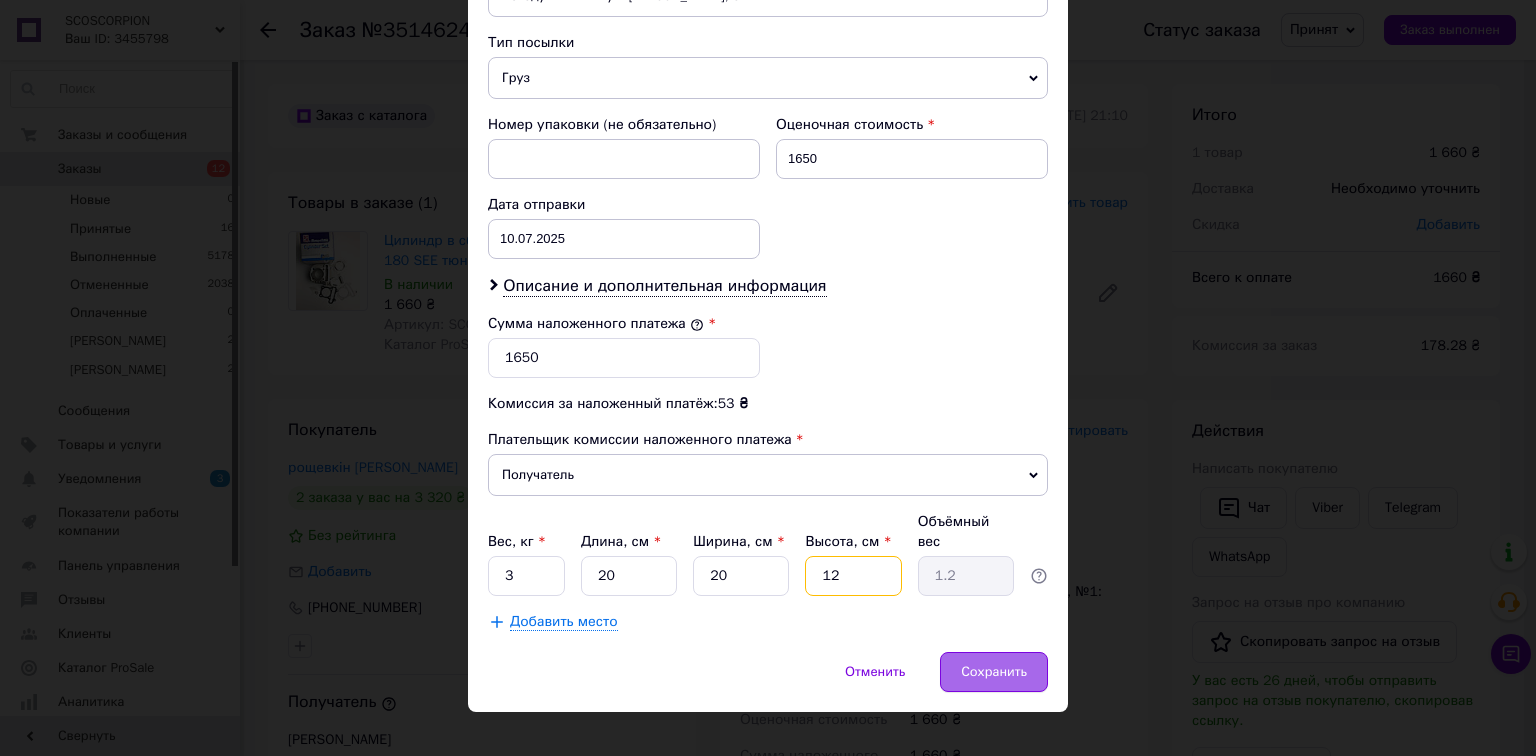 type on "12" 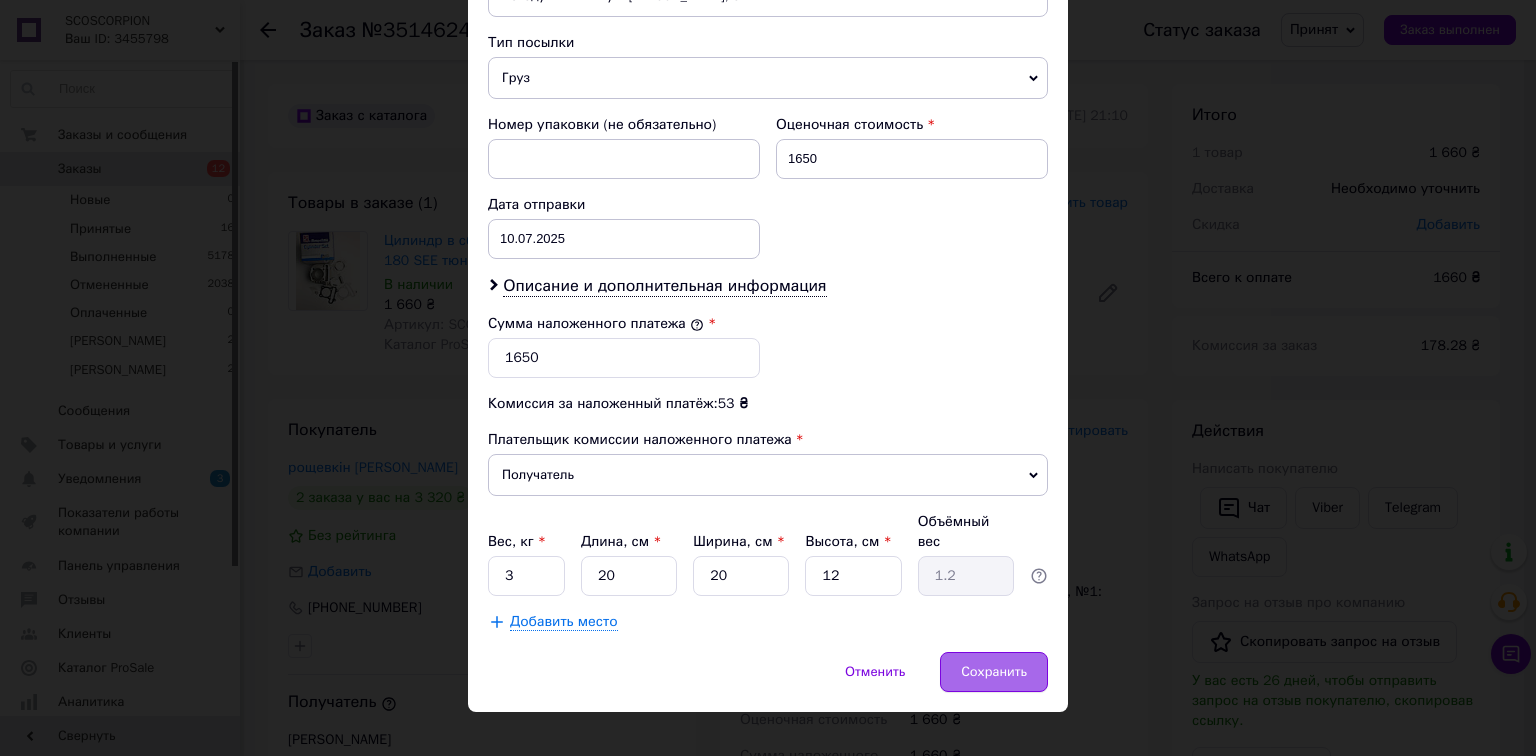 click on "Сохранить" at bounding box center (994, 672) 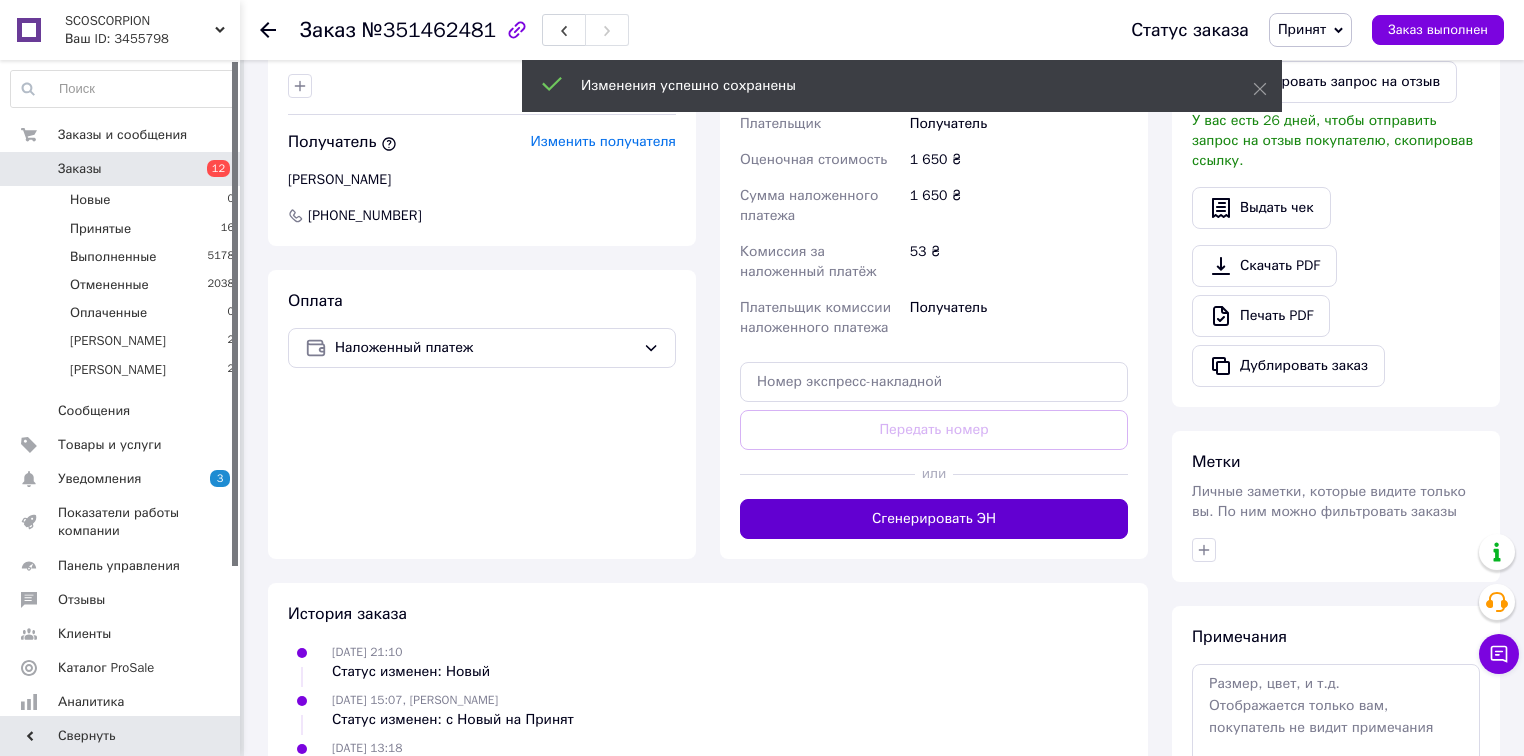 click on "Сгенерировать ЭН" at bounding box center [934, 519] 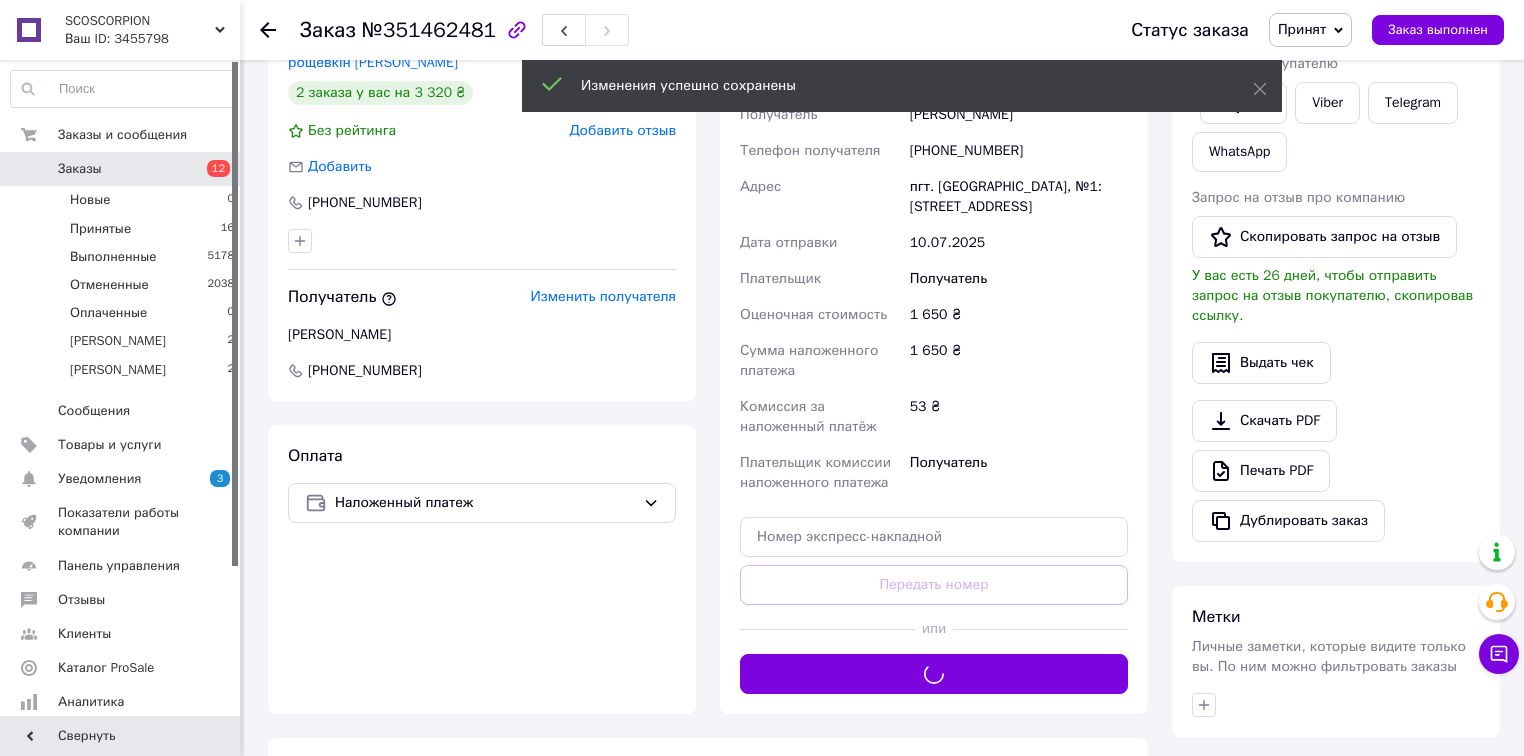 scroll, scrollTop: 240, scrollLeft: 0, axis: vertical 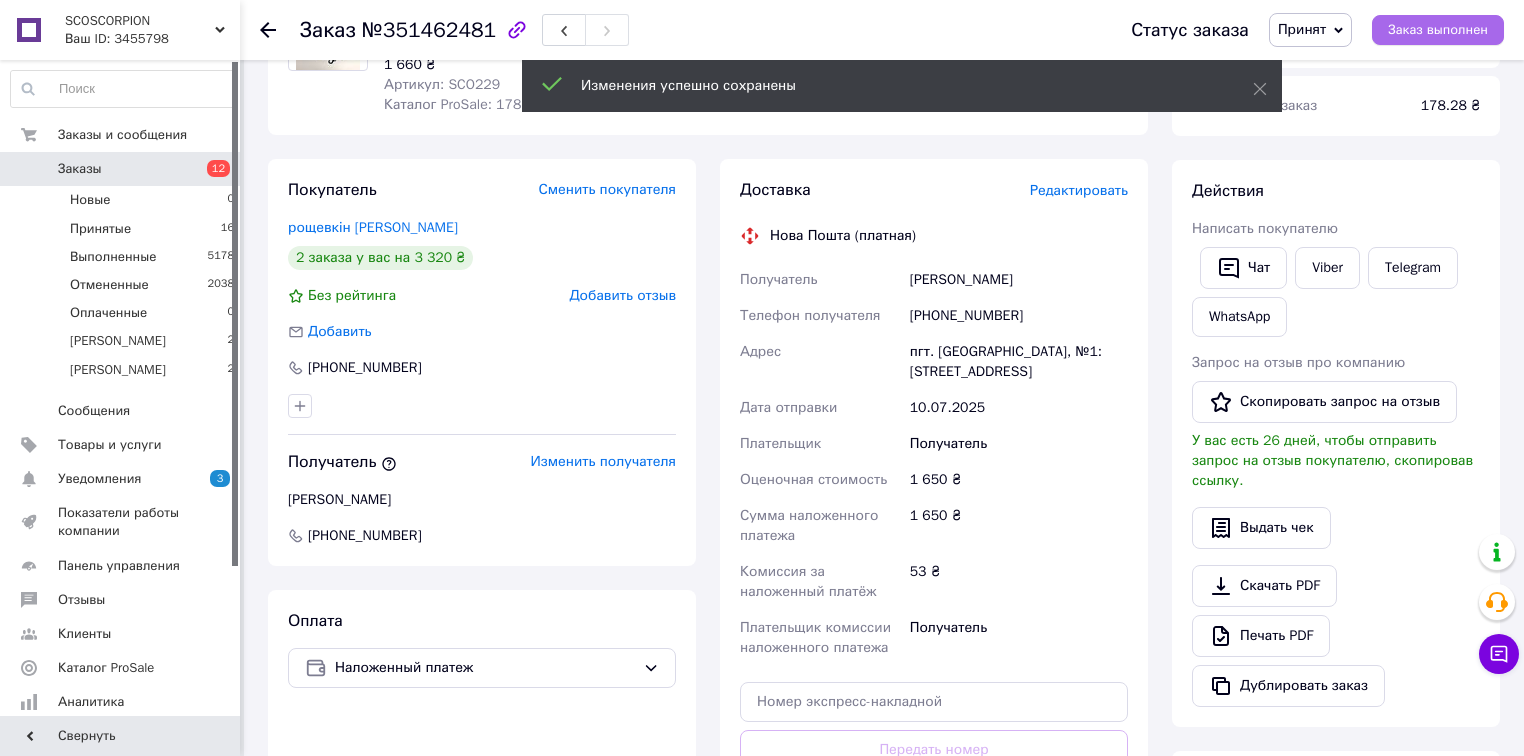 click on "Заказ выполнен" at bounding box center [1438, 30] 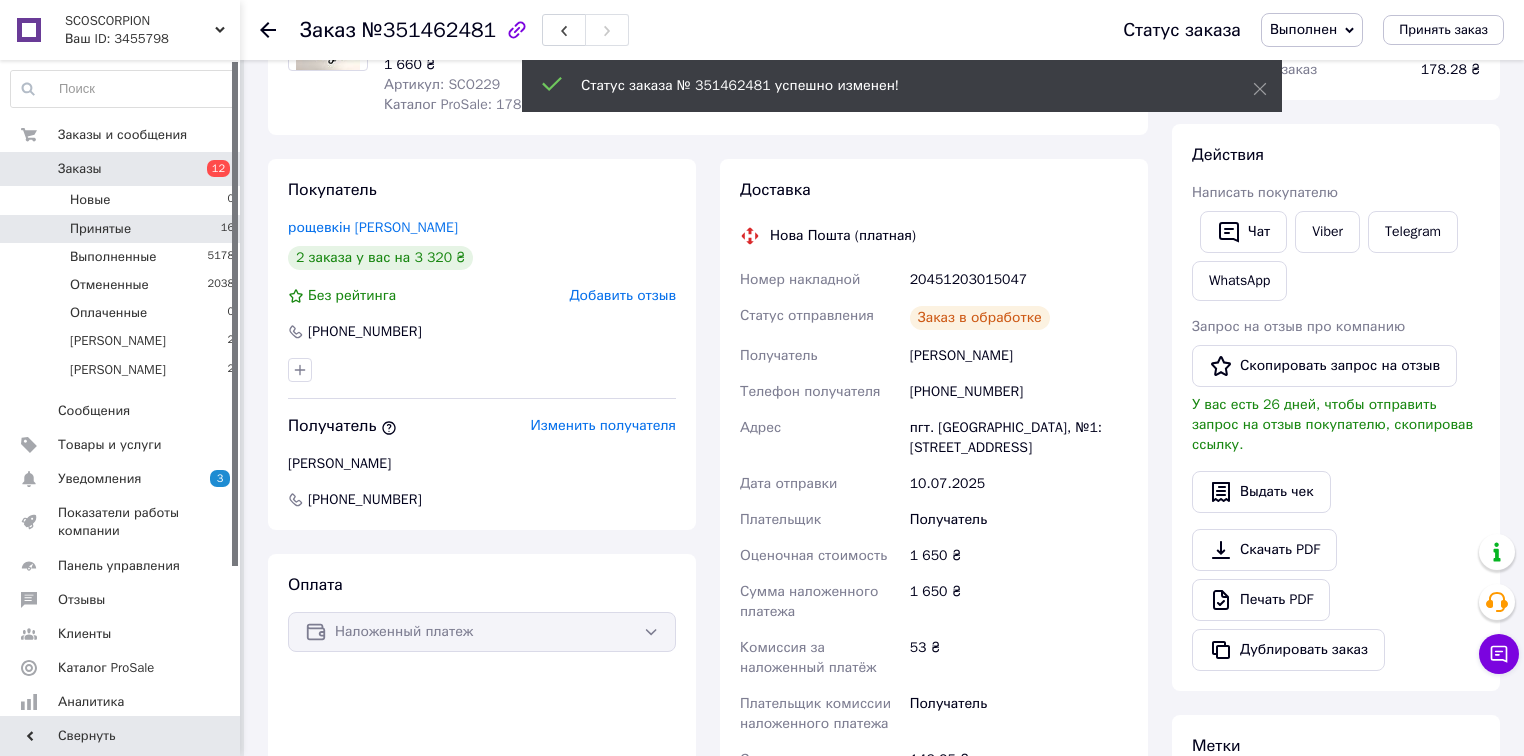 click on "Принятые 16" at bounding box center (123, 229) 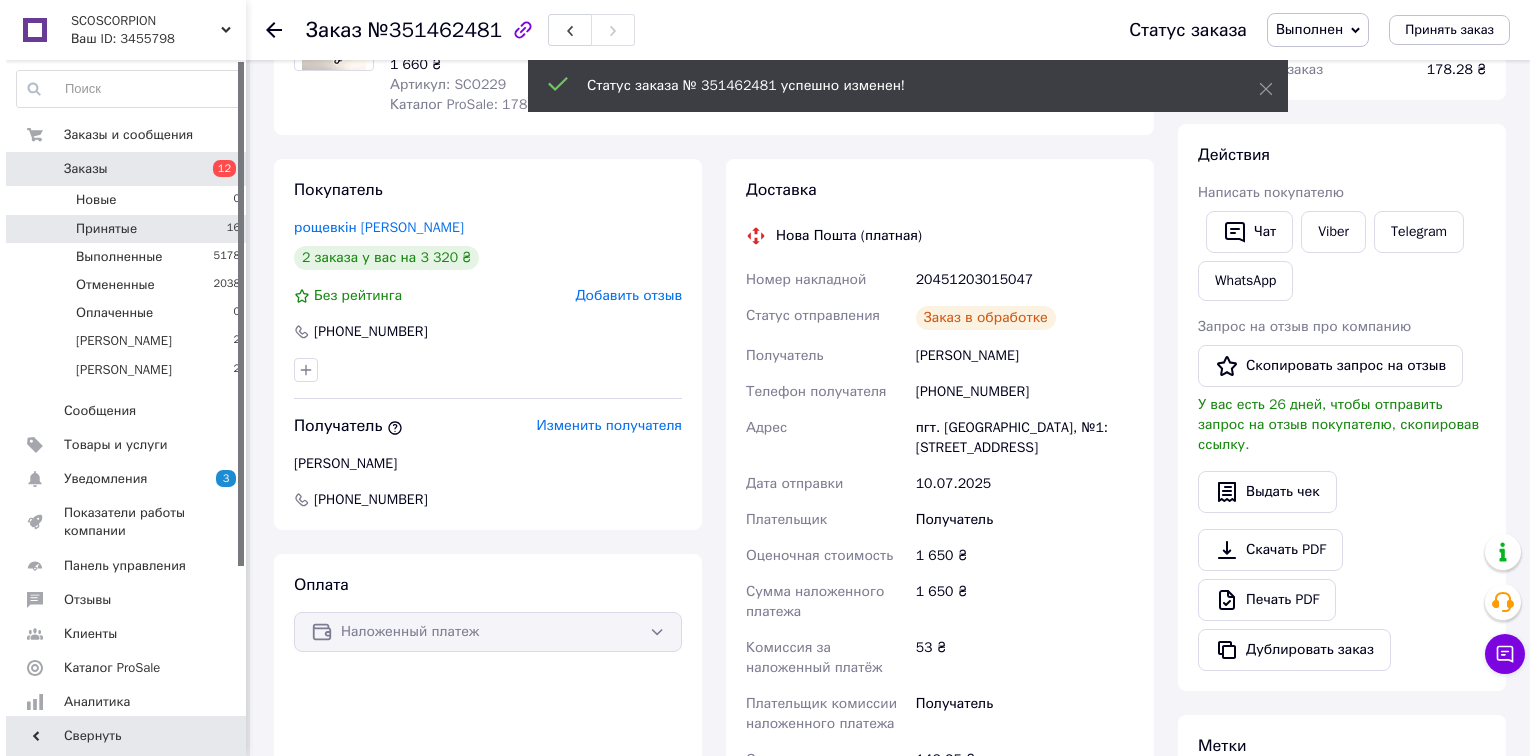 scroll, scrollTop: 0, scrollLeft: 0, axis: both 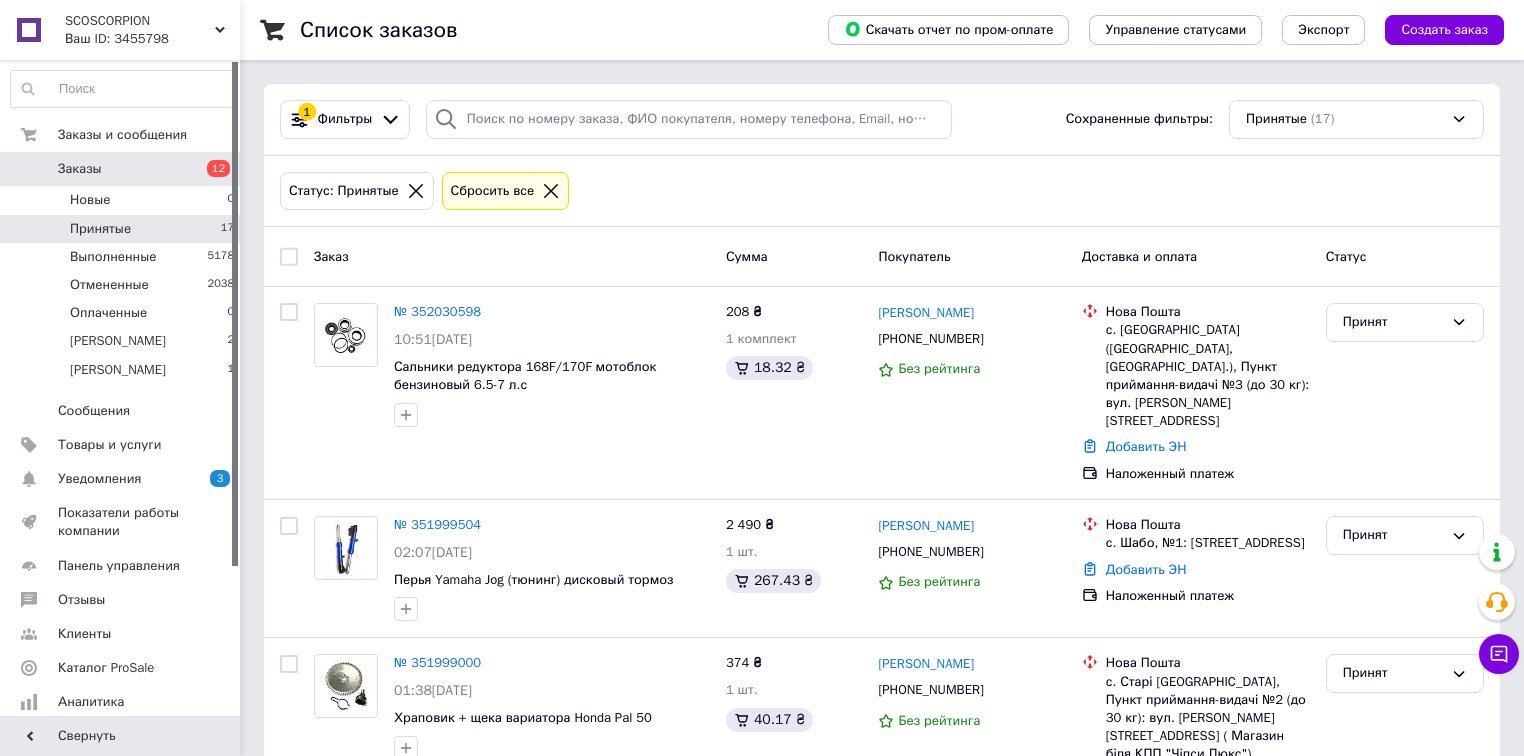 click on "Принятые 17" at bounding box center (123, 229) 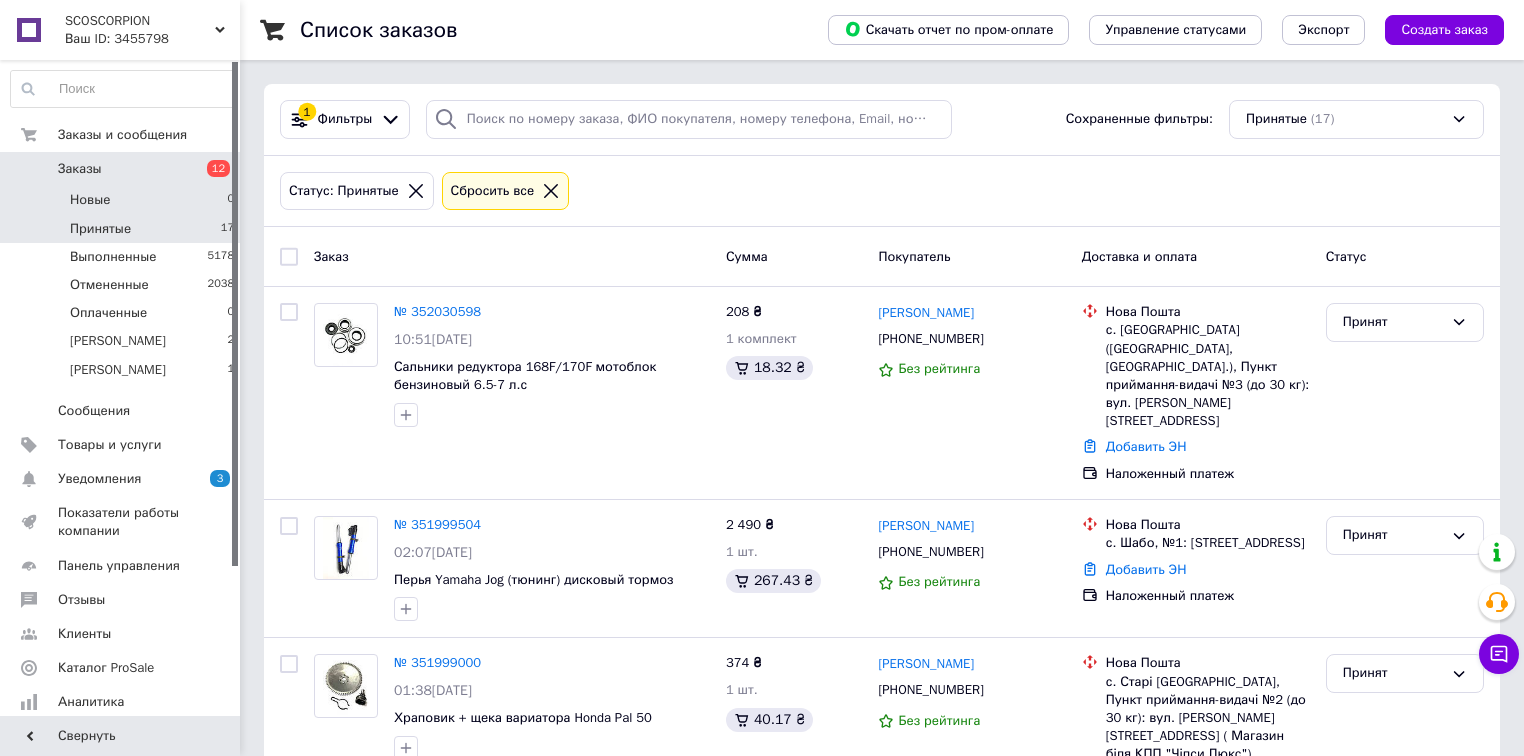 click on "Новые 0" at bounding box center [123, 200] 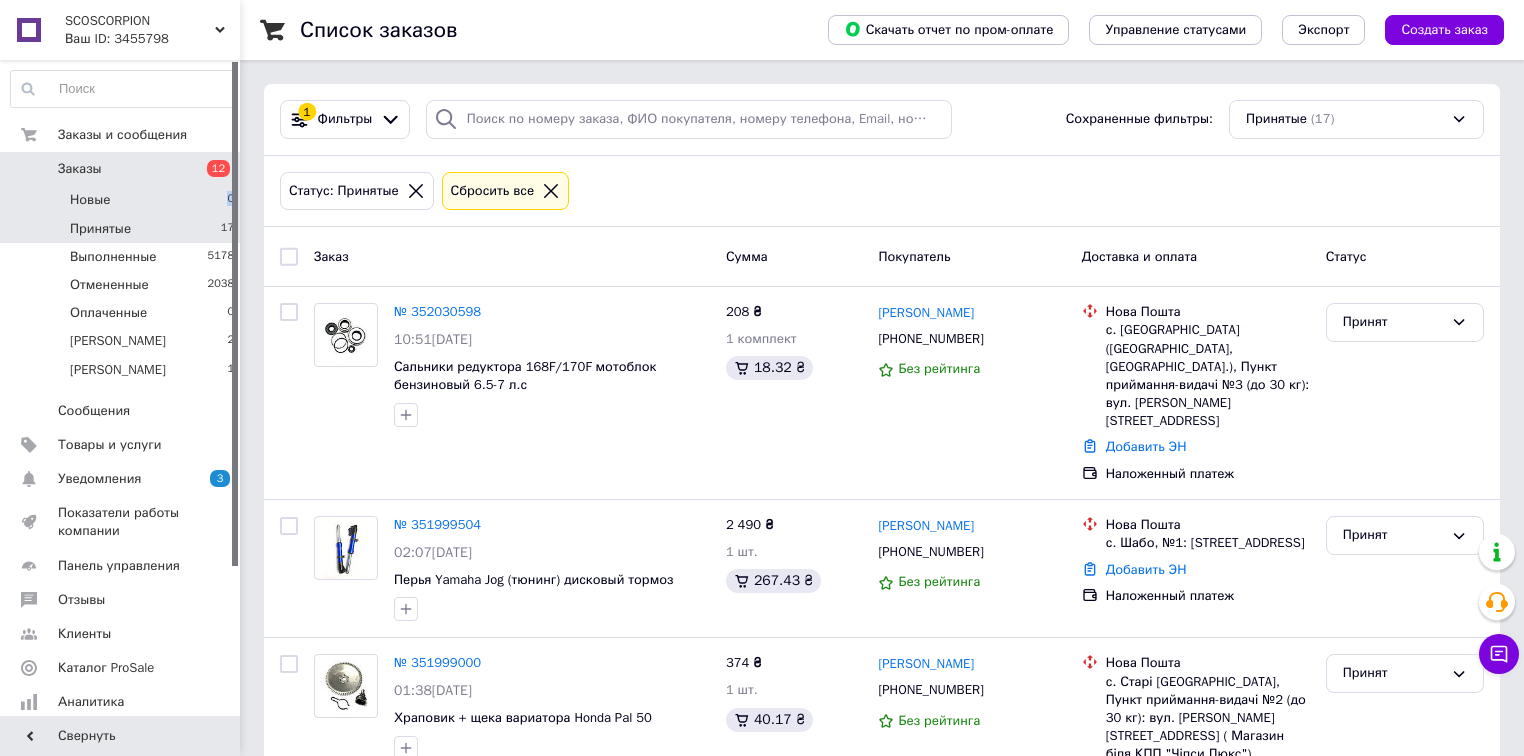 click on "Новые 0" at bounding box center [123, 200] 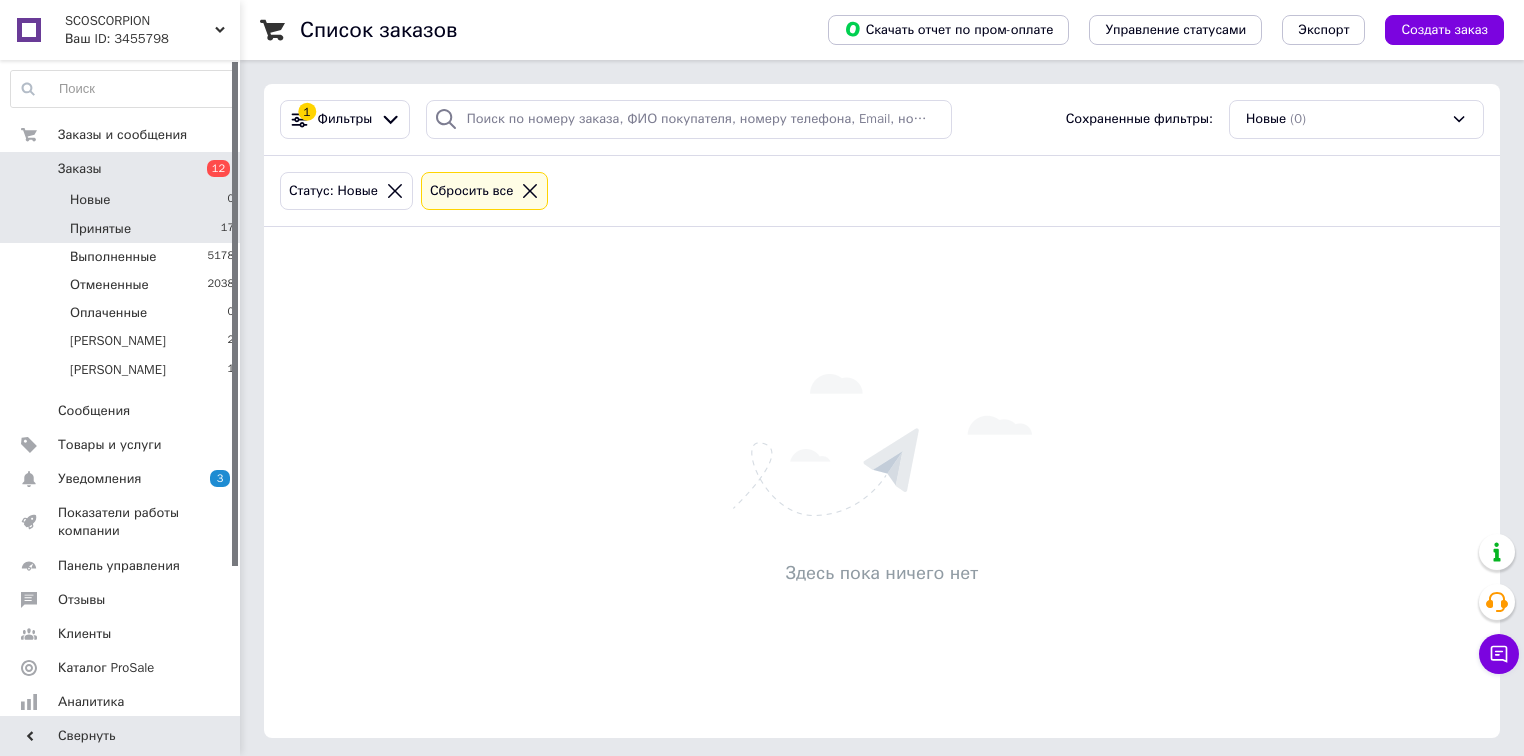 click on "Принятые 17" at bounding box center [123, 229] 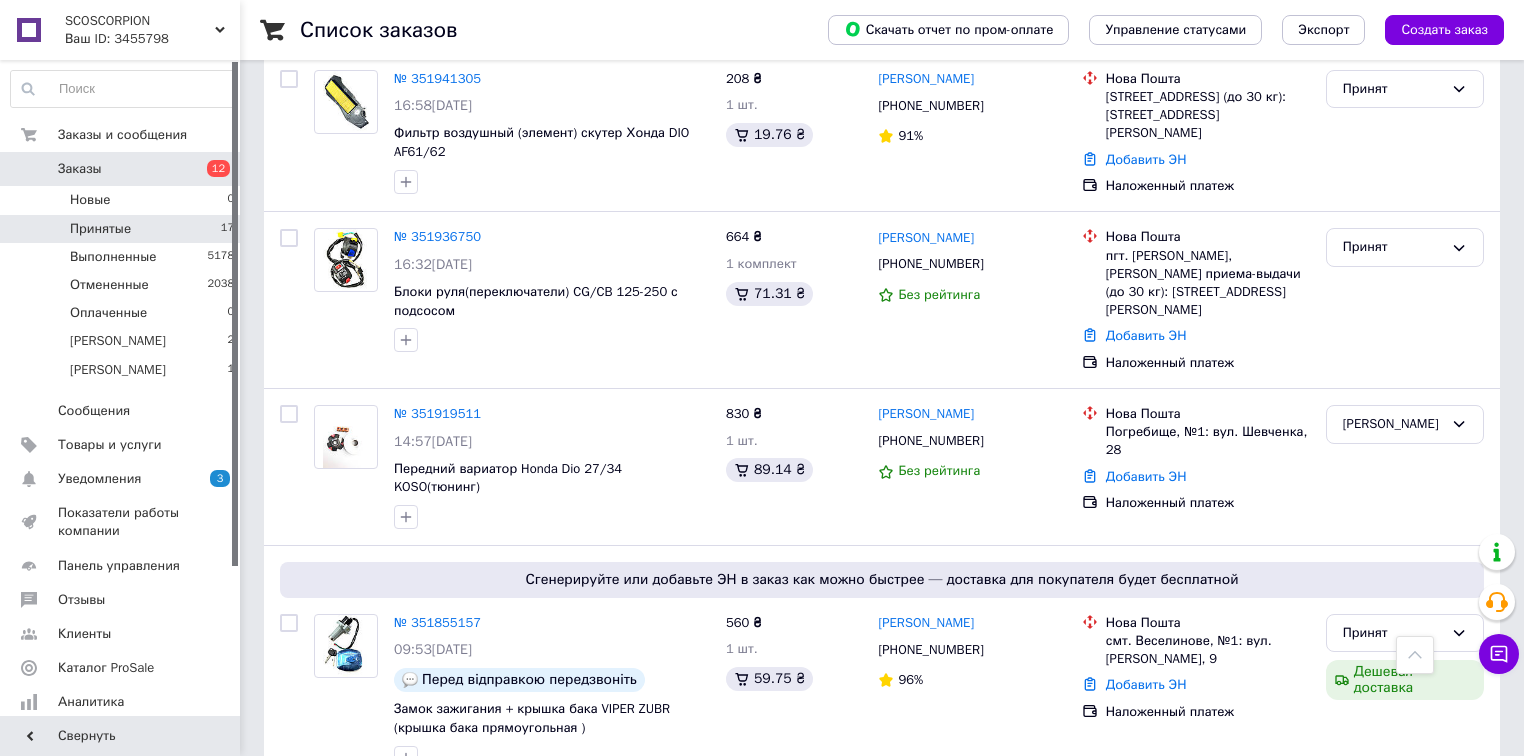 scroll, scrollTop: 1540, scrollLeft: 0, axis: vertical 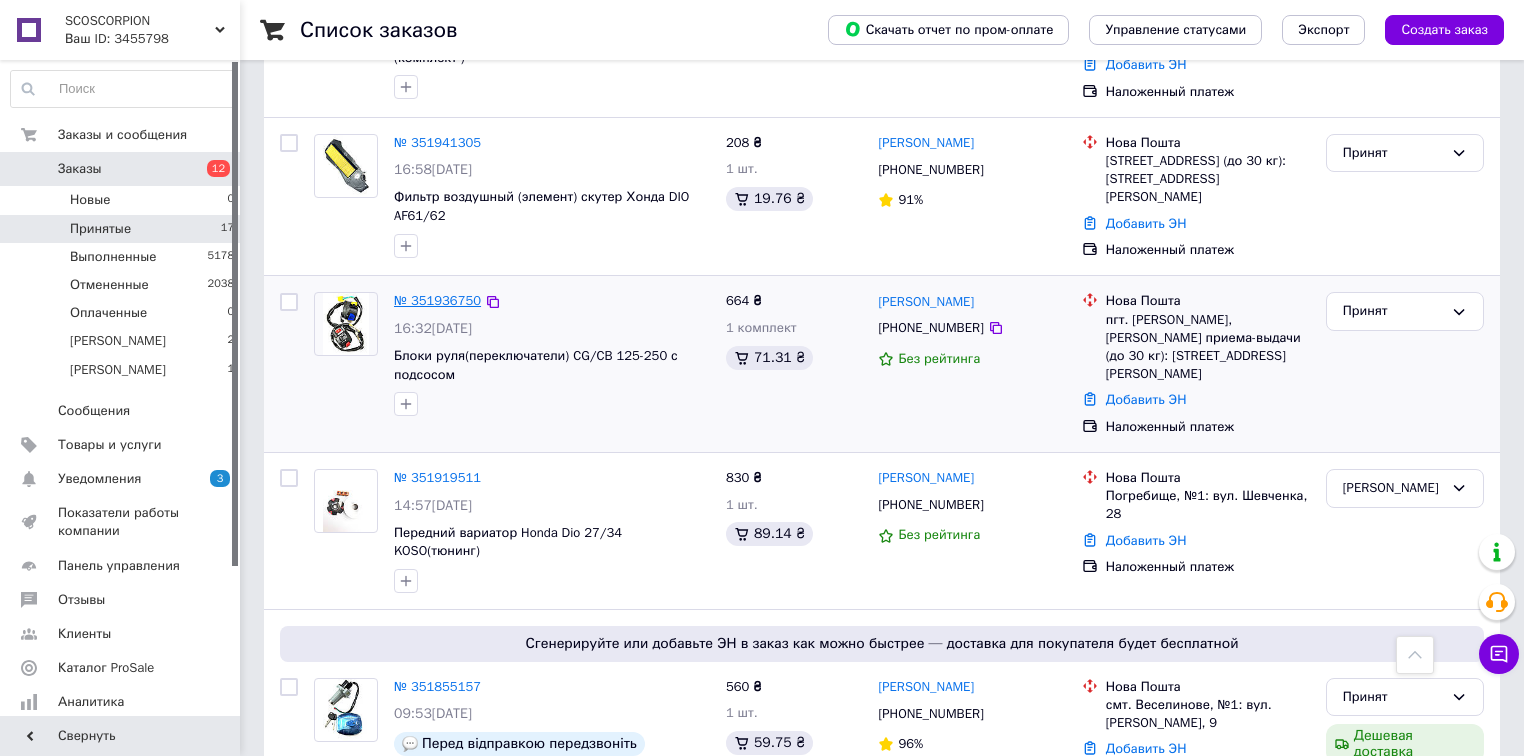 click on "№ 351936750" at bounding box center (437, 300) 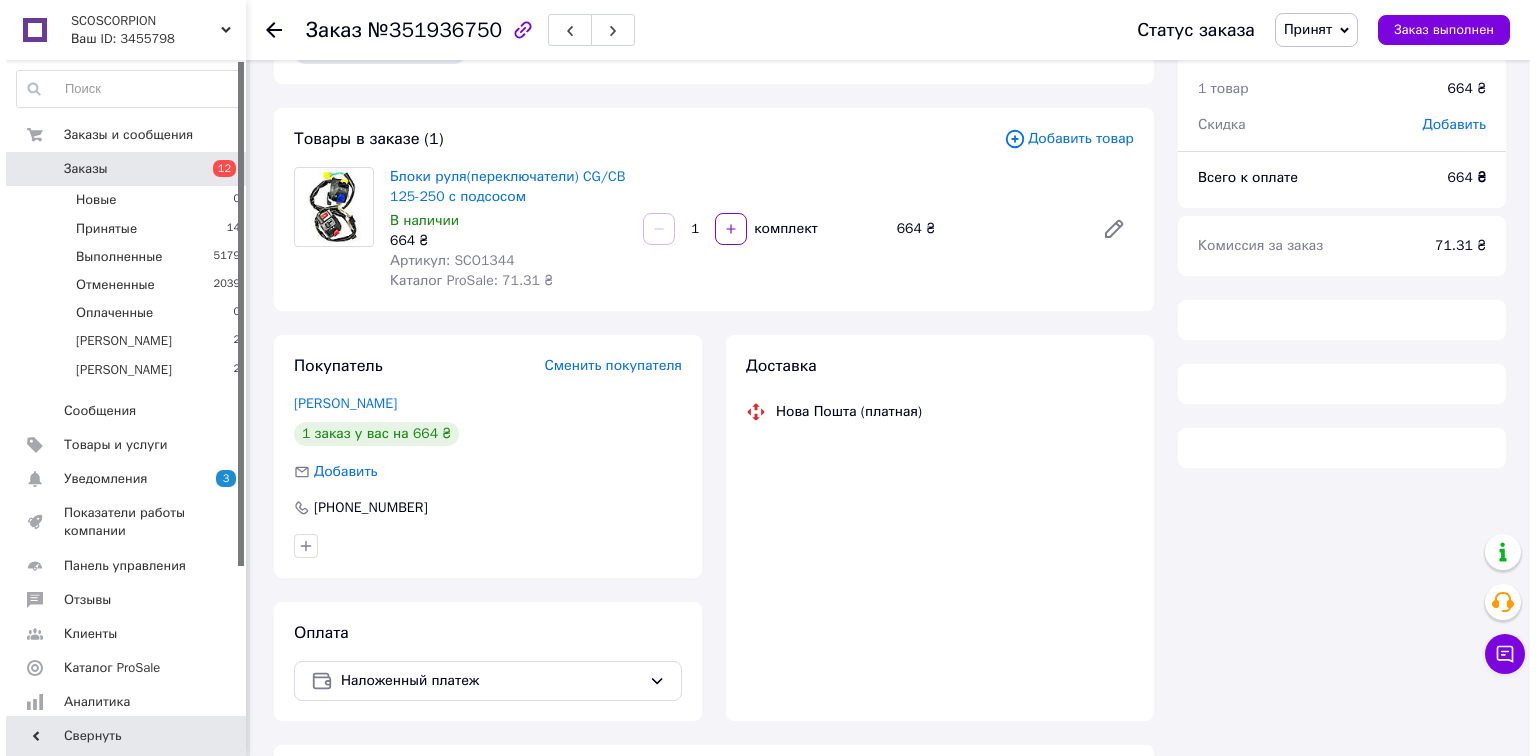 scroll, scrollTop: 37, scrollLeft: 0, axis: vertical 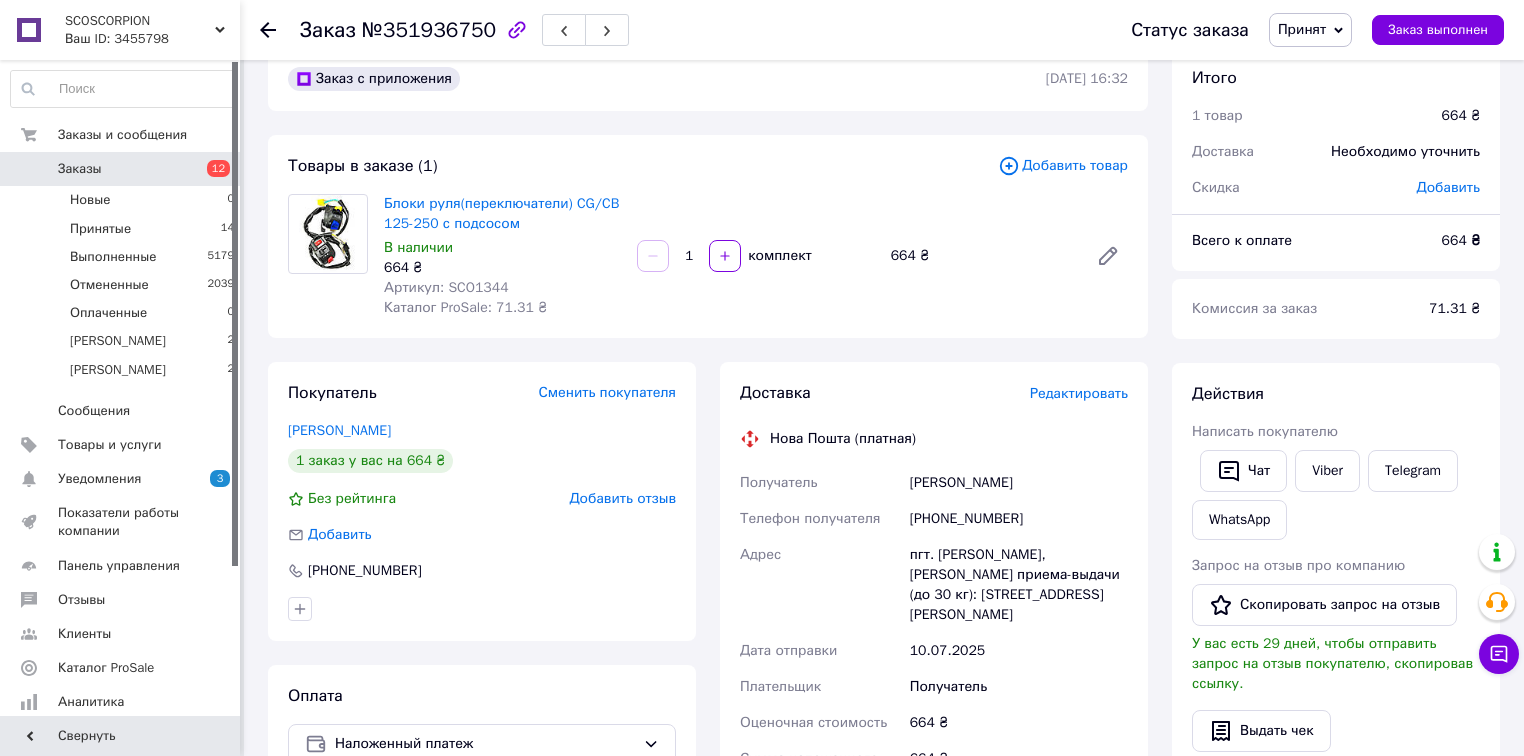 click on "Доставка Редактировать" at bounding box center (934, 393) 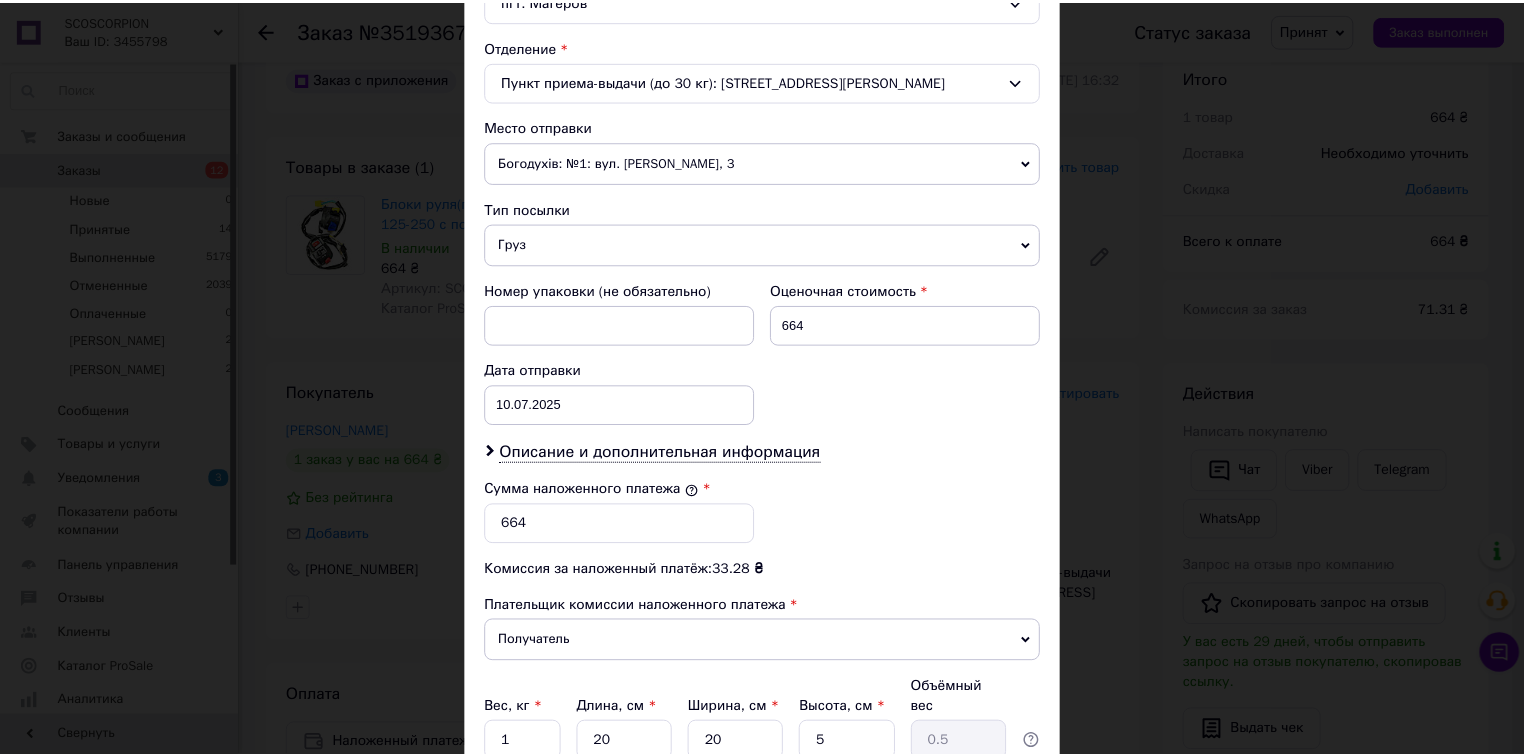 scroll, scrollTop: 764, scrollLeft: 0, axis: vertical 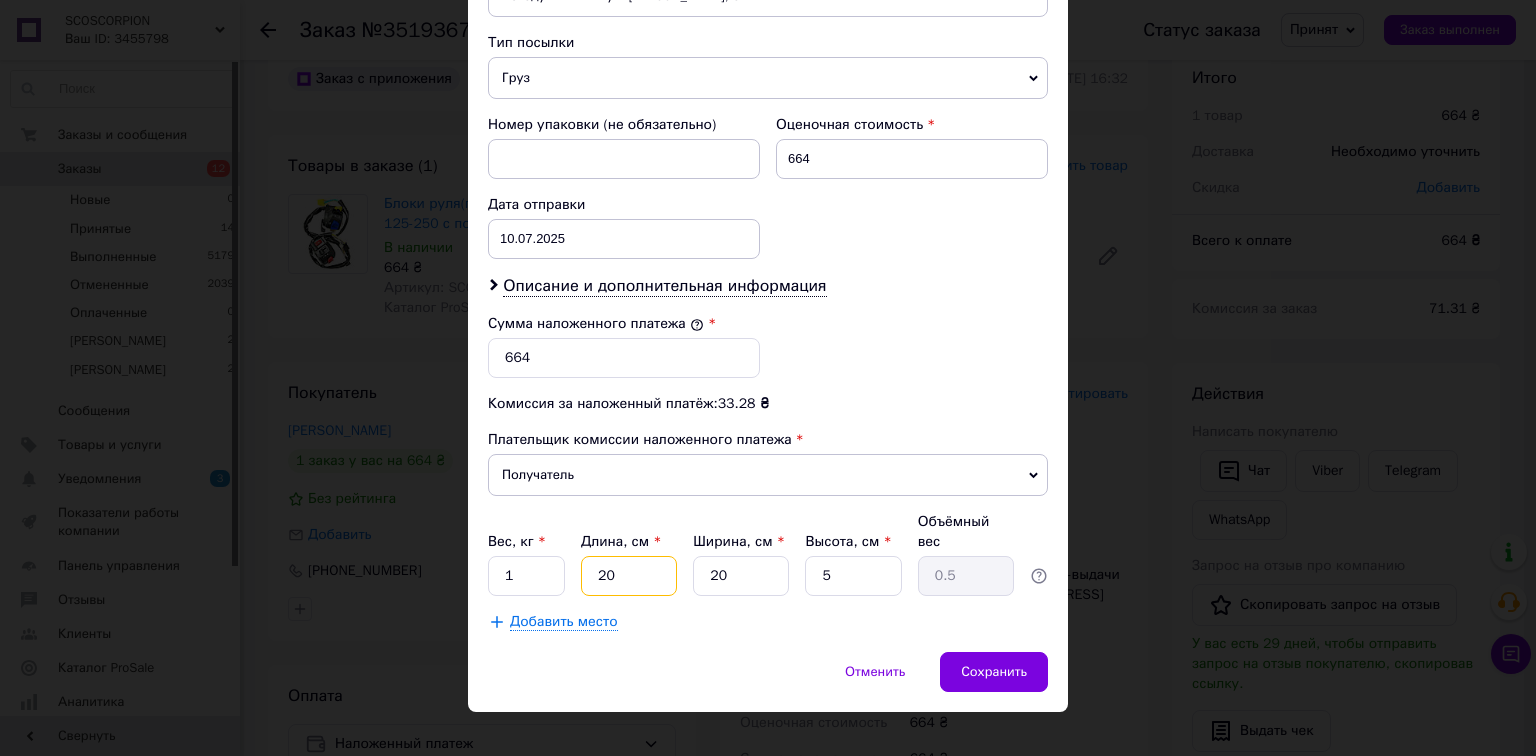 click on "20" at bounding box center (629, 576) 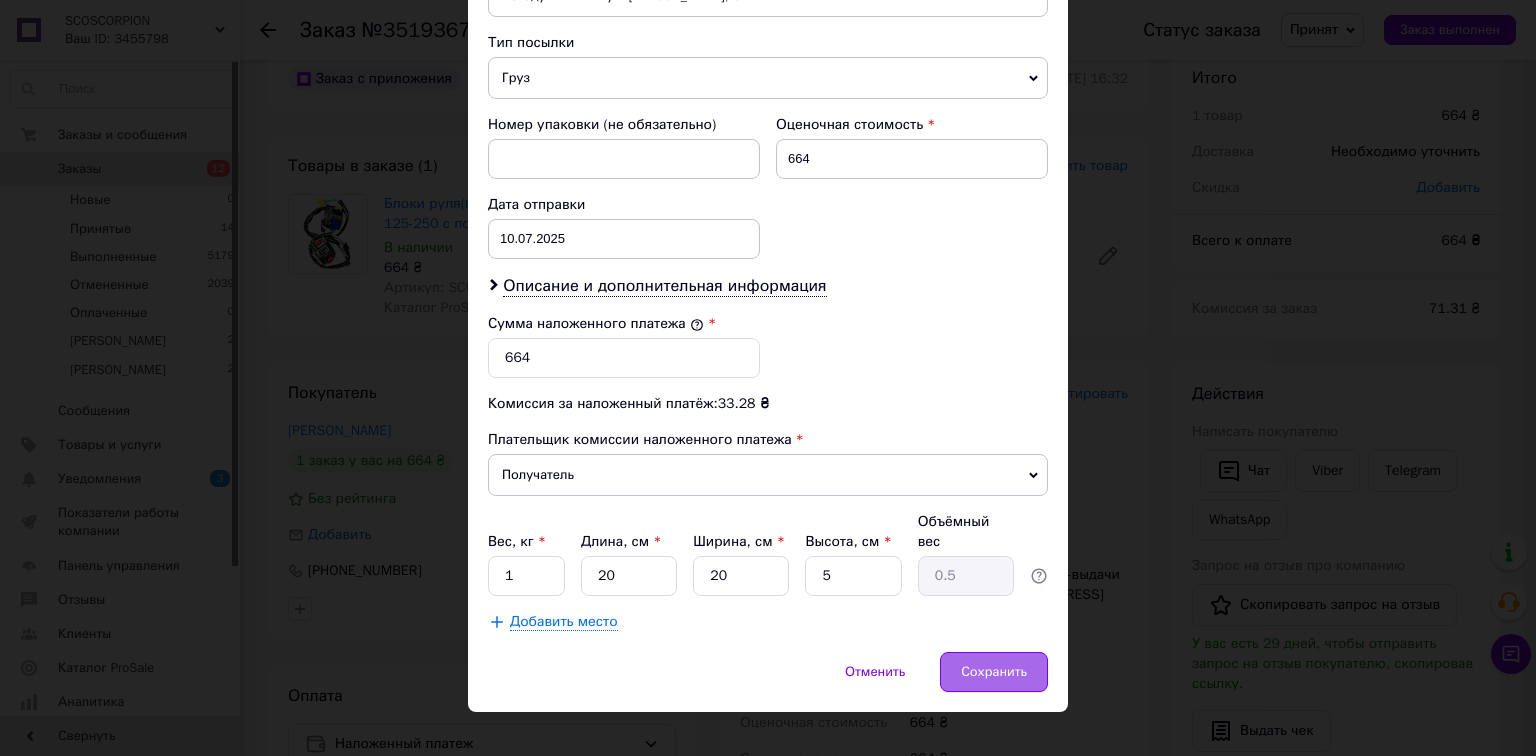 click on "Сохранить" at bounding box center (994, 672) 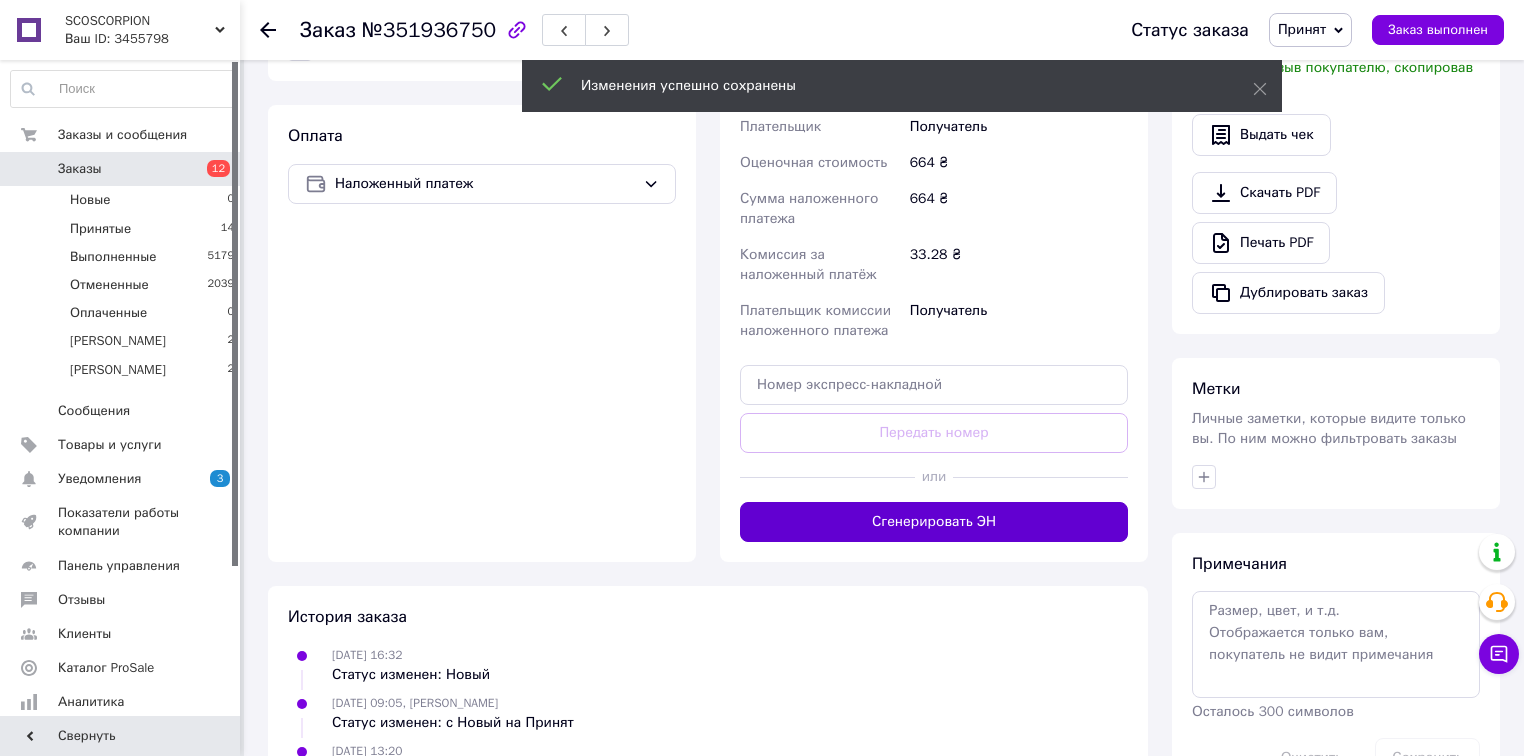 click on "Сгенерировать ЭН" at bounding box center (934, 522) 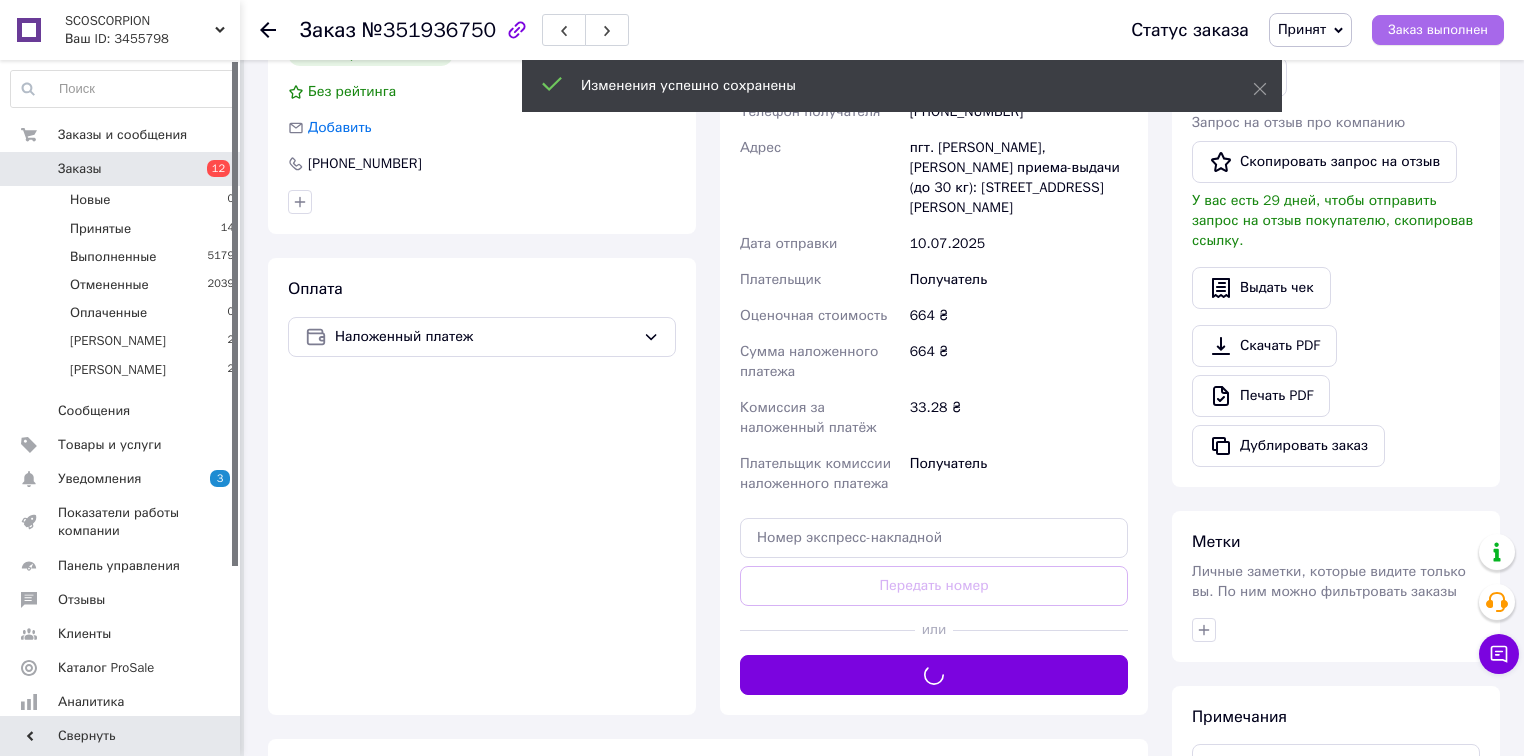 scroll, scrollTop: 357, scrollLeft: 0, axis: vertical 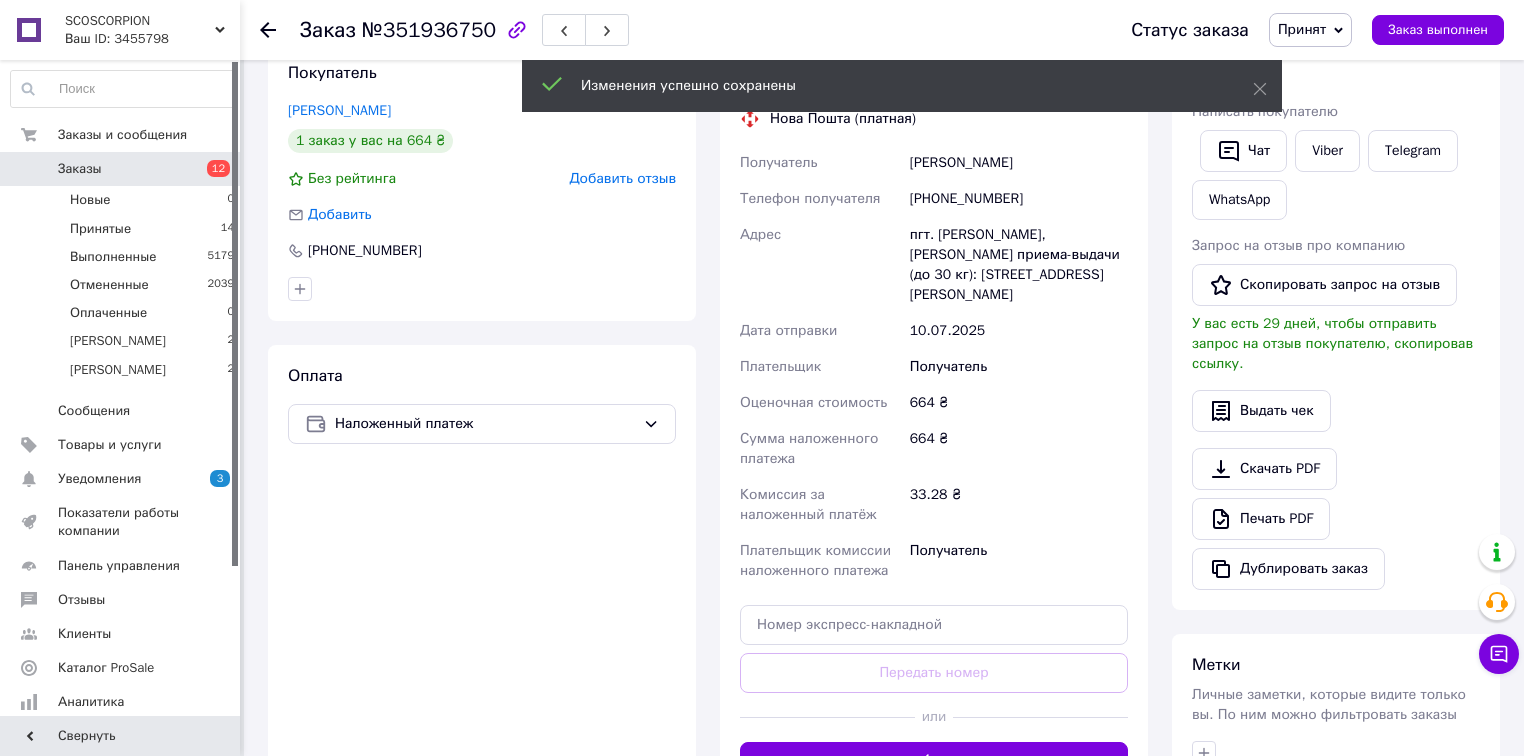 click on "Статус заказа Принят Выполнен Отменен Оплаченный [PERSON_NAME] Заказ выполнен" at bounding box center [1297, 30] 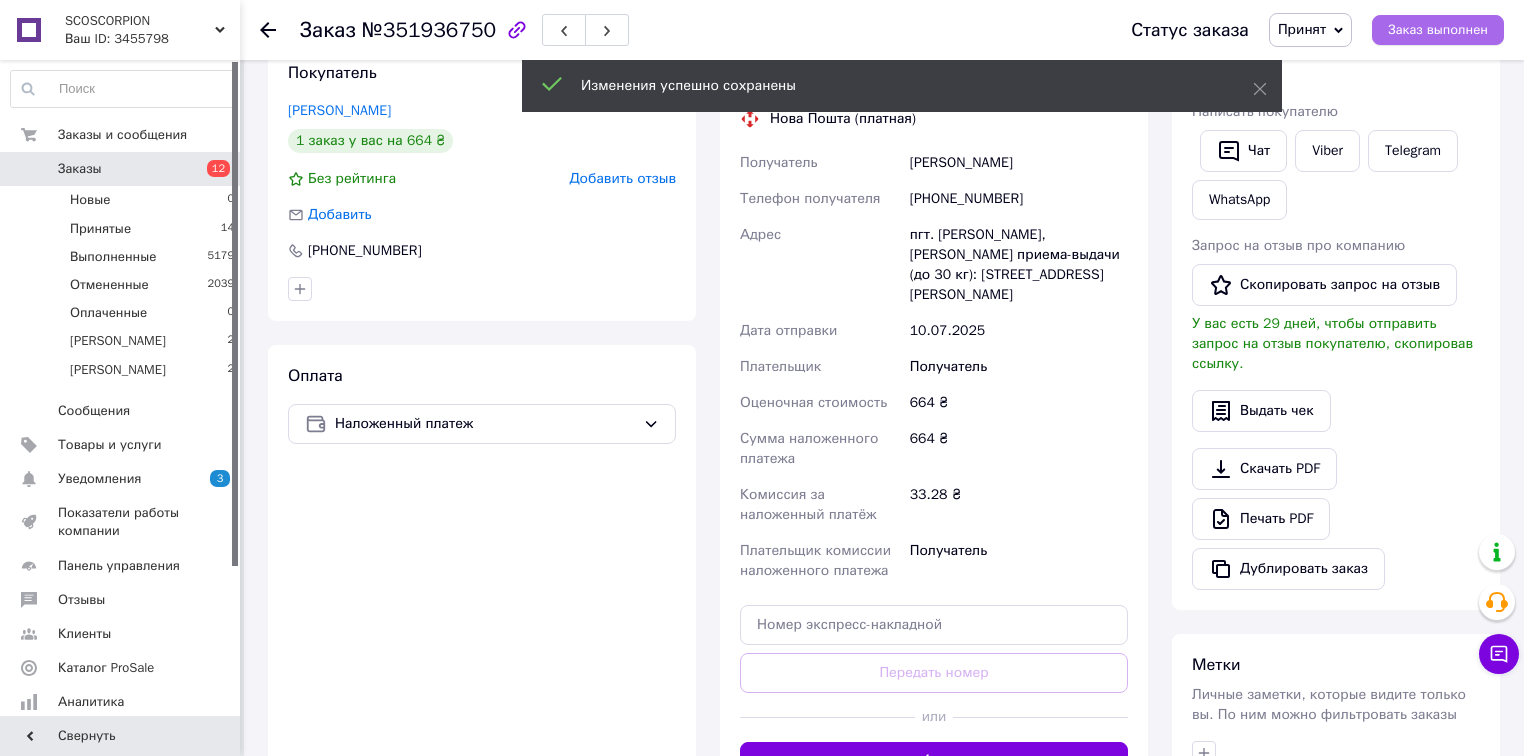 click on "Заказ выполнен" at bounding box center [1438, 30] 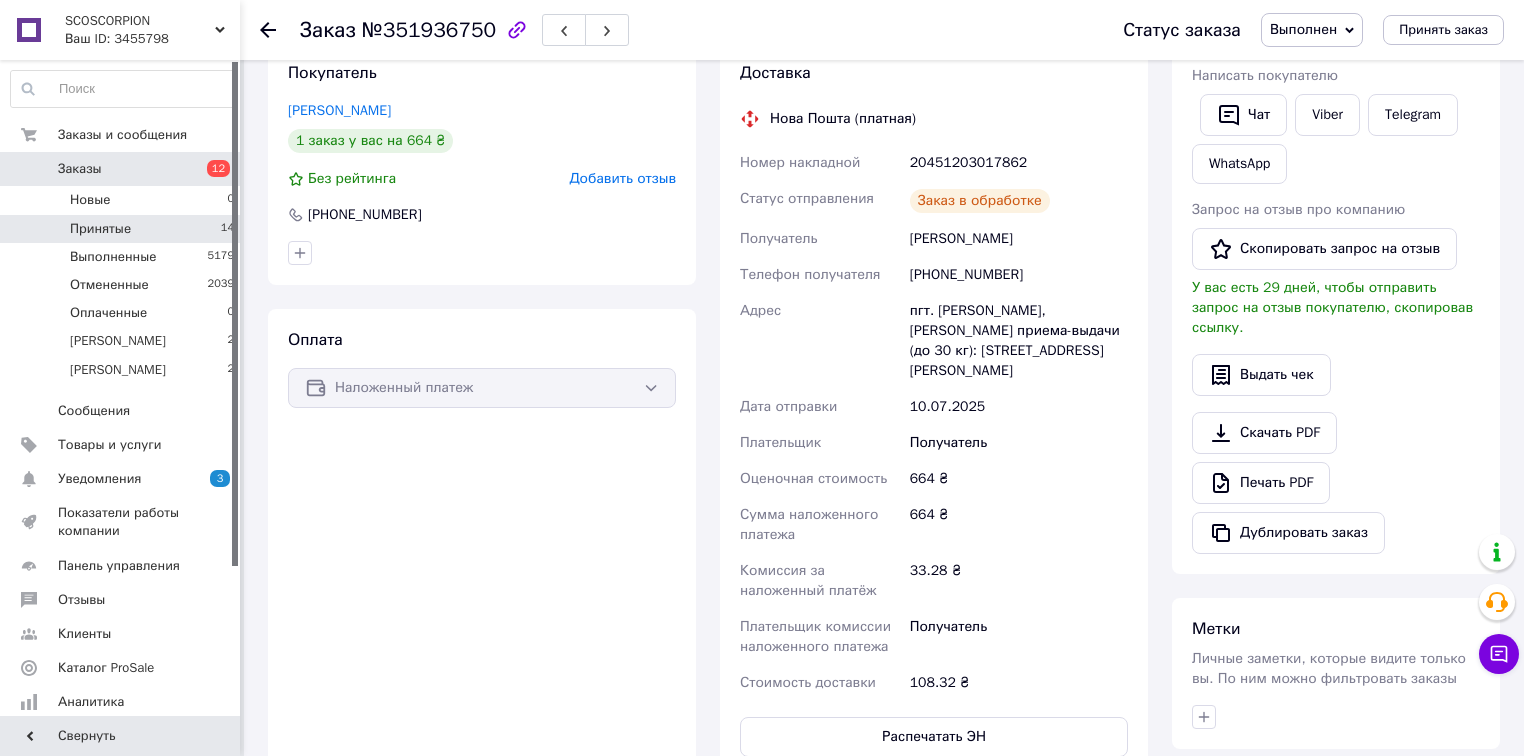 click on "14" at bounding box center [227, 229] 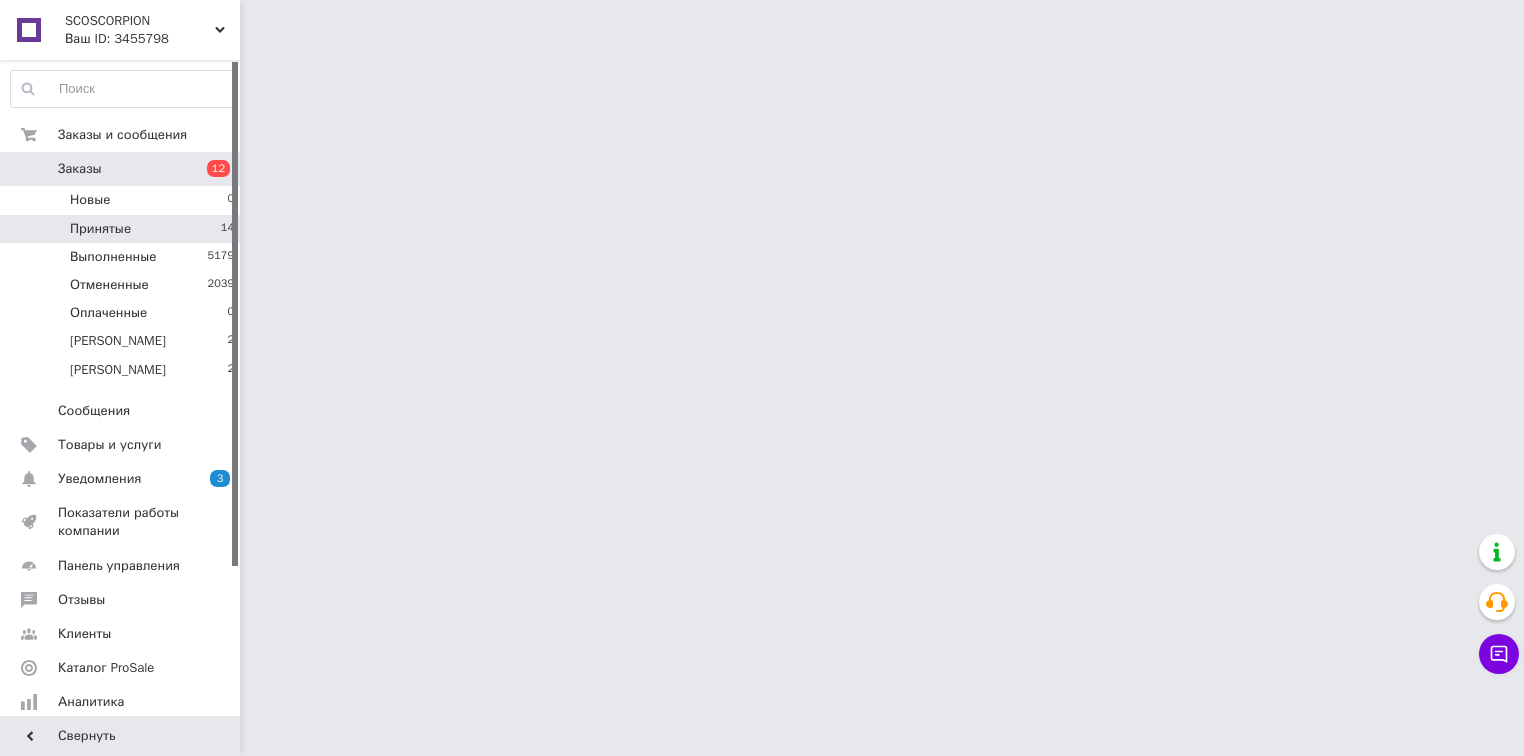 scroll, scrollTop: 0, scrollLeft: 0, axis: both 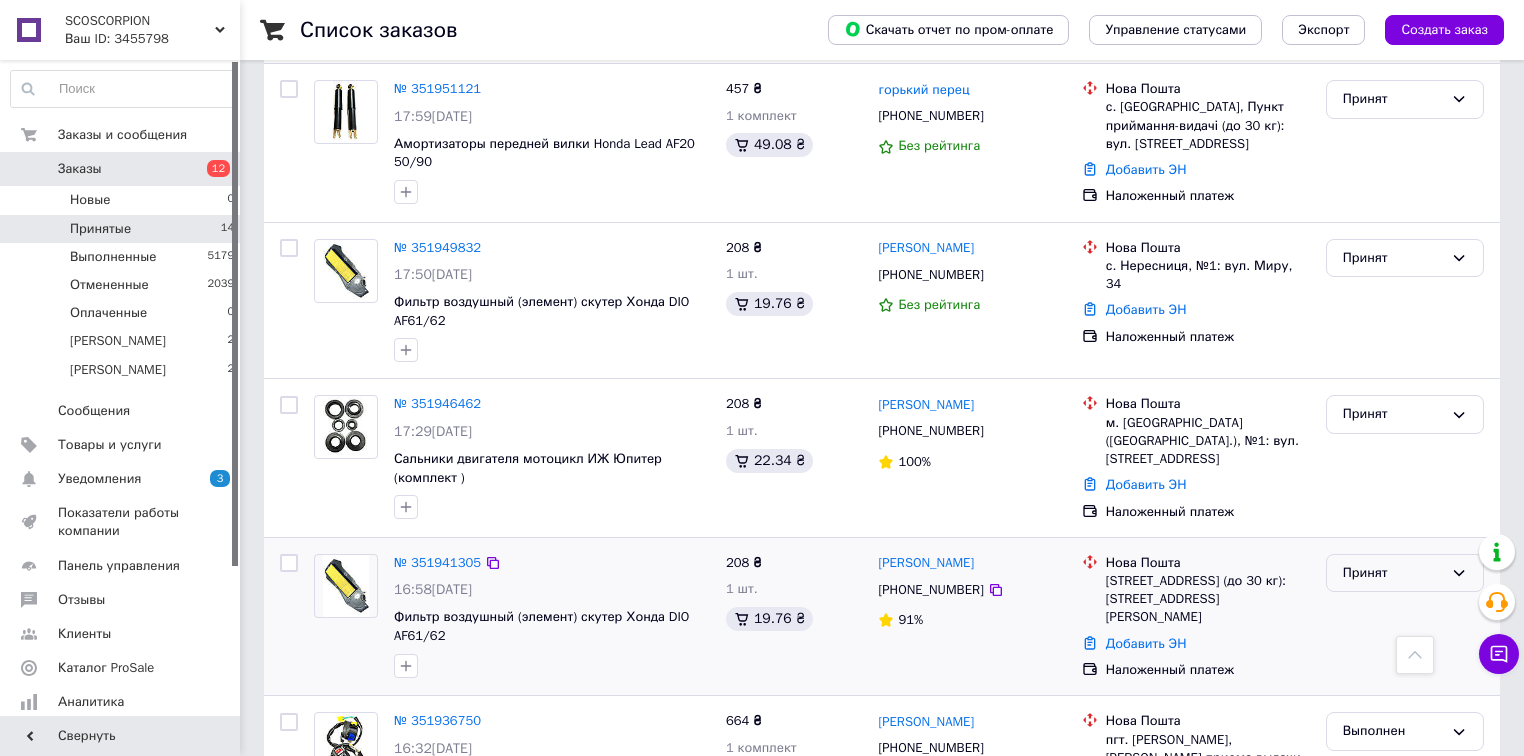 click on "Принят" at bounding box center [1405, 573] 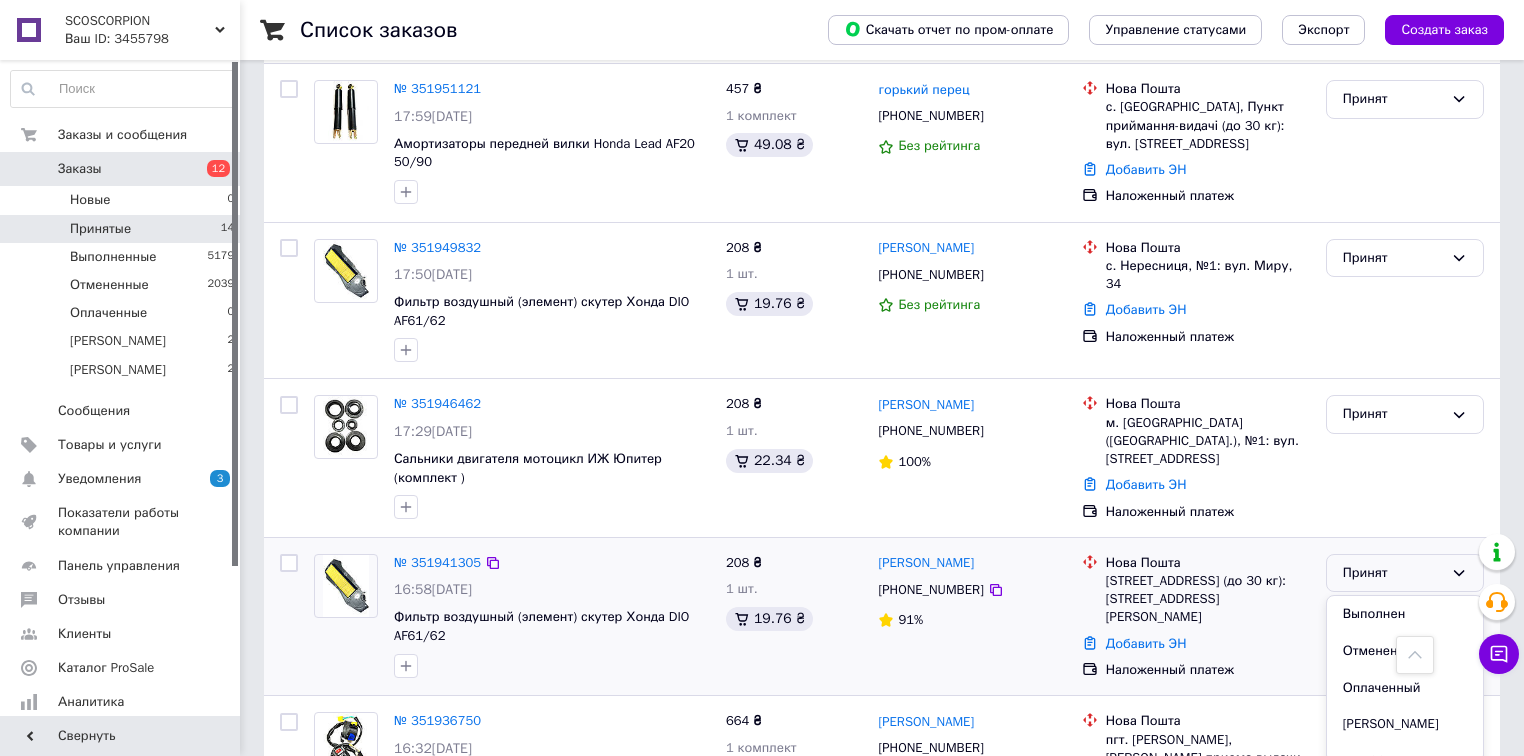 click 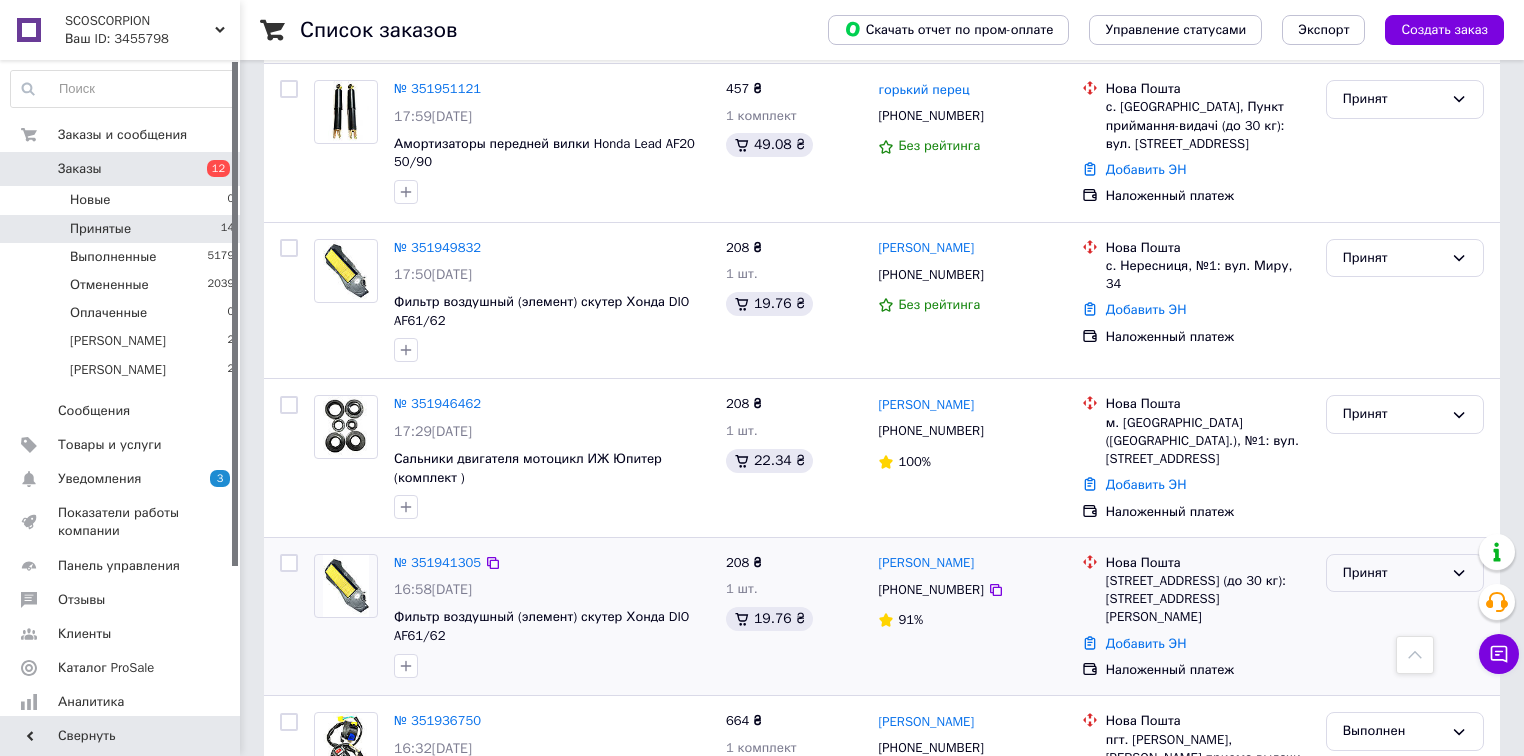 click on "Принят" at bounding box center [1393, 573] 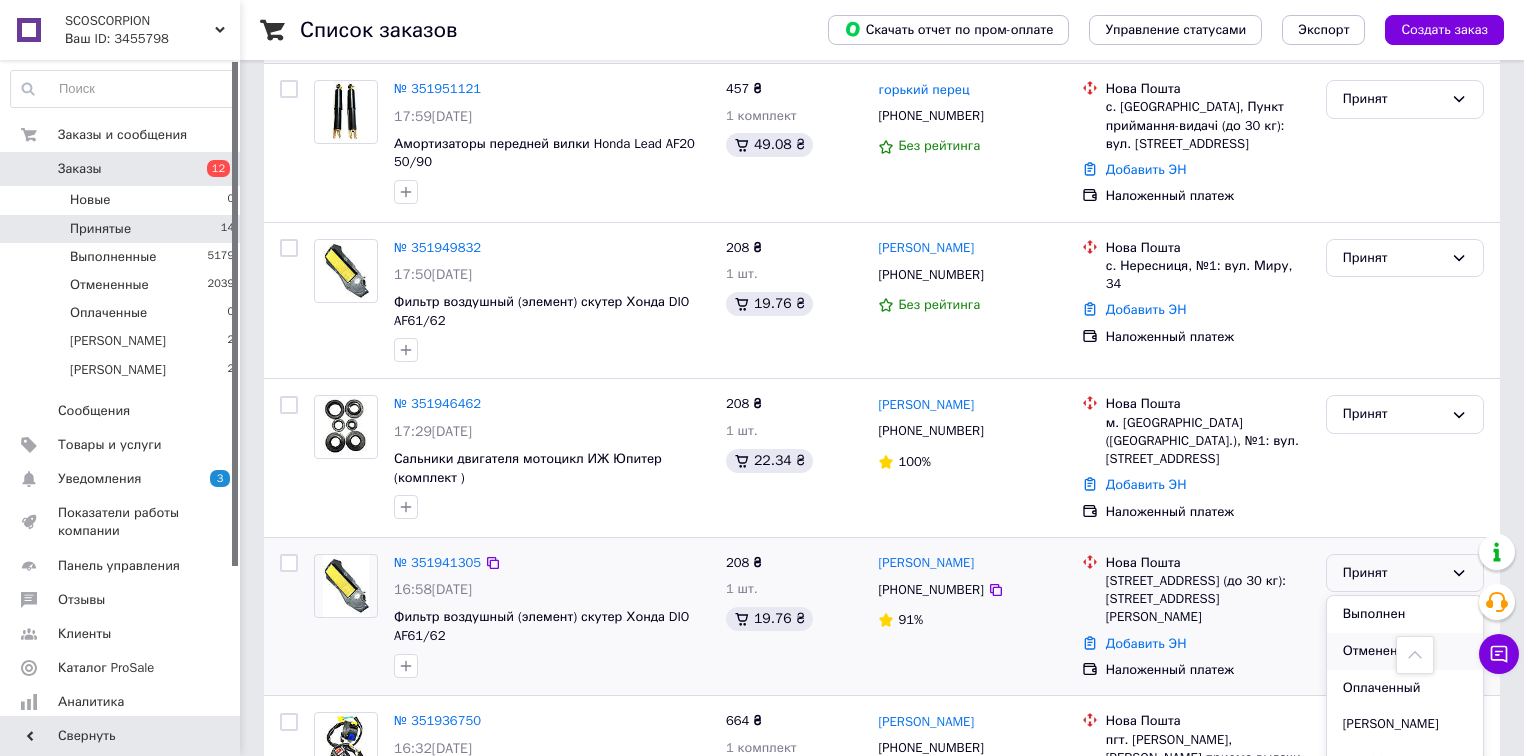 scroll, scrollTop: 16, scrollLeft: 0, axis: vertical 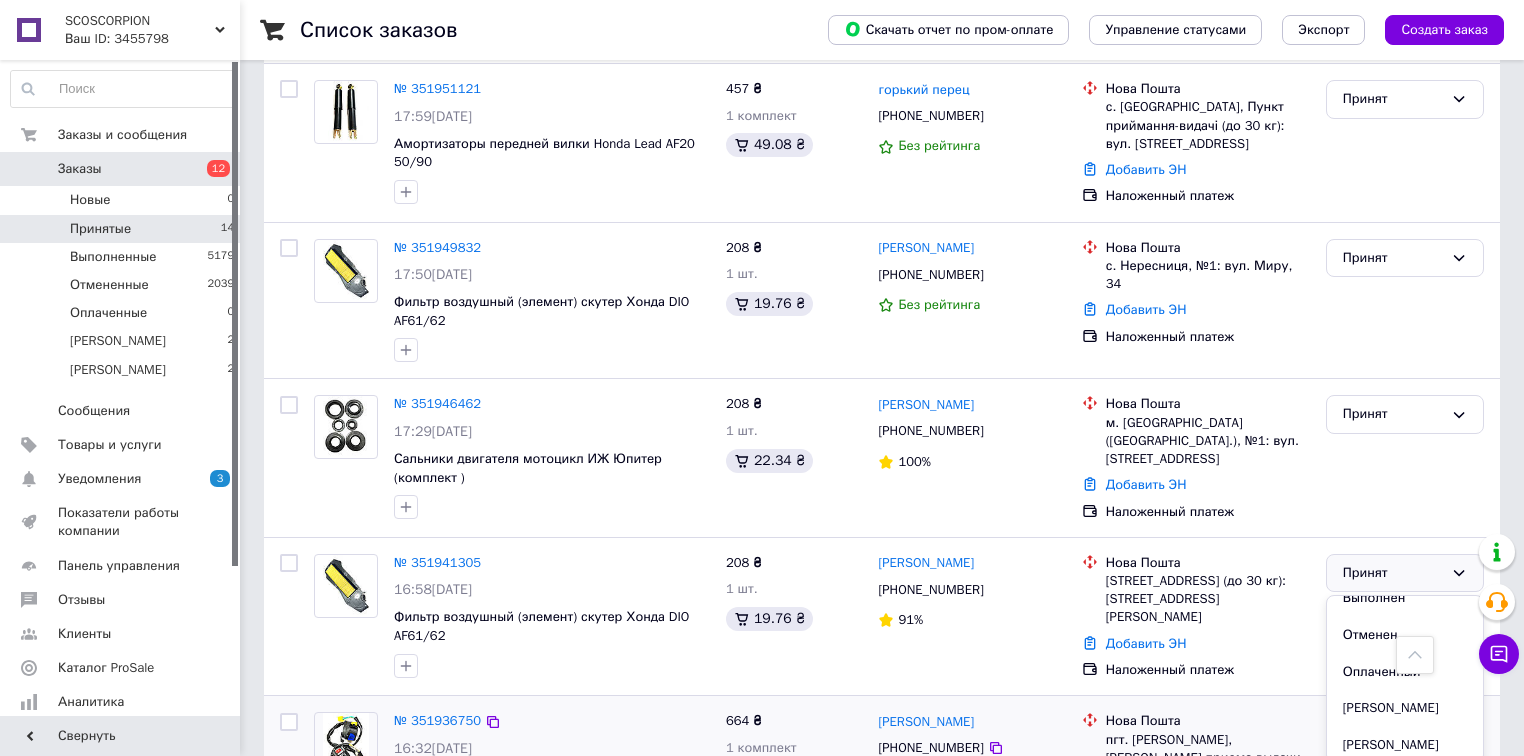 click on "[PERSON_NAME]" at bounding box center [1405, 745] 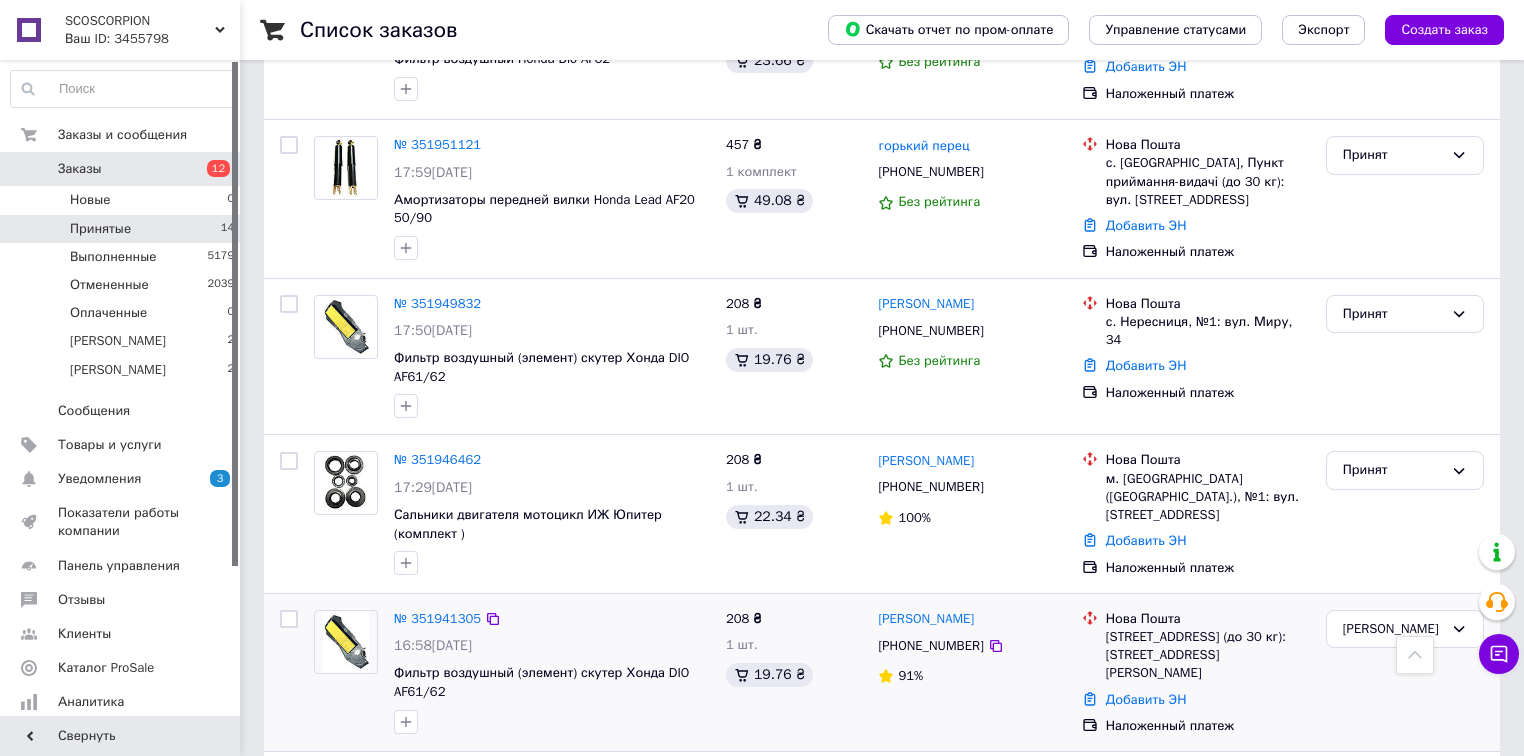 scroll, scrollTop: 1040, scrollLeft: 0, axis: vertical 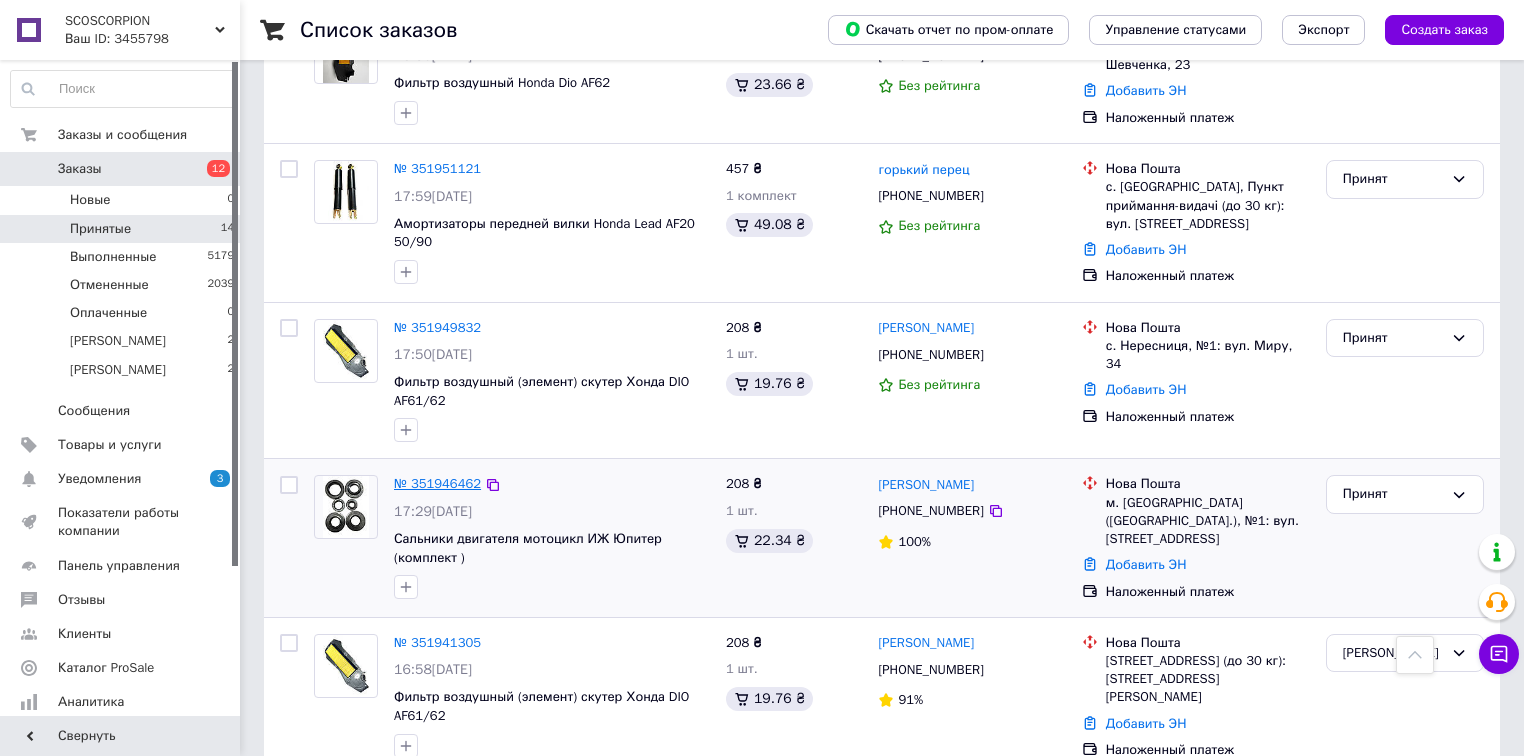 click on "№ 351946462" at bounding box center [437, 483] 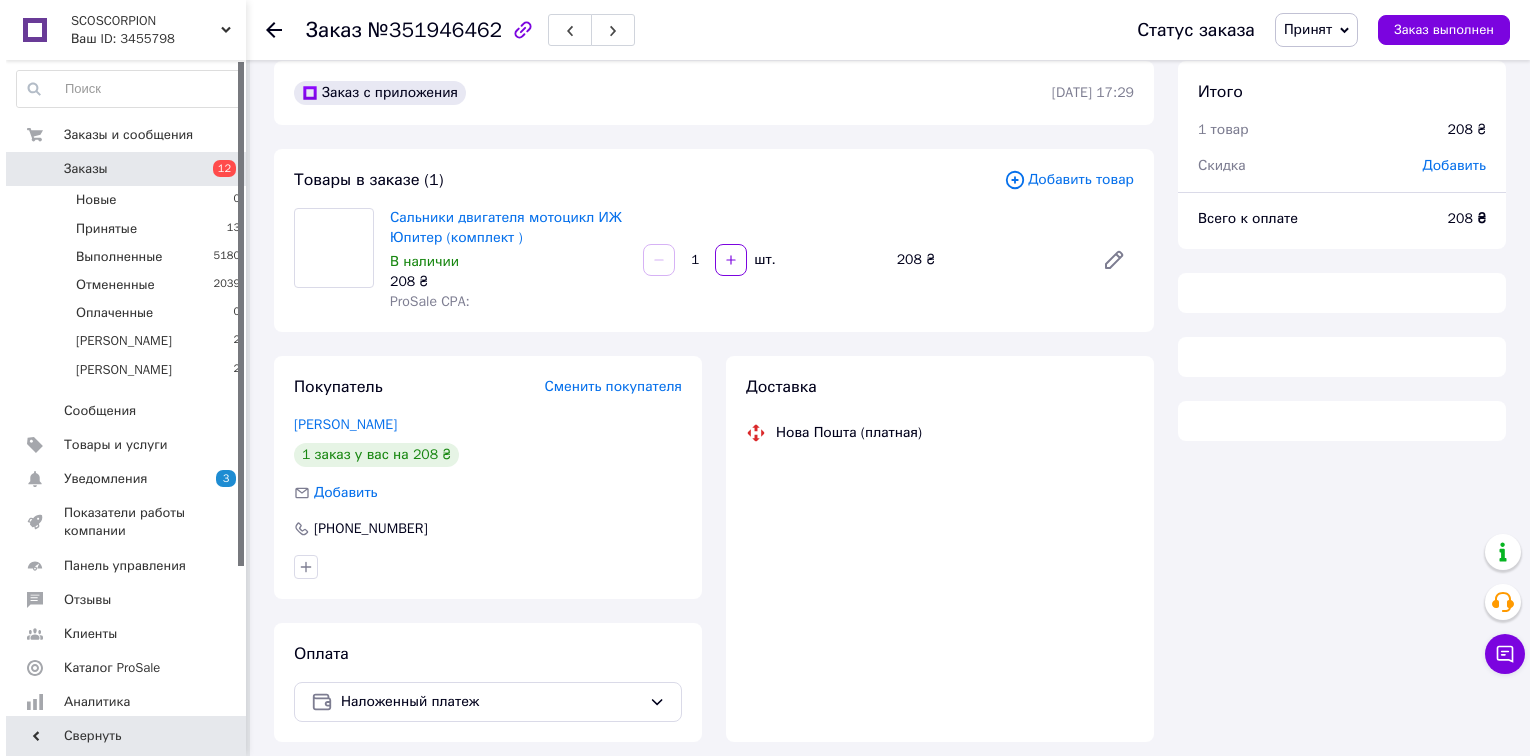 scroll, scrollTop: 22, scrollLeft: 0, axis: vertical 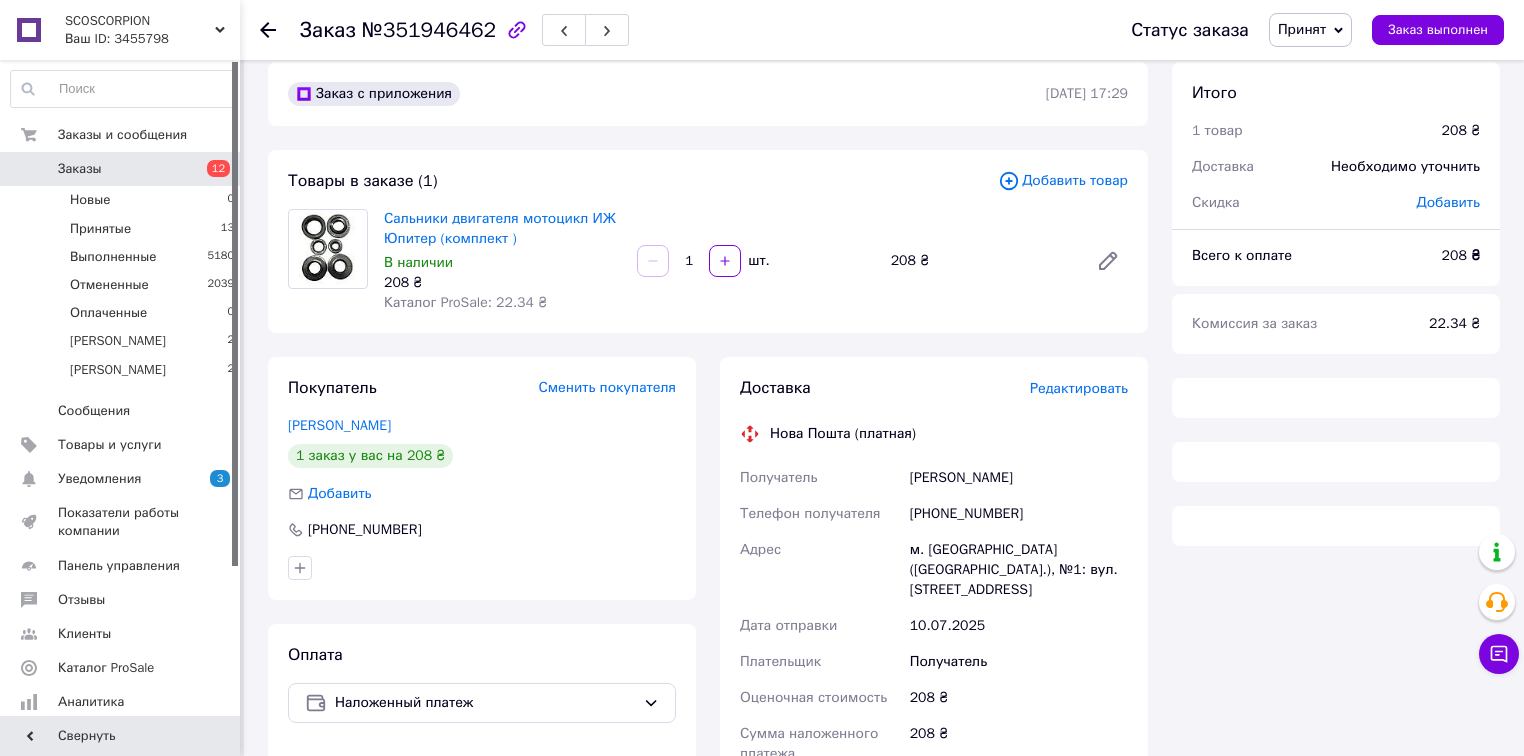 click on "Доставка" at bounding box center (885, 388) 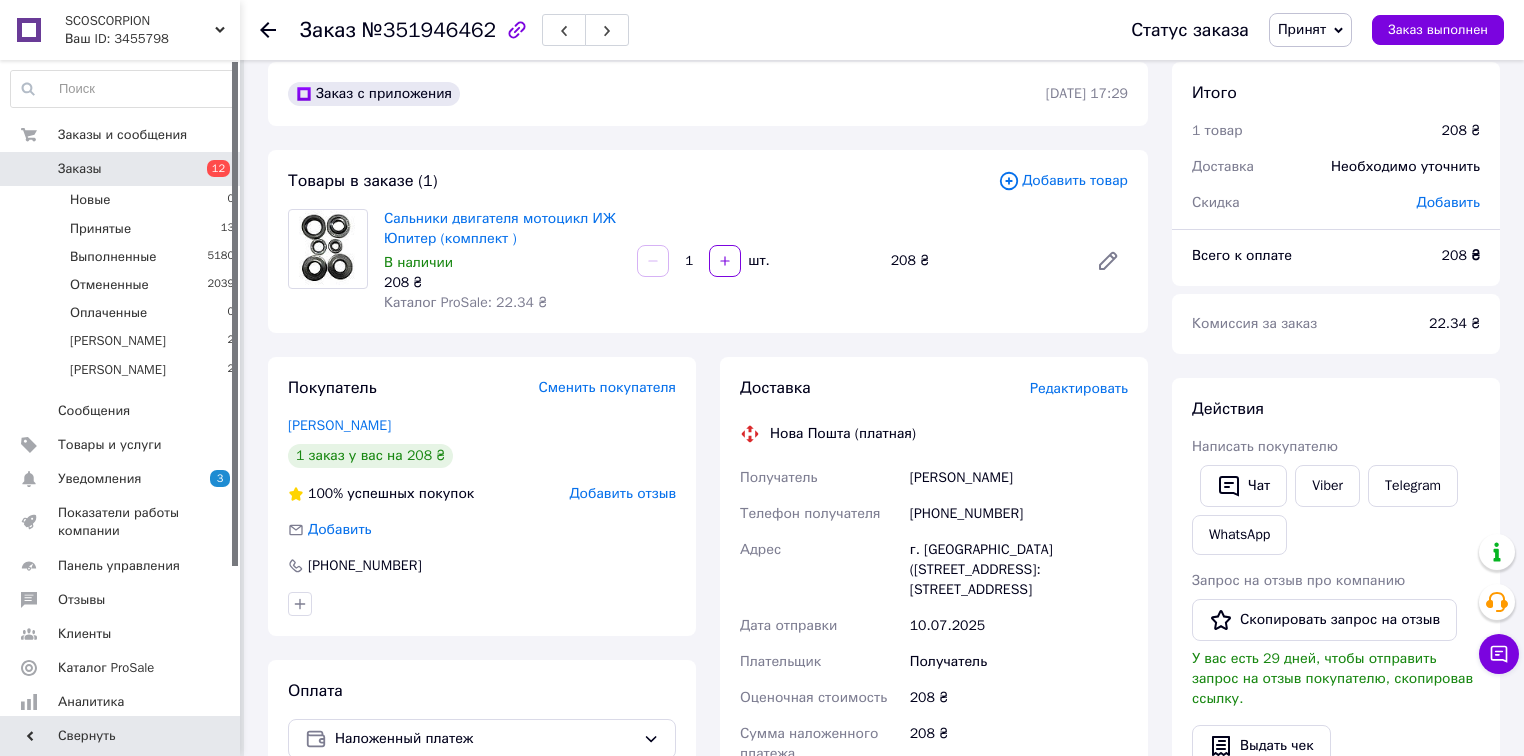 click on "Редактировать" at bounding box center [1079, 388] 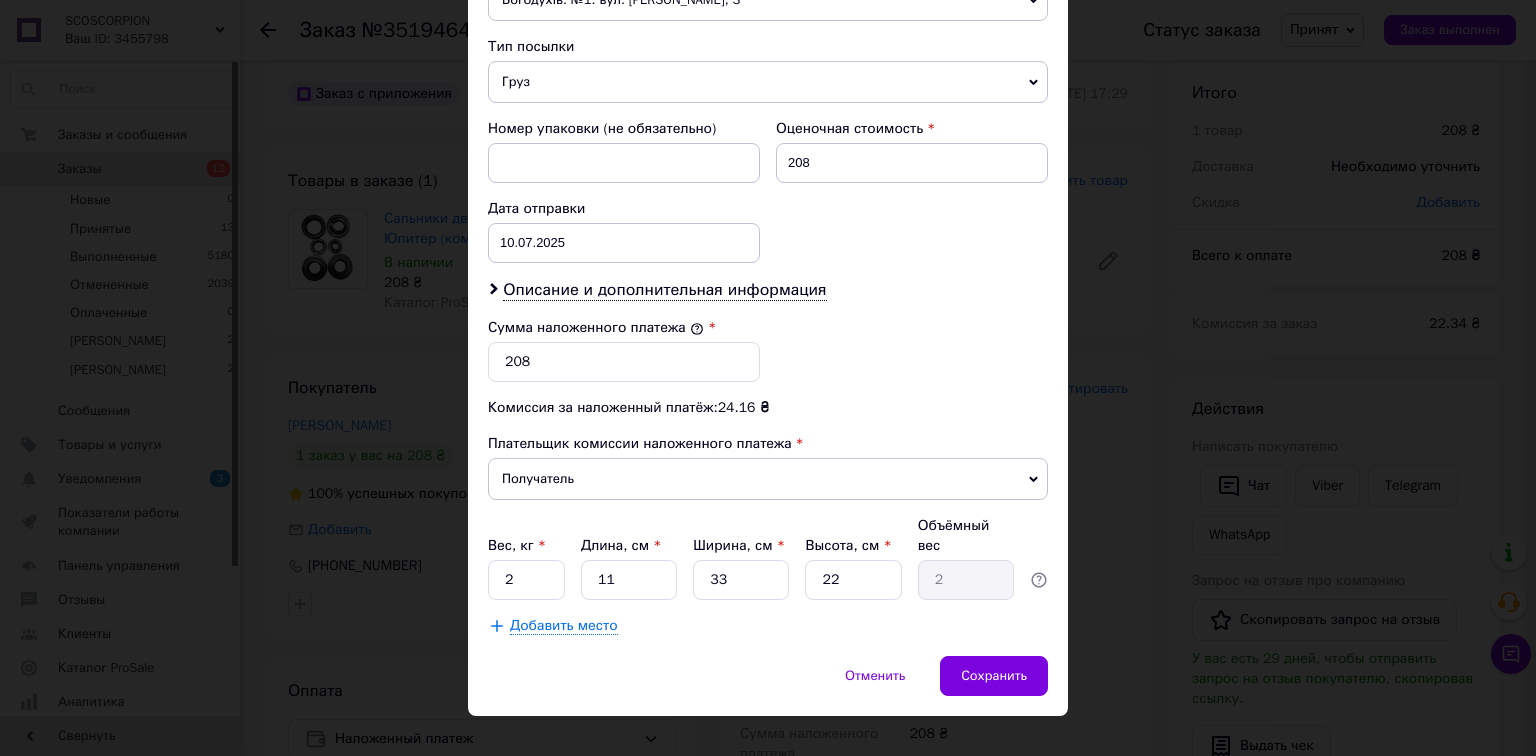 scroll, scrollTop: 764, scrollLeft: 0, axis: vertical 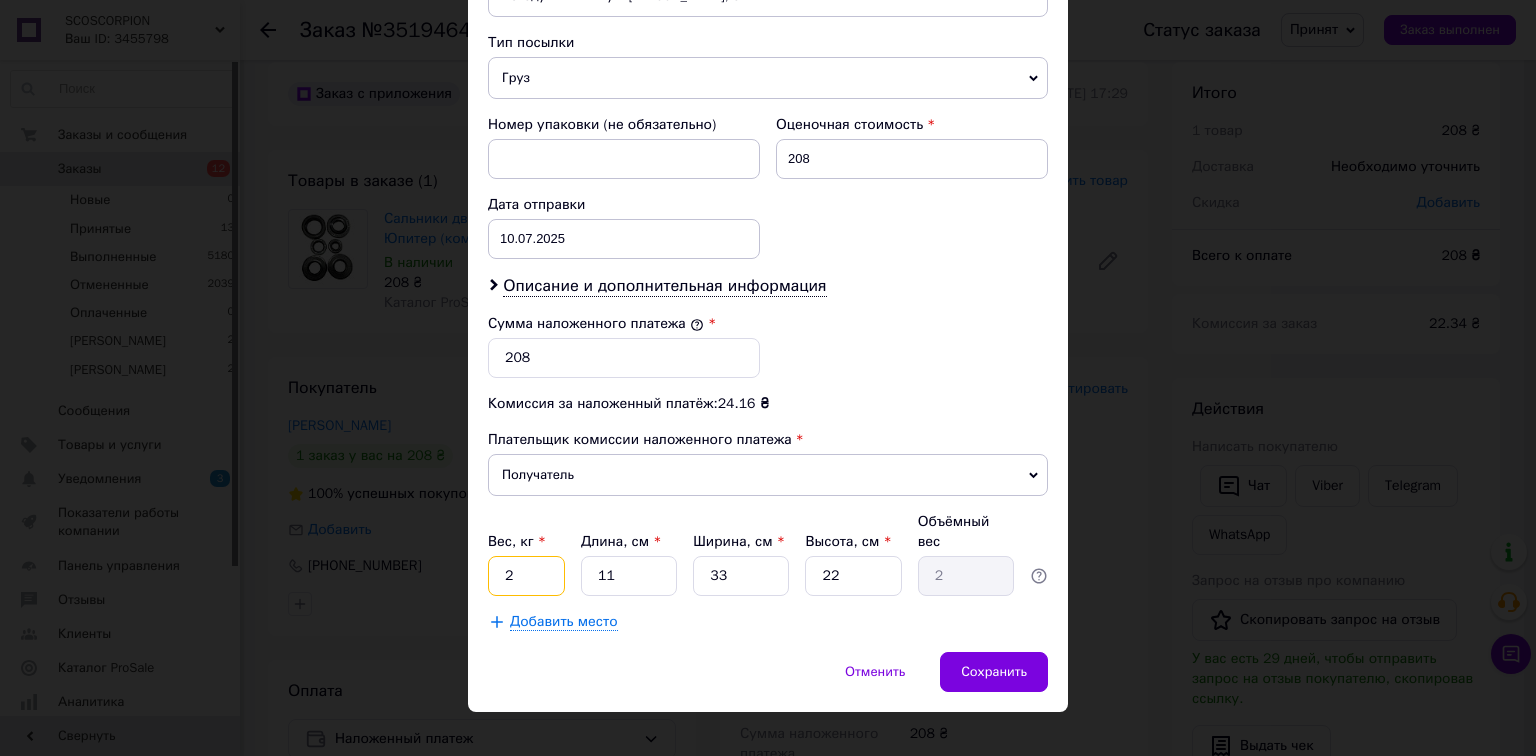 click on "2" at bounding box center [526, 576] 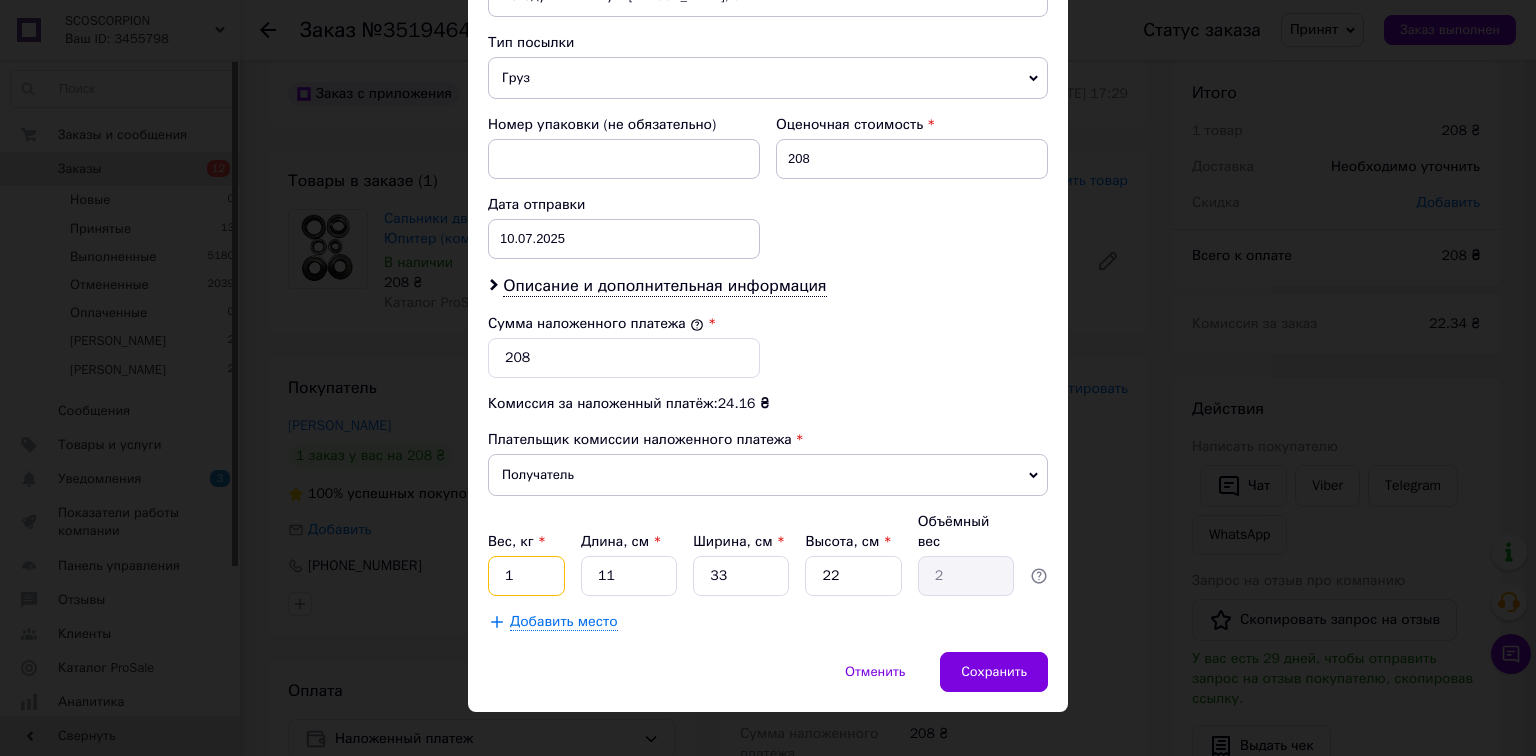 type on "1" 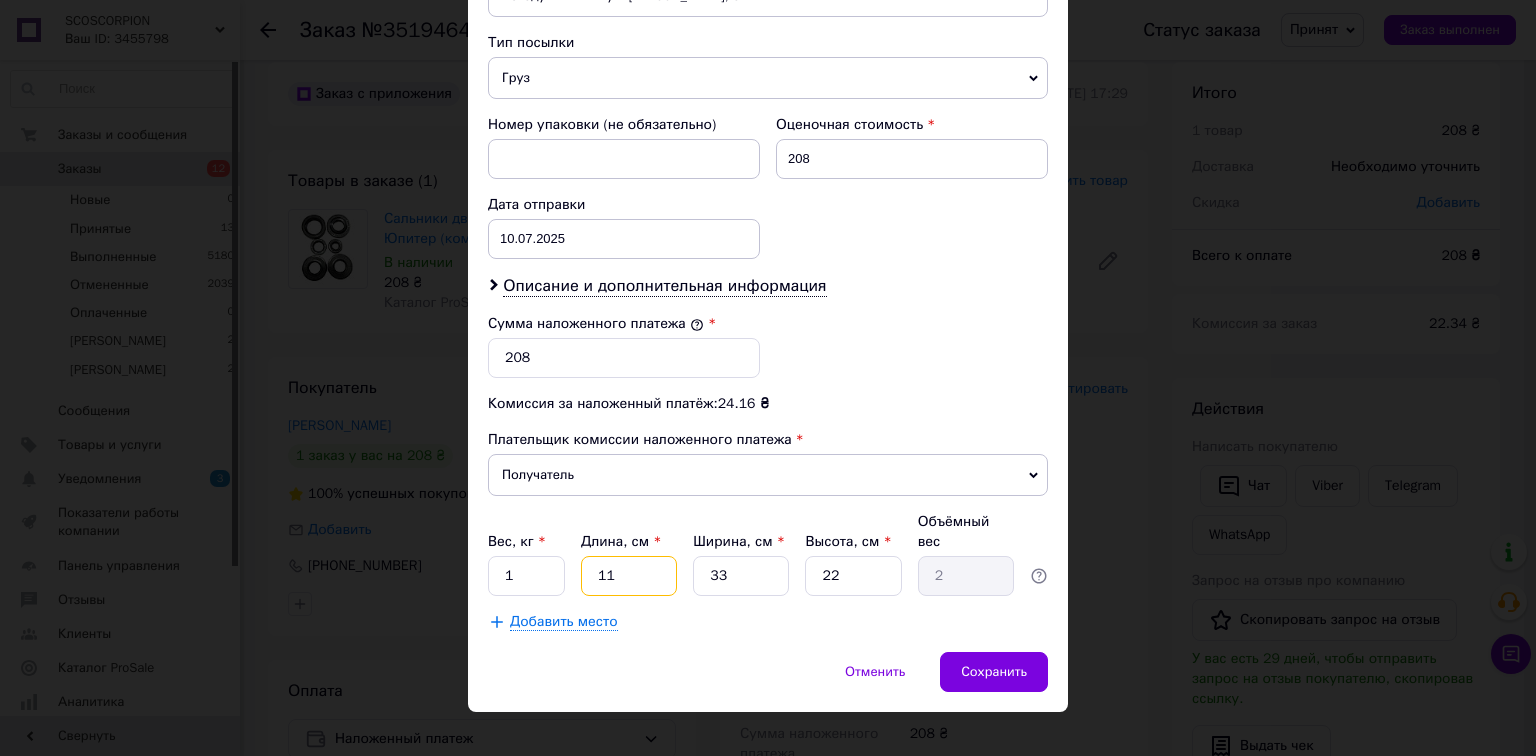 click on "11" at bounding box center [629, 576] 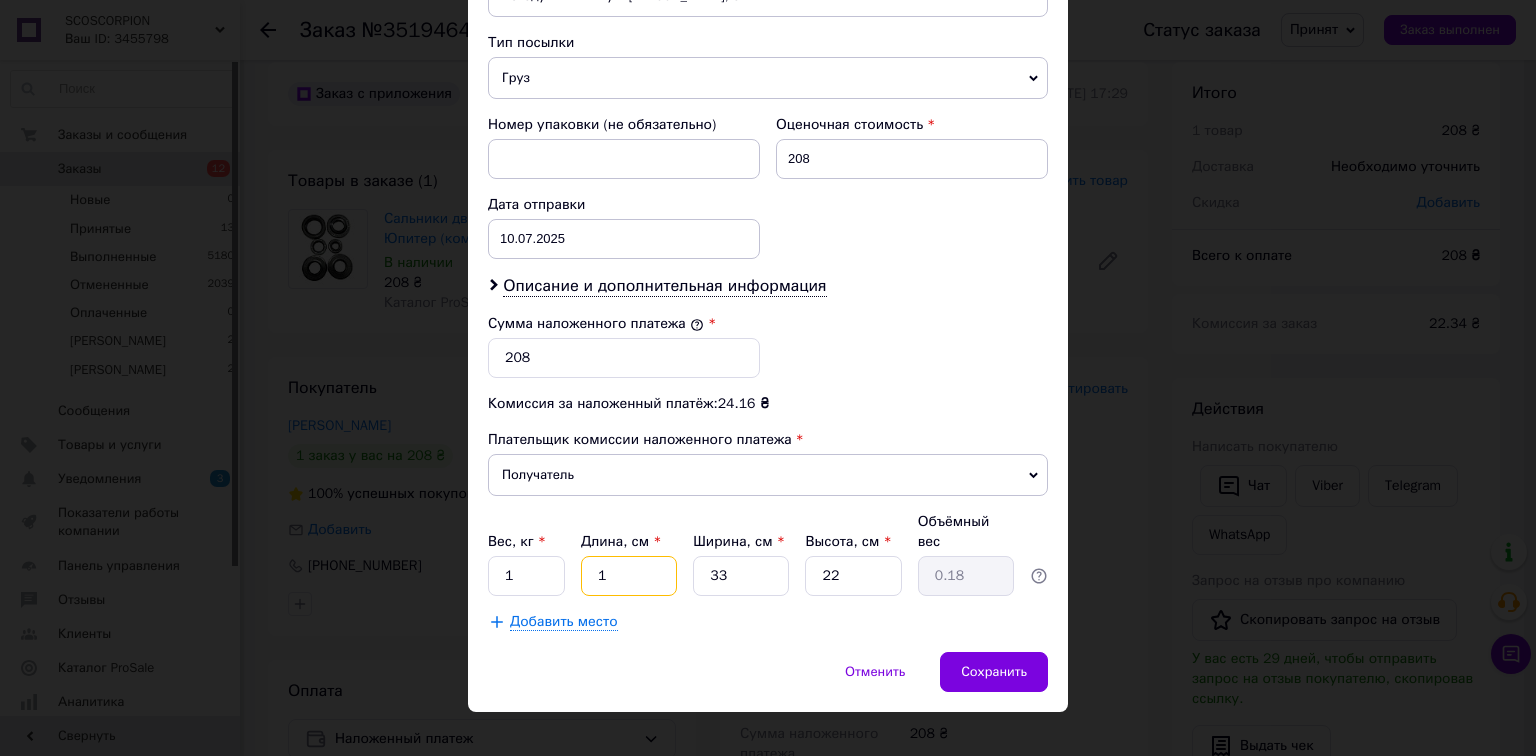 type 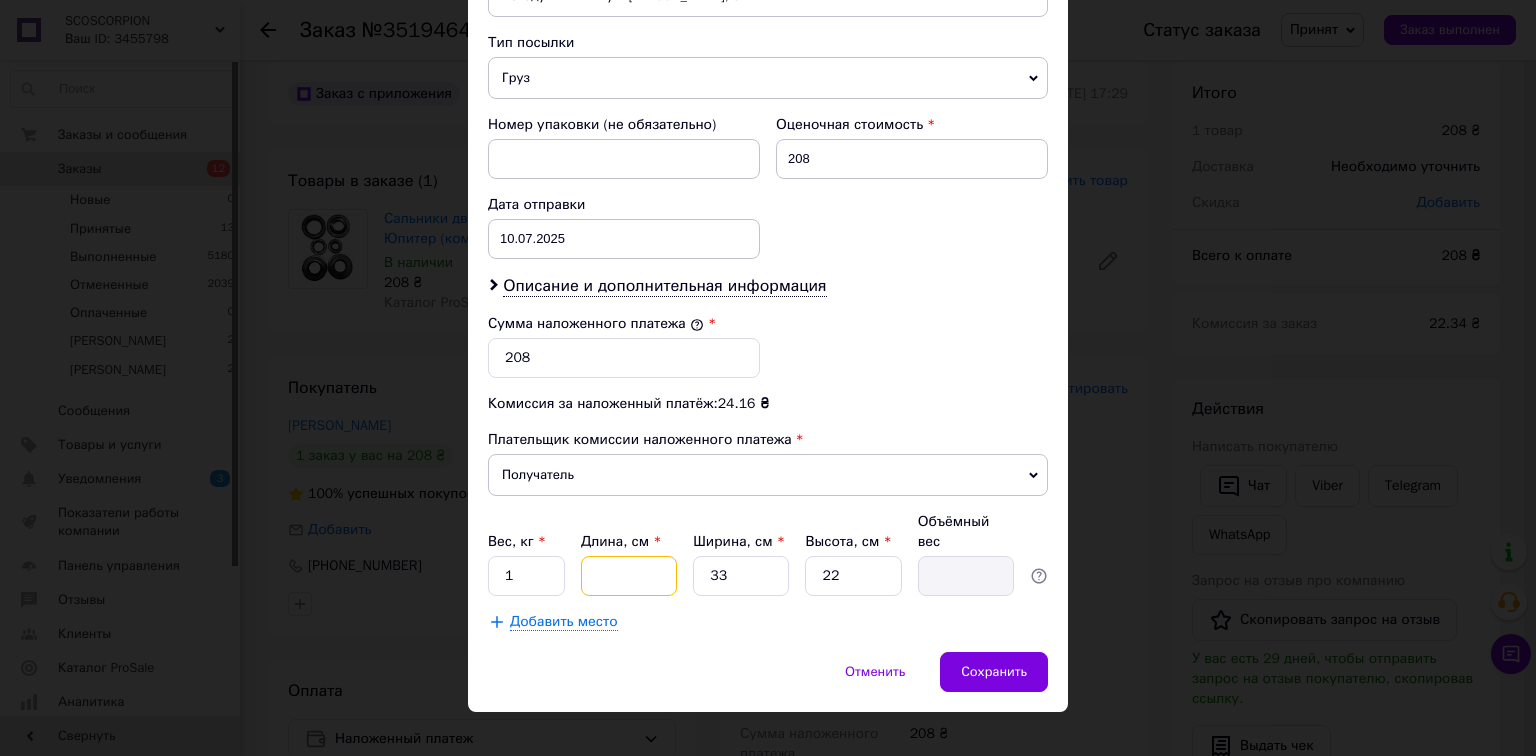 type on "2" 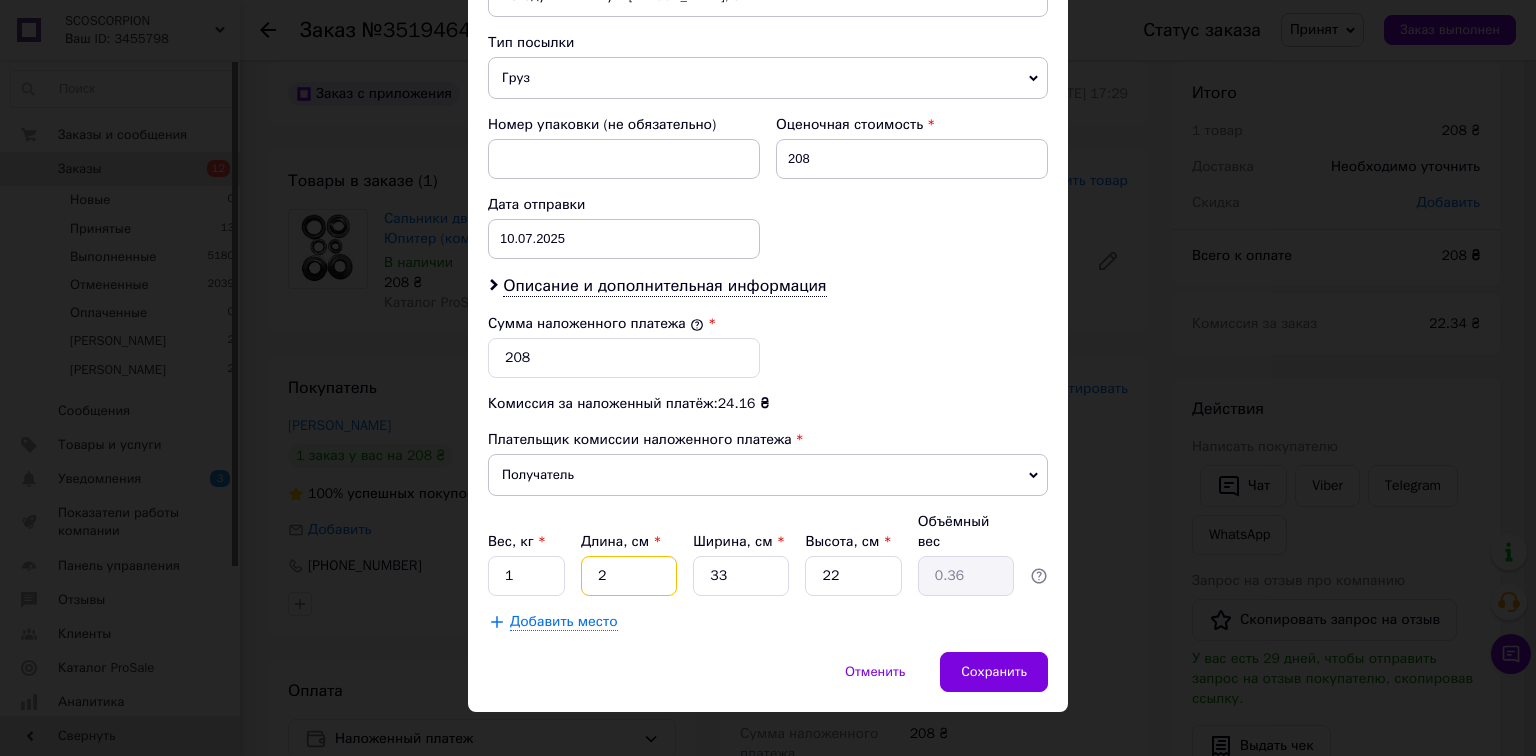 type on "20" 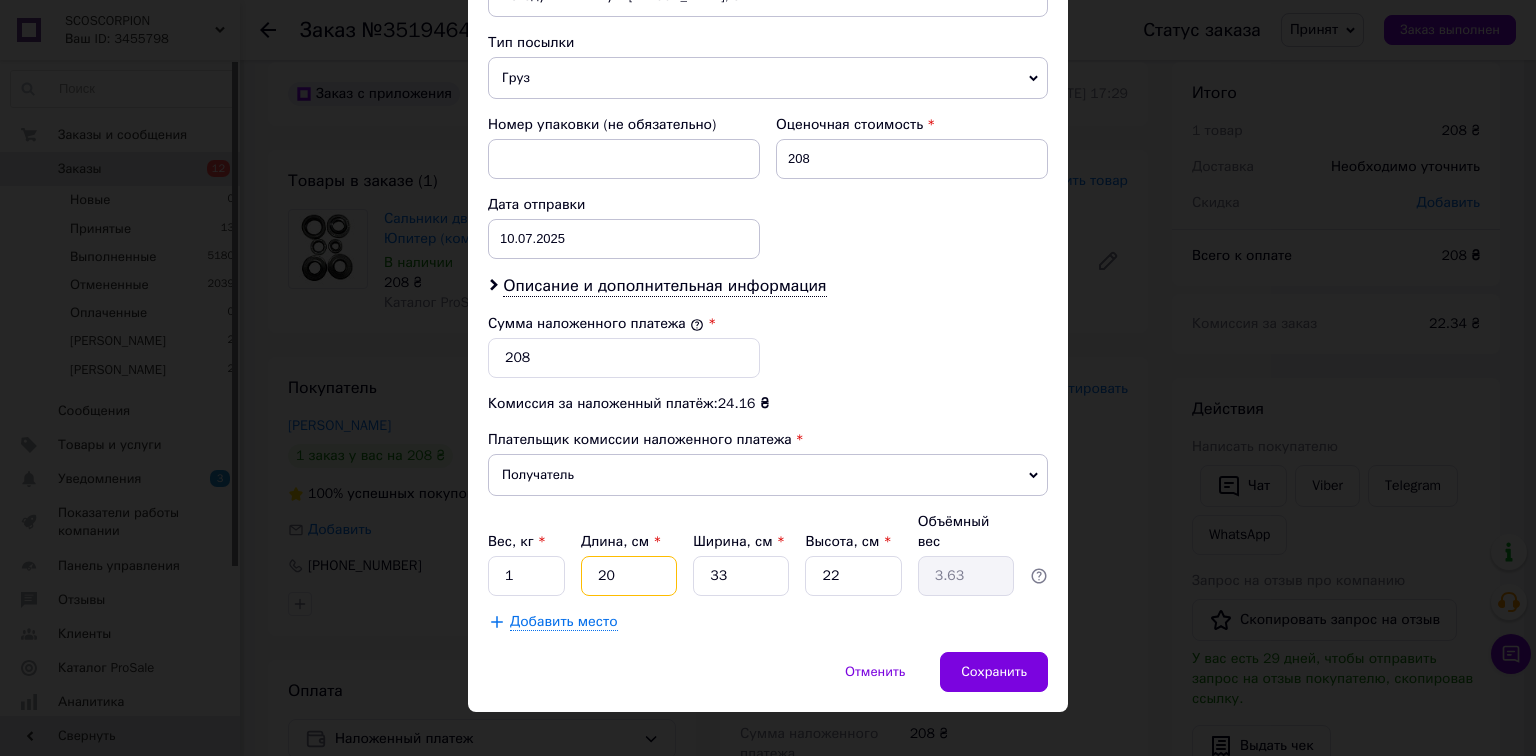 type on "20" 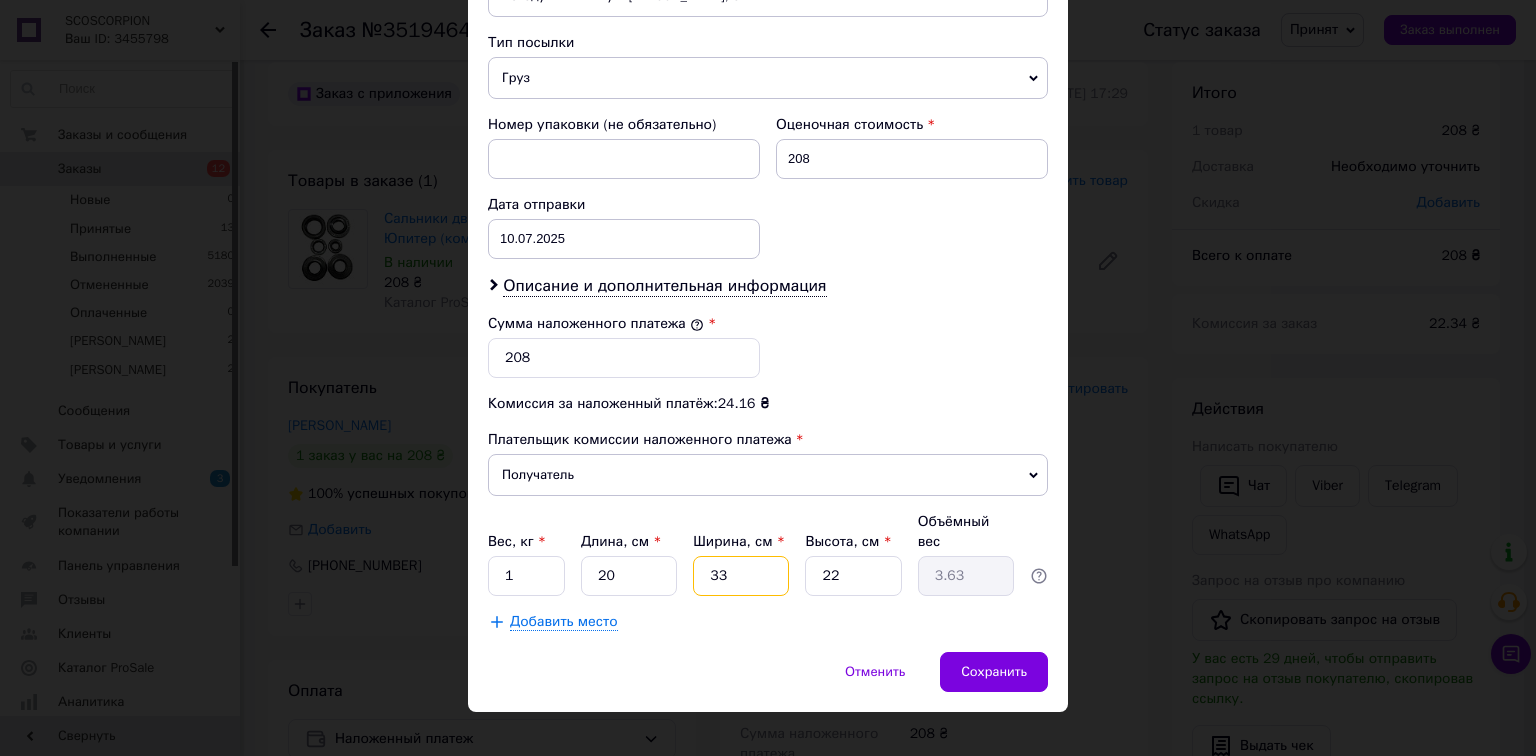 click on "33" at bounding box center (741, 576) 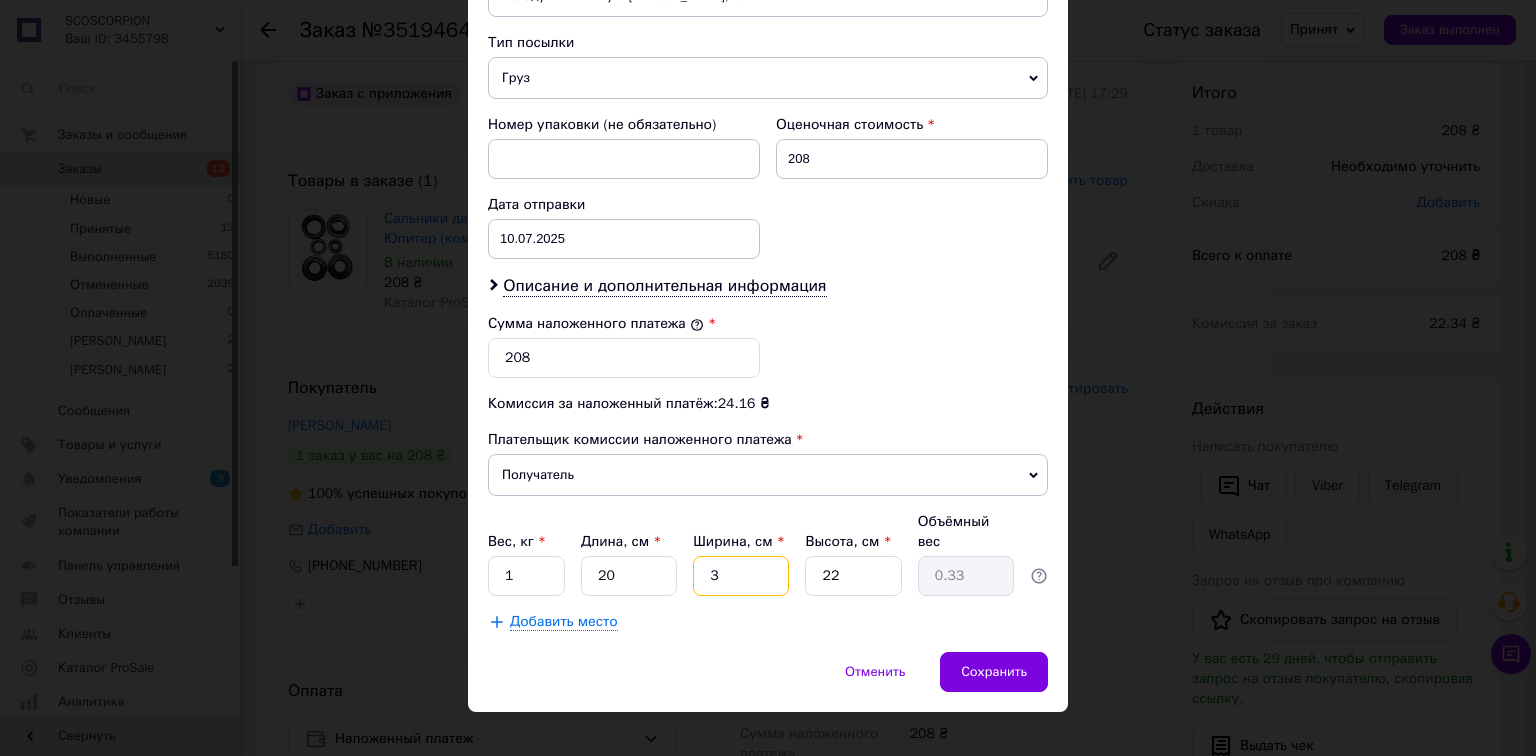 type 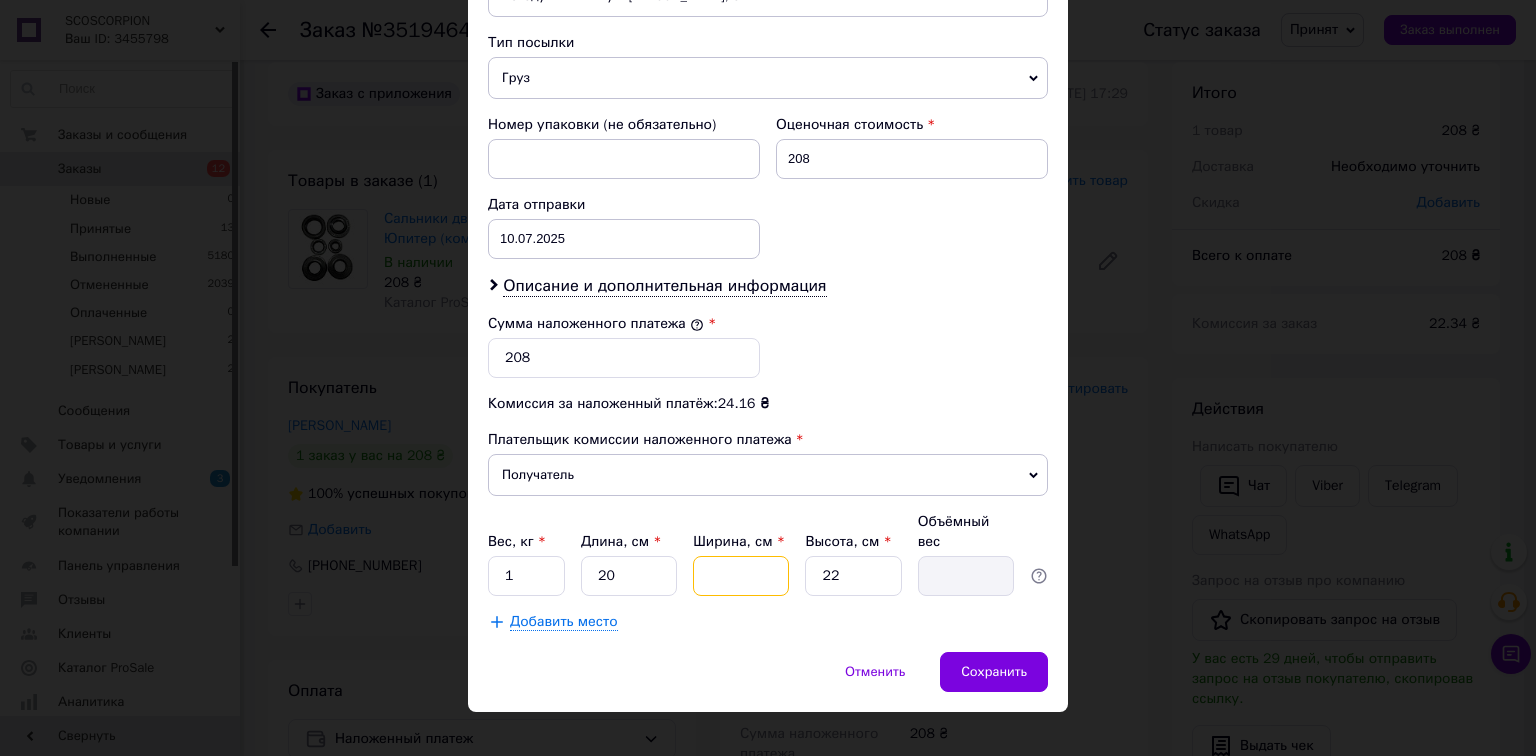 type on "2" 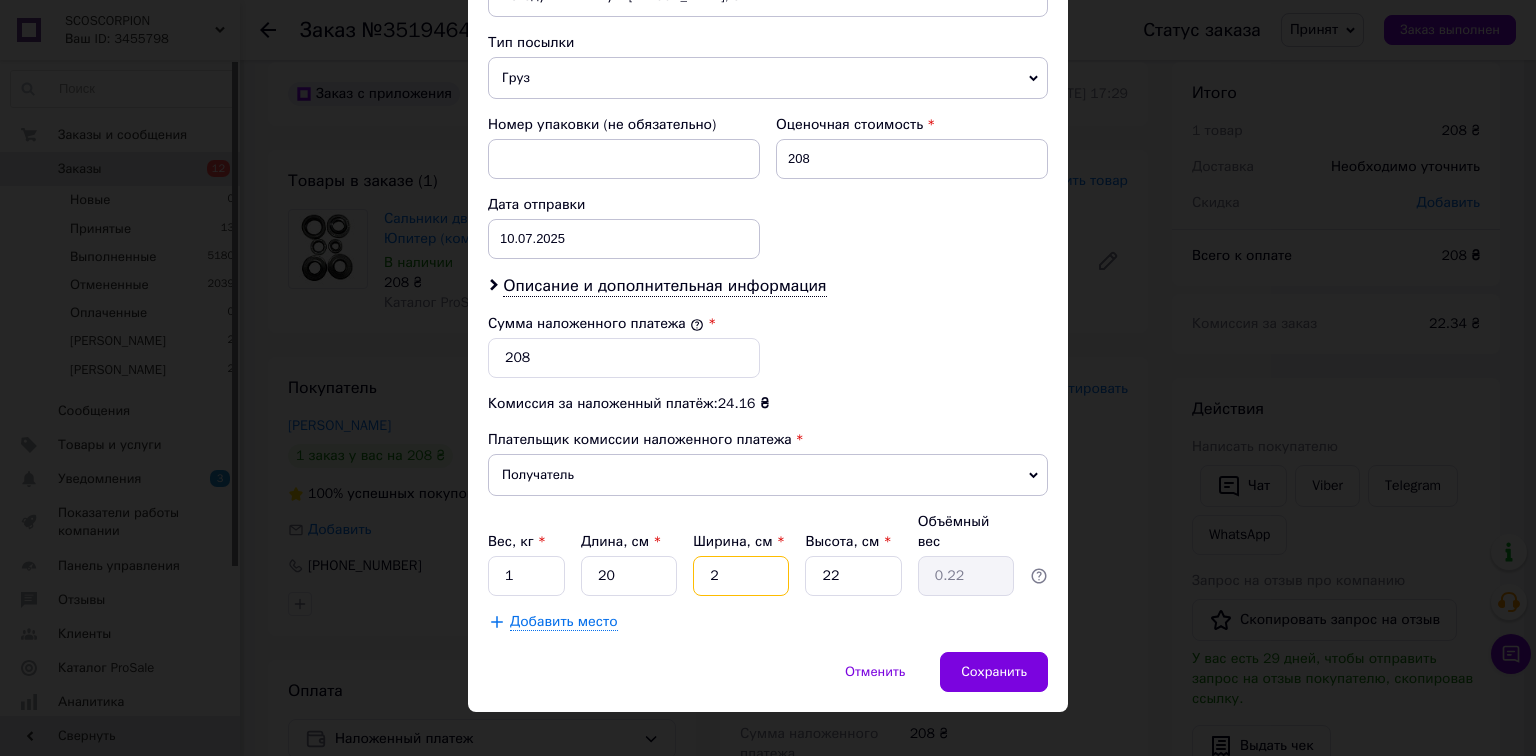 type on "20" 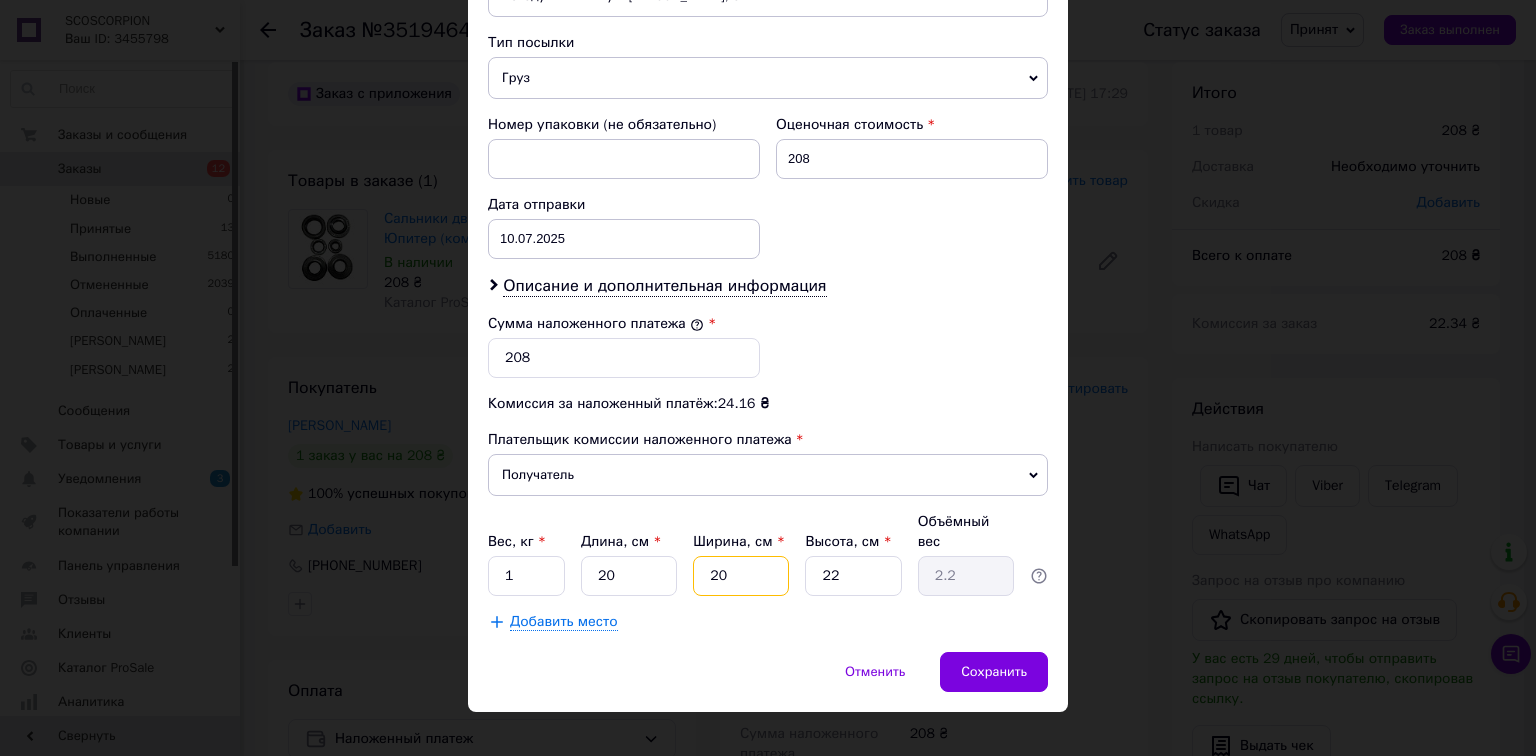 type on "20" 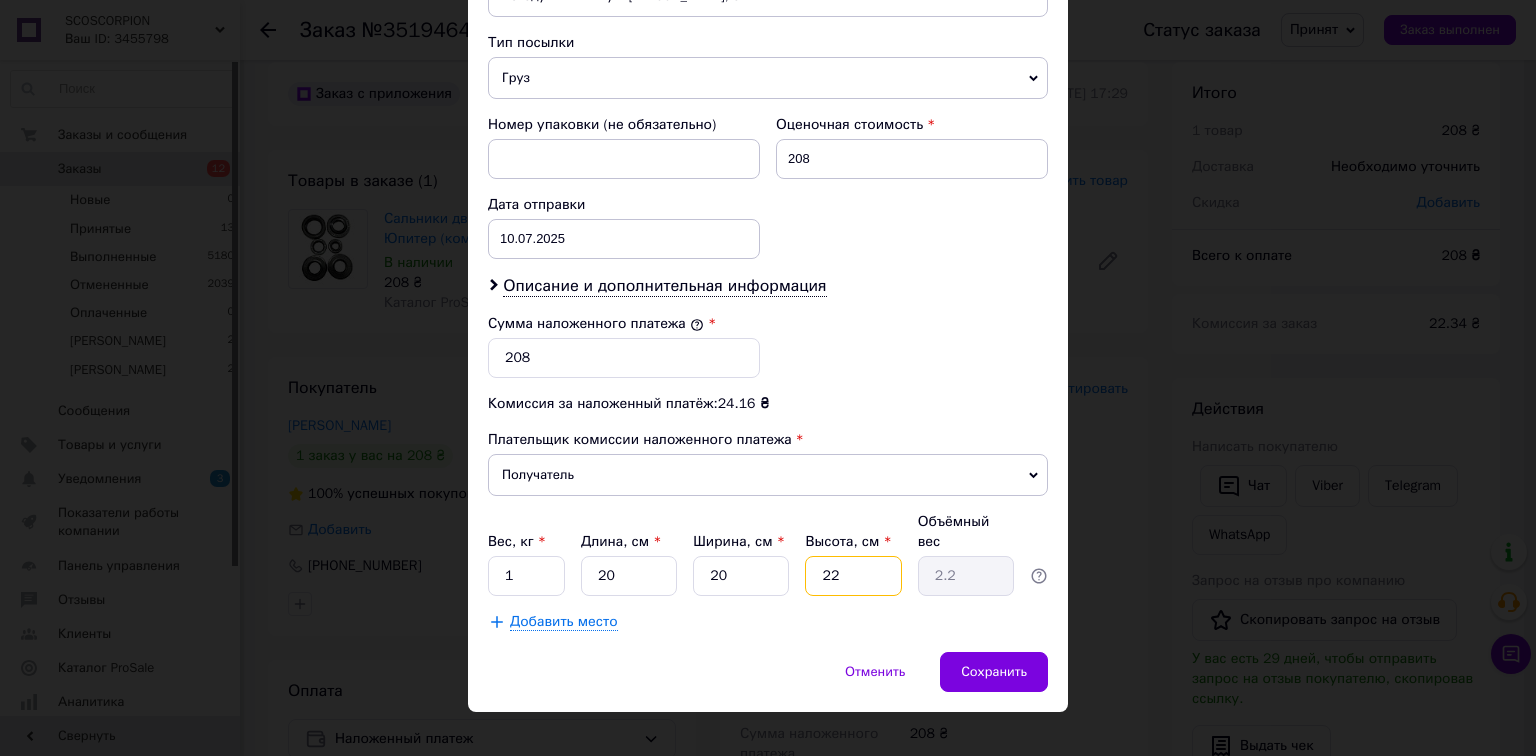 click on "22" at bounding box center (853, 576) 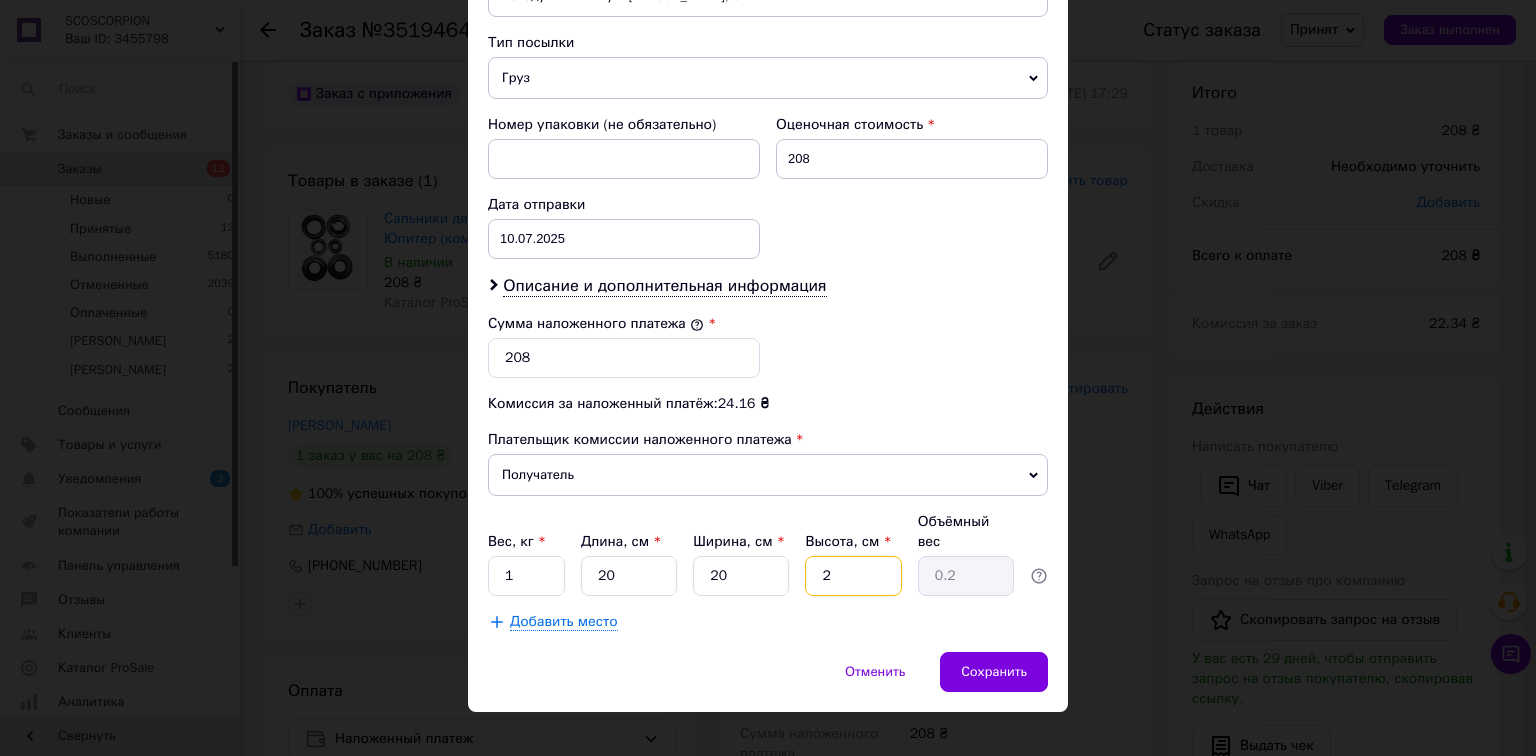 type 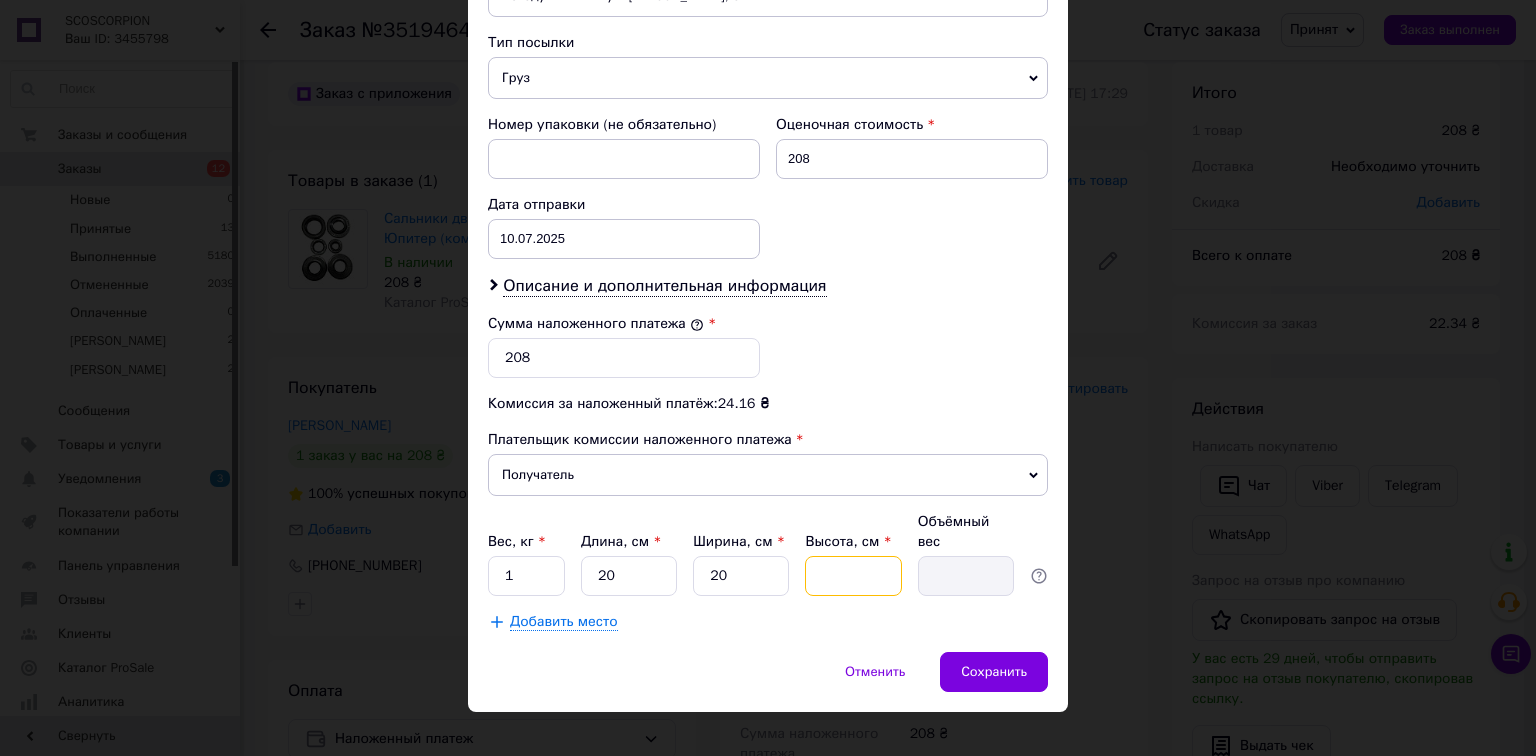 type on "5" 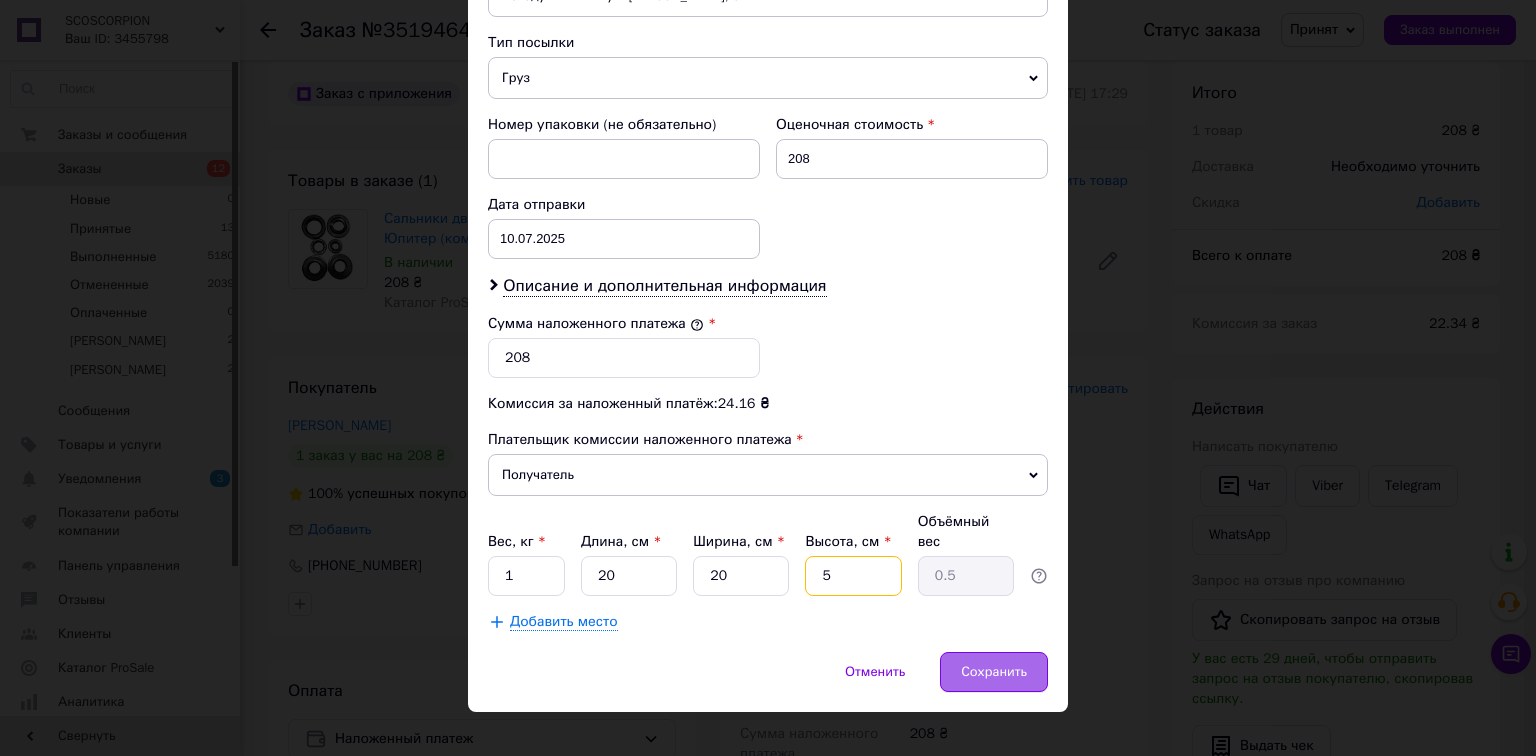 type on "5" 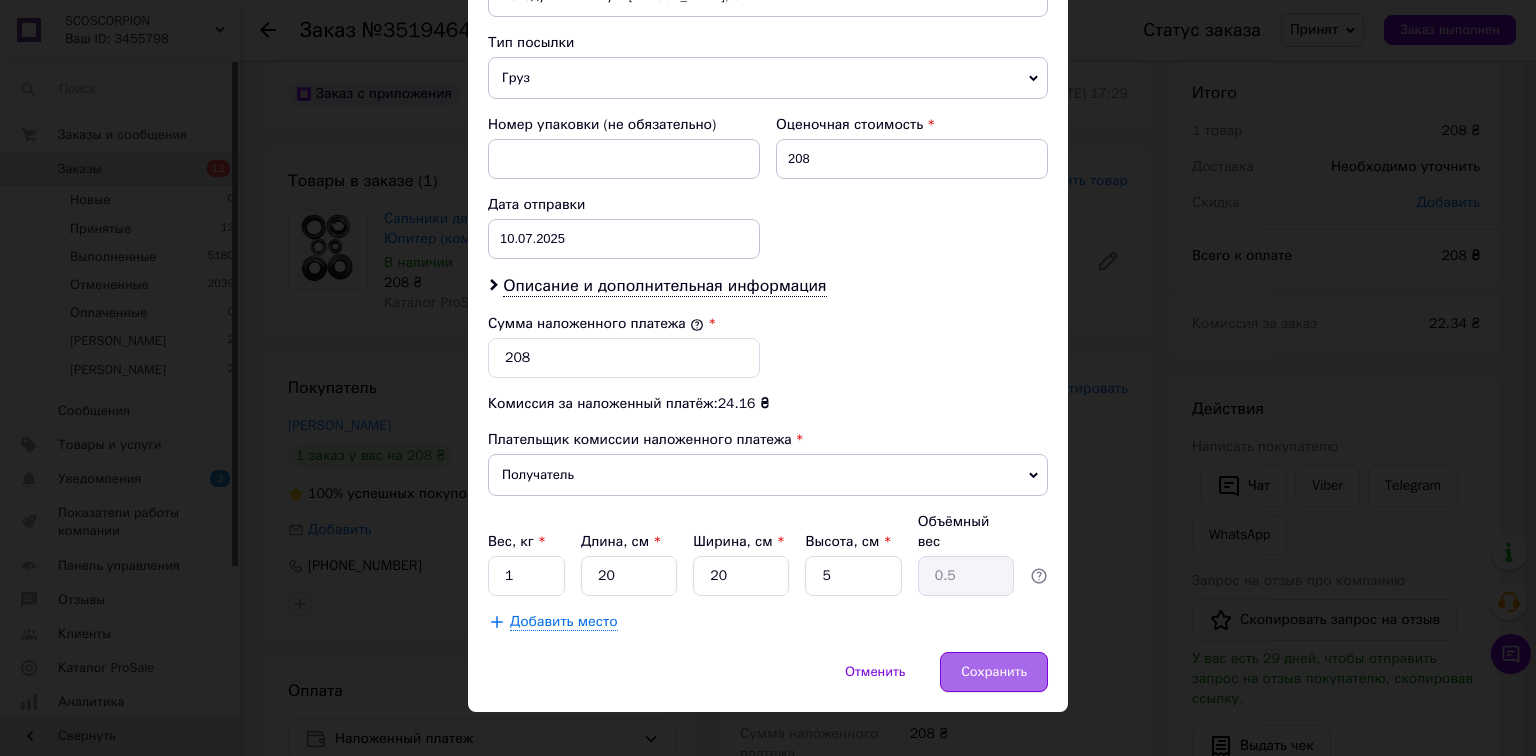 click on "Сохранить" at bounding box center (994, 672) 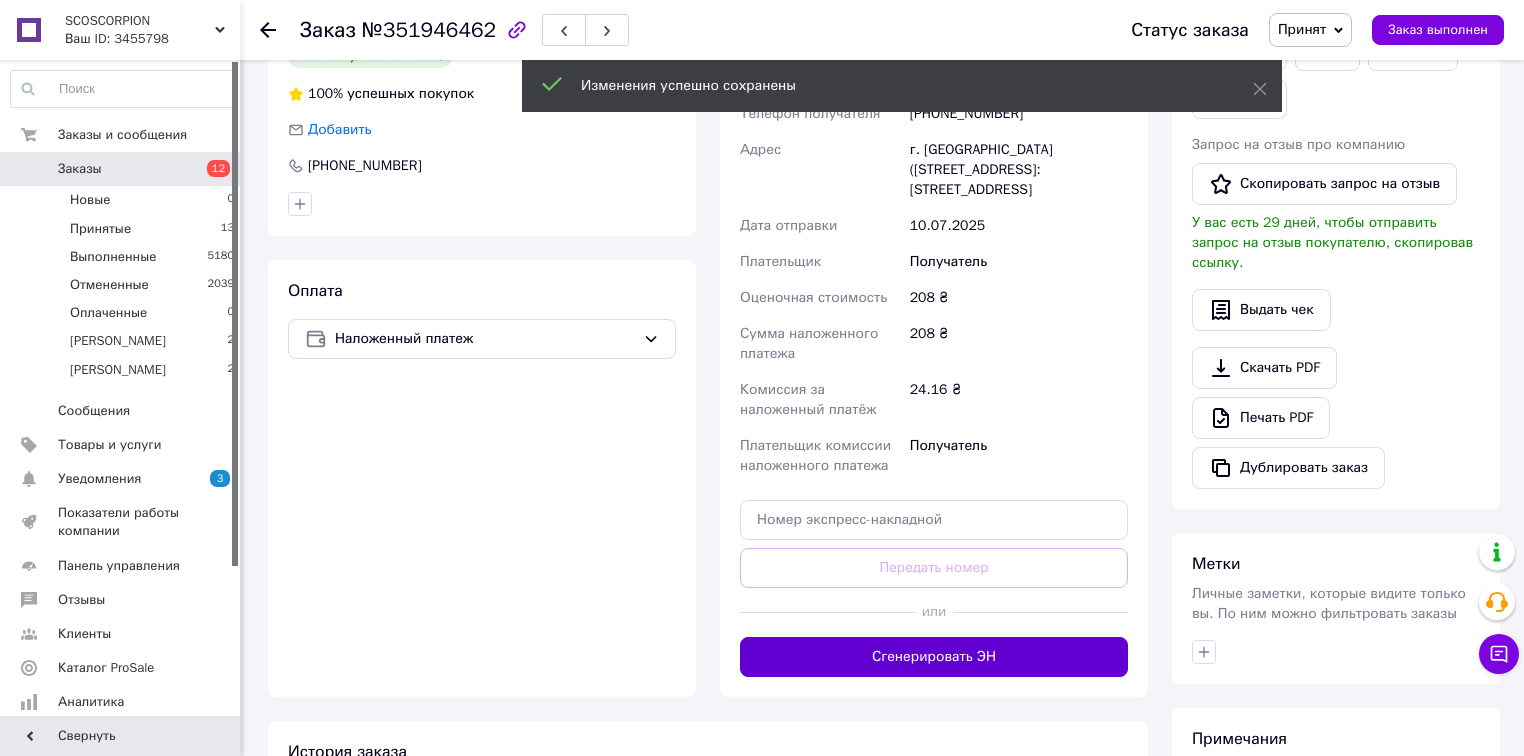 click on "Сгенерировать ЭН" at bounding box center [934, 657] 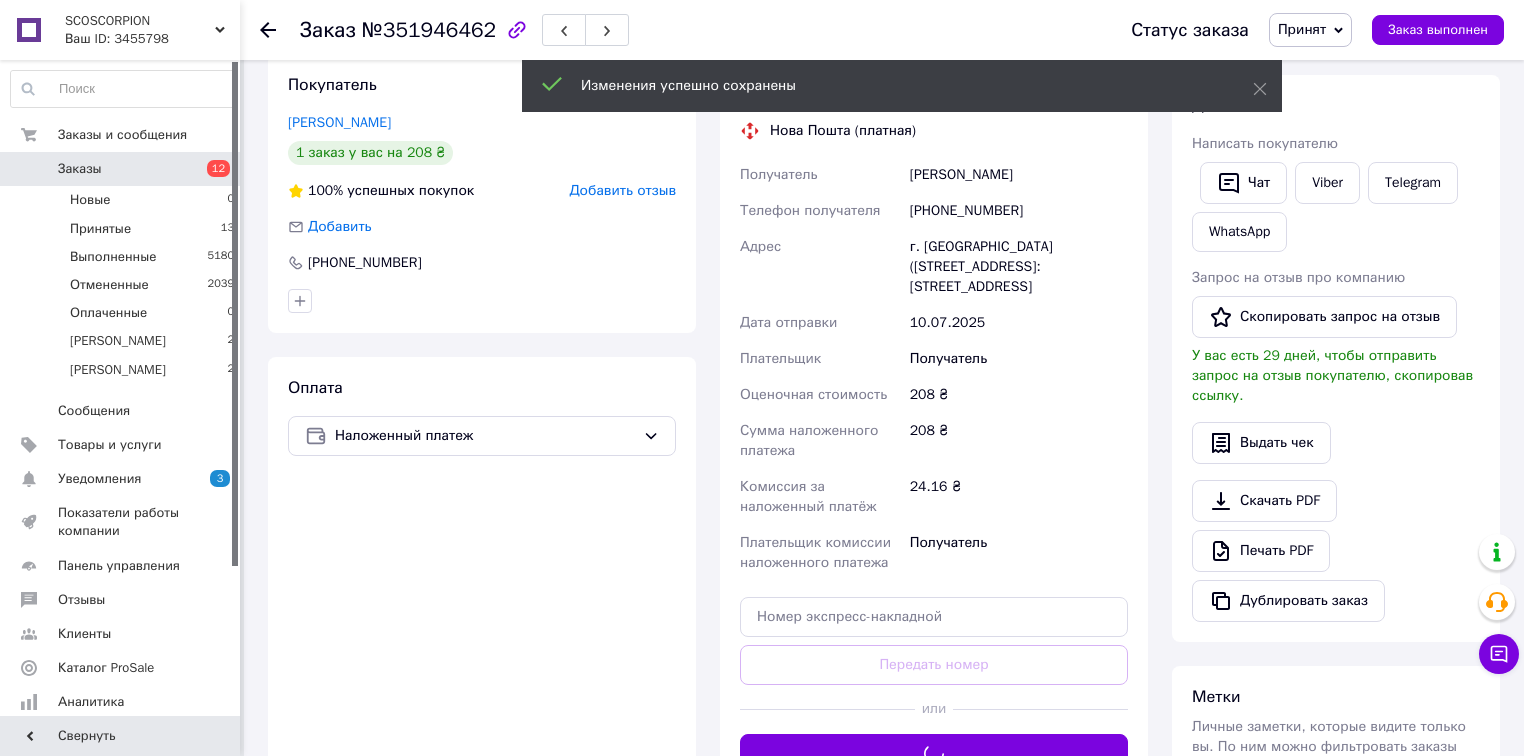 scroll, scrollTop: 262, scrollLeft: 0, axis: vertical 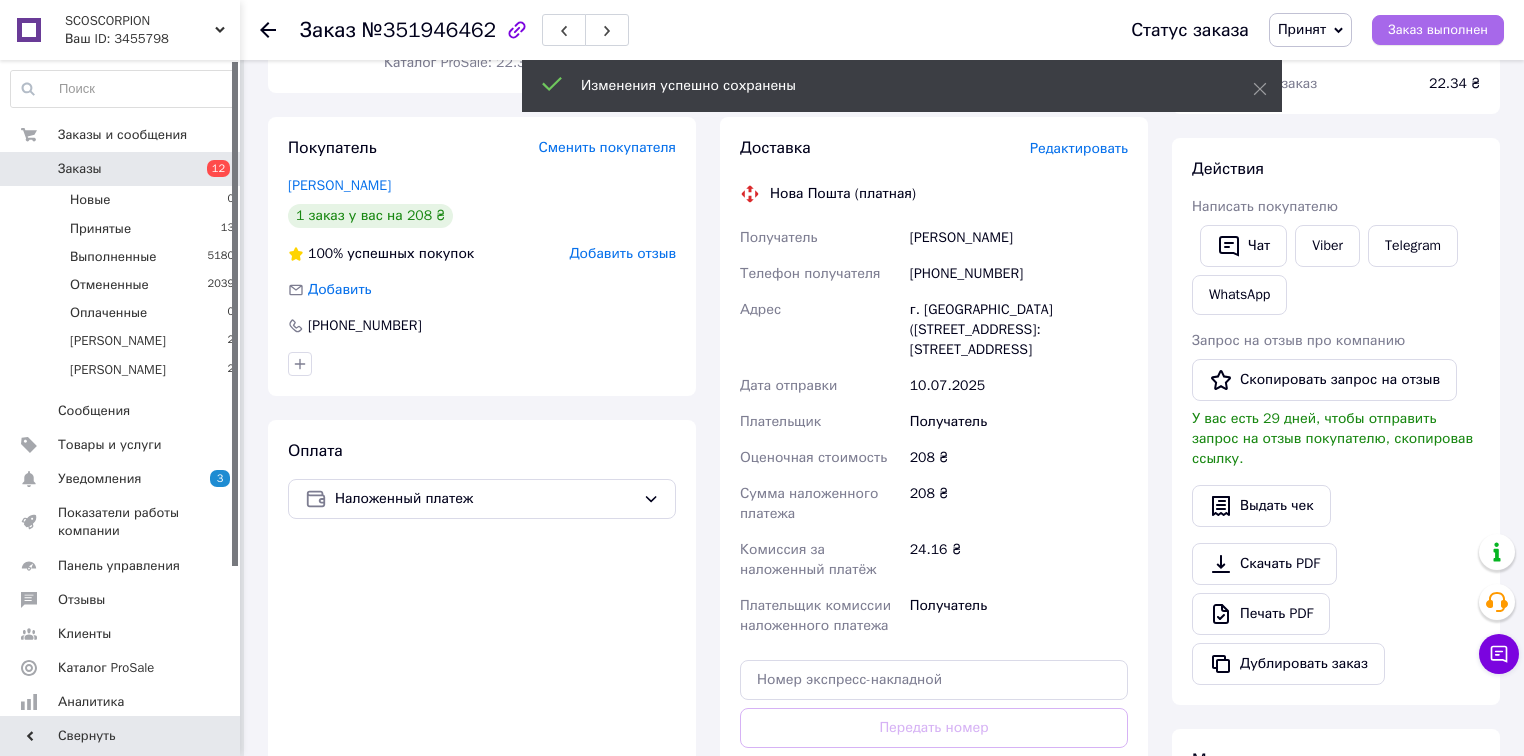 click on "Заказ выполнен" at bounding box center [1438, 30] 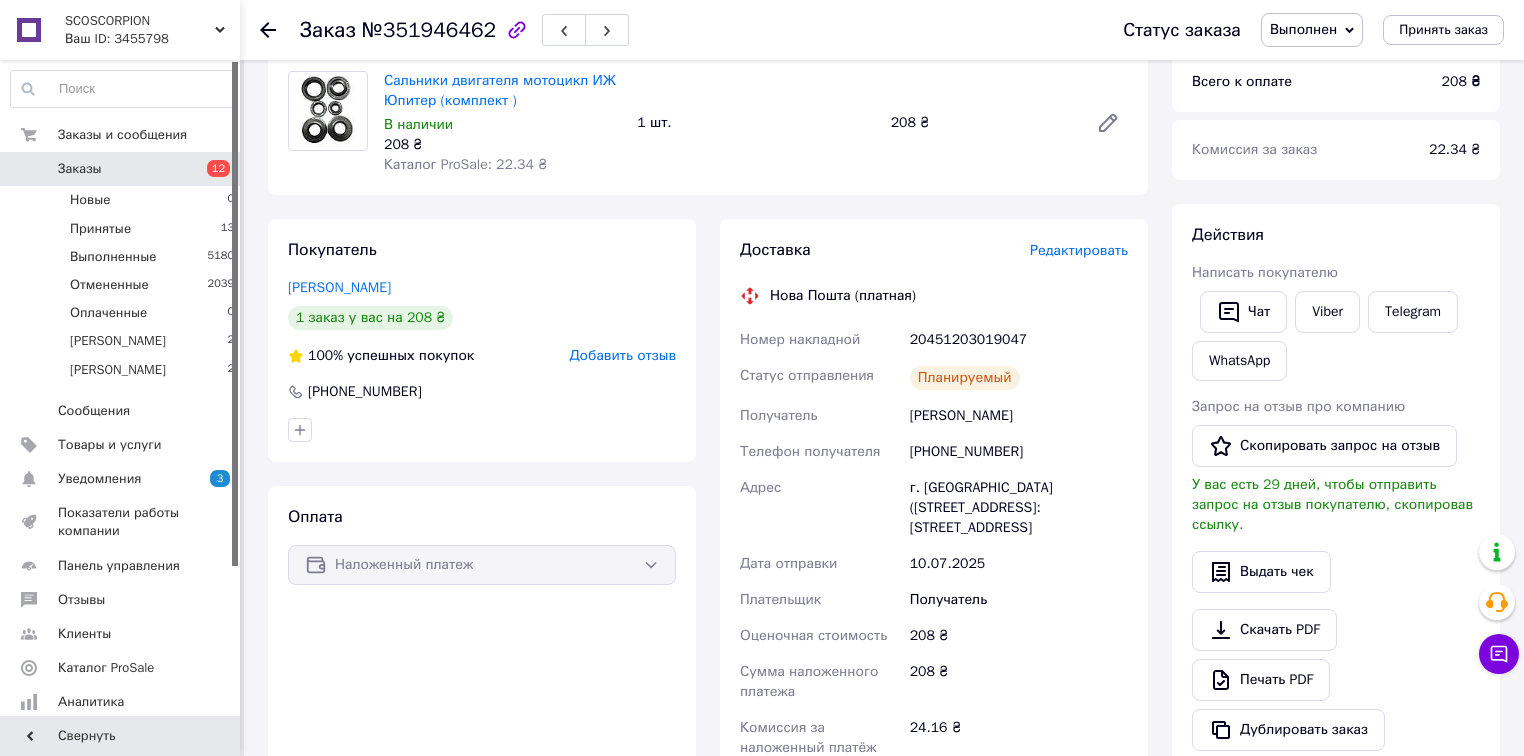 scroll, scrollTop: 102, scrollLeft: 0, axis: vertical 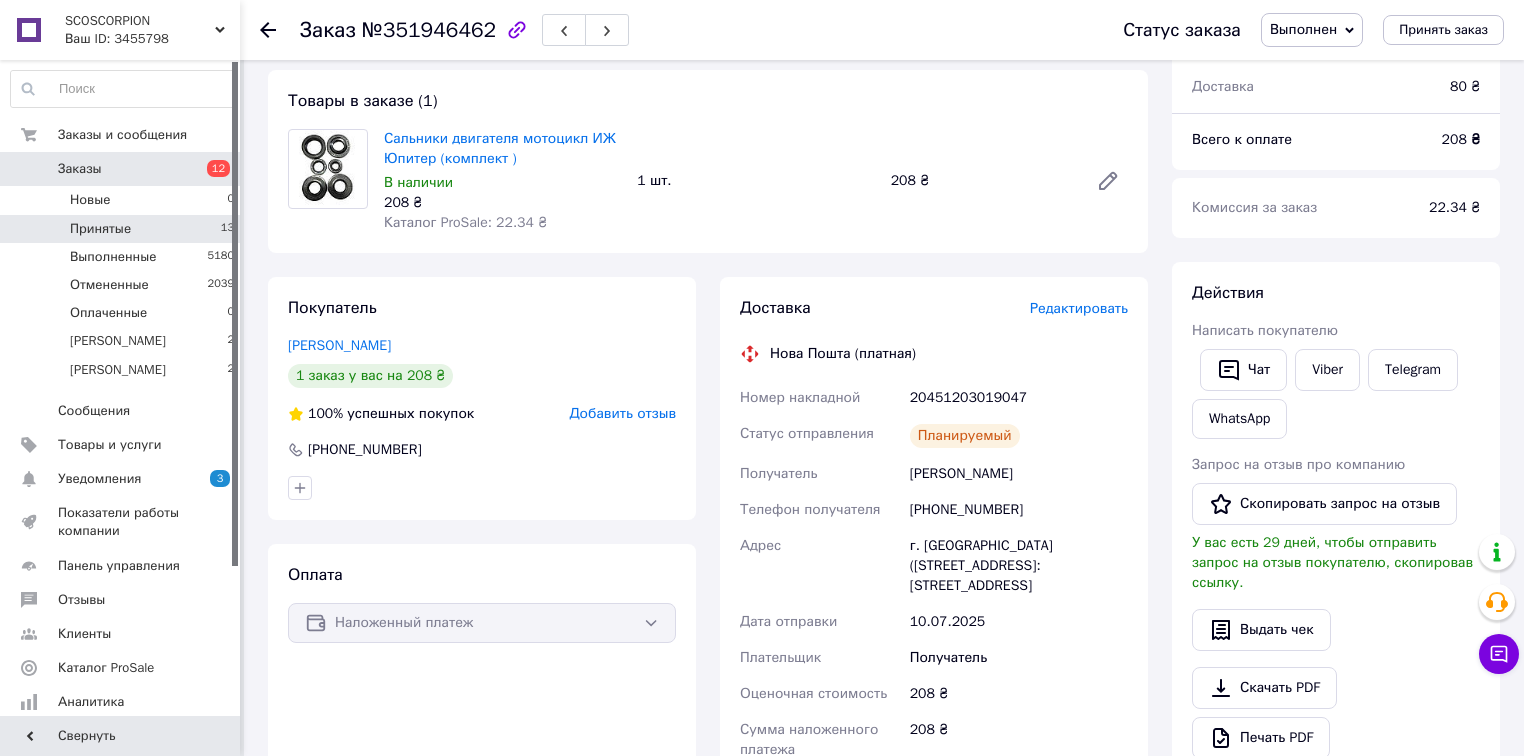 click on "Принятые 13" at bounding box center [123, 229] 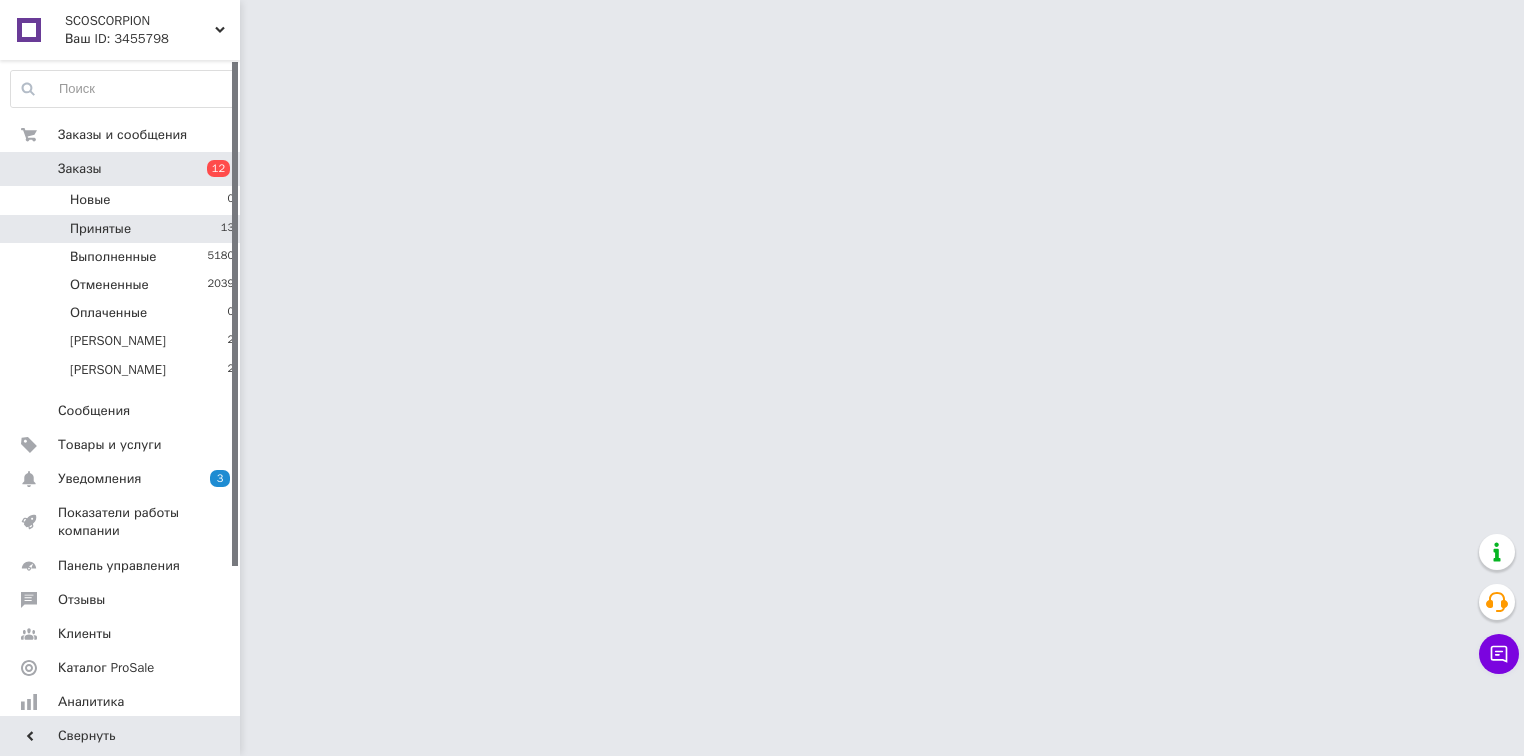 scroll, scrollTop: 0, scrollLeft: 0, axis: both 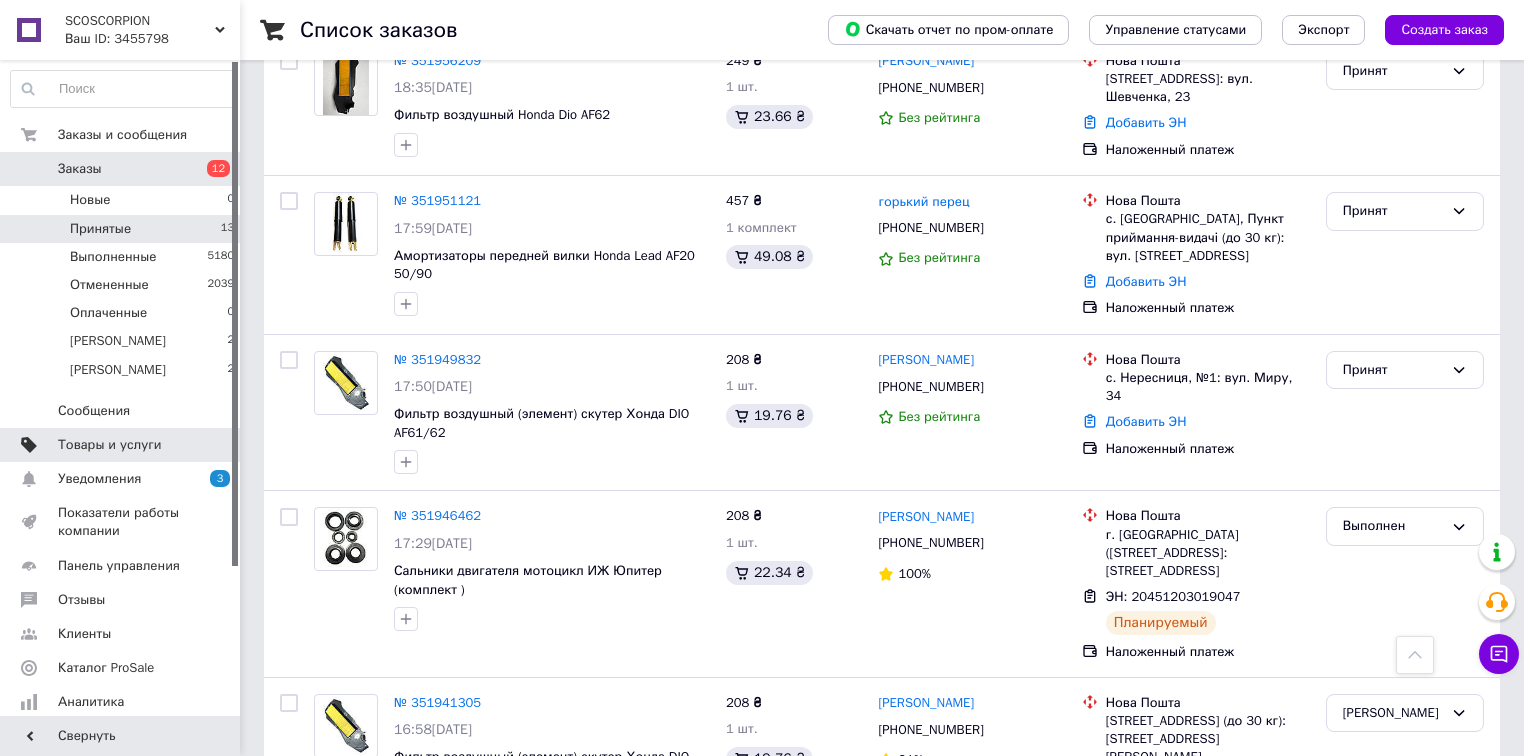 click at bounding box center [212, 445] 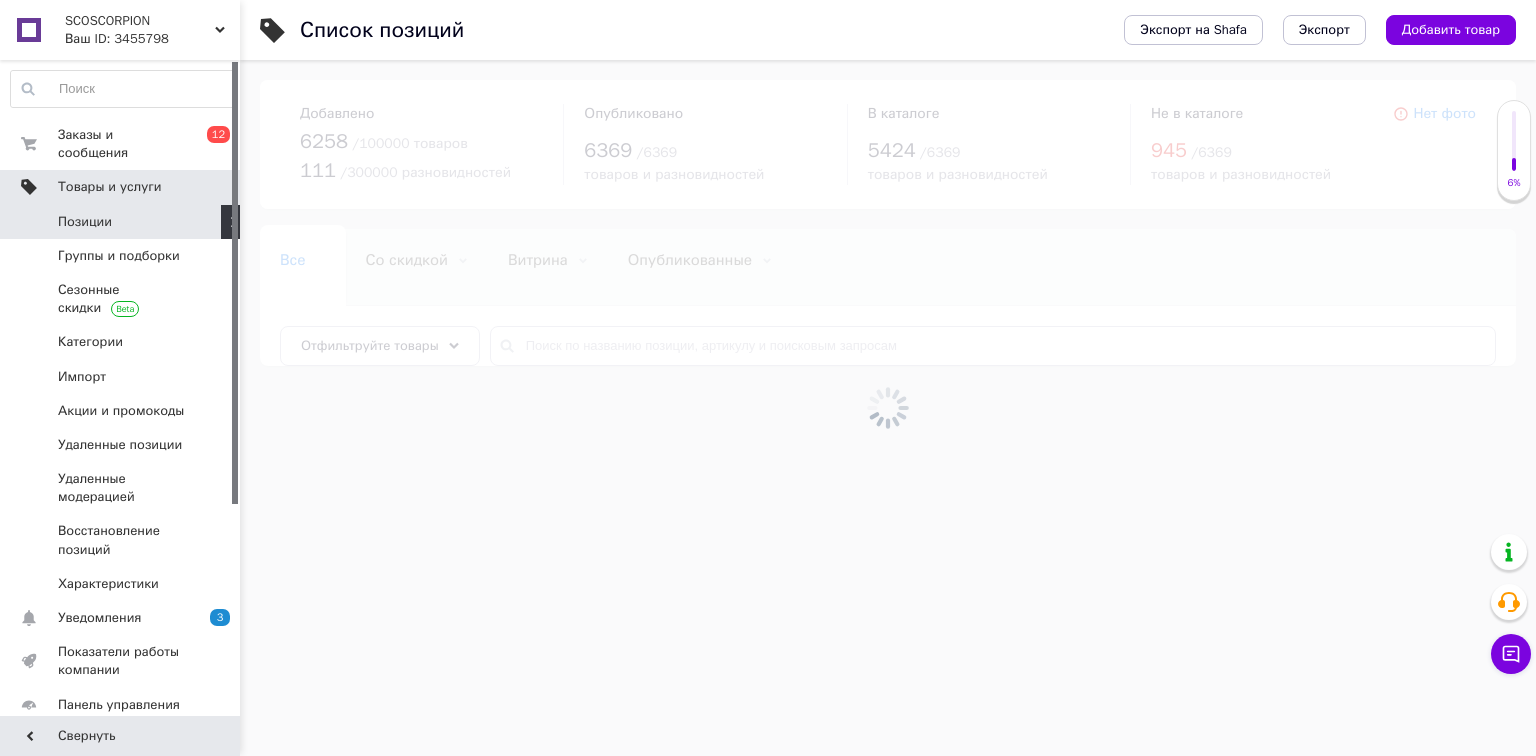 click at bounding box center (888, 408) 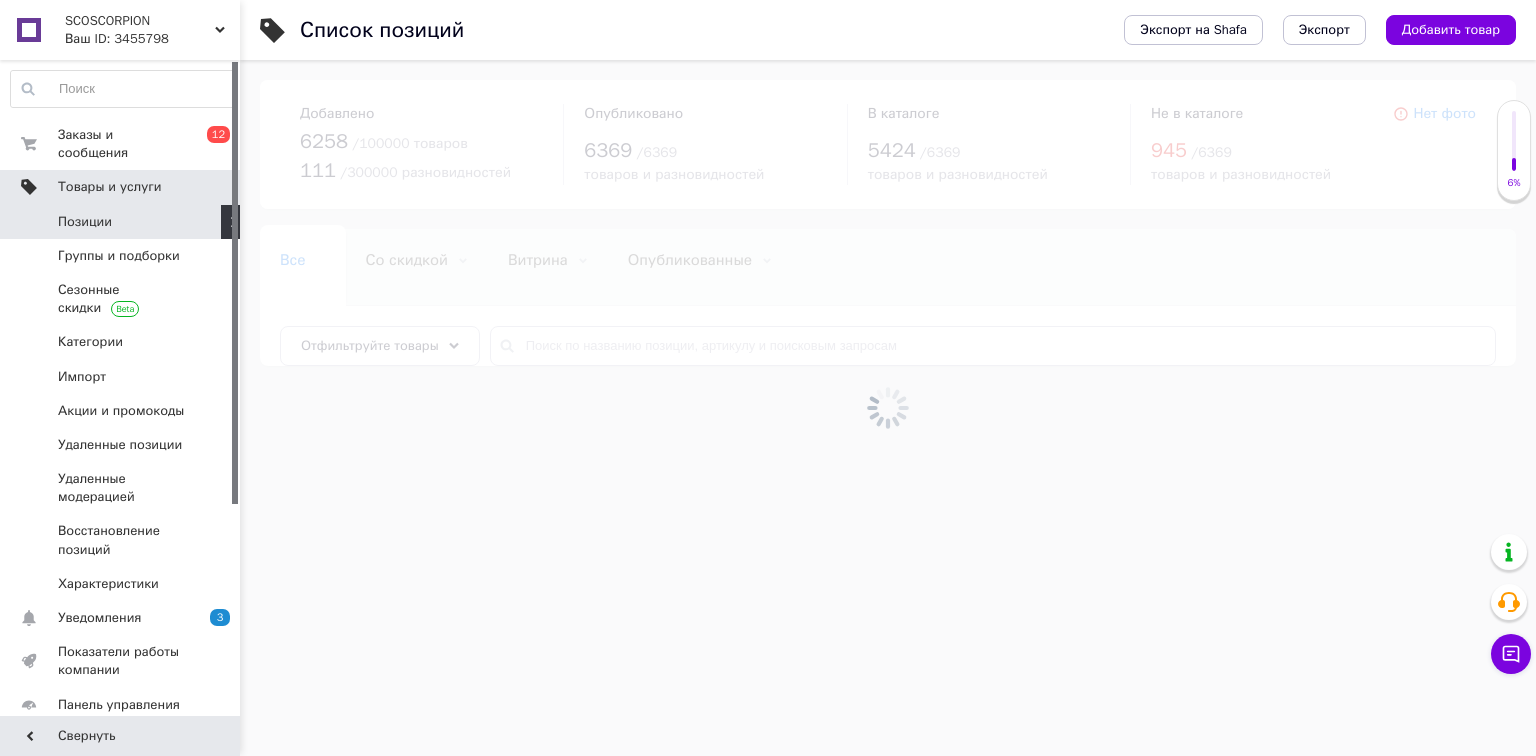 click at bounding box center [888, 408] 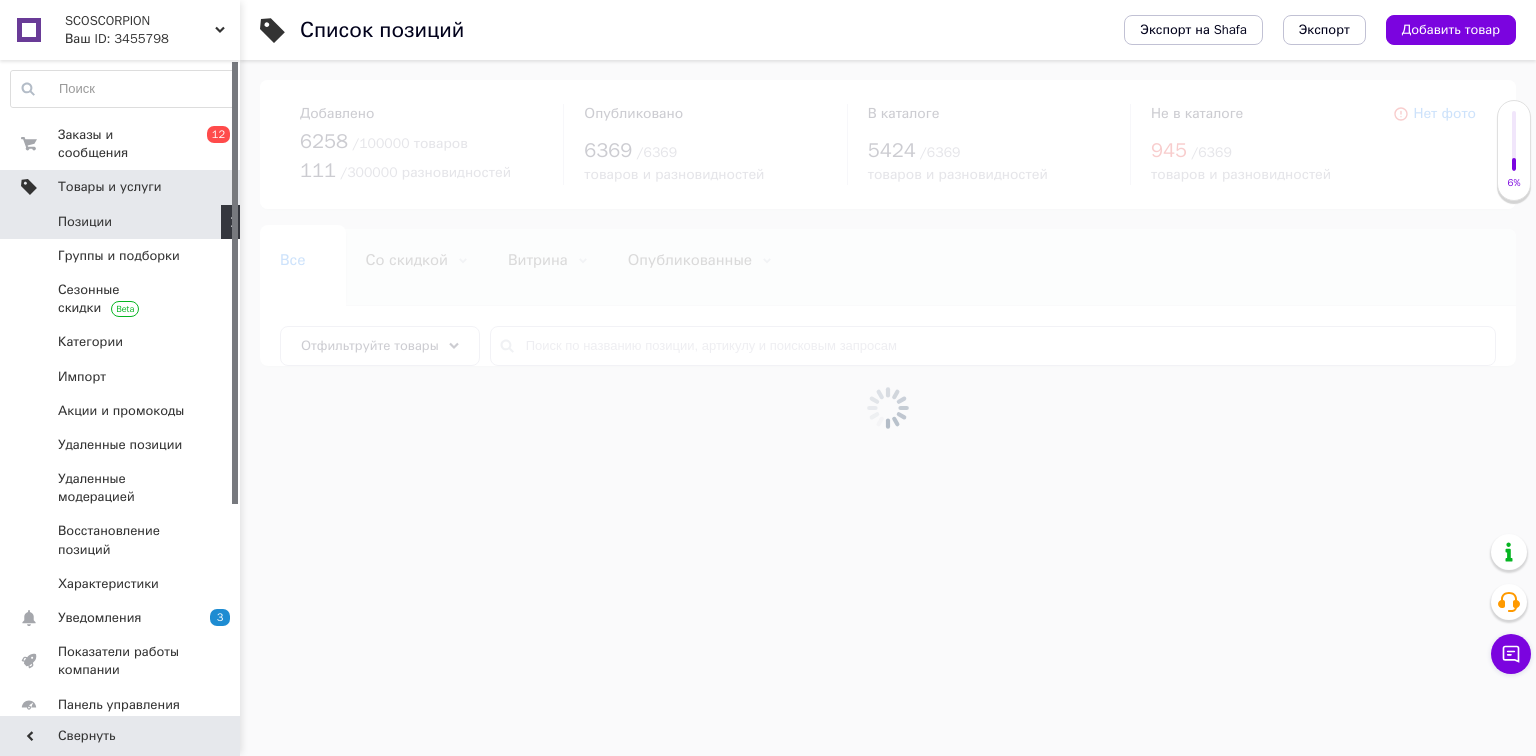 click at bounding box center [888, 408] 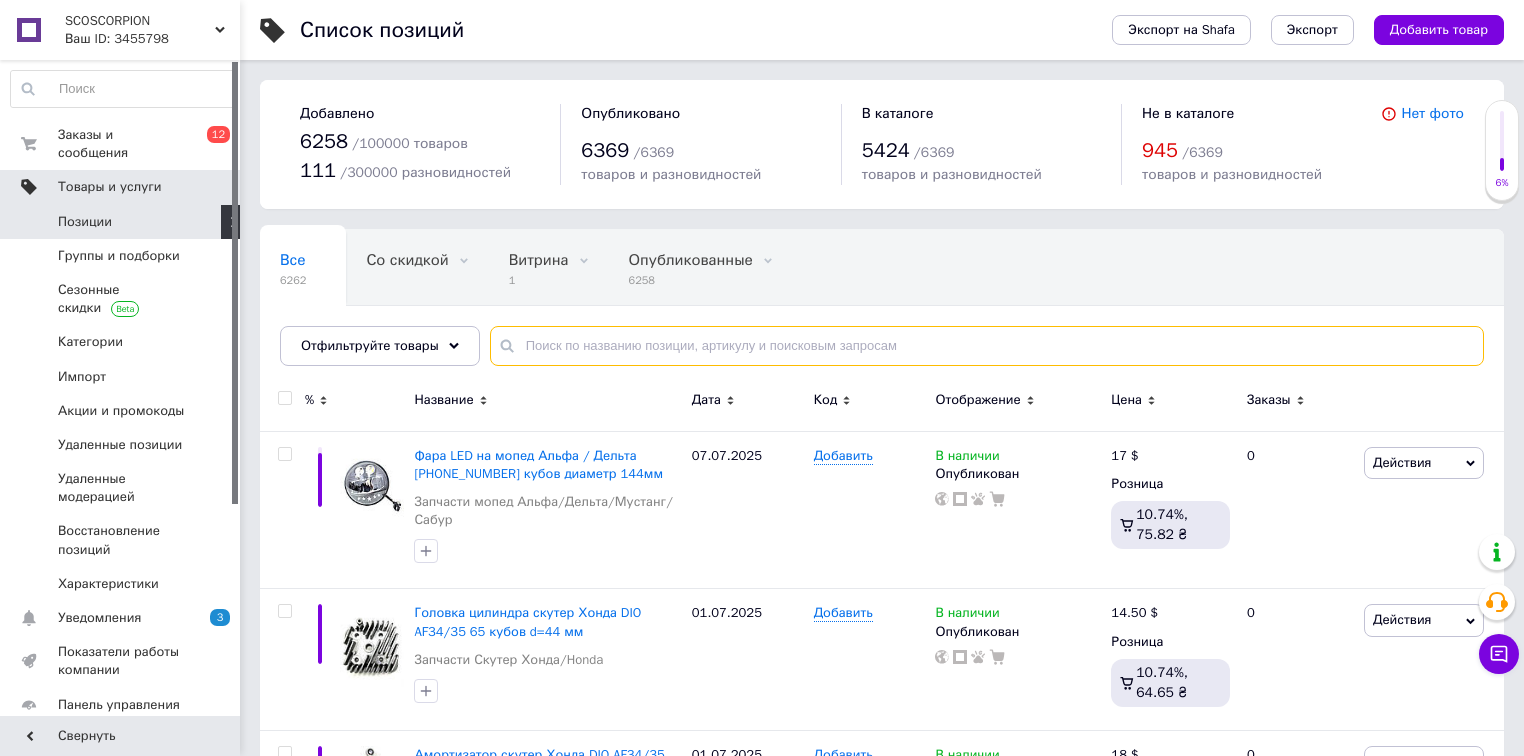 click at bounding box center [987, 346] 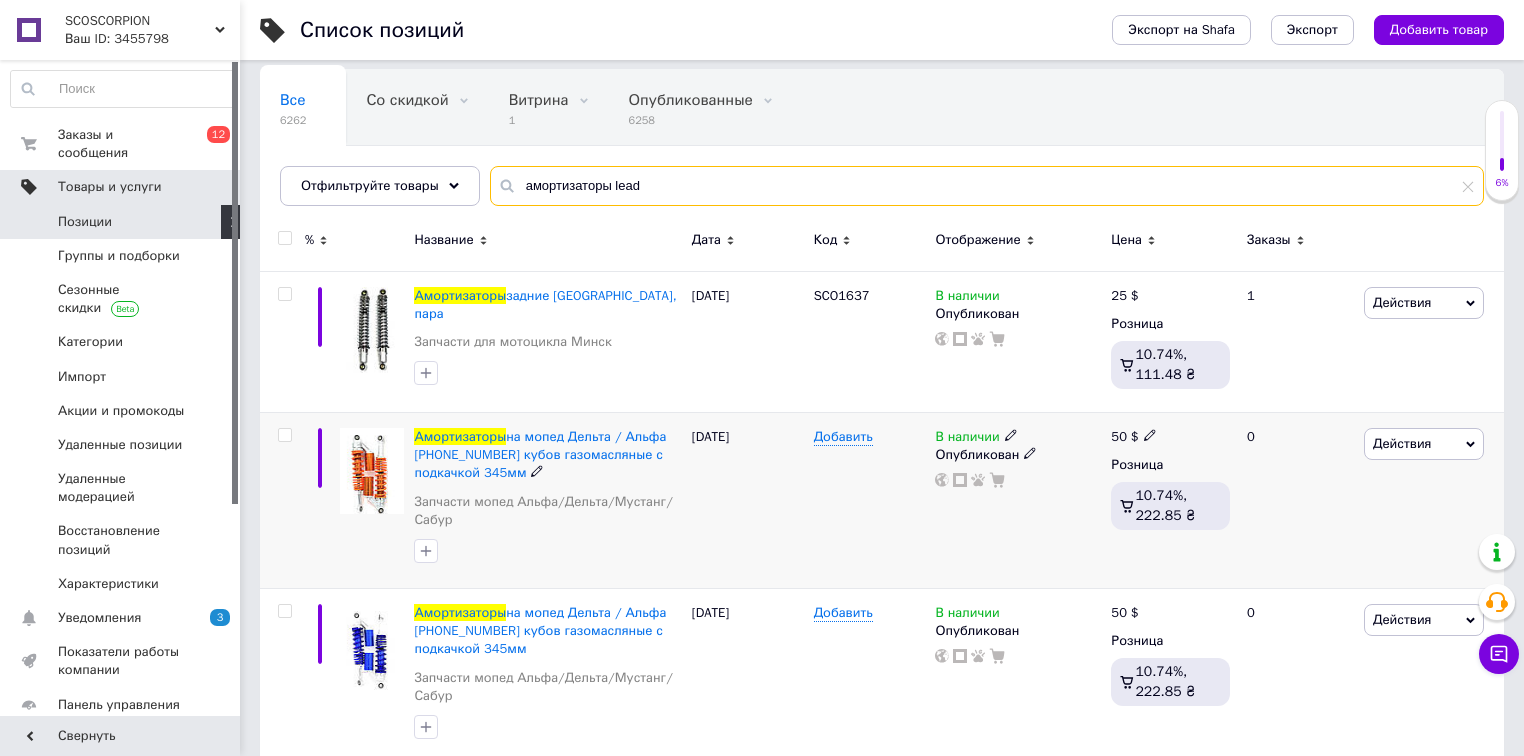 scroll, scrollTop: 80, scrollLeft: 0, axis: vertical 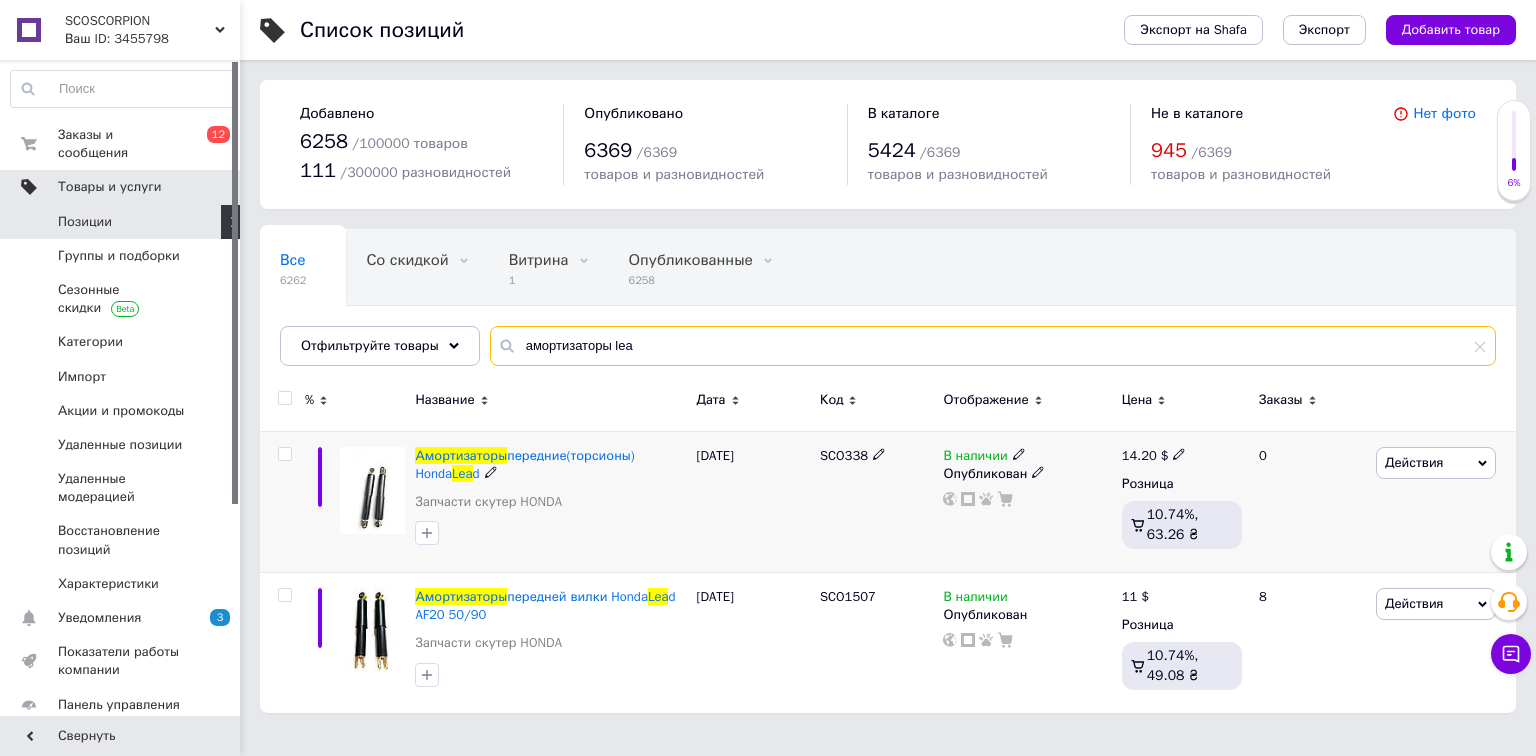type on "амортизаторы lea" 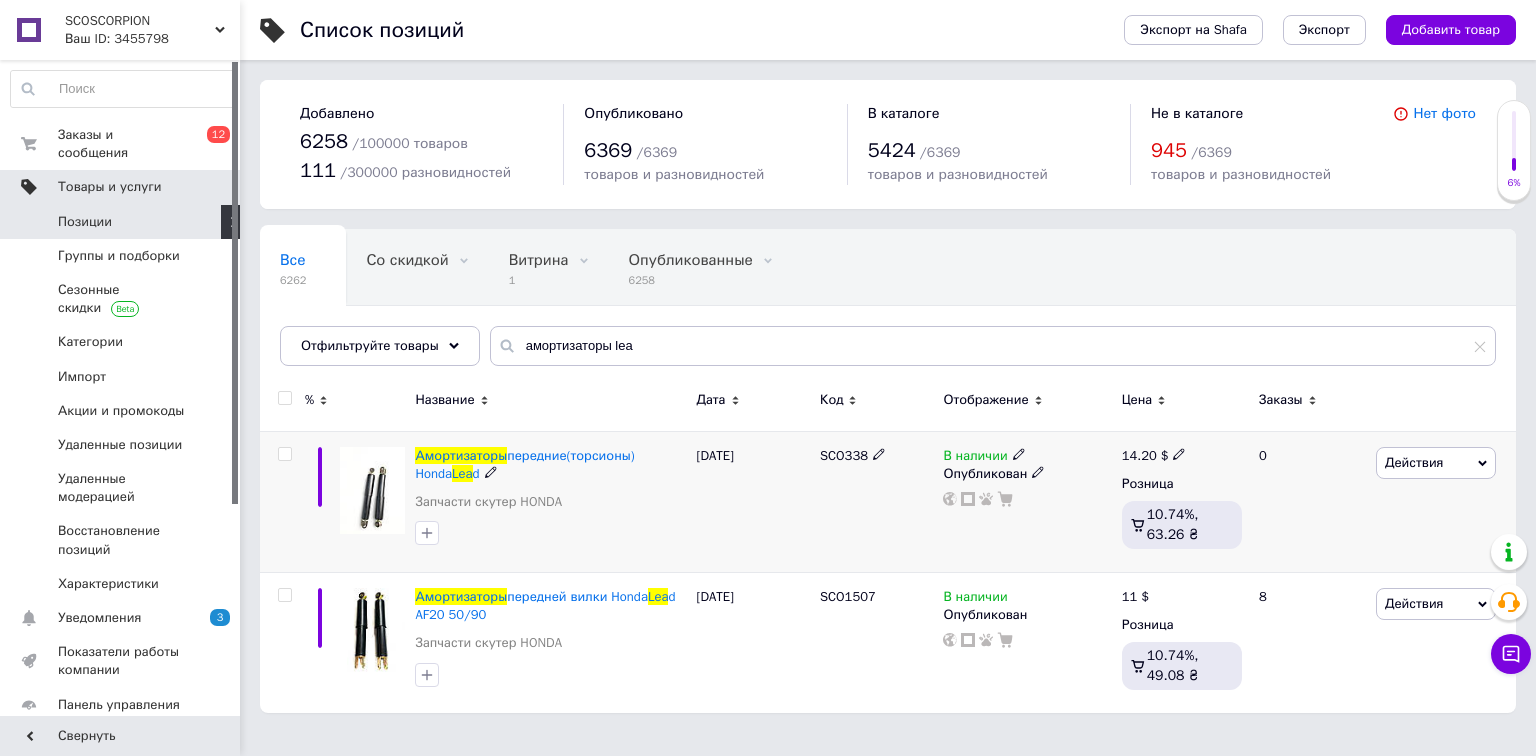 click on "Опубликован" at bounding box center (1027, 474) 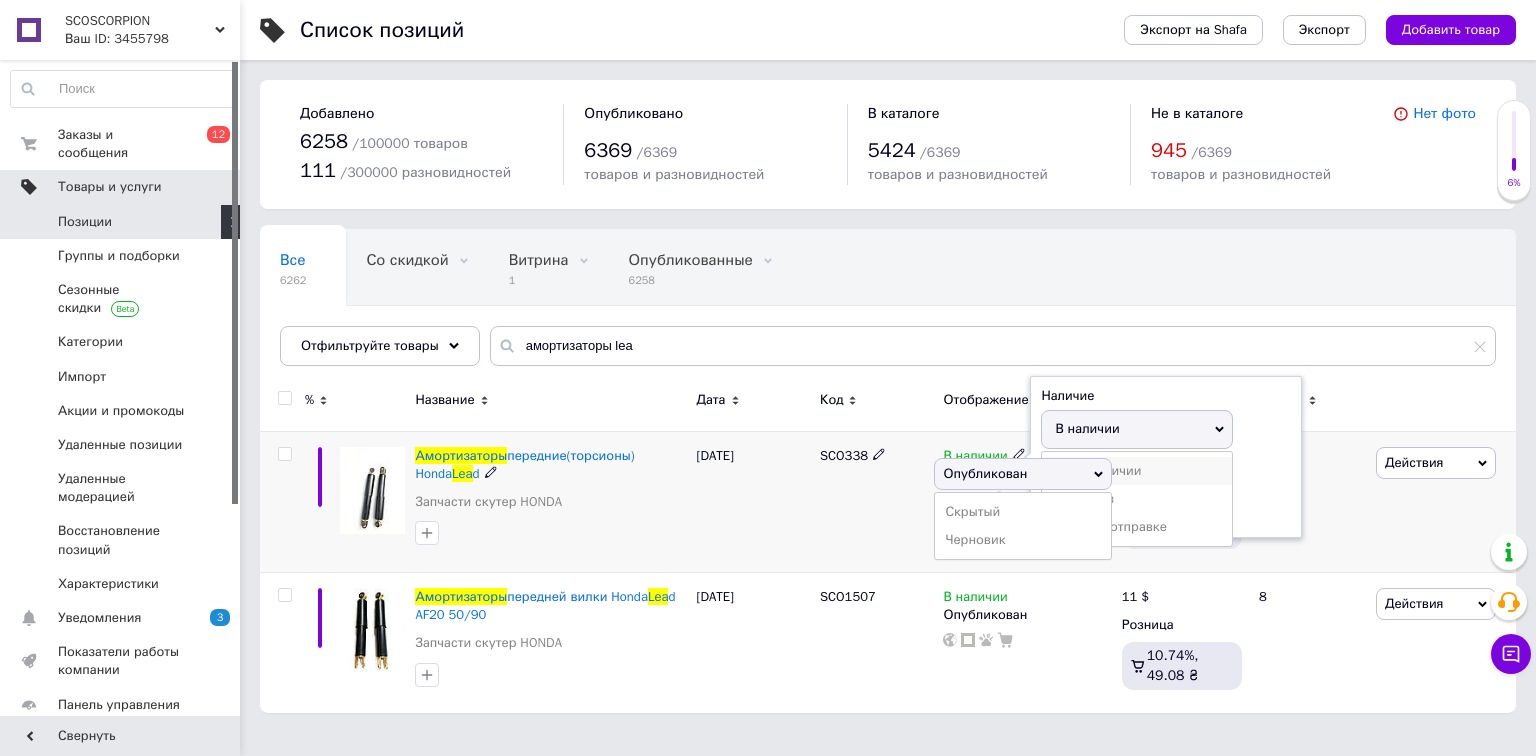 click on "Нет в наличии" at bounding box center [1137, 471] 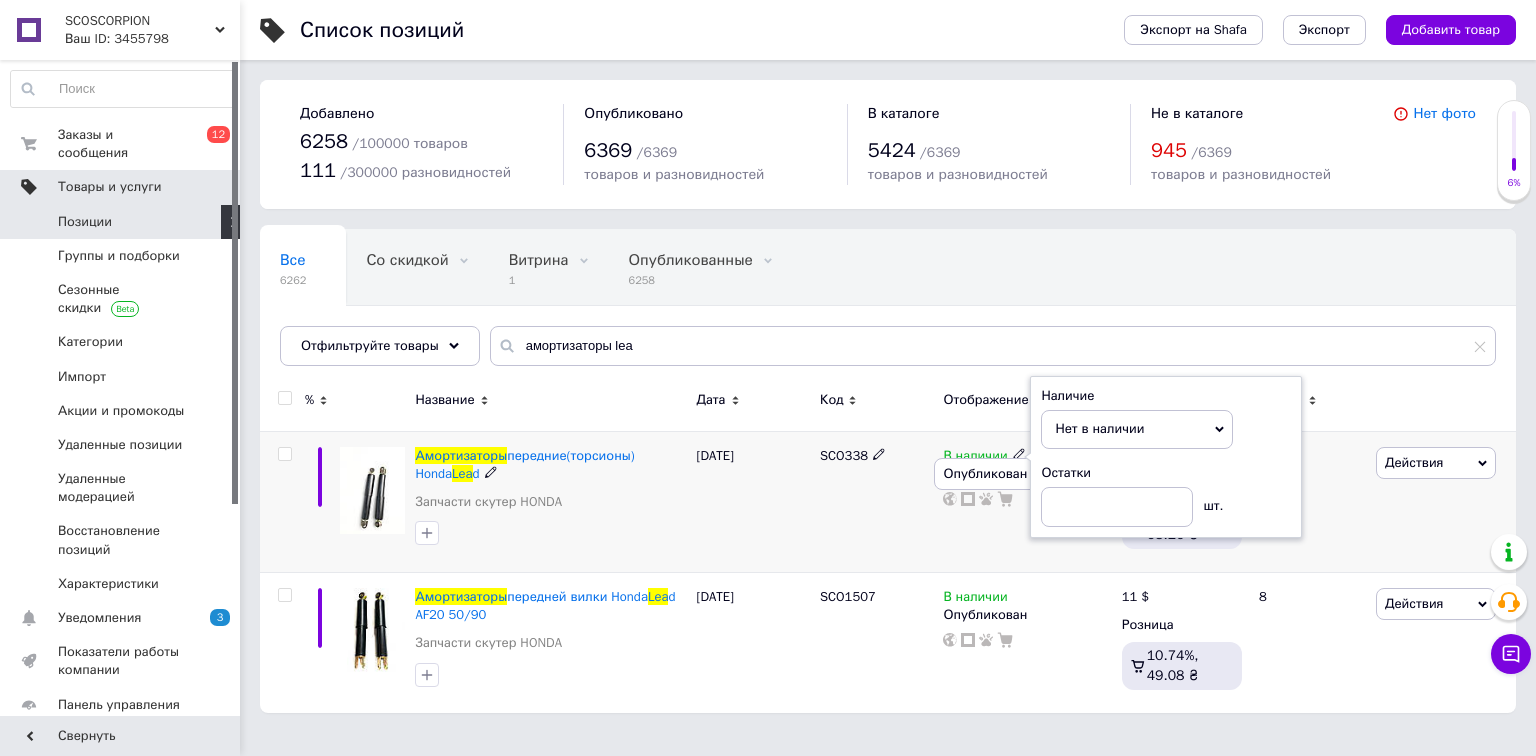 click on "[DATE]" at bounding box center [753, 501] 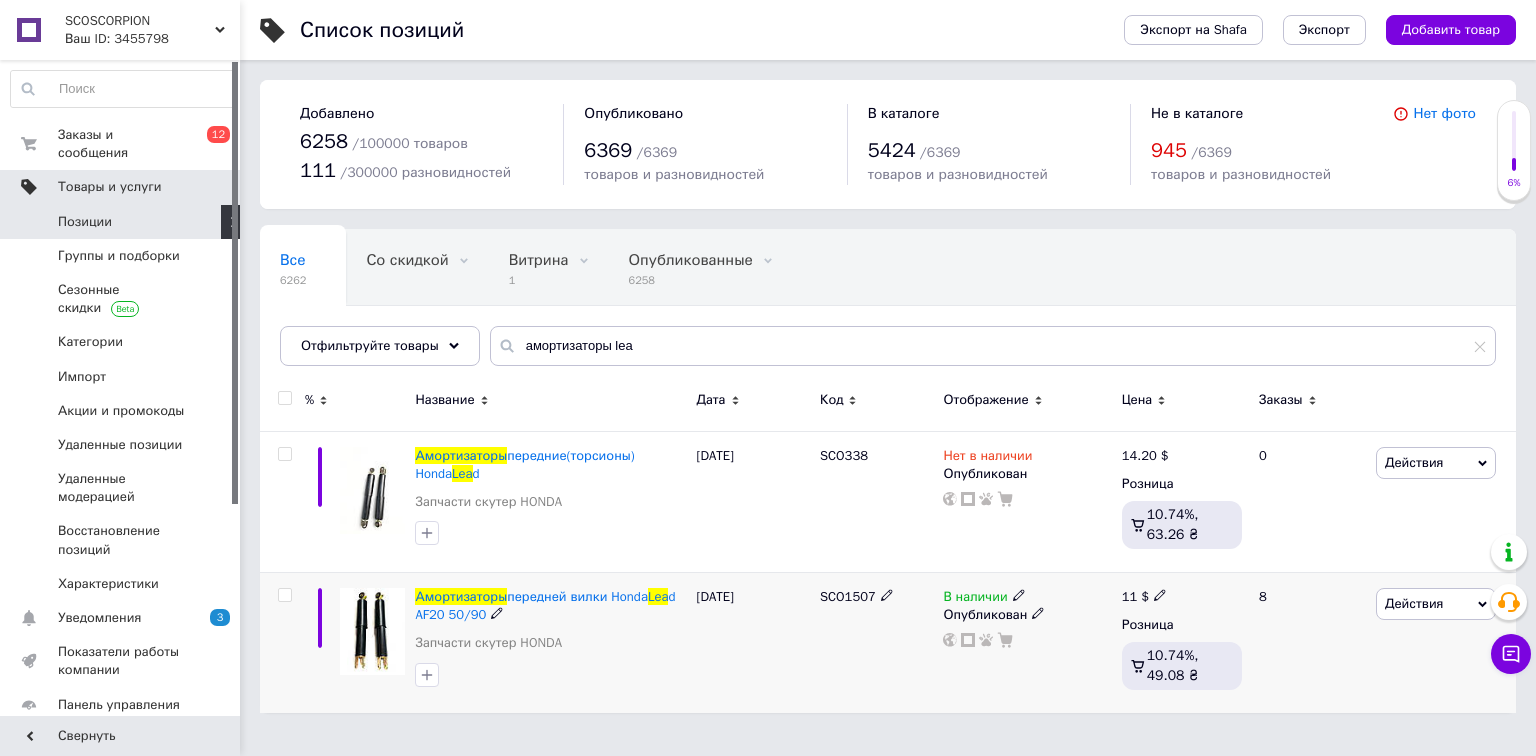 click 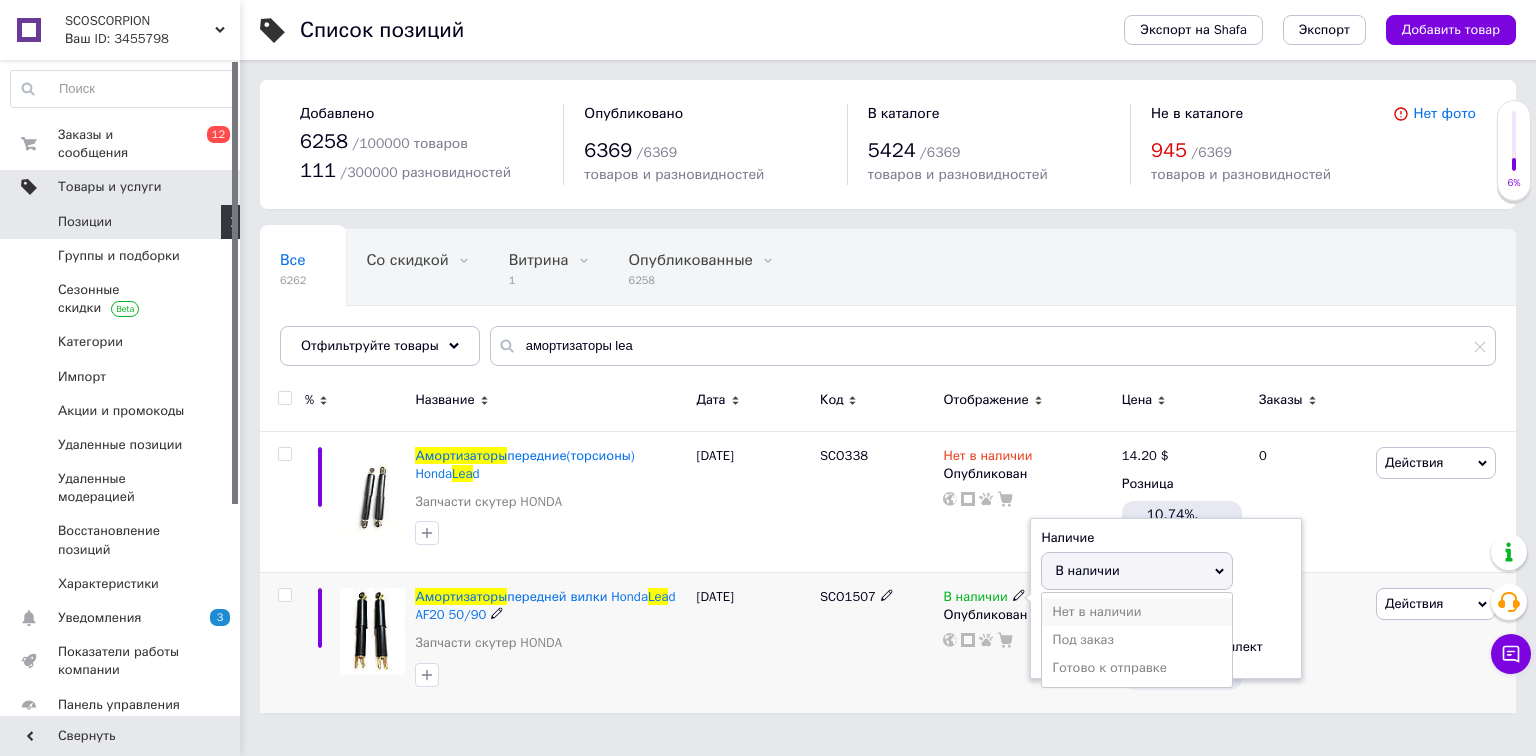click on "Нет в наличии" at bounding box center [1137, 612] 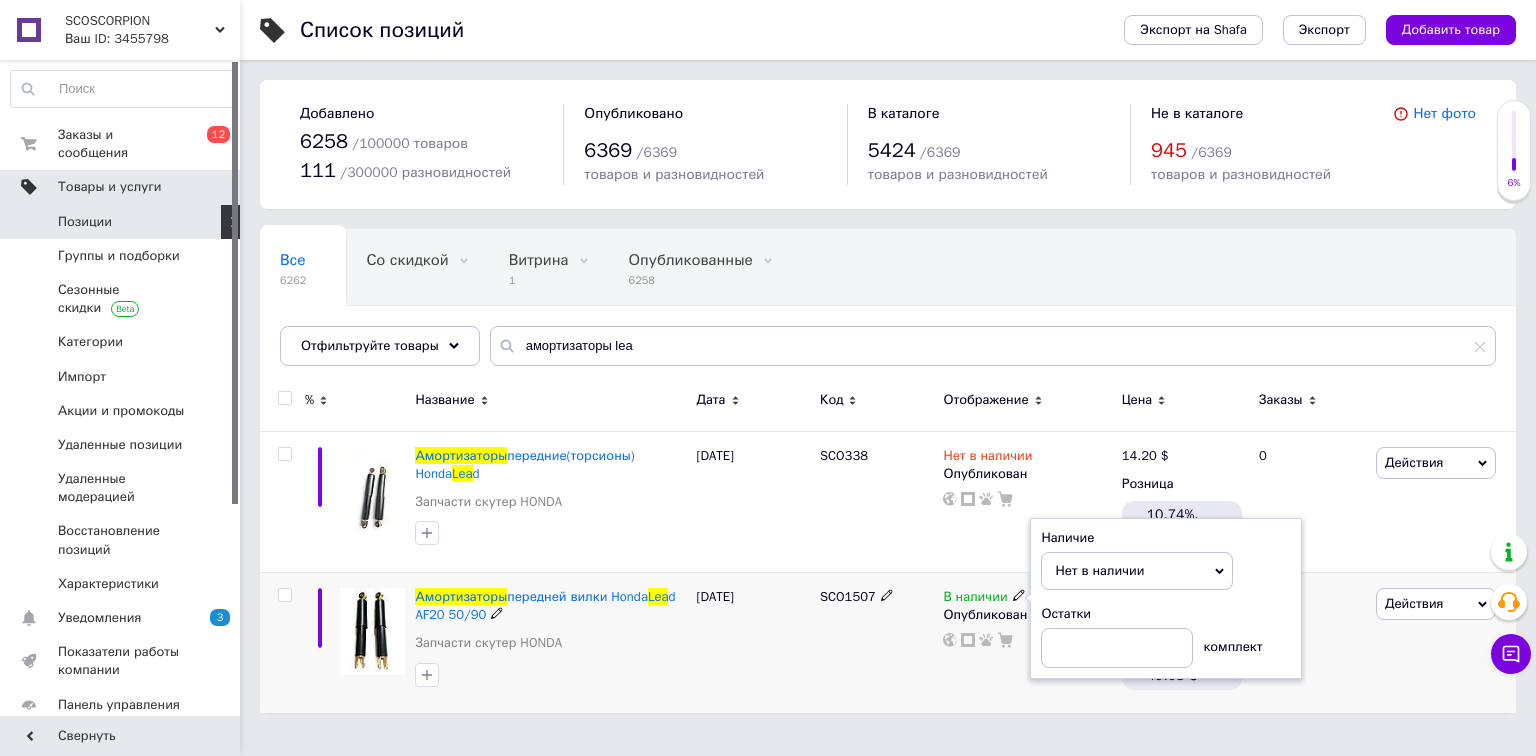 click on "SCO1507" at bounding box center (876, 643) 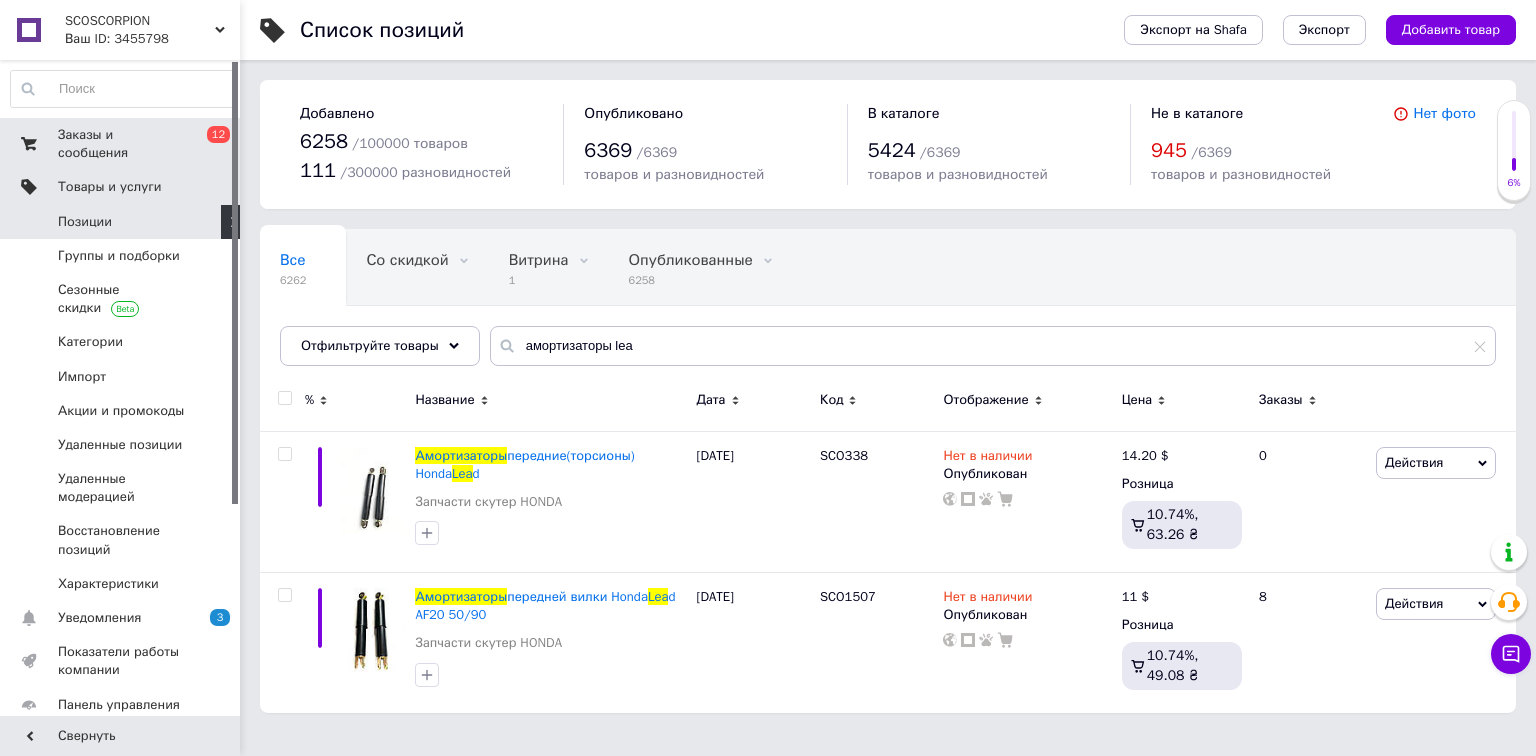 click on "0 12" at bounding box center [212, 144] 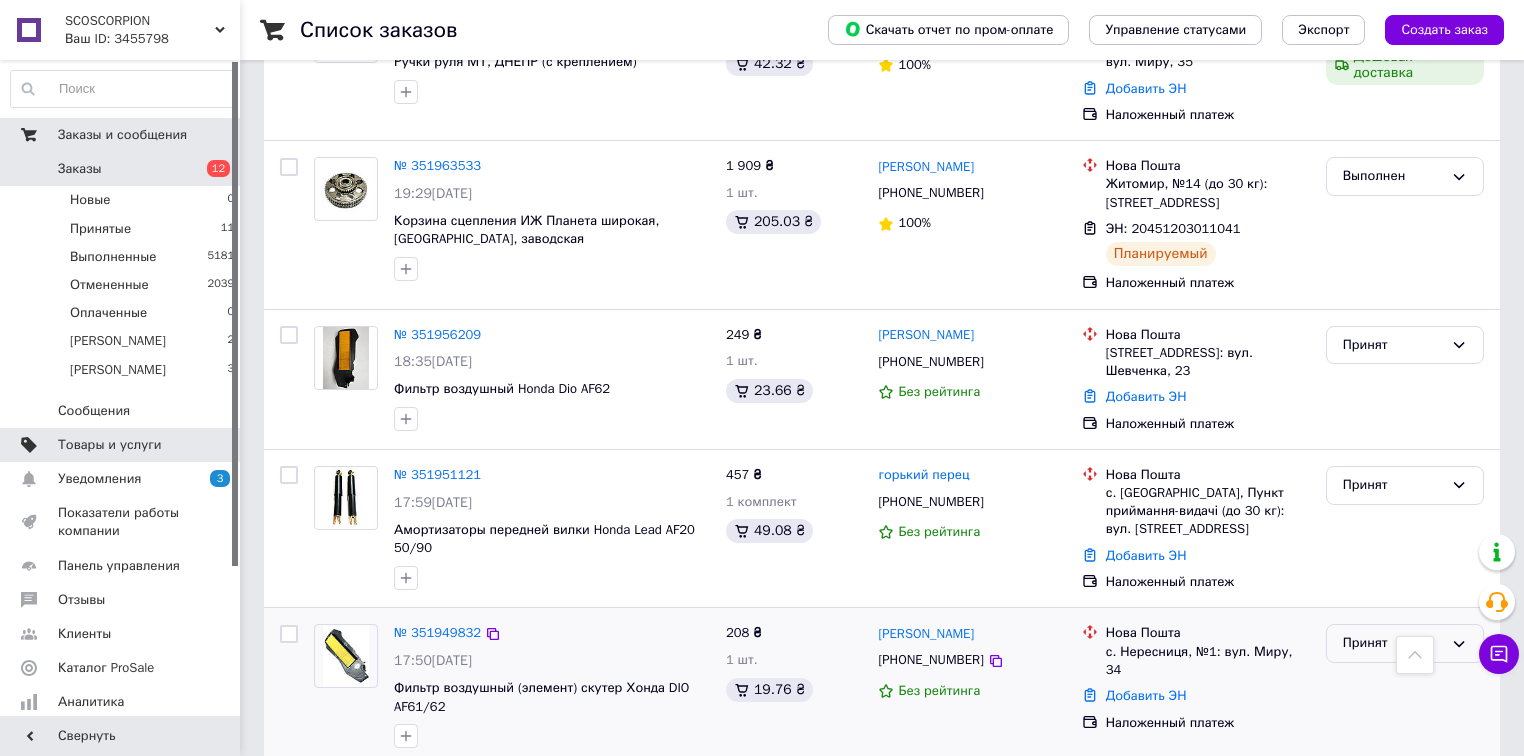 scroll, scrollTop: 1280, scrollLeft: 0, axis: vertical 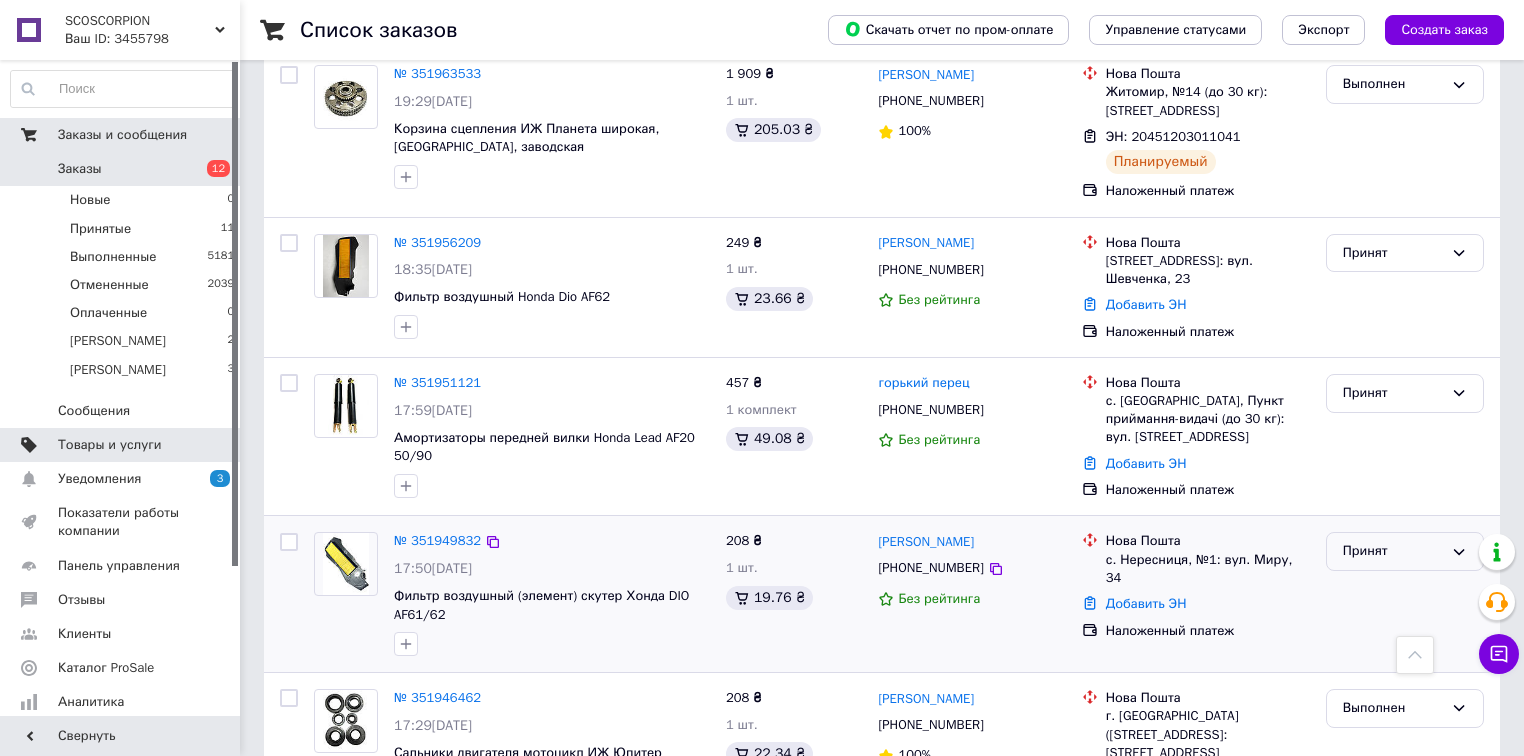 click on "Принят" at bounding box center [1405, 551] 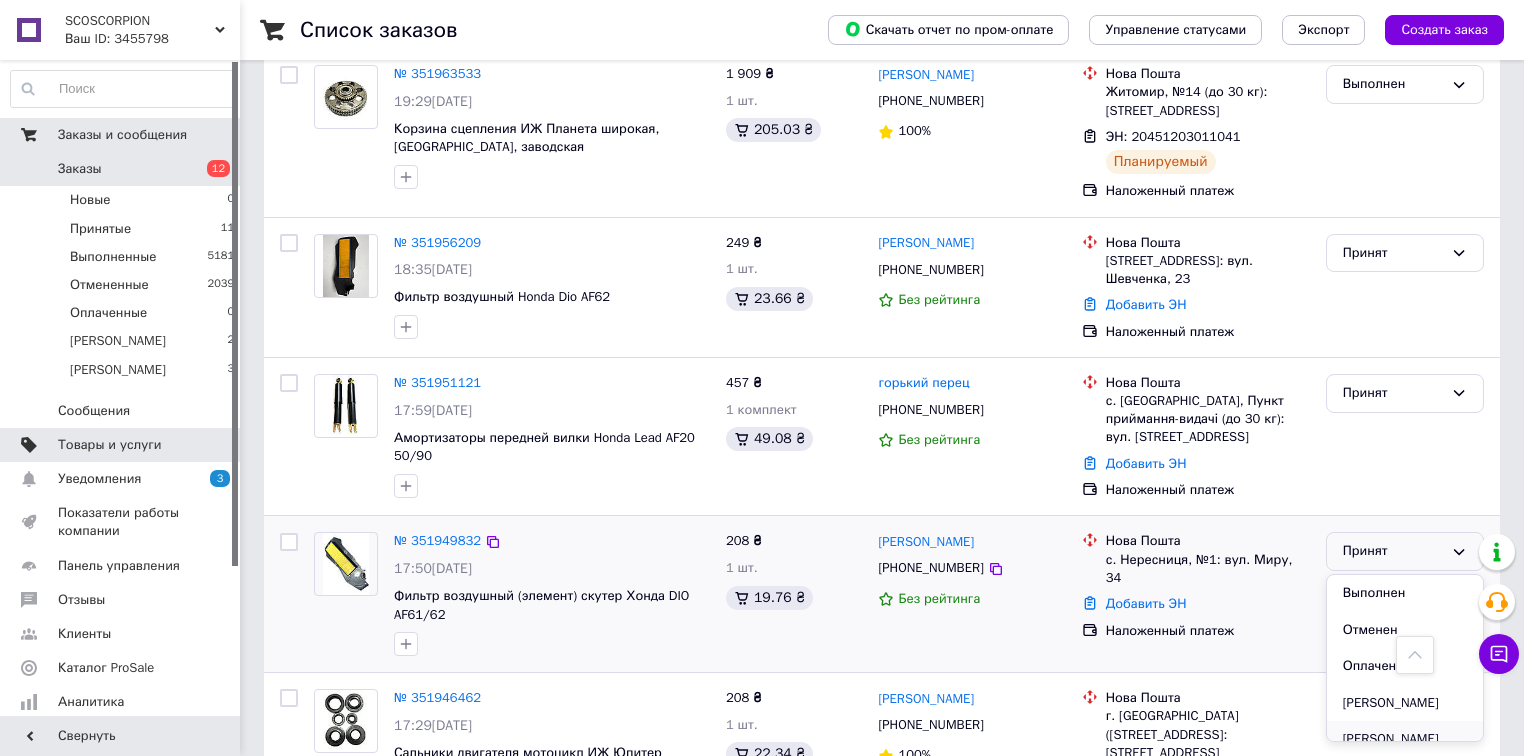 click on "[PERSON_NAME]" at bounding box center [1405, 739] 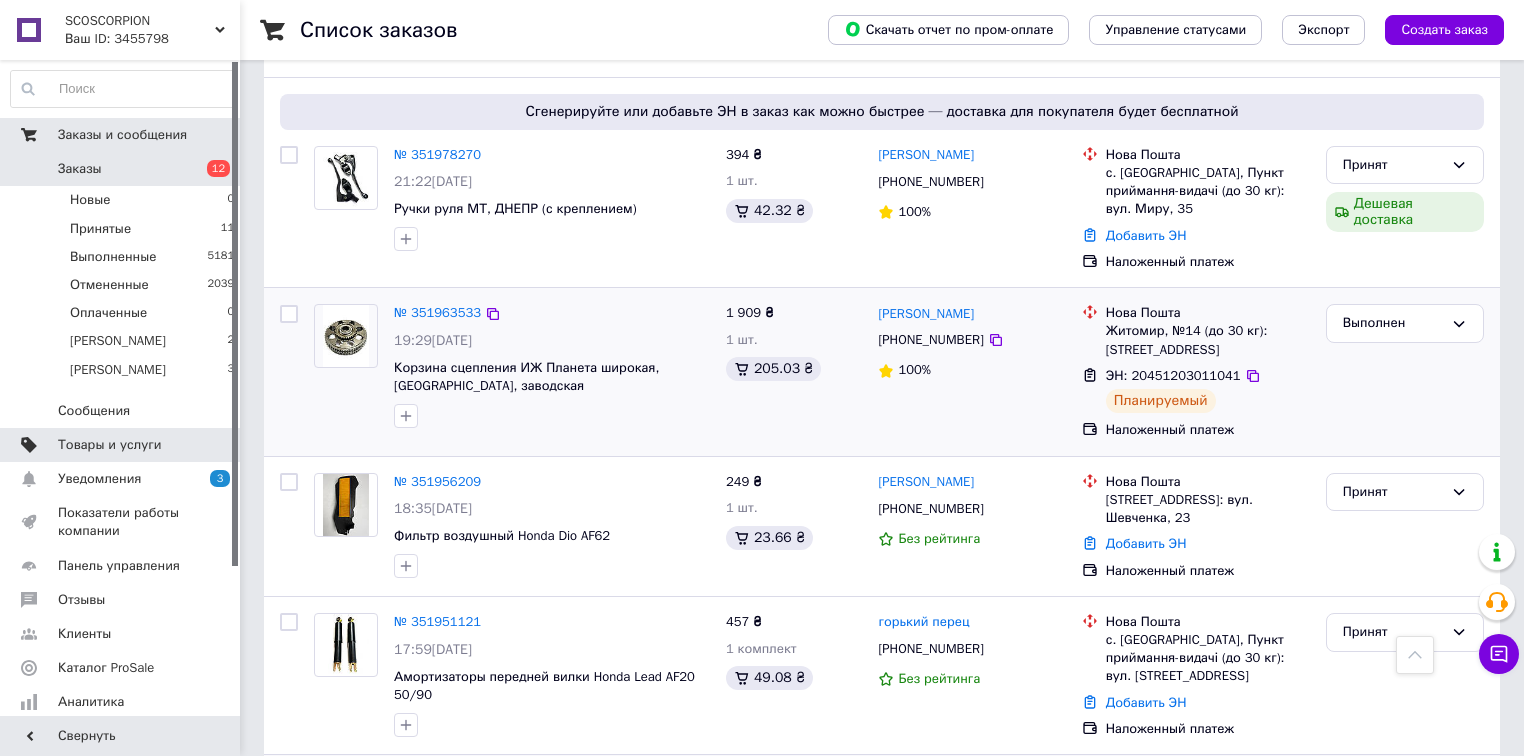 scroll, scrollTop: 1040, scrollLeft: 0, axis: vertical 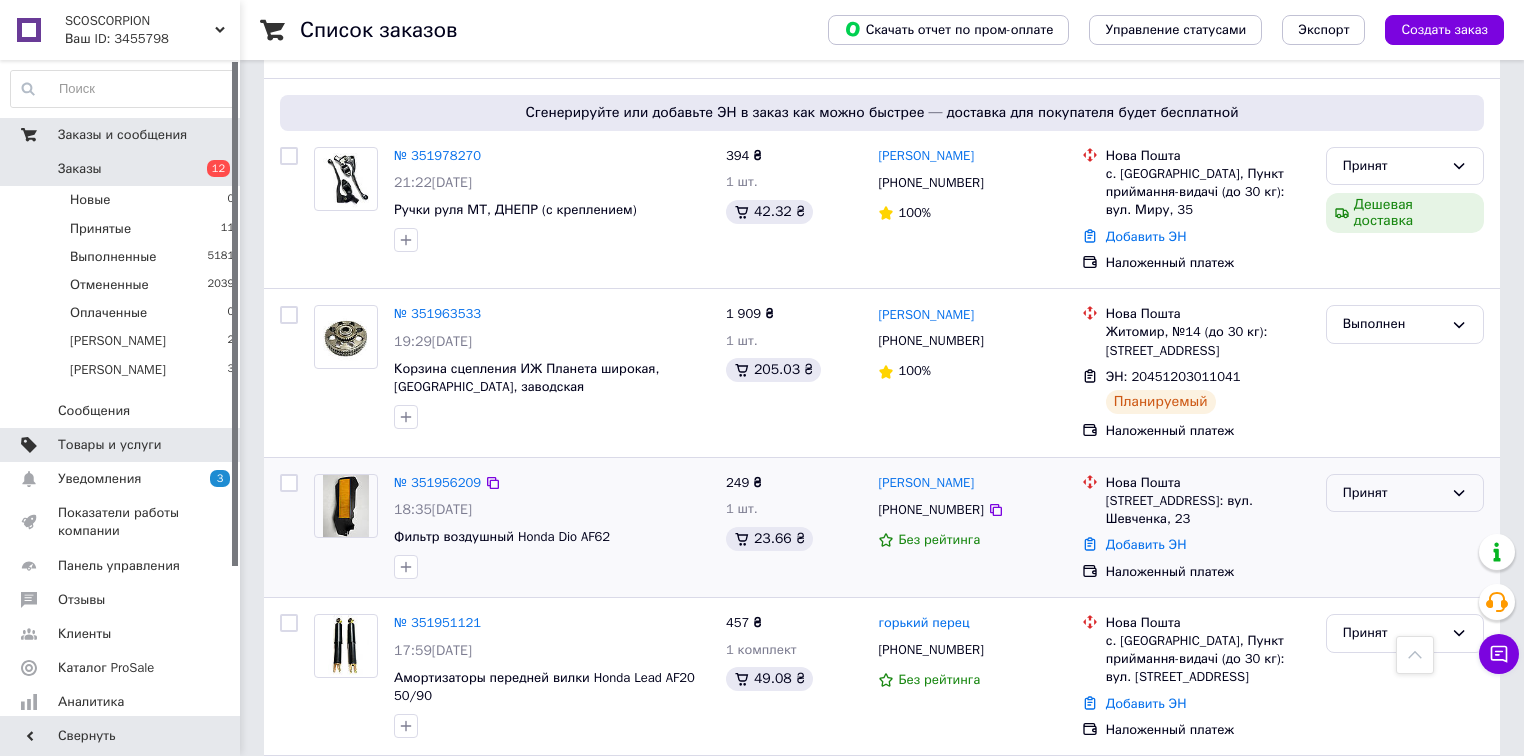 click on "Принят" at bounding box center (1405, 493) 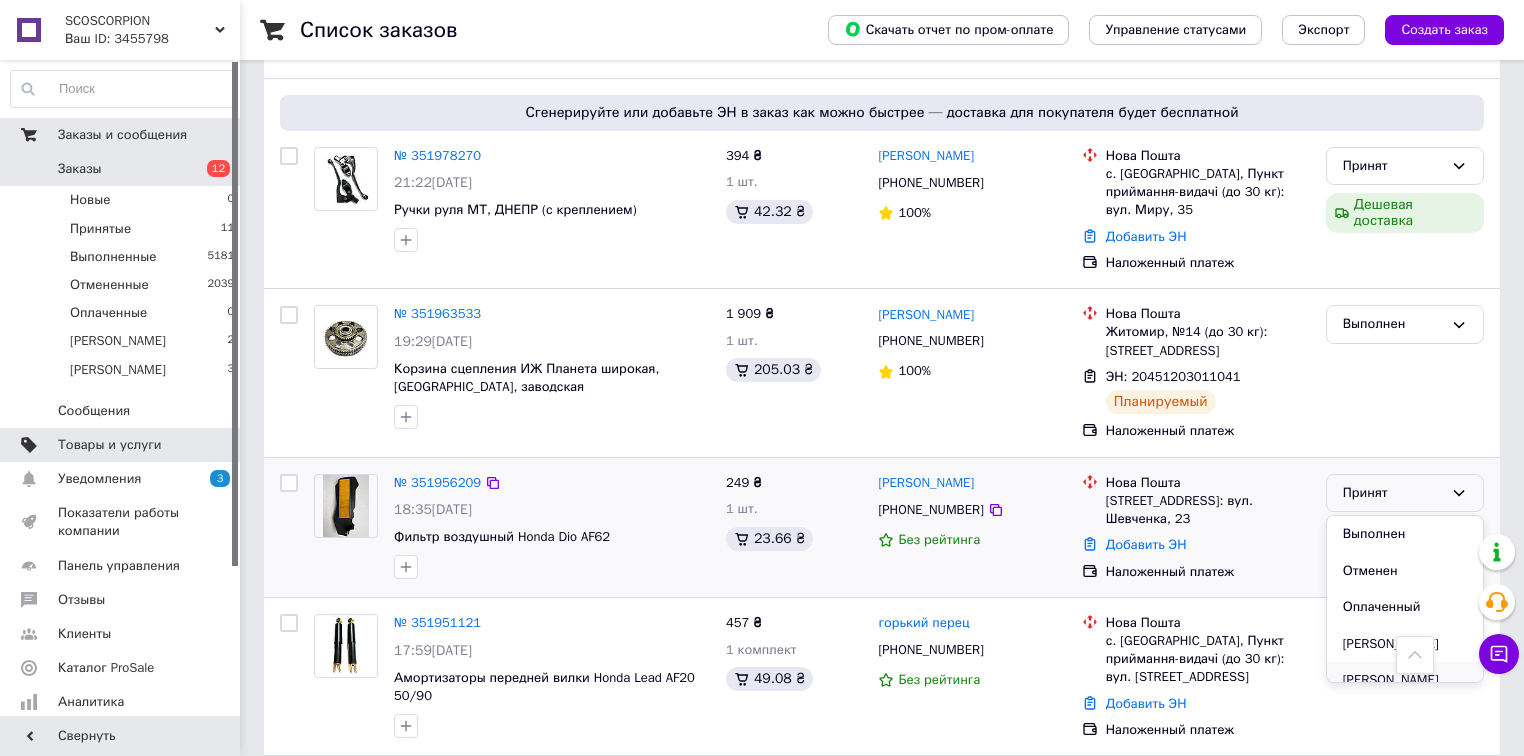 click on "[PERSON_NAME]" at bounding box center (1405, 680) 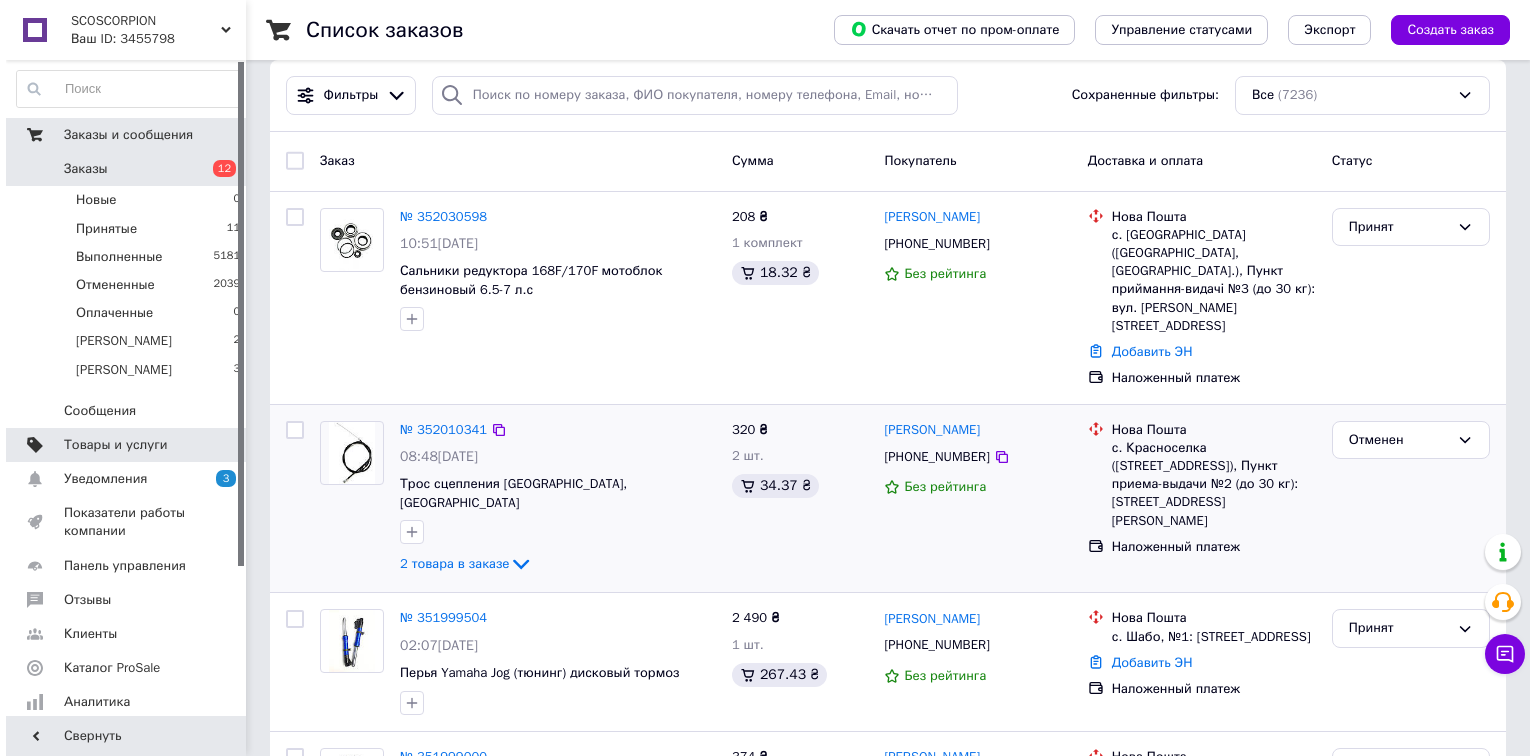 scroll, scrollTop: 0, scrollLeft: 0, axis: both 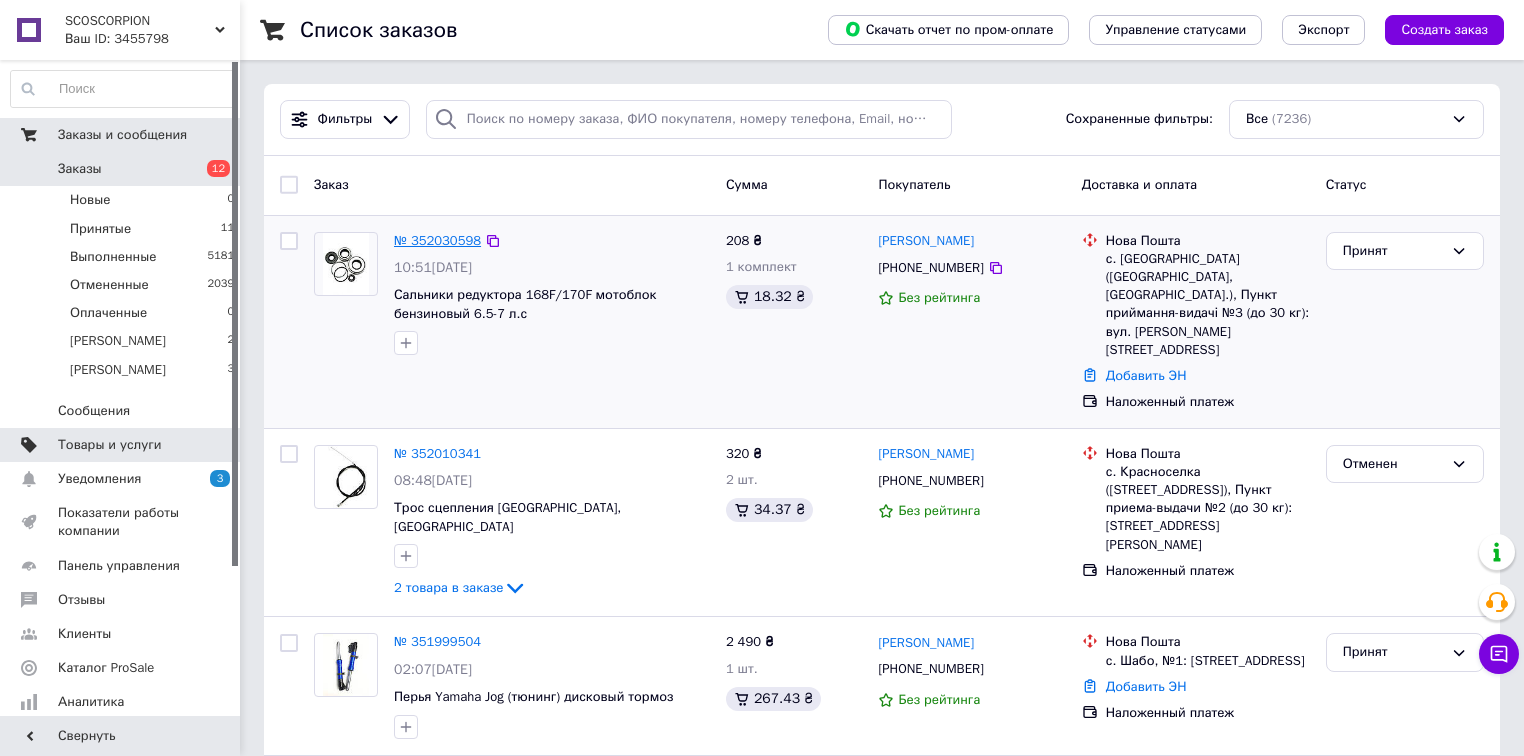 click on "№ 352030598" at bounding box center [437, 240] 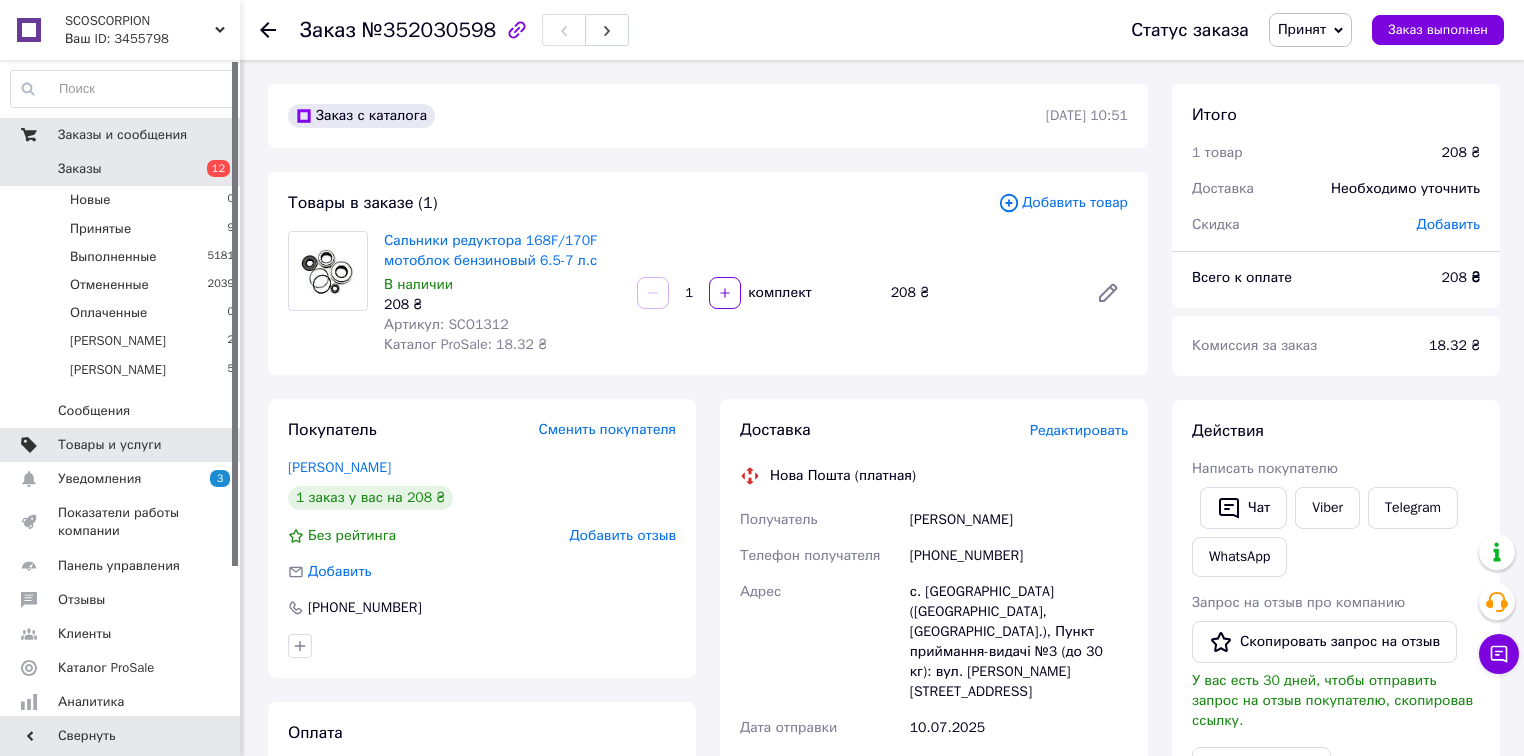 click on "Редактировать" at bounding box center (1079, 430) 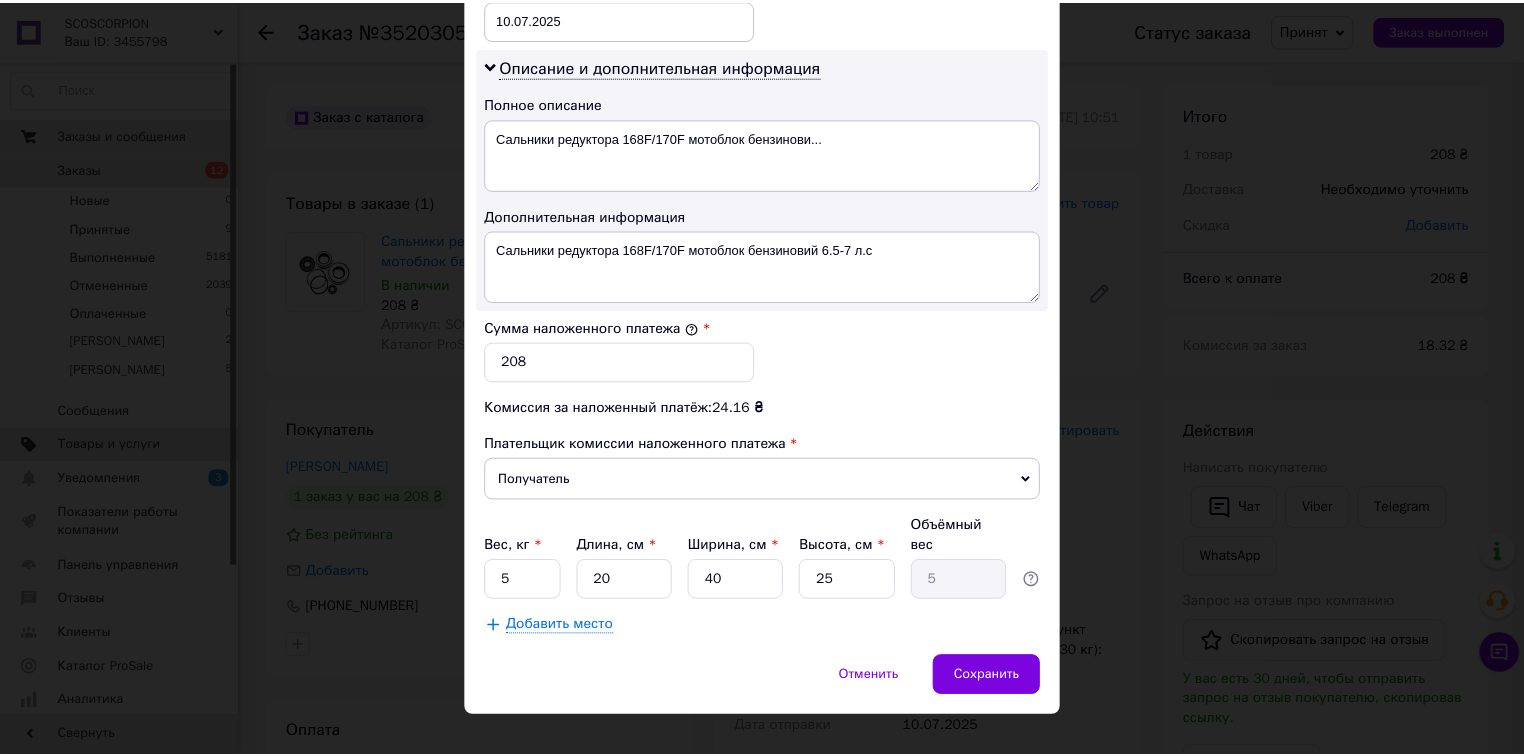 scroll, scrollTop: 987, scrollLeft: 0, axis: vertical 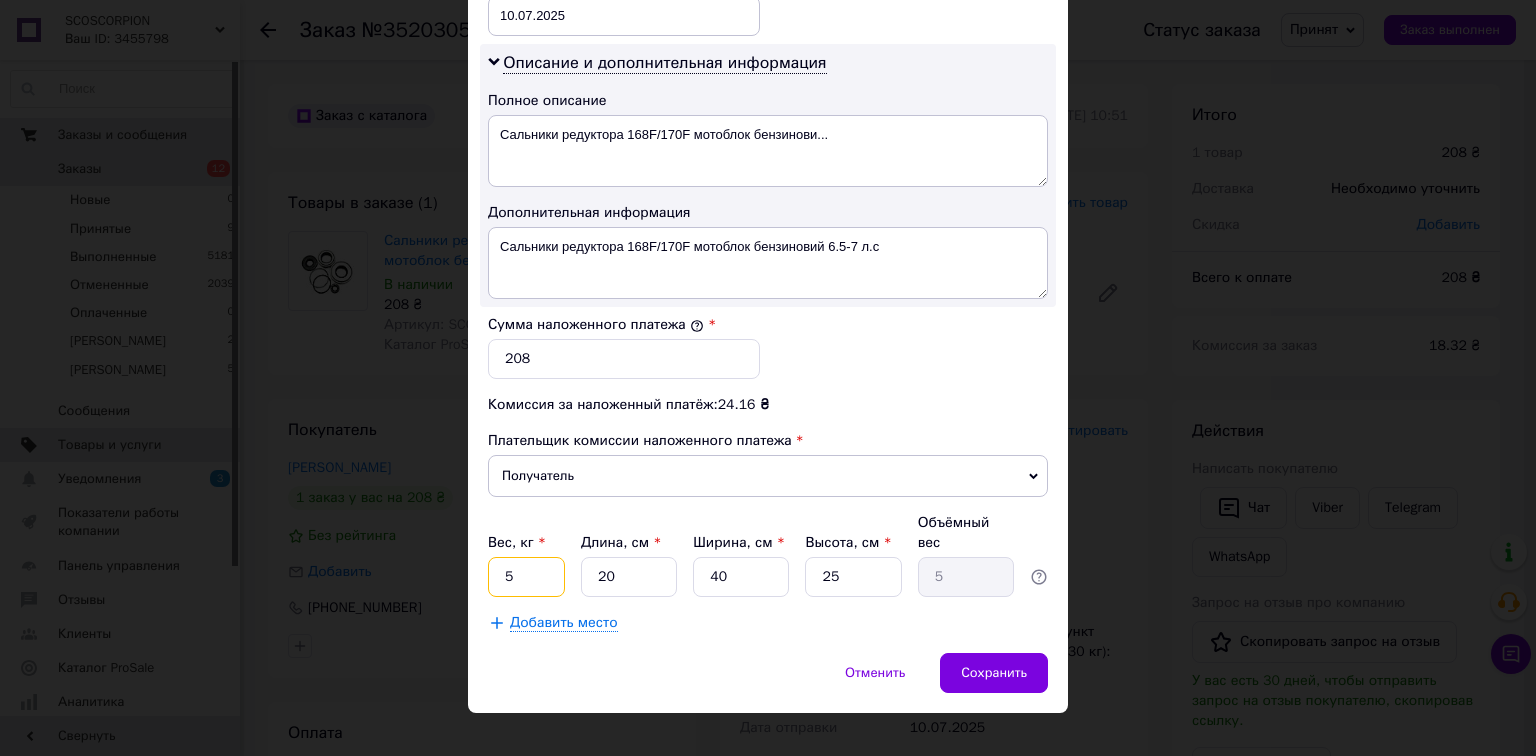 click on "5" at bounding box center [526, 577] 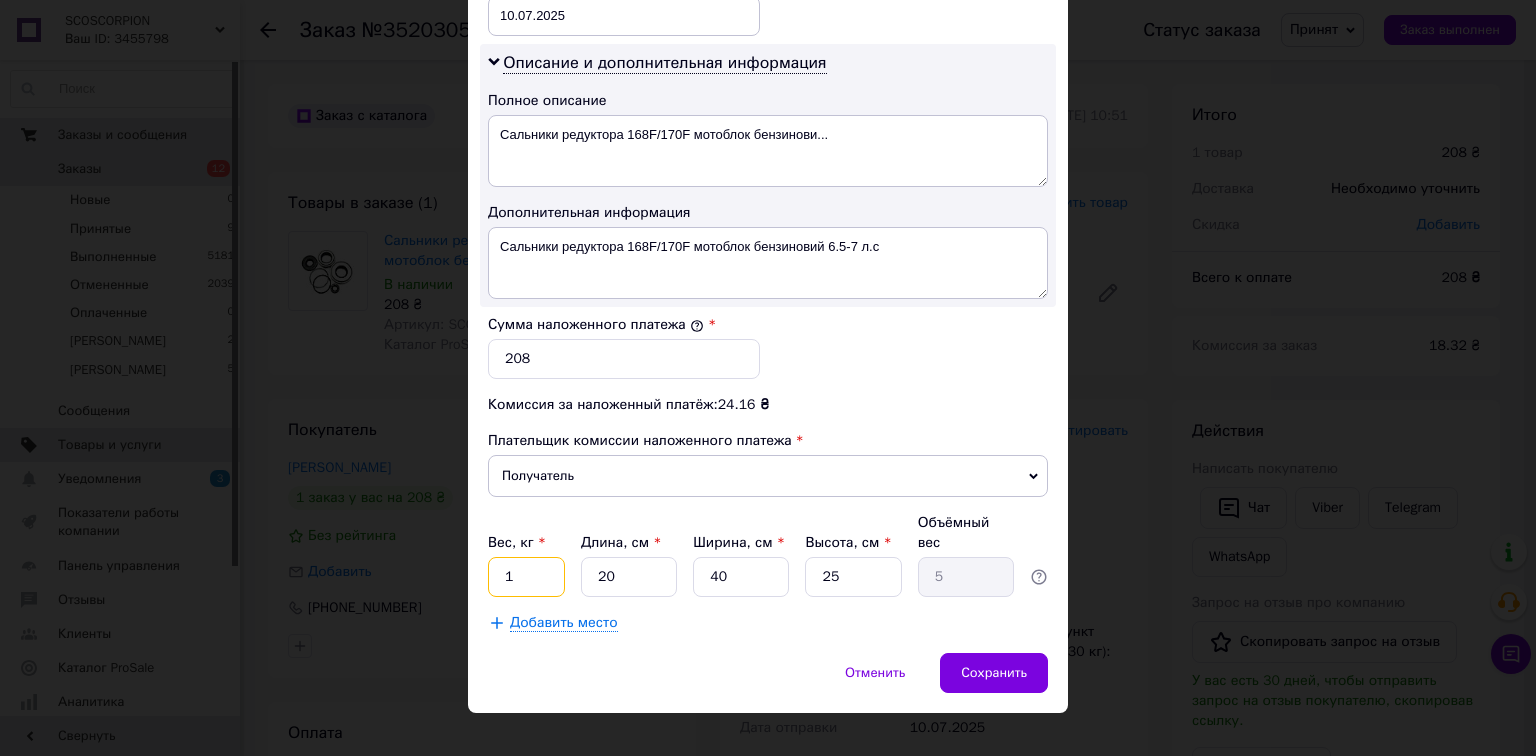 type on "1" 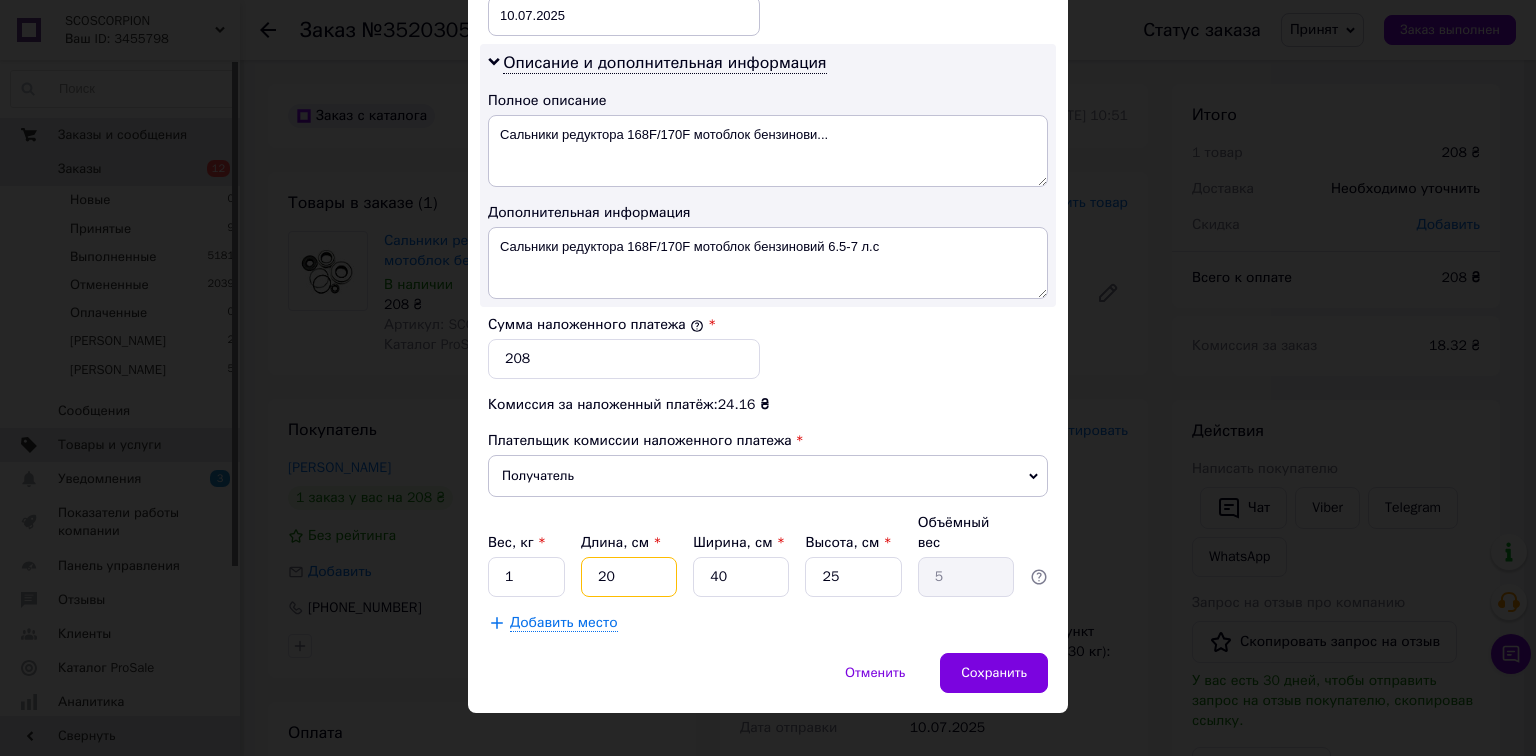 click on "20" at bounding box center [629, 577] 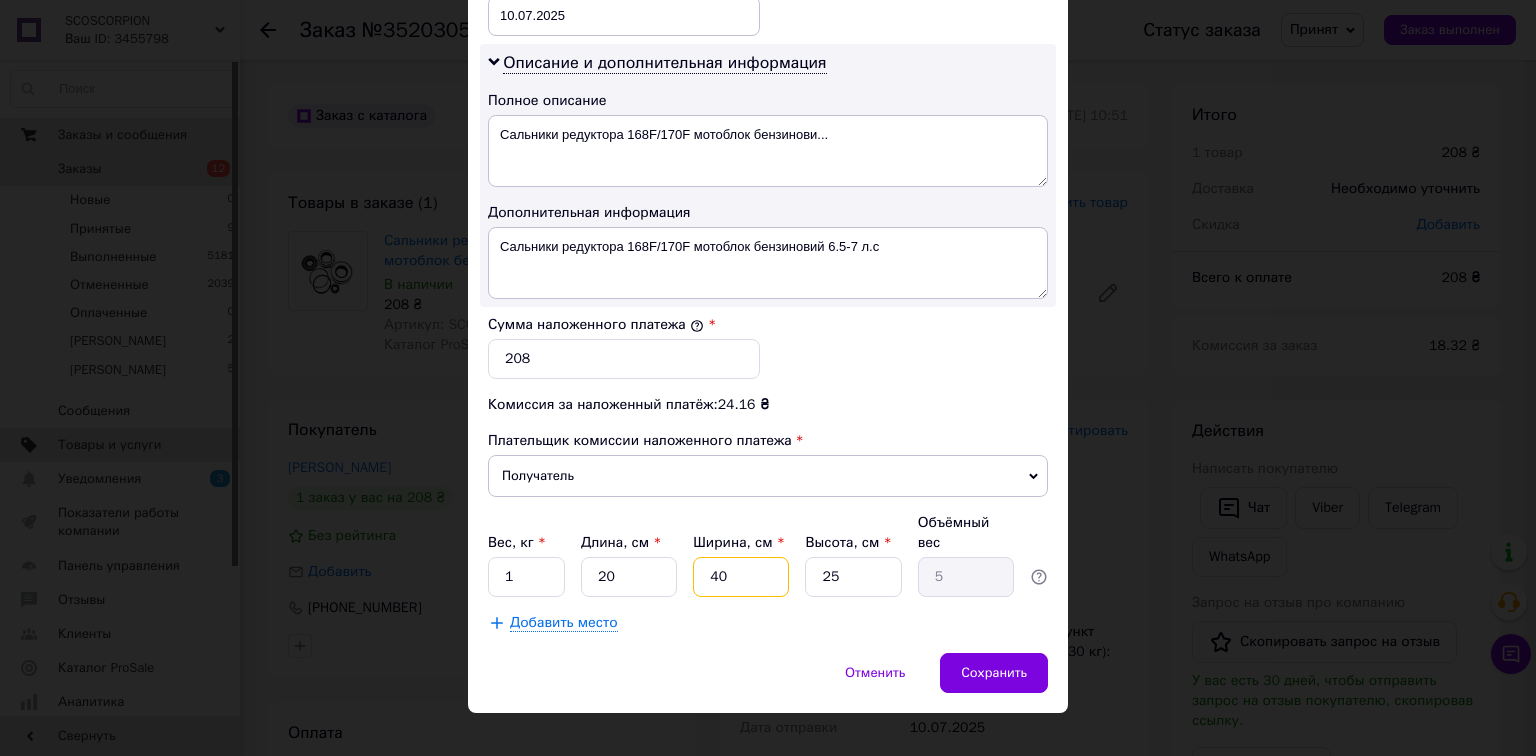 click on "40" at bounding box center (741, 577) 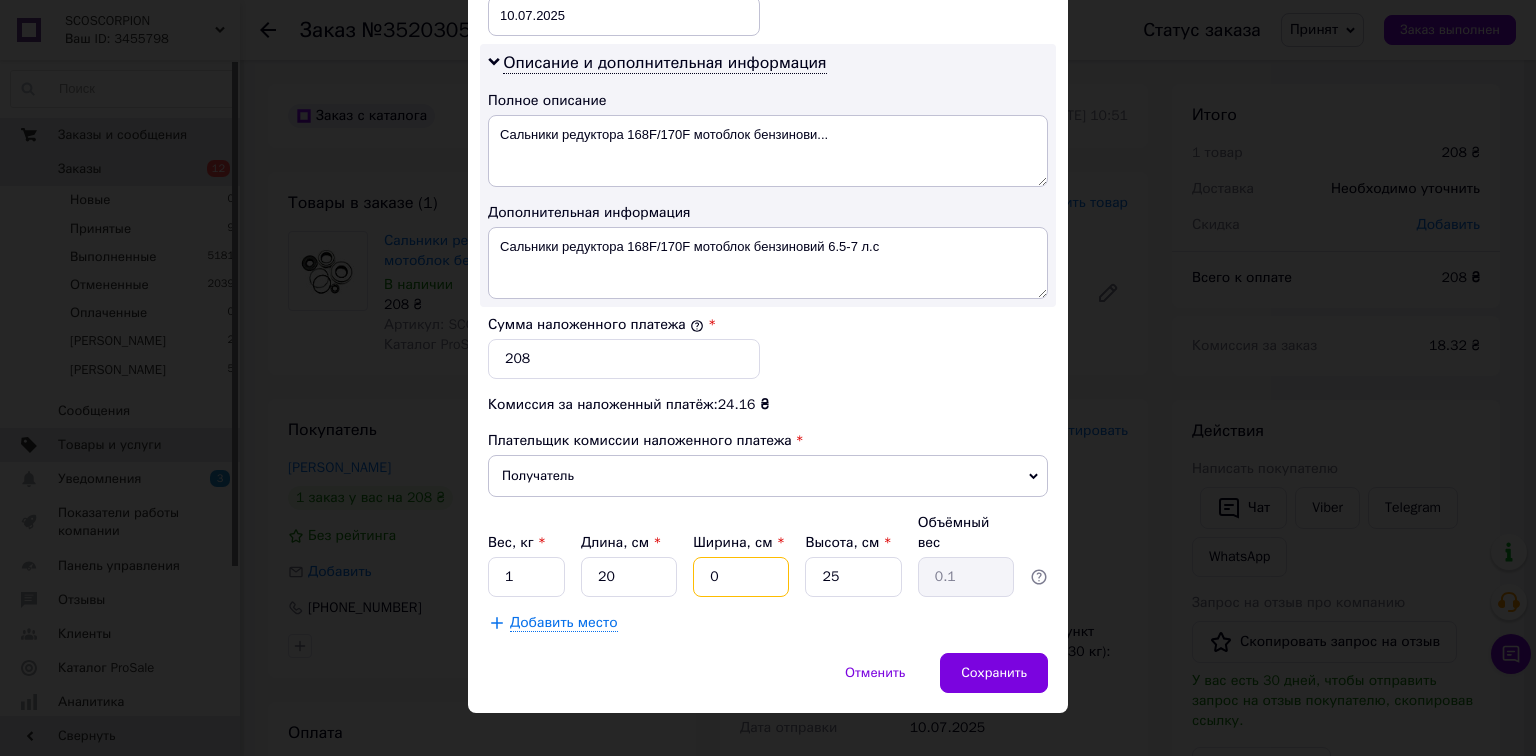 click on "0" at bounding box center [741, 577] 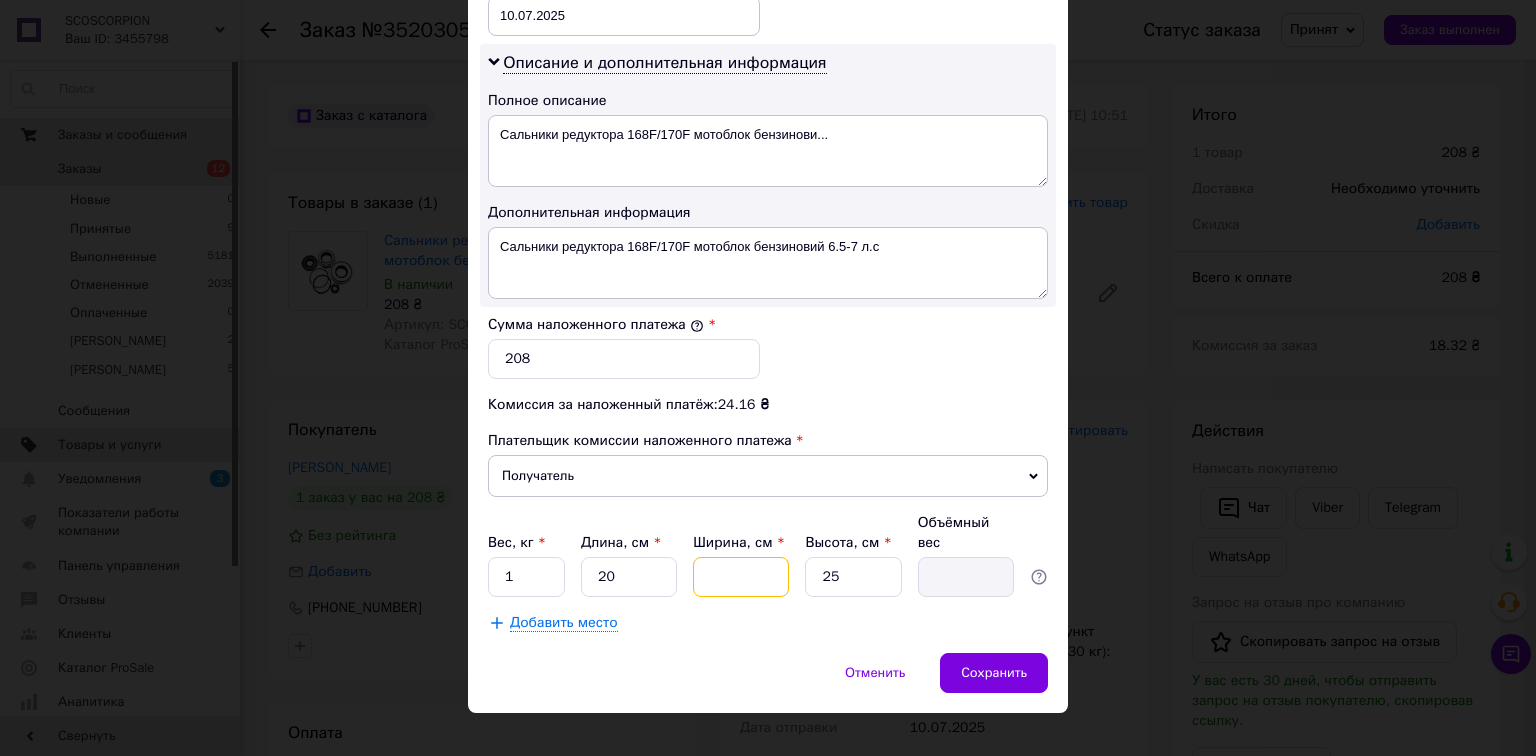 type on "2" 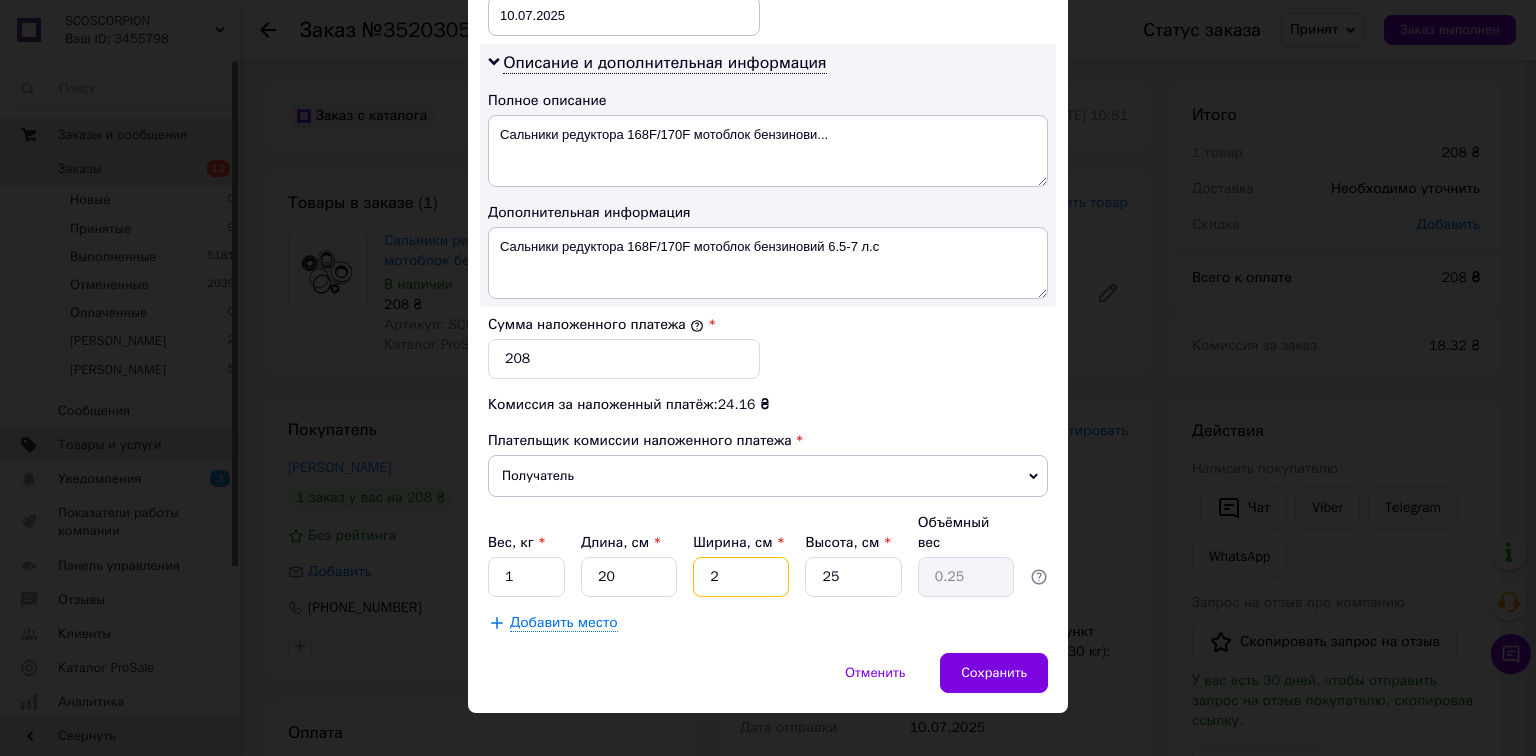 type on "20" 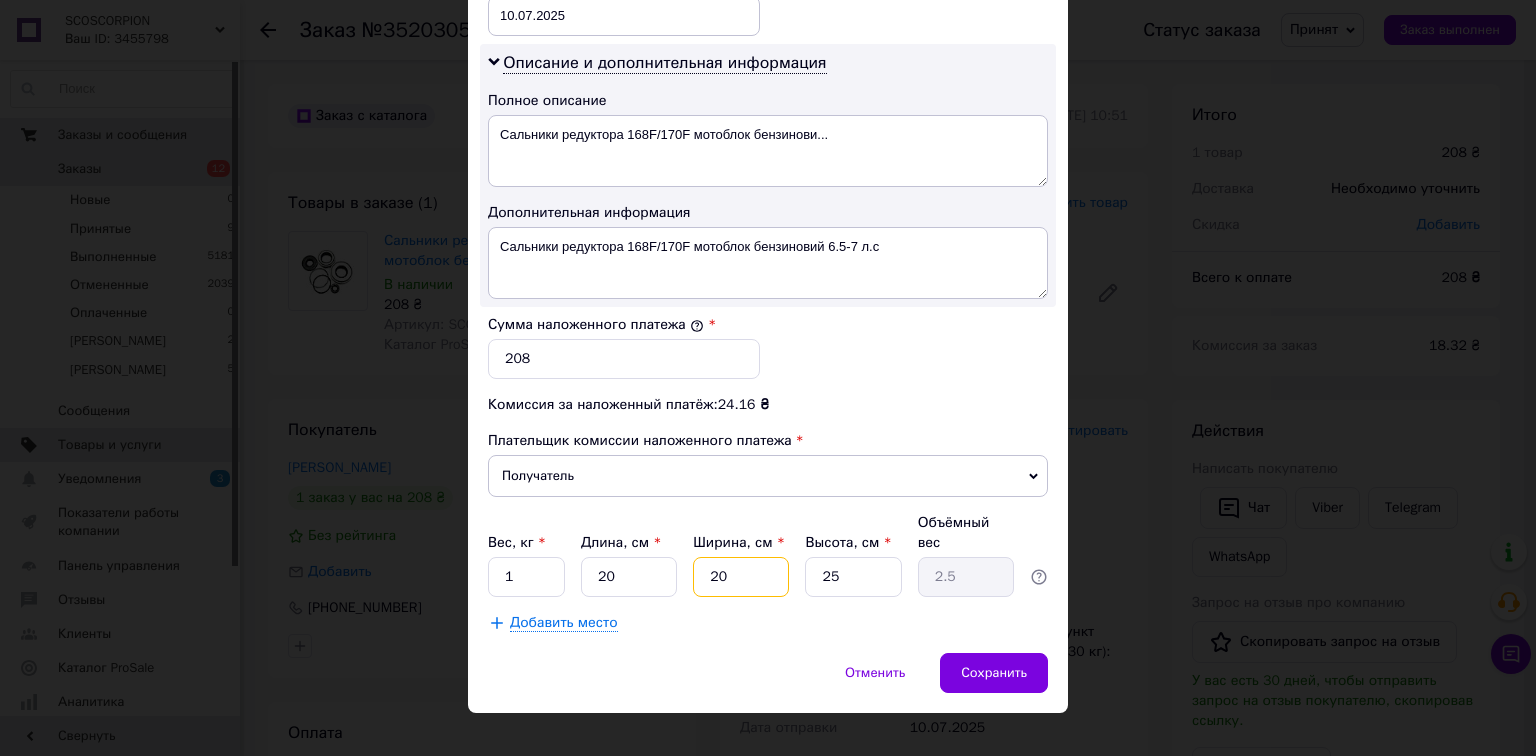 type on "20" 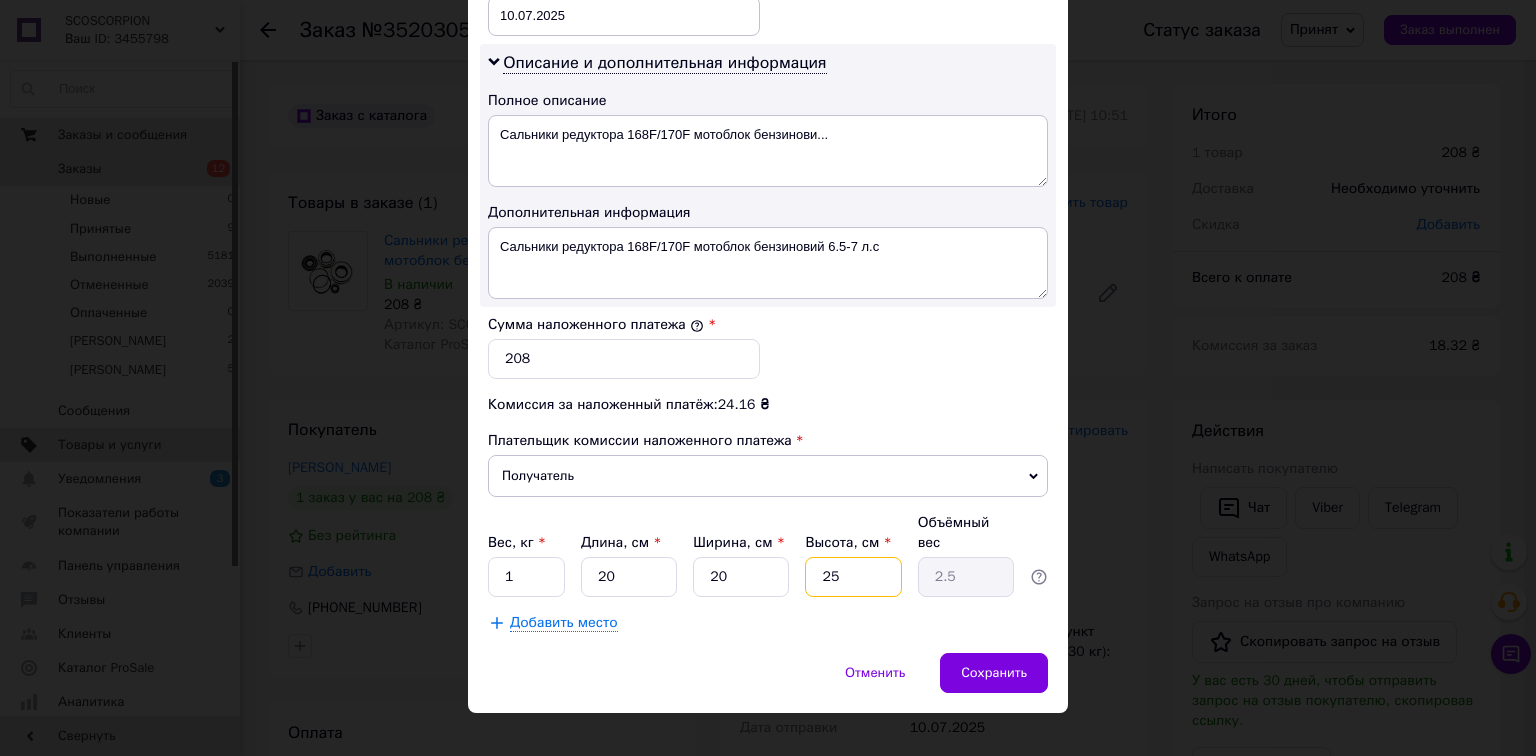 click on "25" at bounding box center (853, 577) 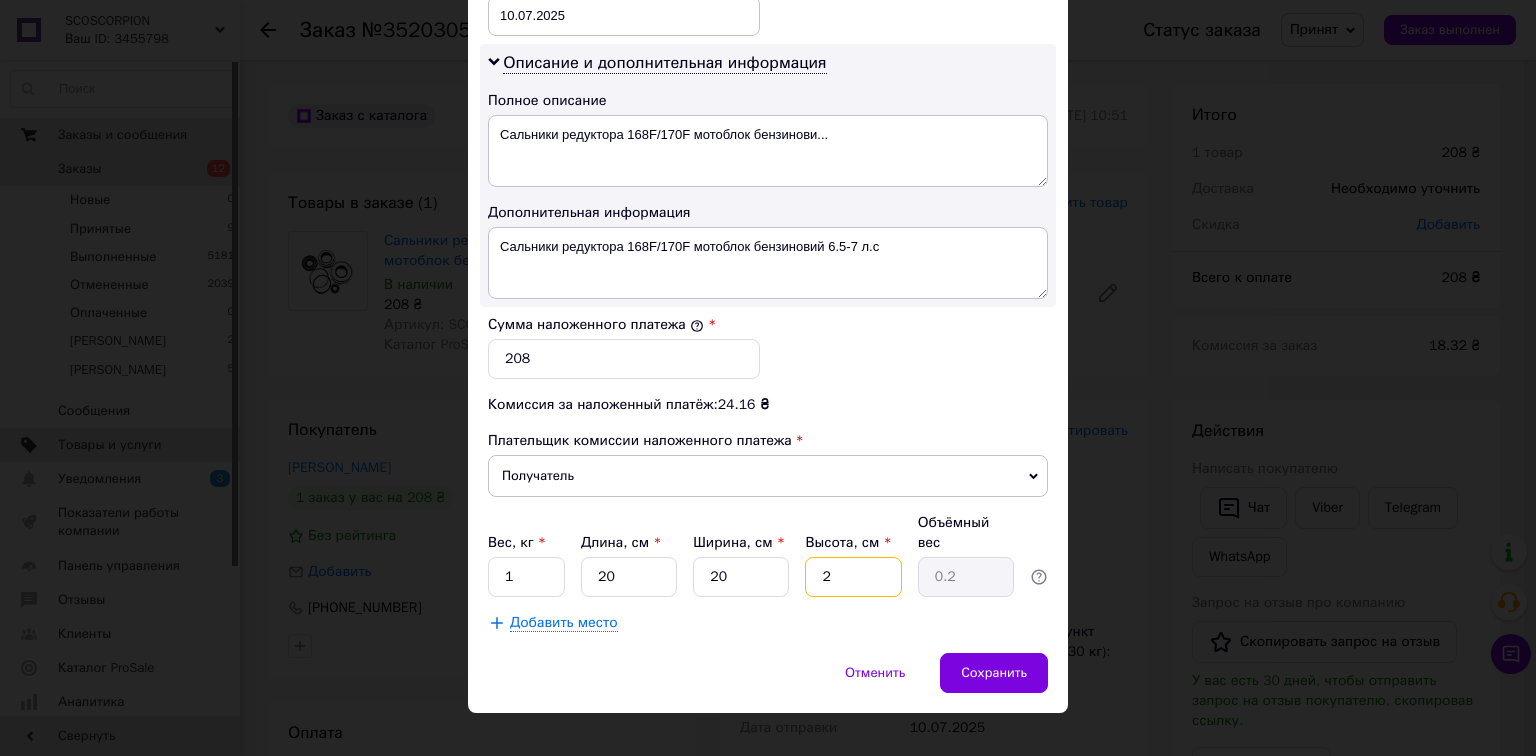 type 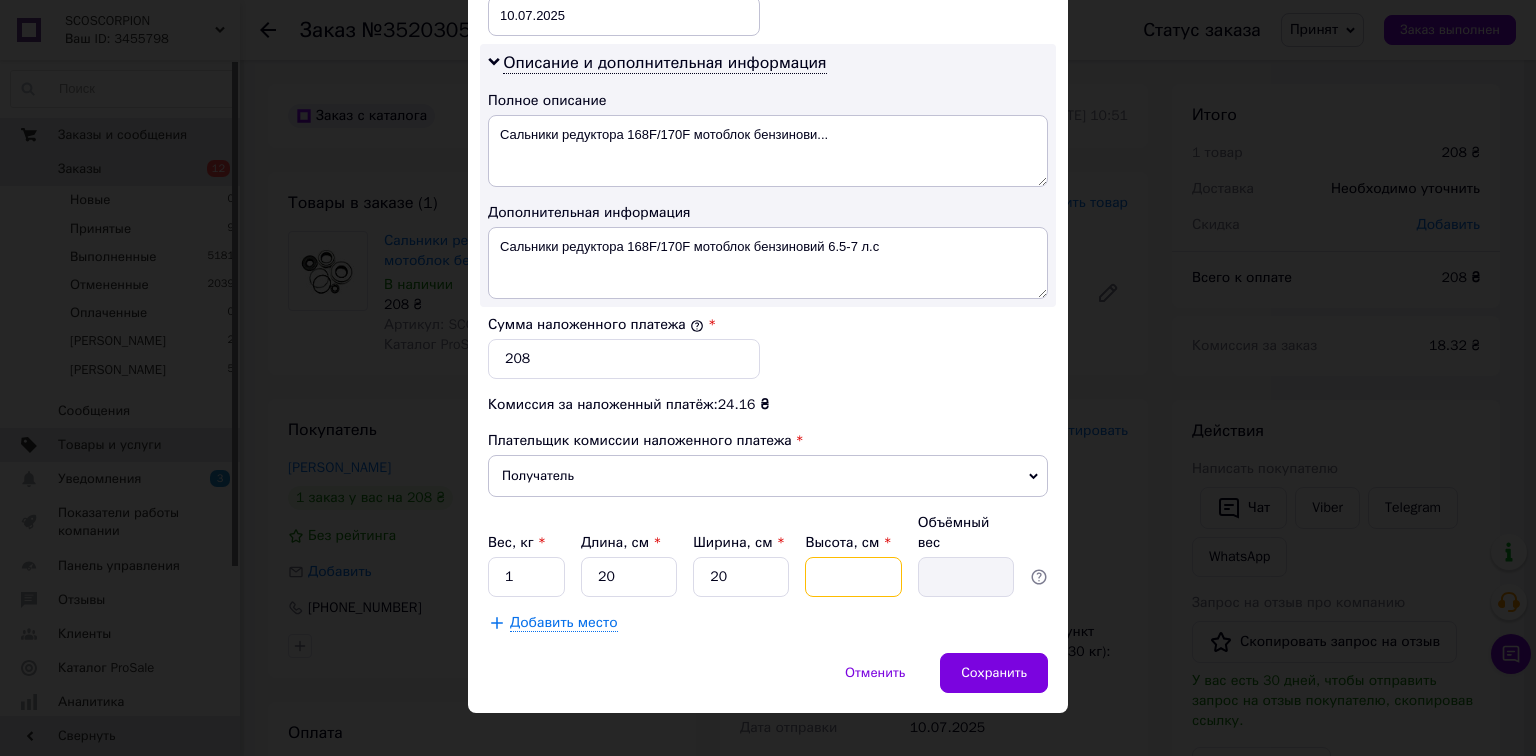 type on "5" 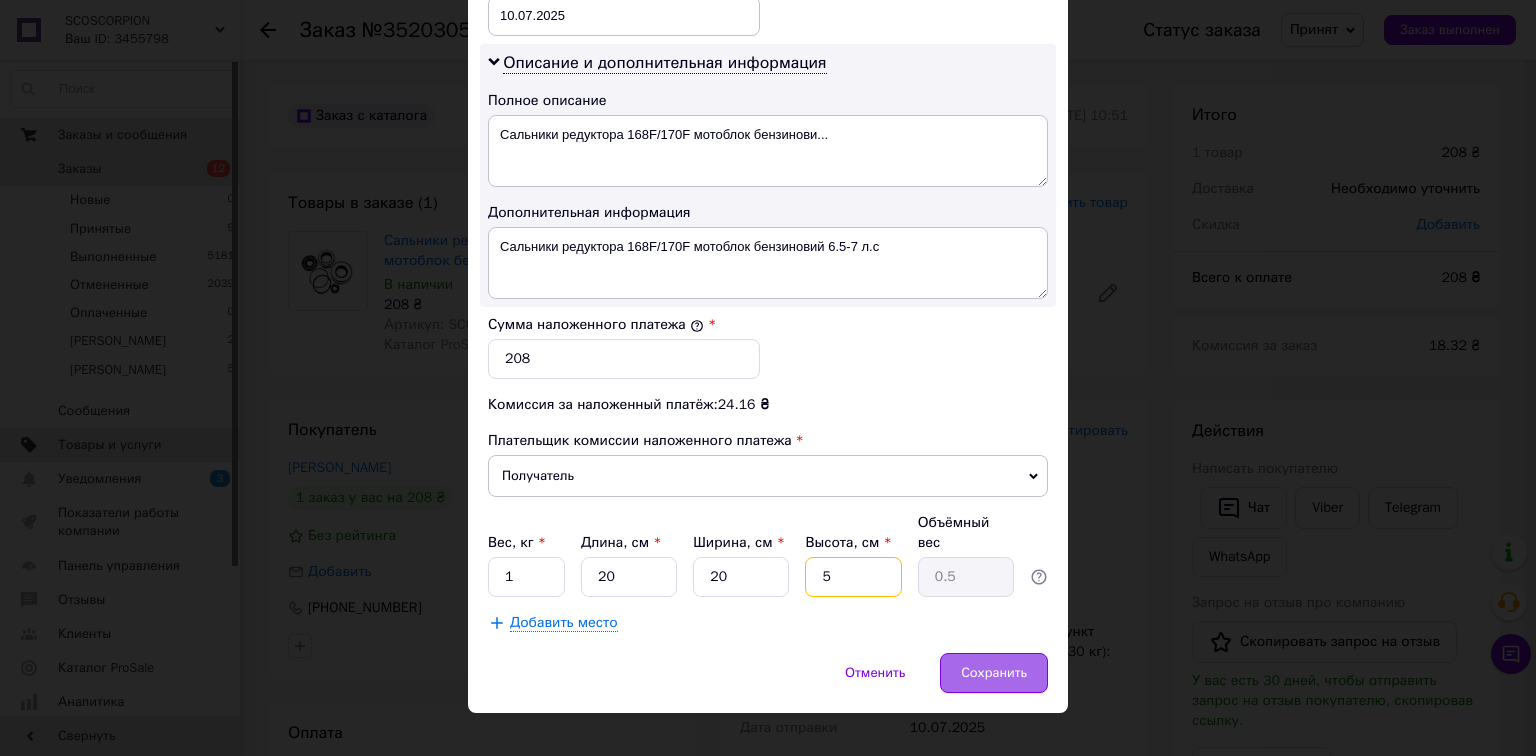 type on "5" 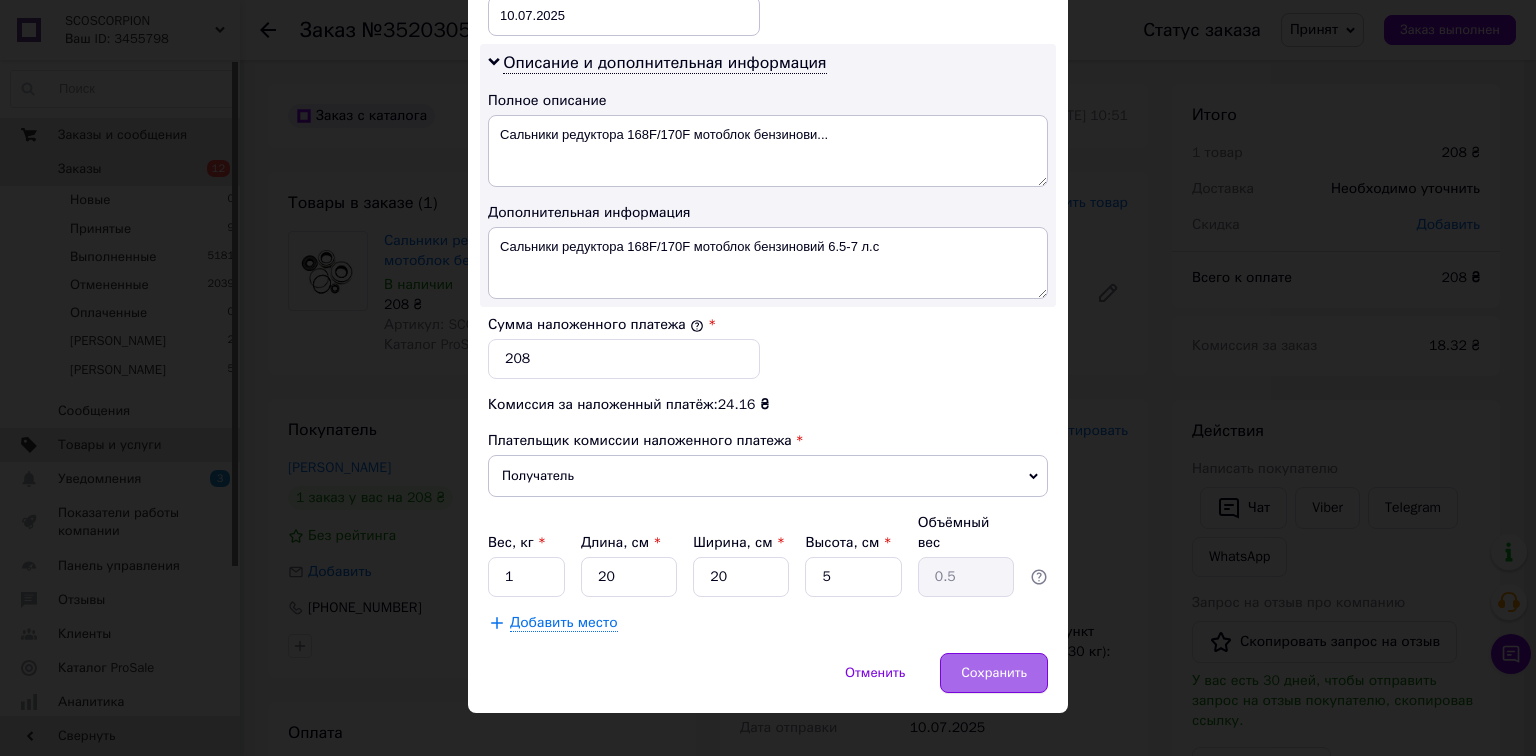 click on "Сохранить" at bounding box center [994, 673] 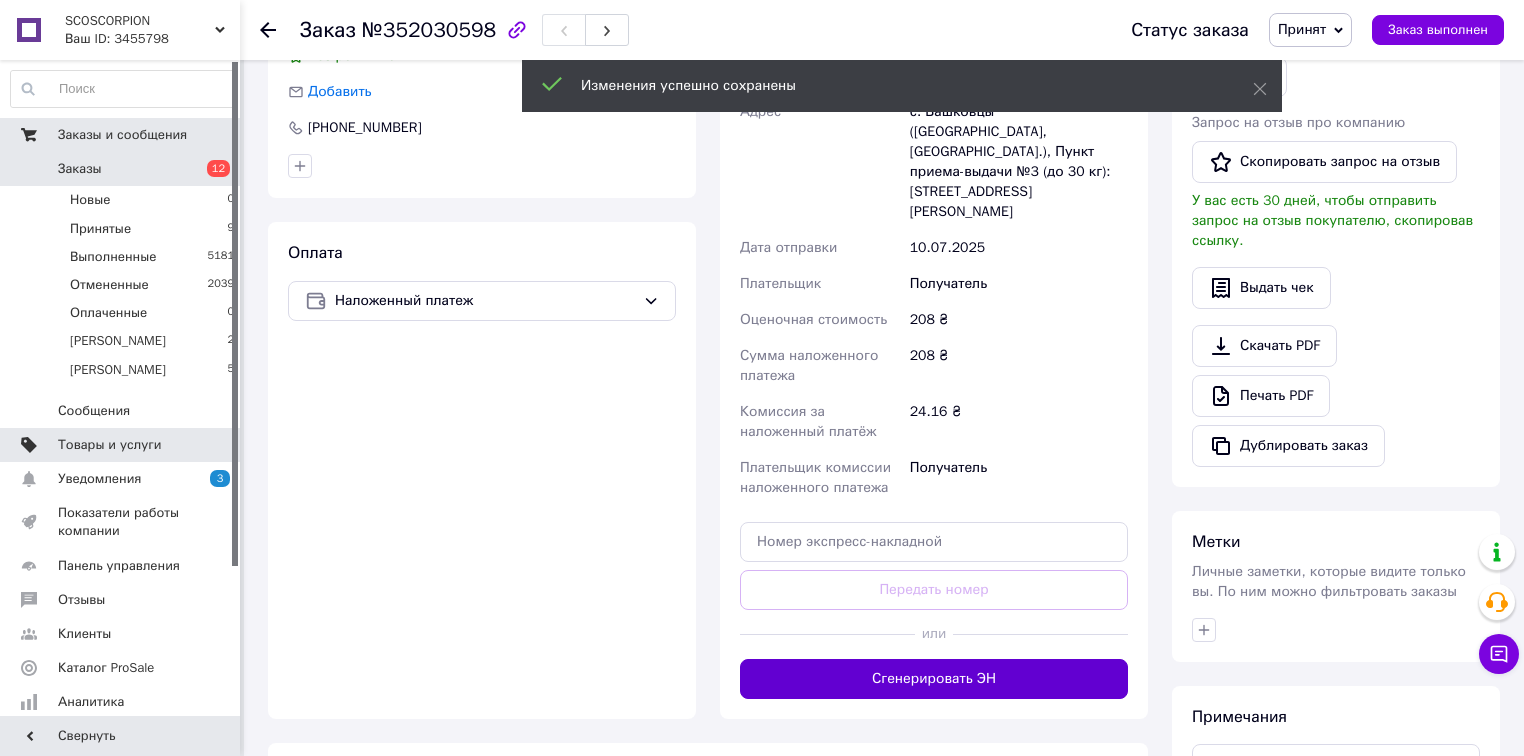 click on "Сгенерировать ЭН" at bounding box center [934, 679] 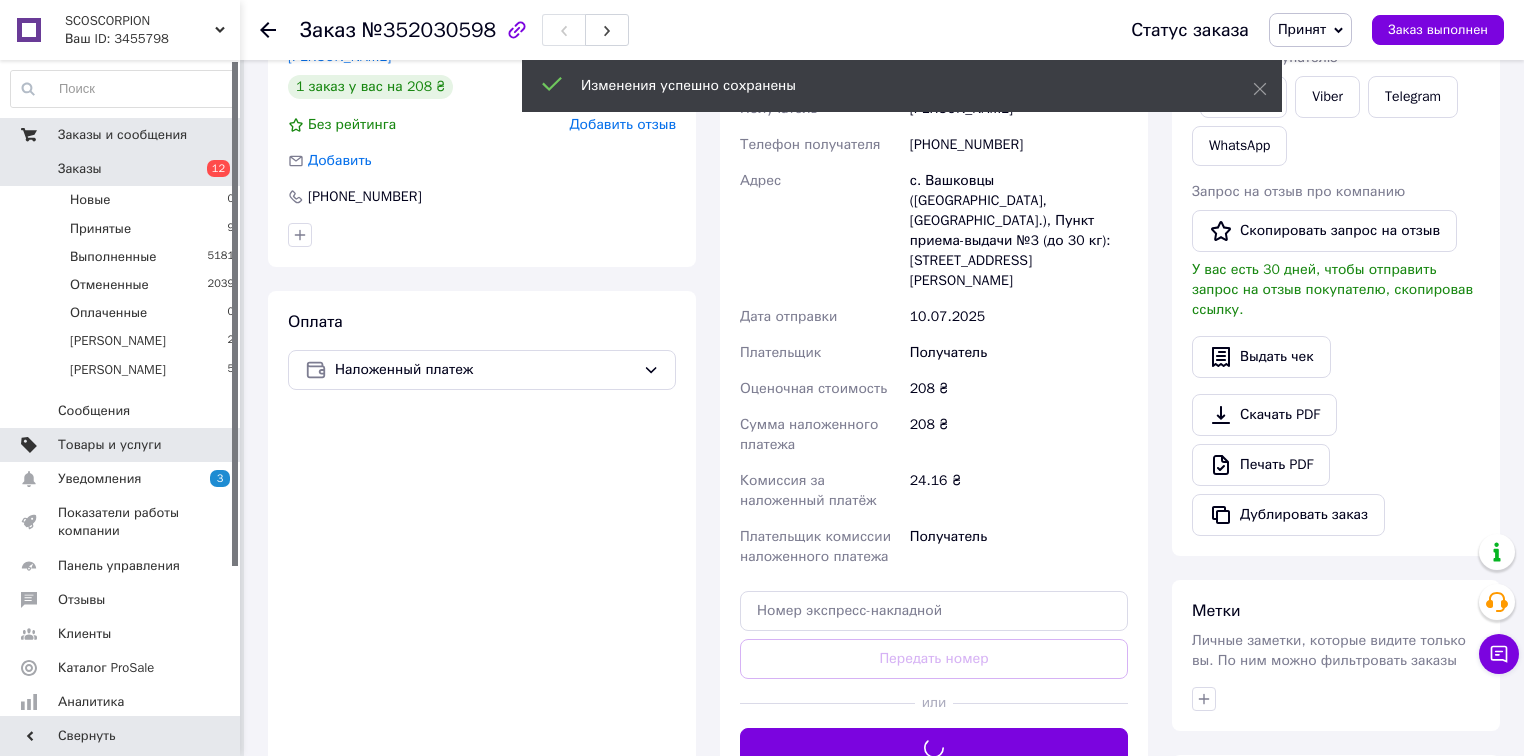 scroll, scrollTop: 320, scrollLeft: 0, axis: vertical 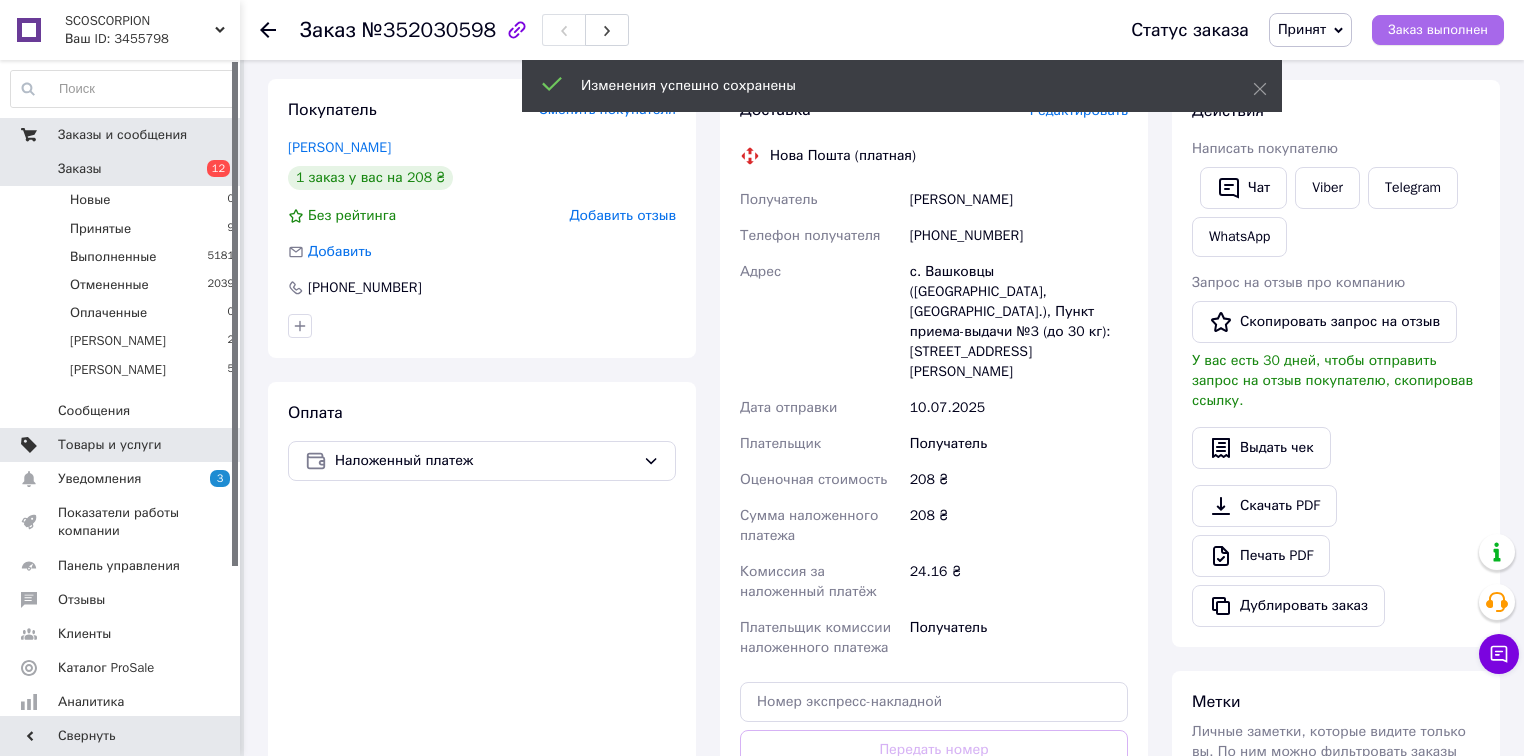click on "Заказ выполнен" at bounding box center [1438, 30] 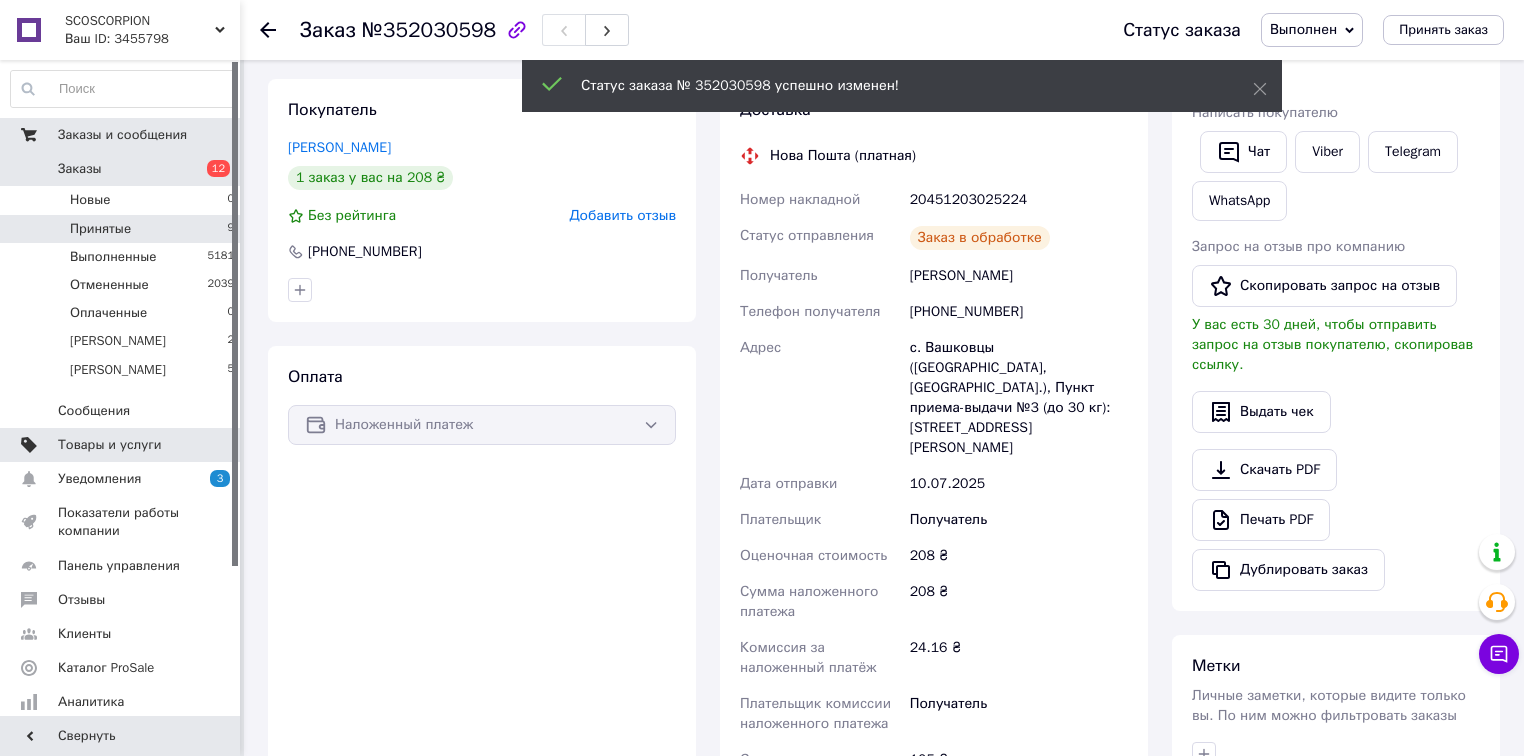 click on "Принятые 9" at bounding box center [123, 229] 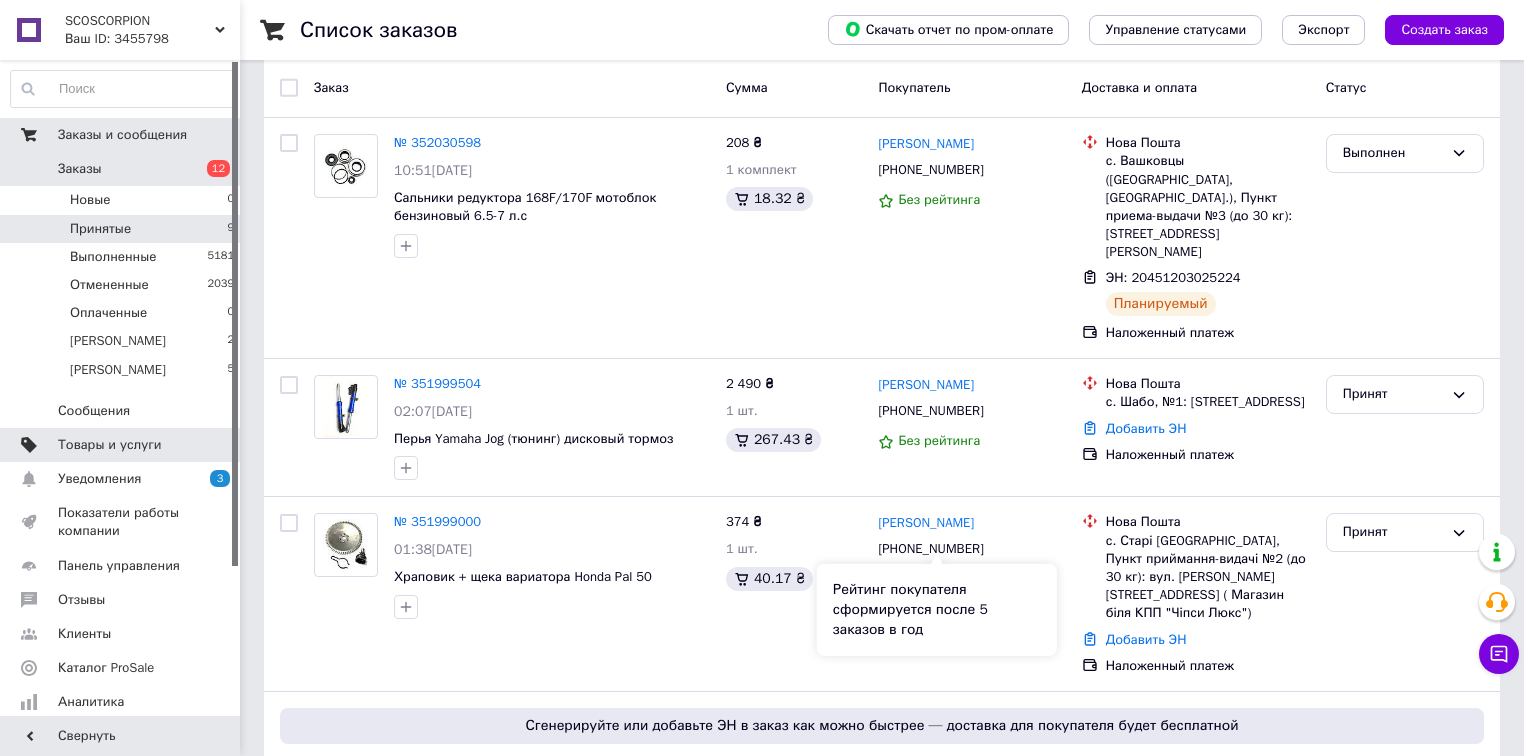 scroll, scrollTop: 94, scrollLeft: 0, axis: vertical 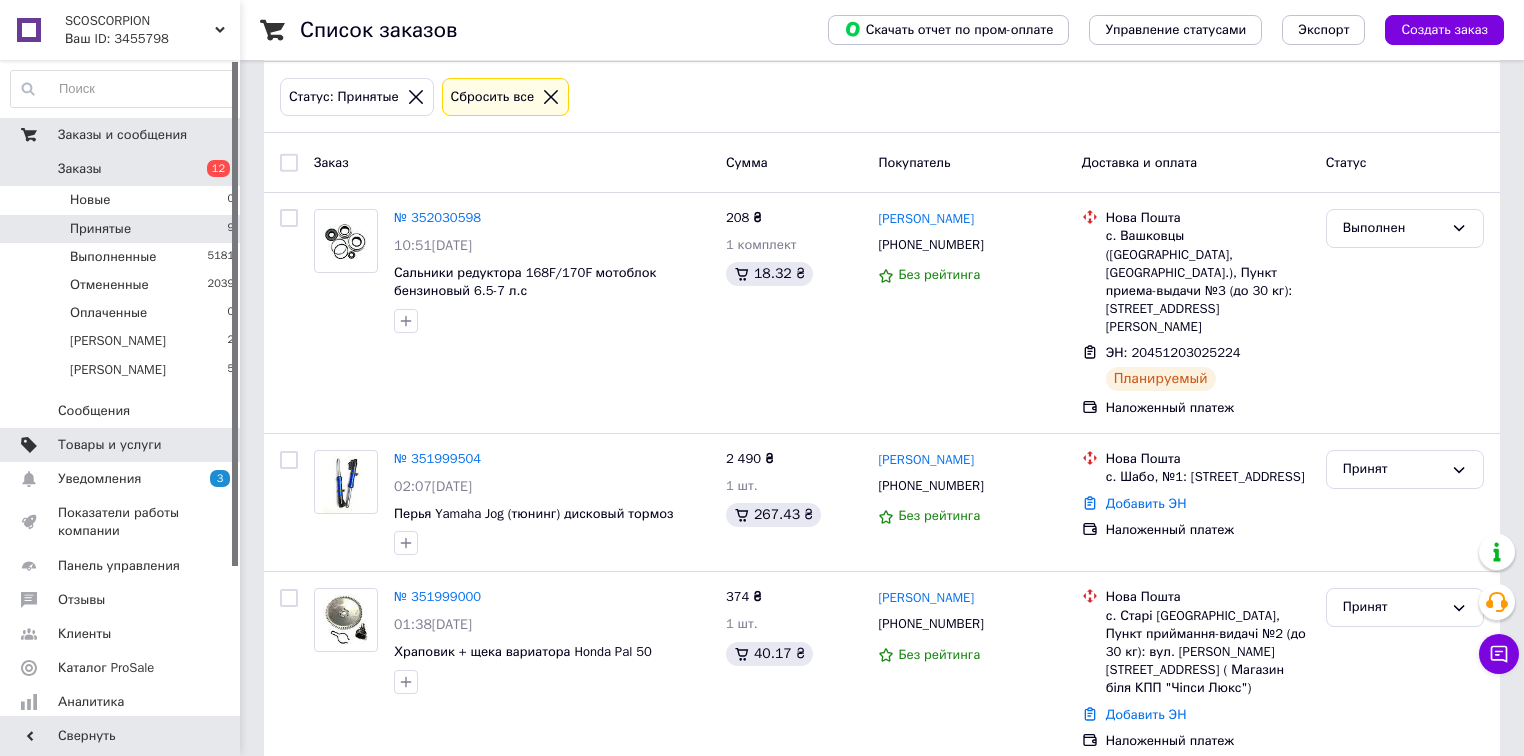 click on "12" at bounding box center [212, 169] 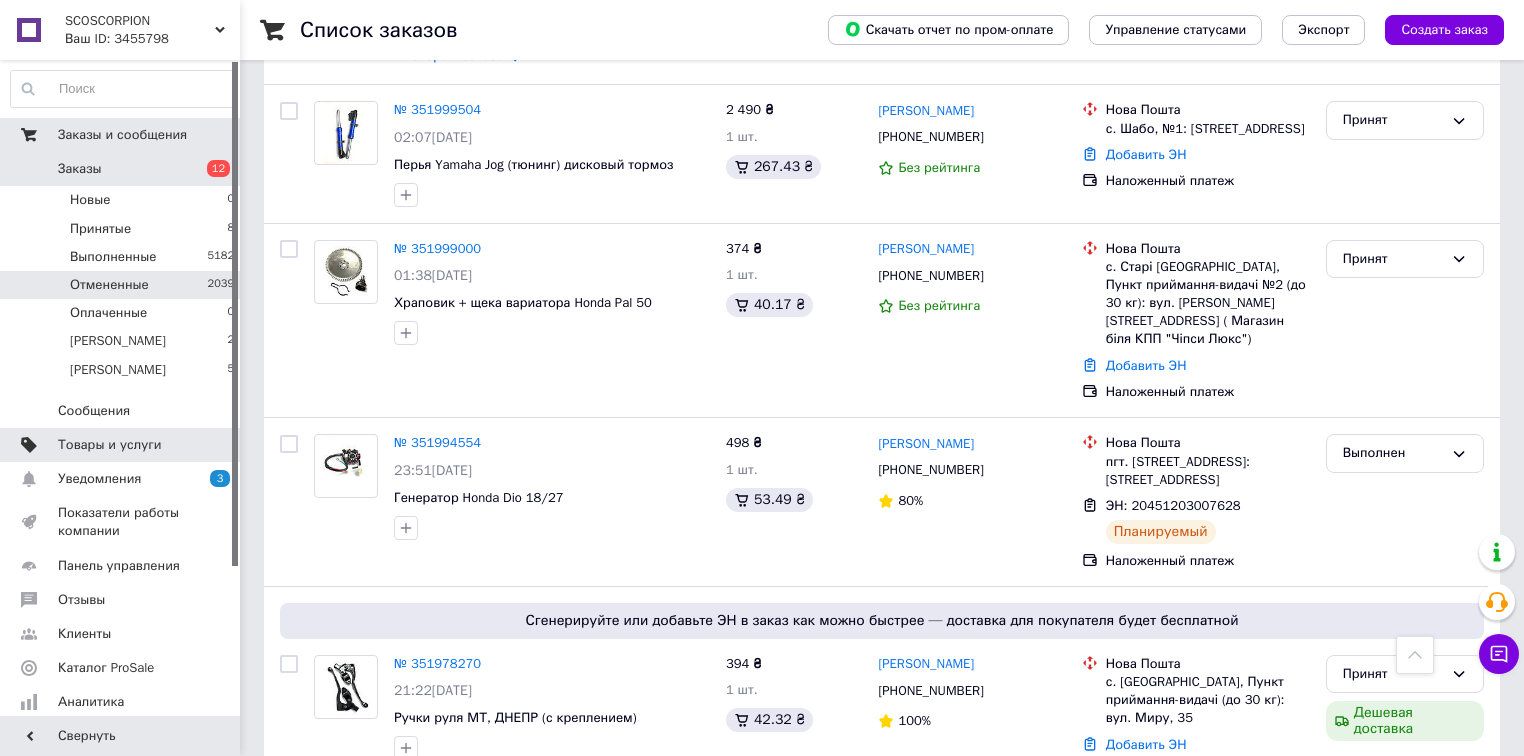 click on "Принятые" at bounding box center (100, 229) 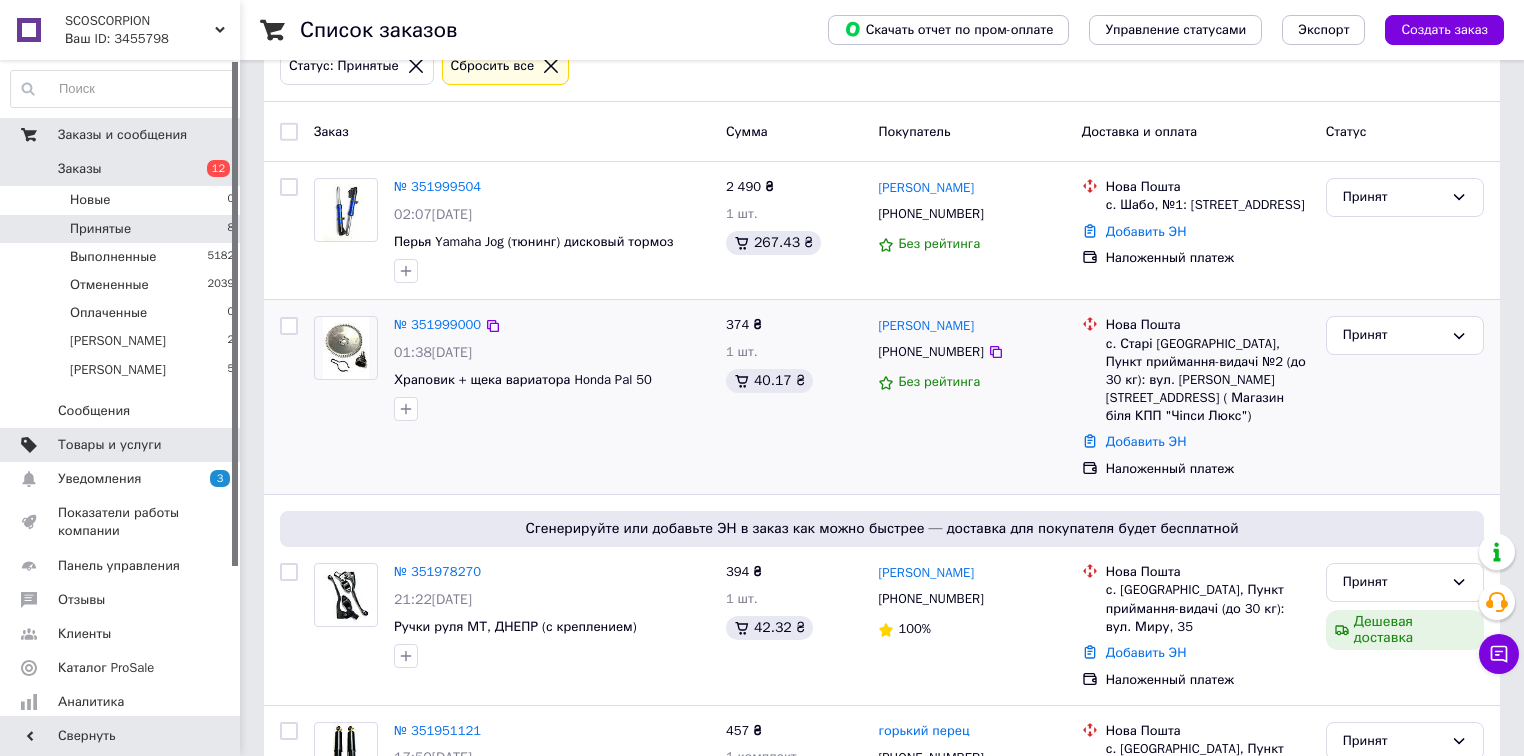 scroll, scrollTop: 0, scrollLeft: 0, axis: both 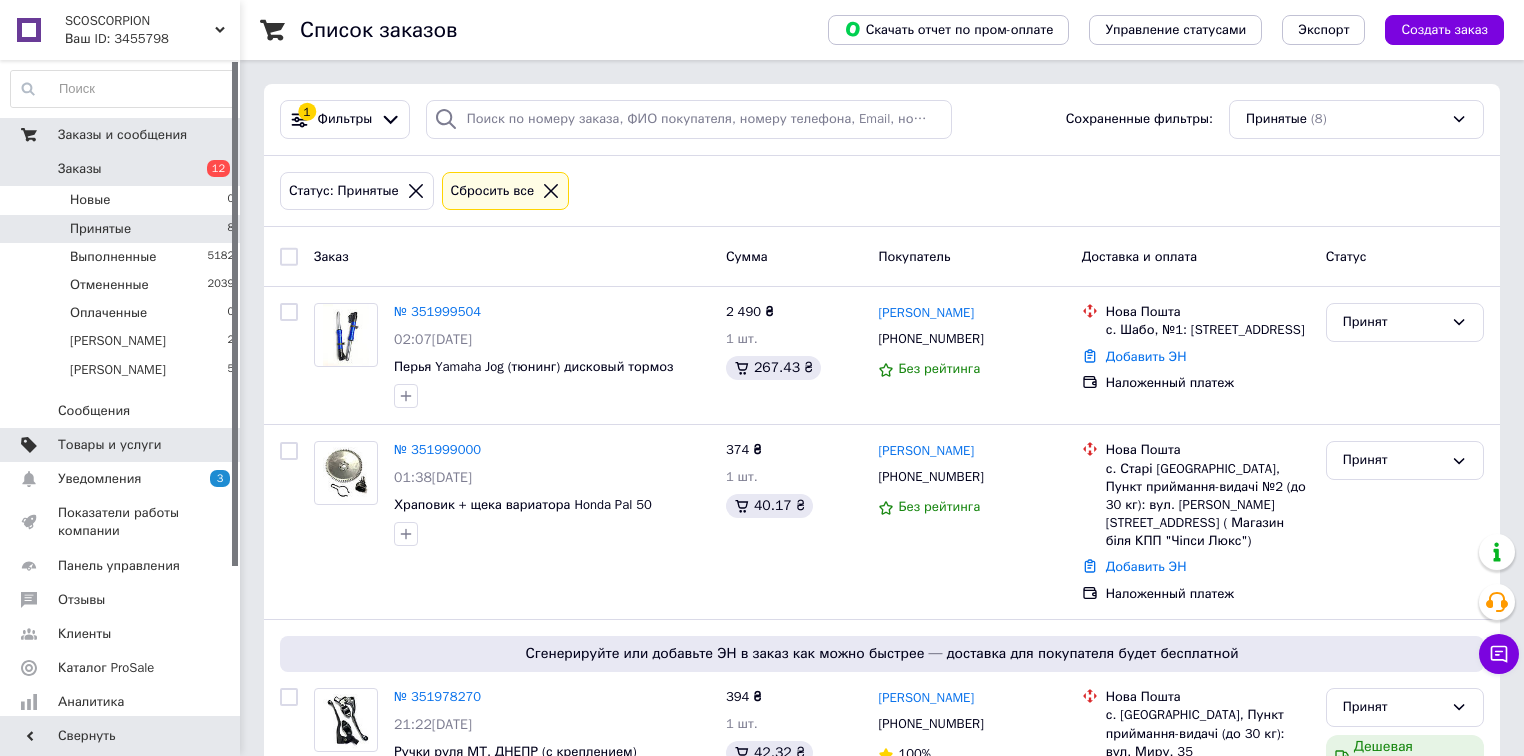 click on "12" at bounding box center [218, 168] 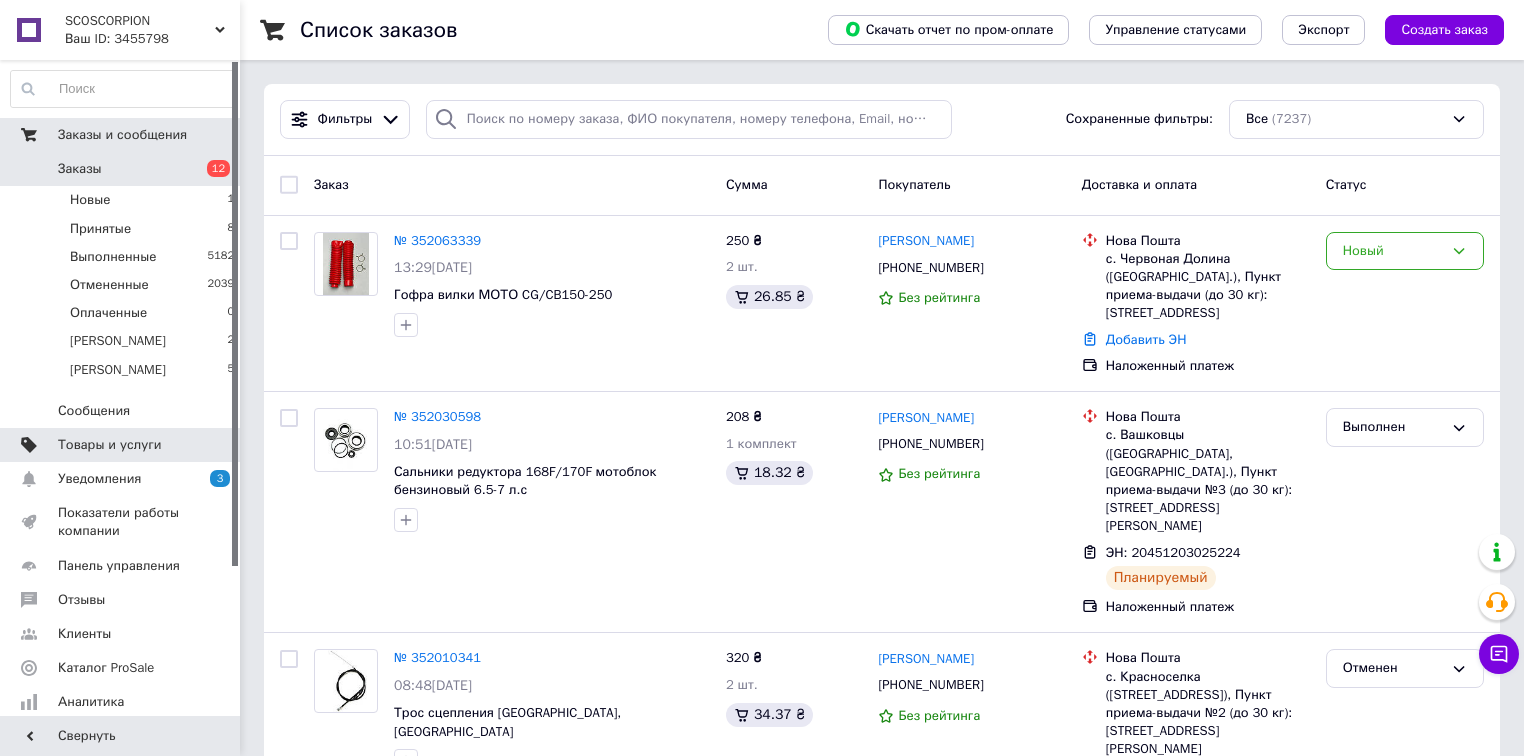click on "Заказы 12" at bounding box center (123, 169) 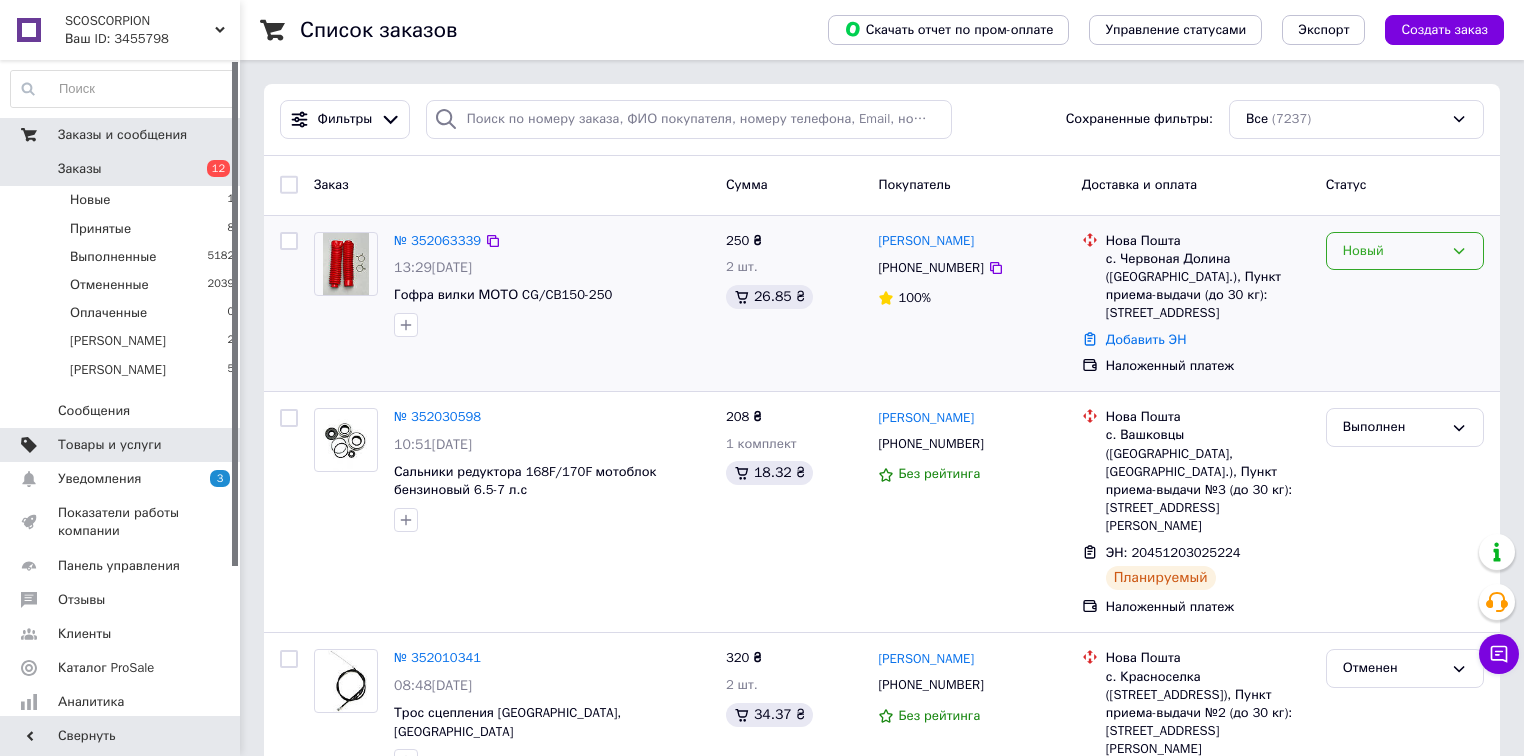 click on "Новый" at bounding box center [1393, 251] 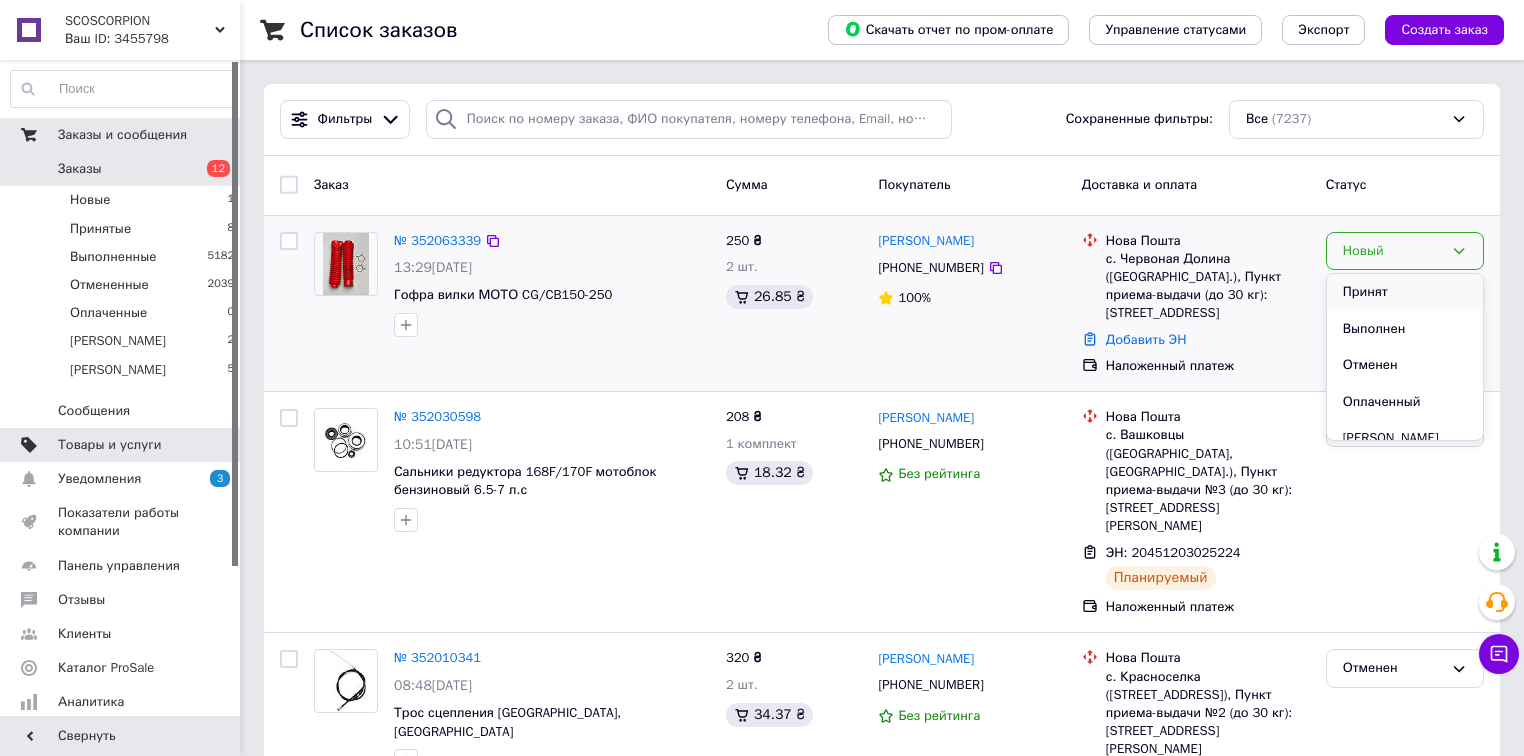 click on "Принят" at bounding box center [1405, 292] 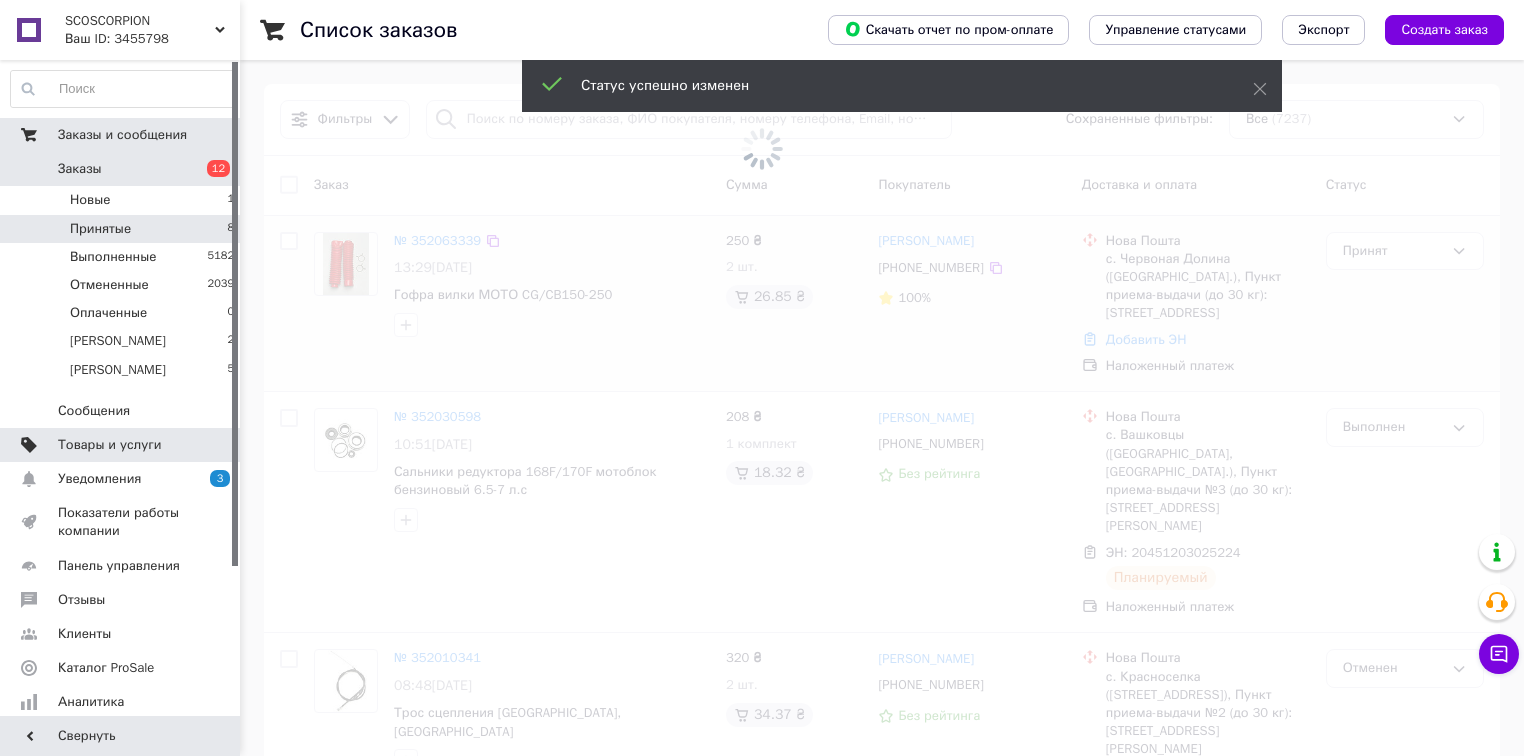 click on "Принятые 8" at bounding box center (123, 229) 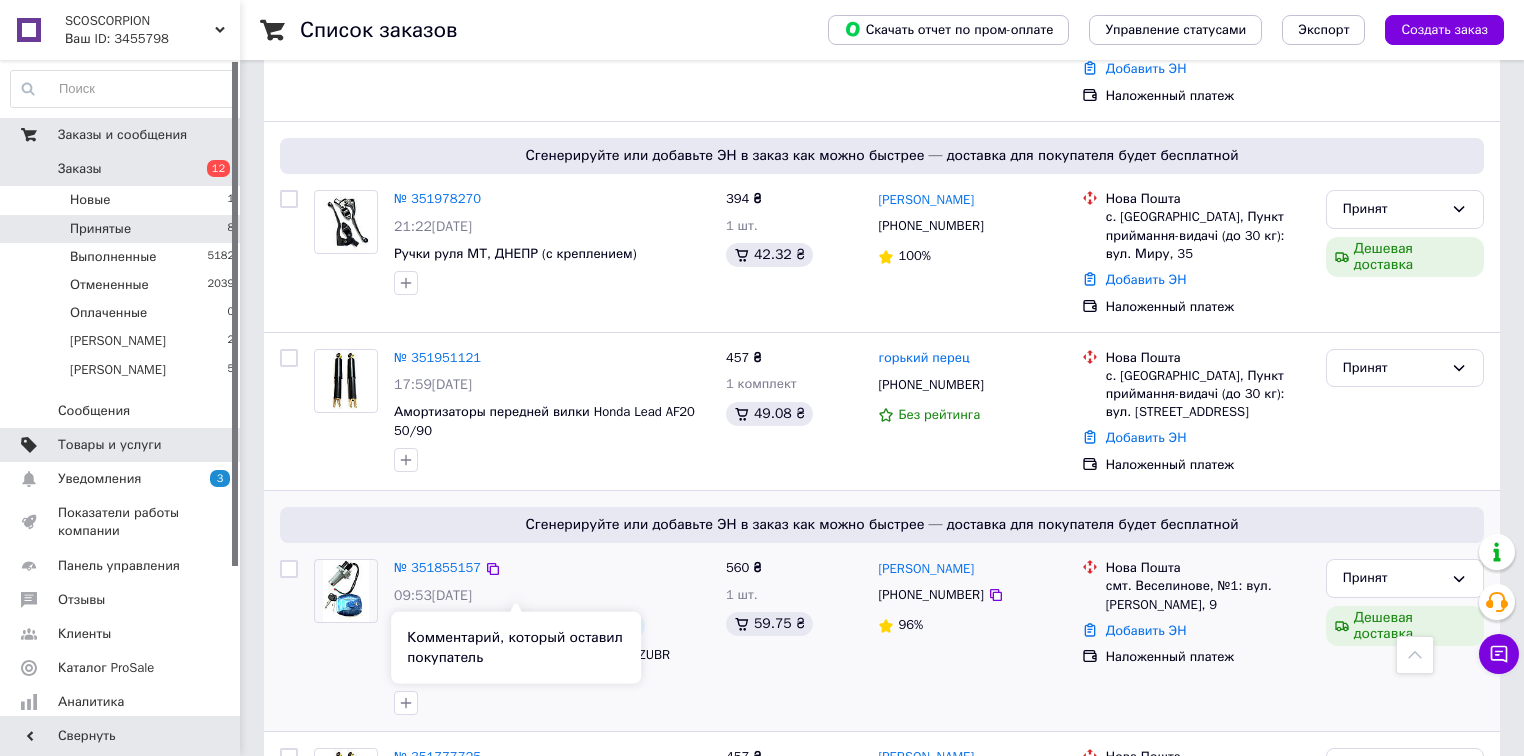 scroll, scrollTop: 480, scrollLeft: 0, axis: vertical 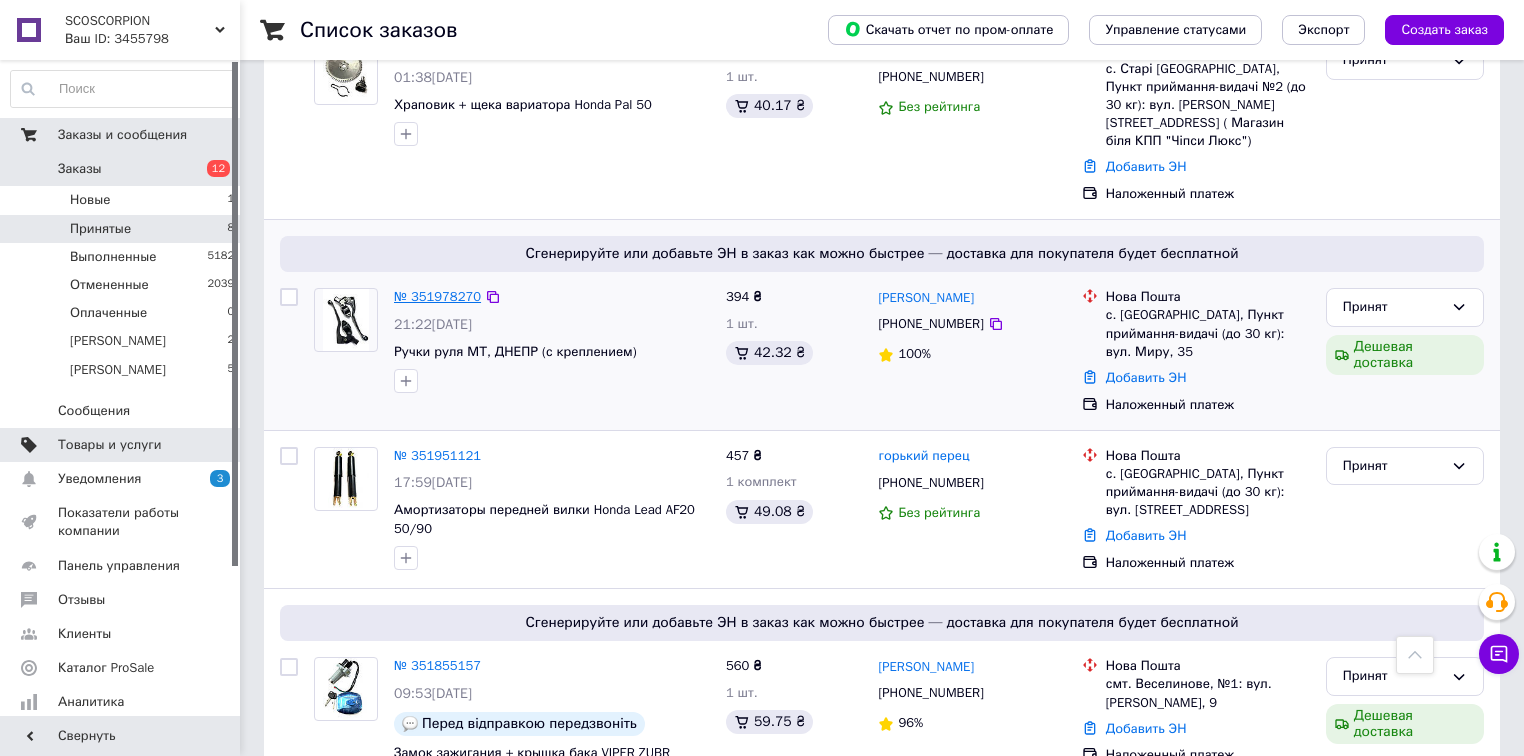 click on "№ 351978270" at bounding box center [437, 296] 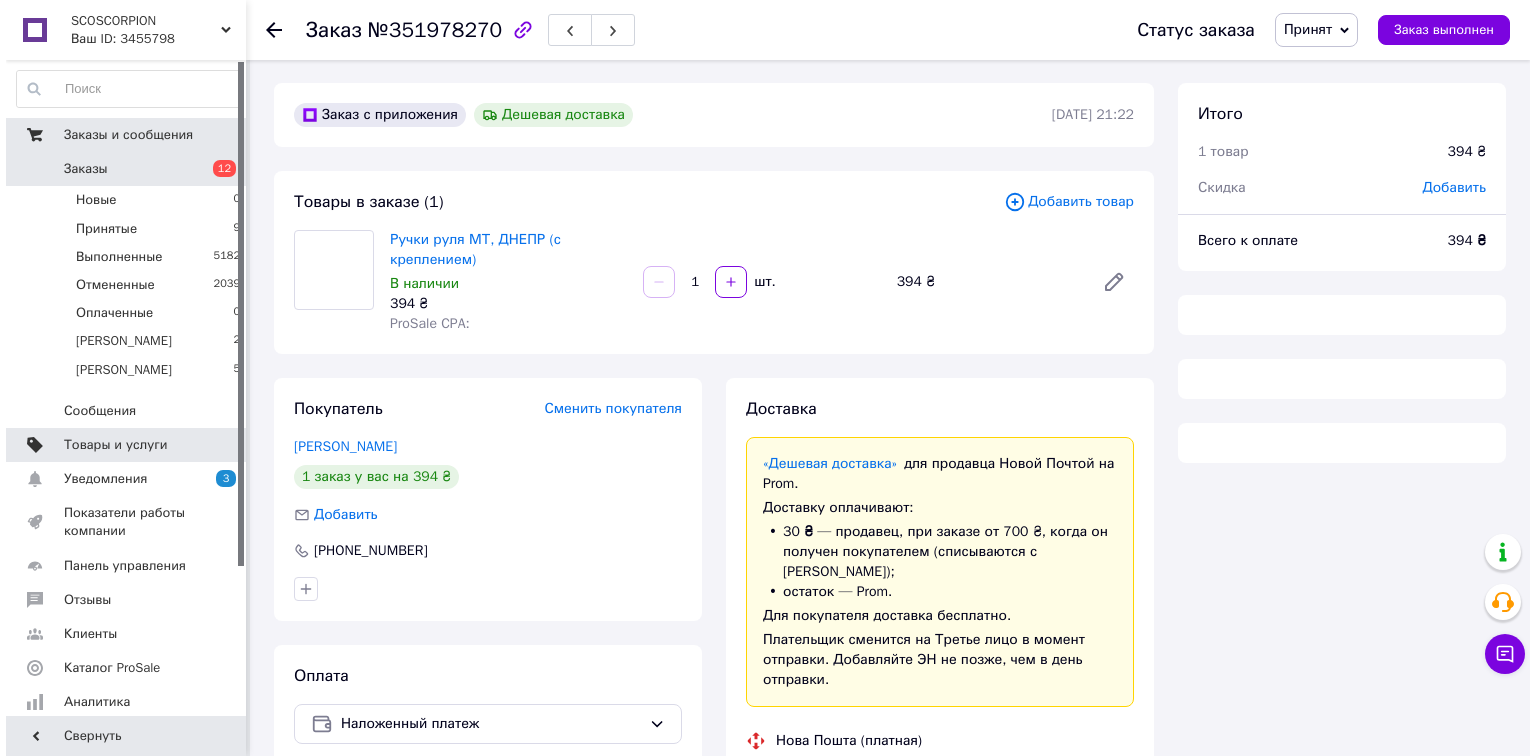 scroll, scrollTop: 0, scrollLeft: 0, axis: both 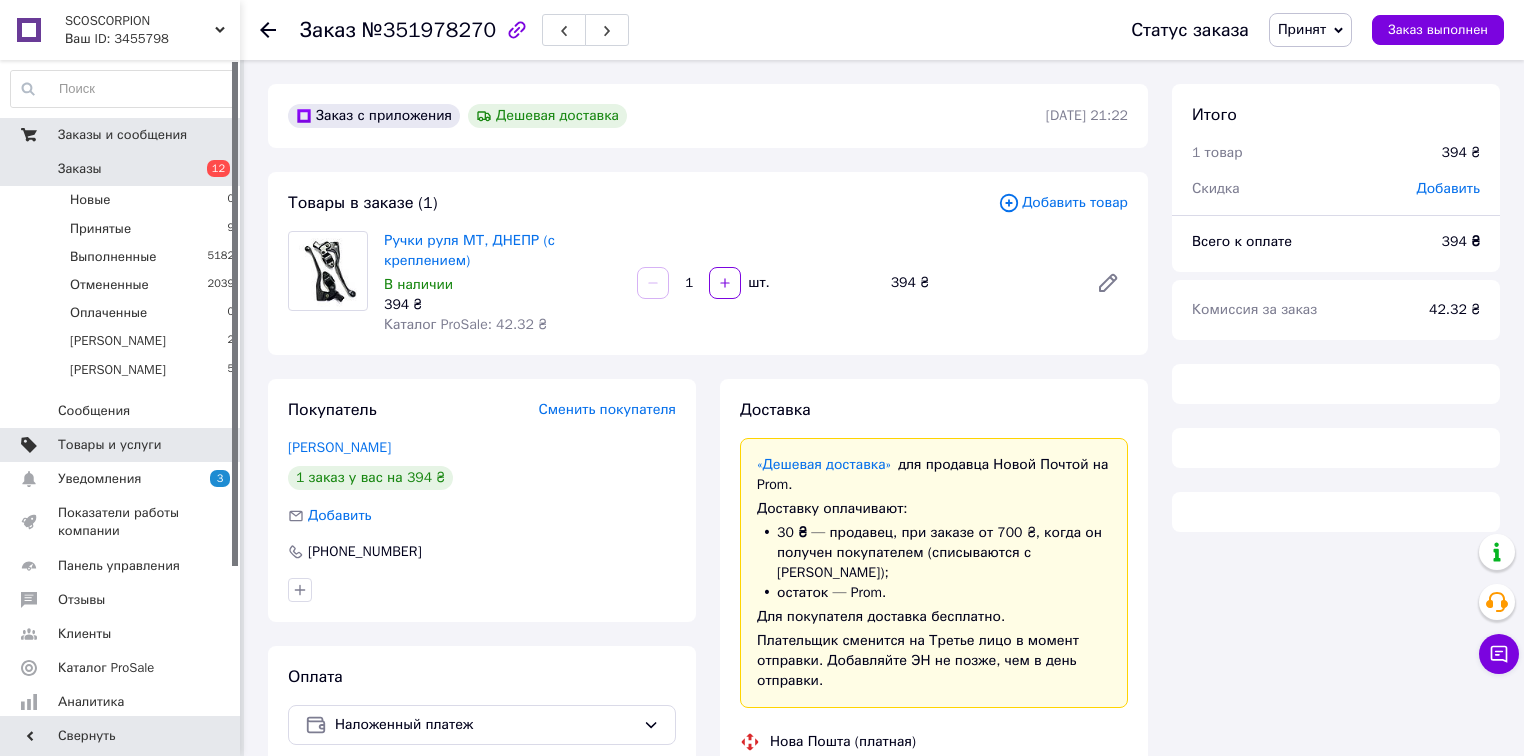 click on "Доставка" at bounding box center [934, 410] 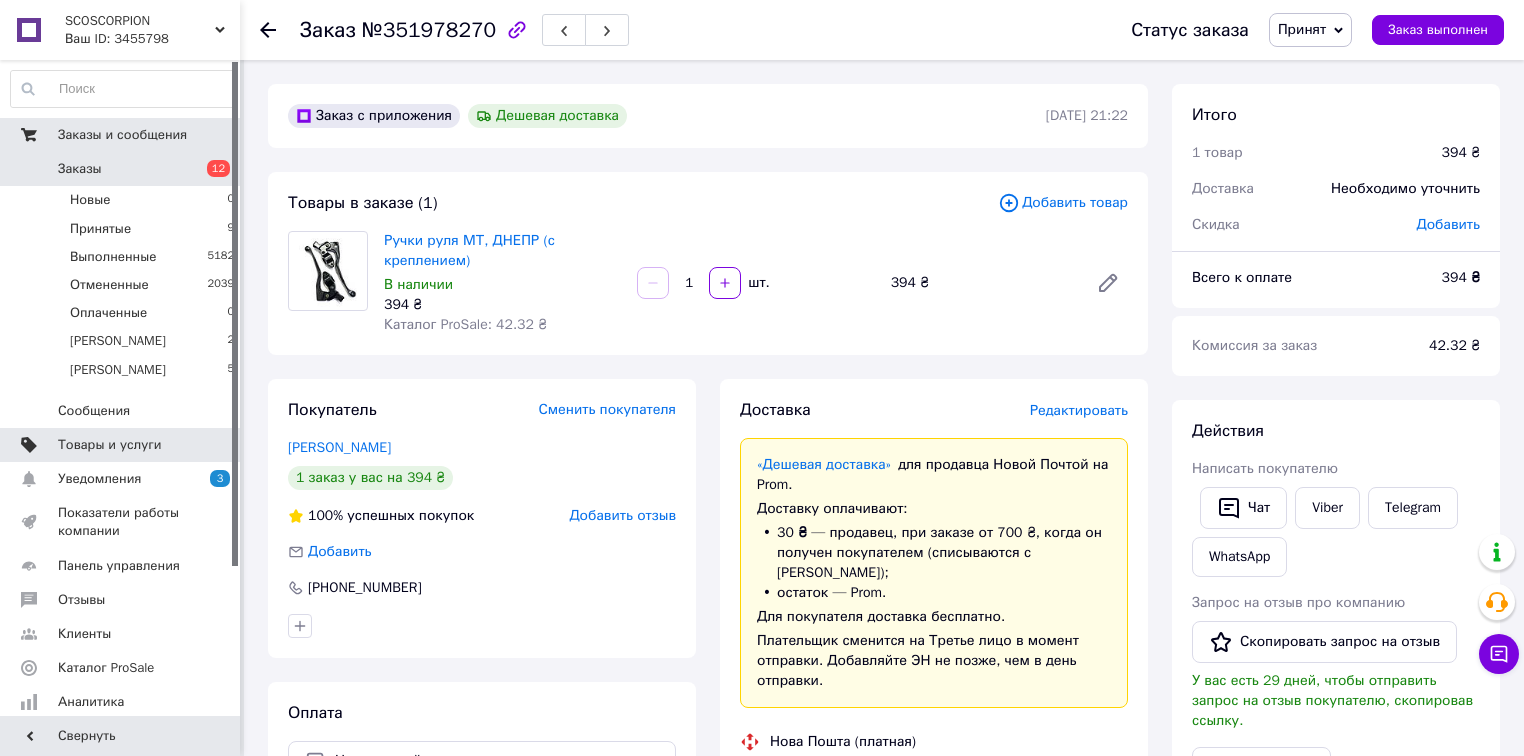 click on "Редактировать" at bounding box center (1079, 410) 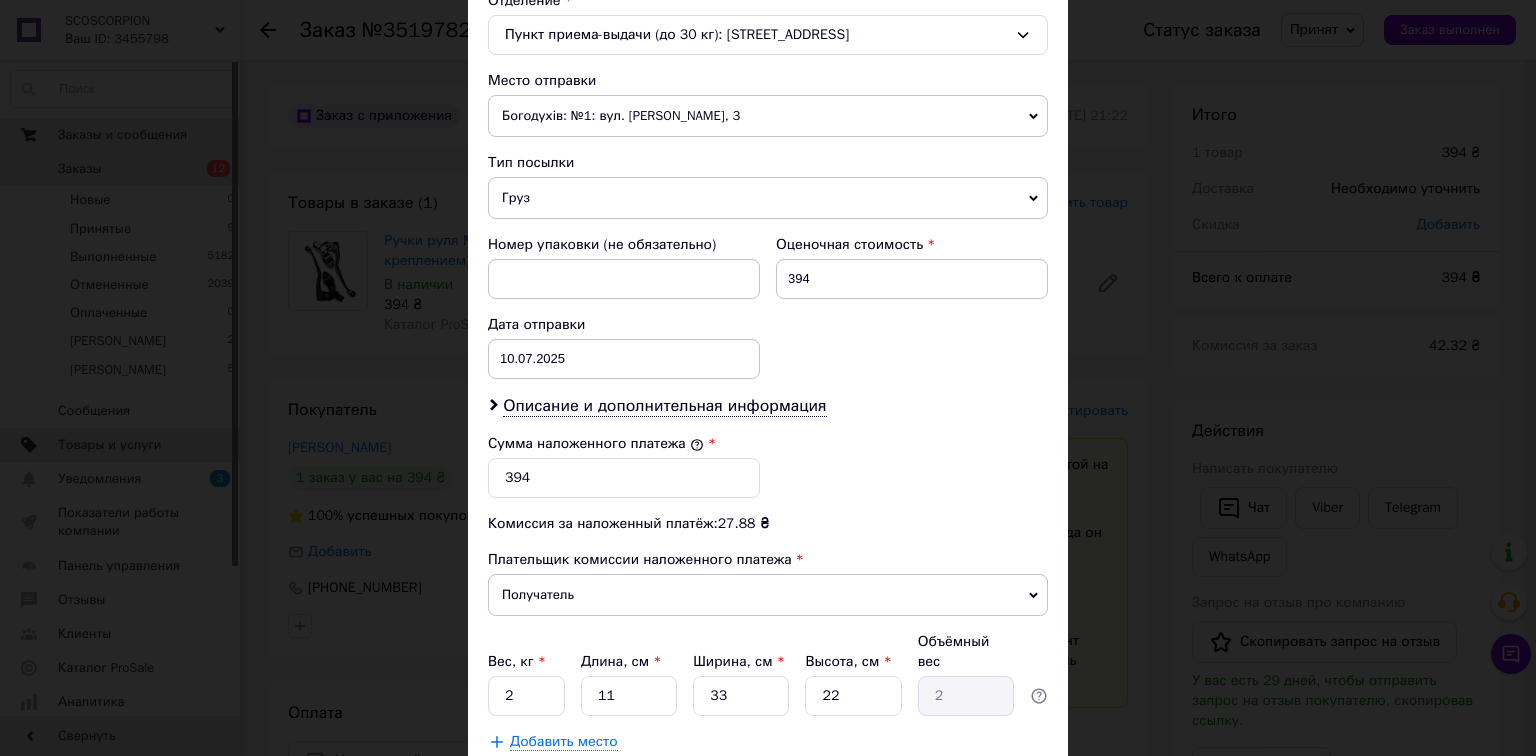 scroll, scrollTop: 764, scrollLeft: 0, axis: vertical 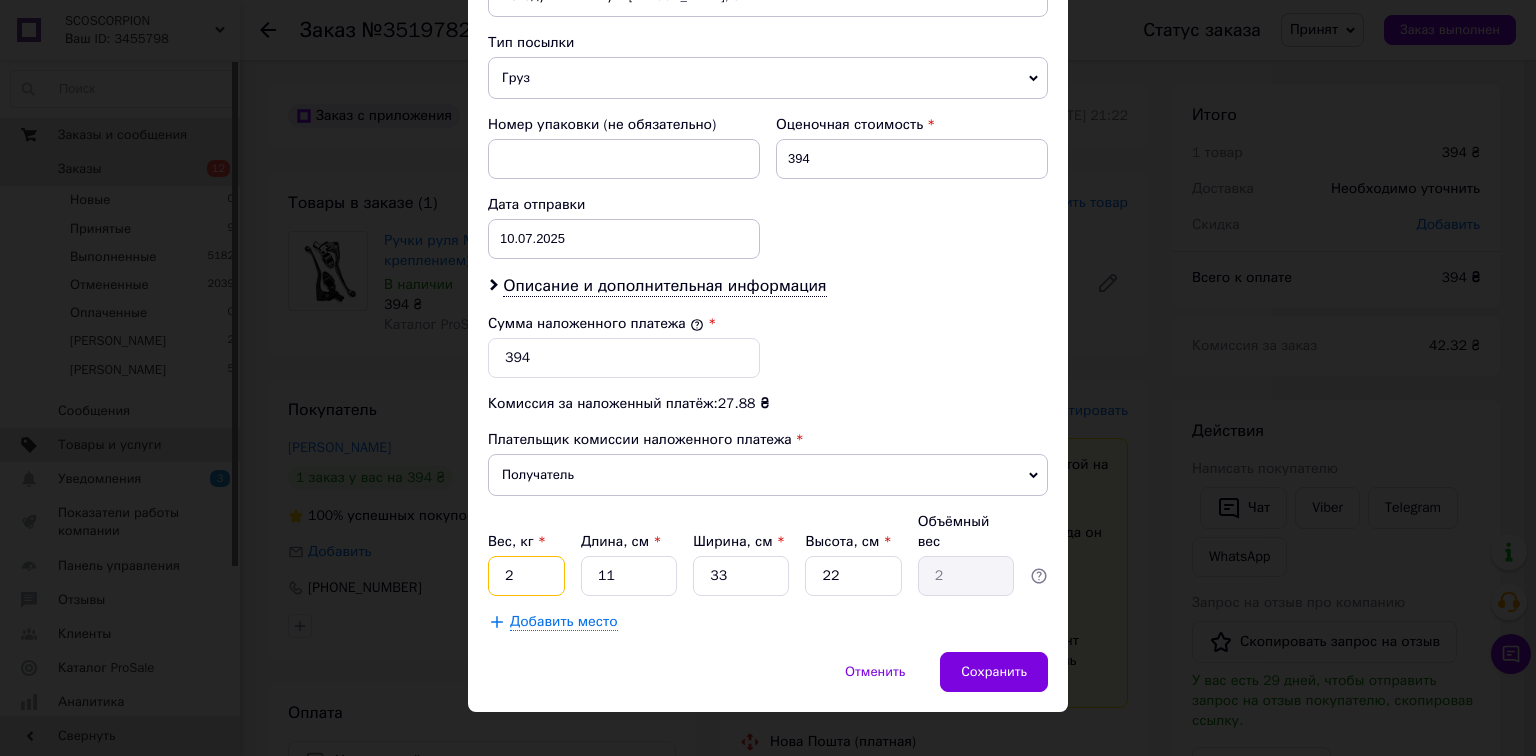 click on "2" at bounding box center [526, 576] 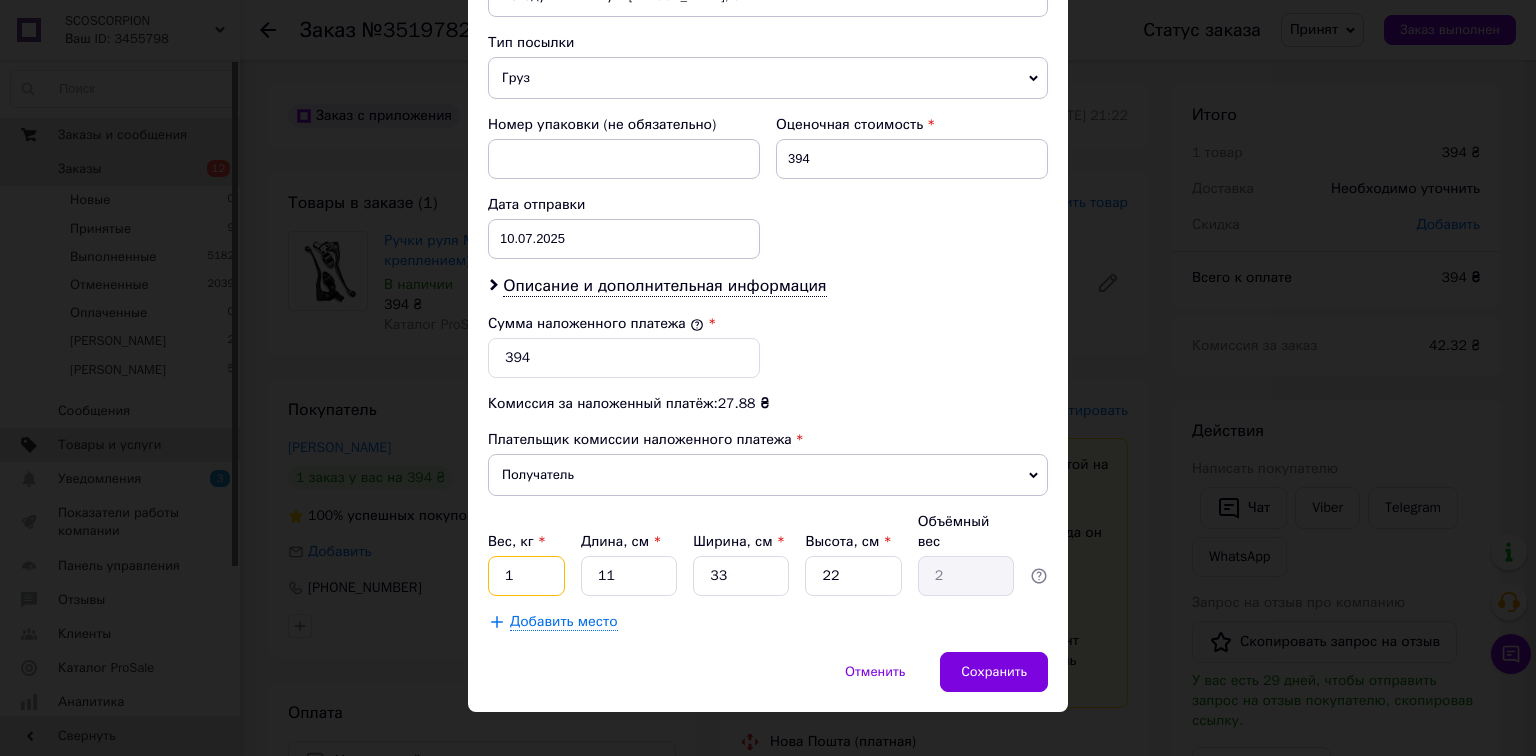type on "1.2" 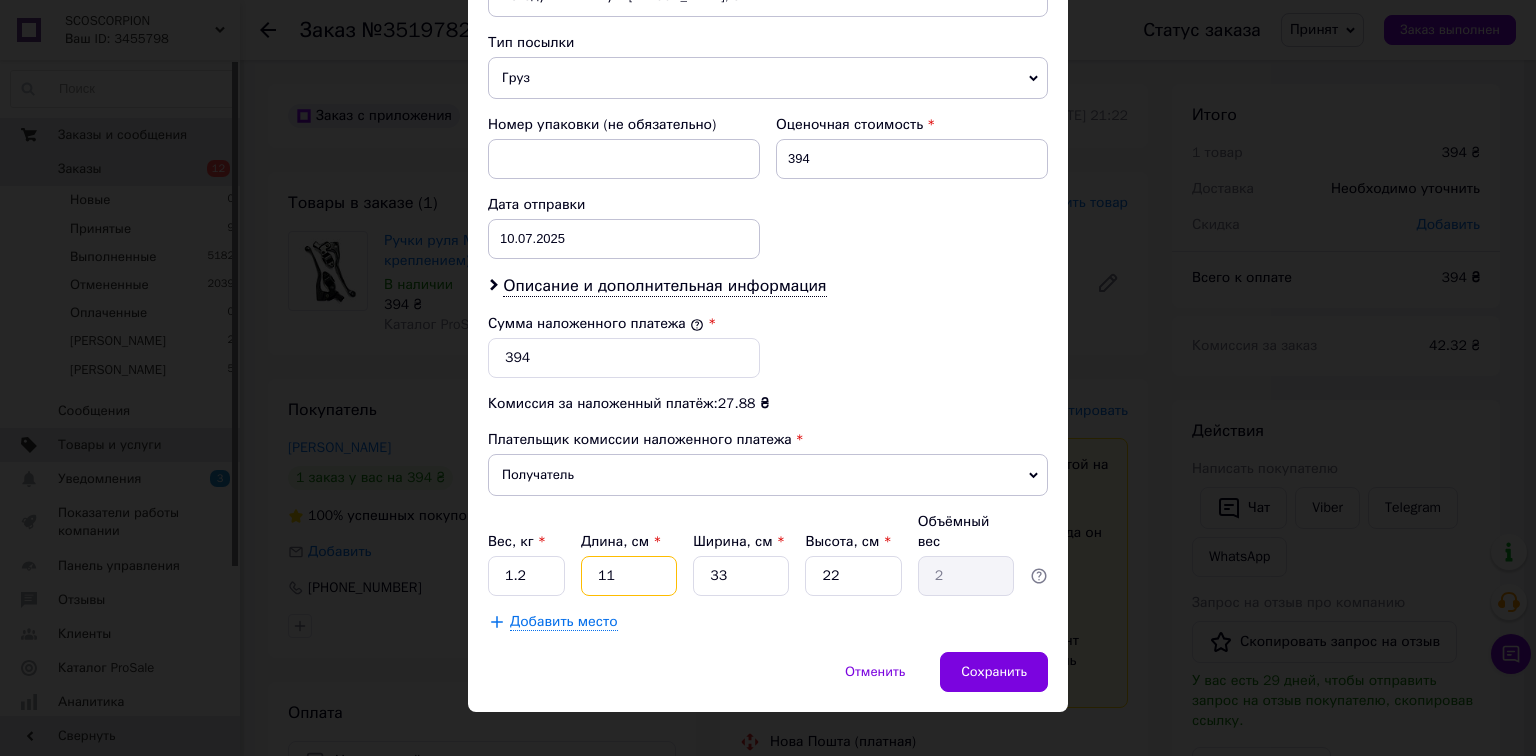 click on "11" at bounding box center (629, 576) 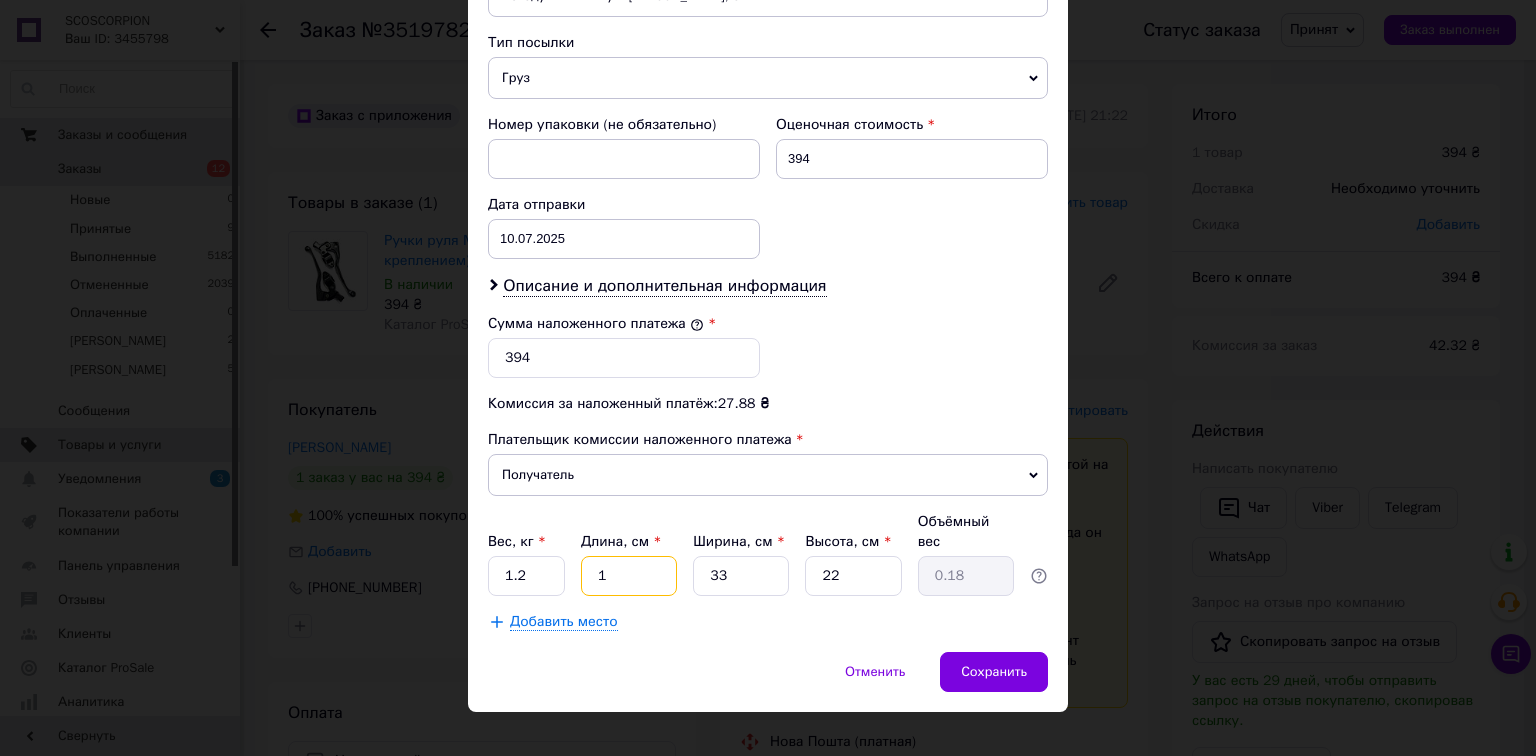 type 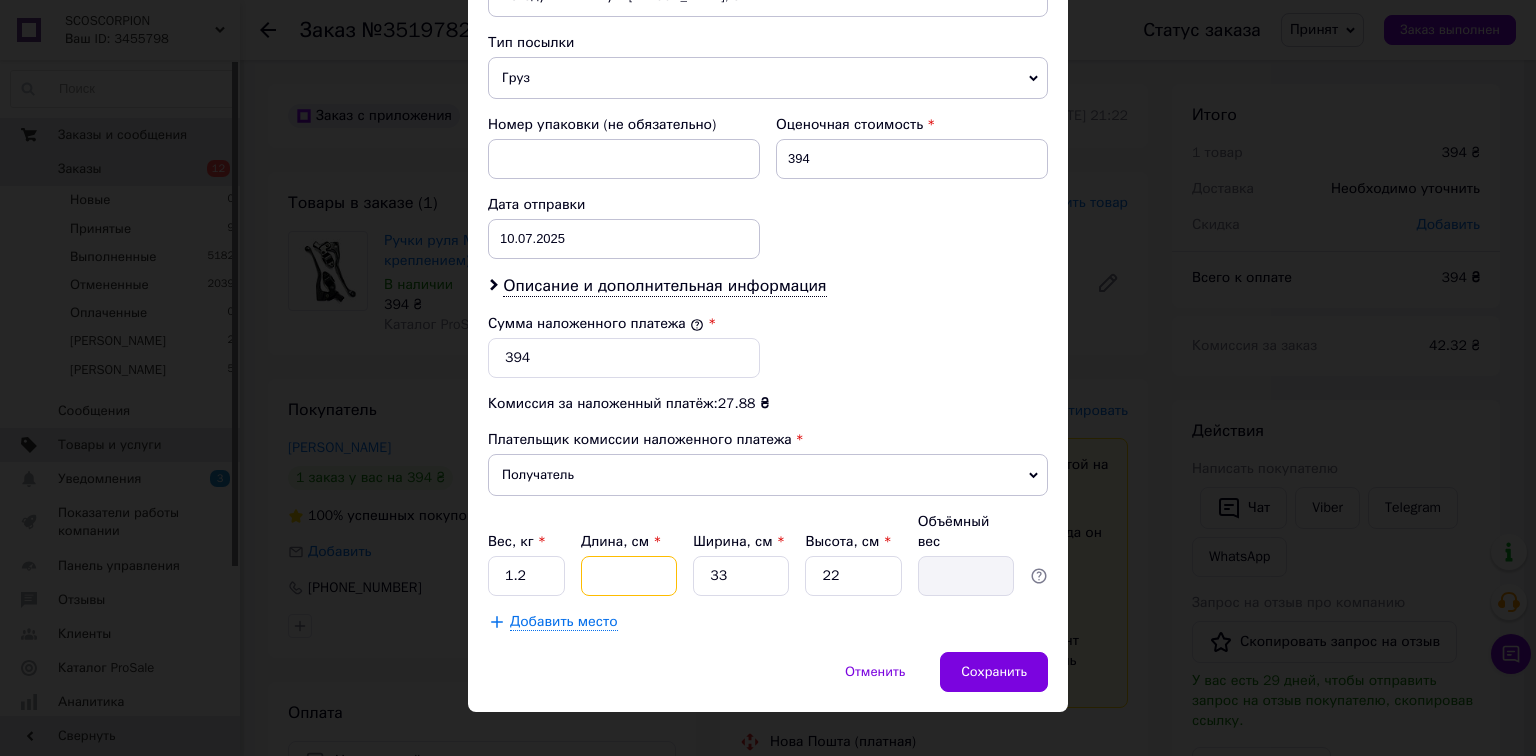 type on "2" 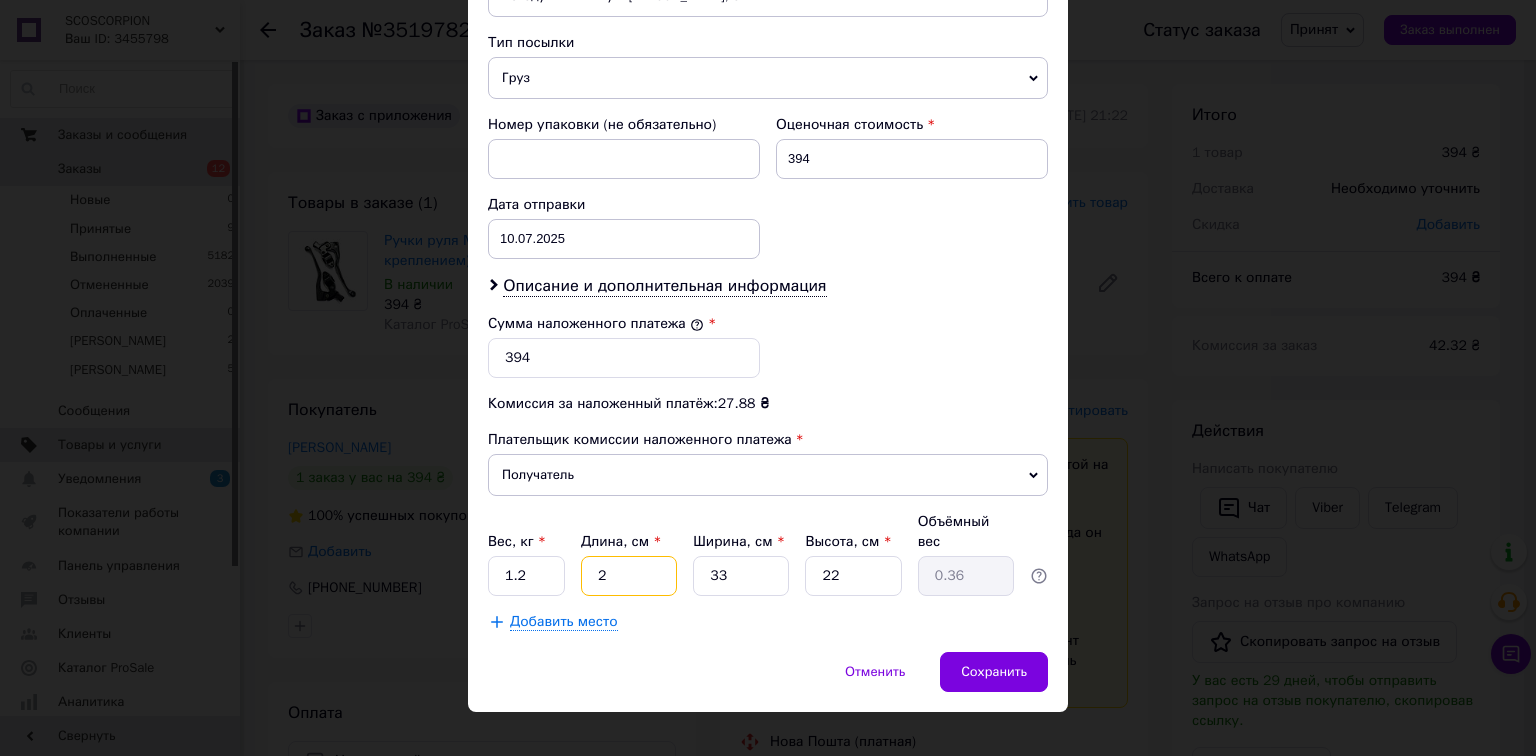 type on "25" 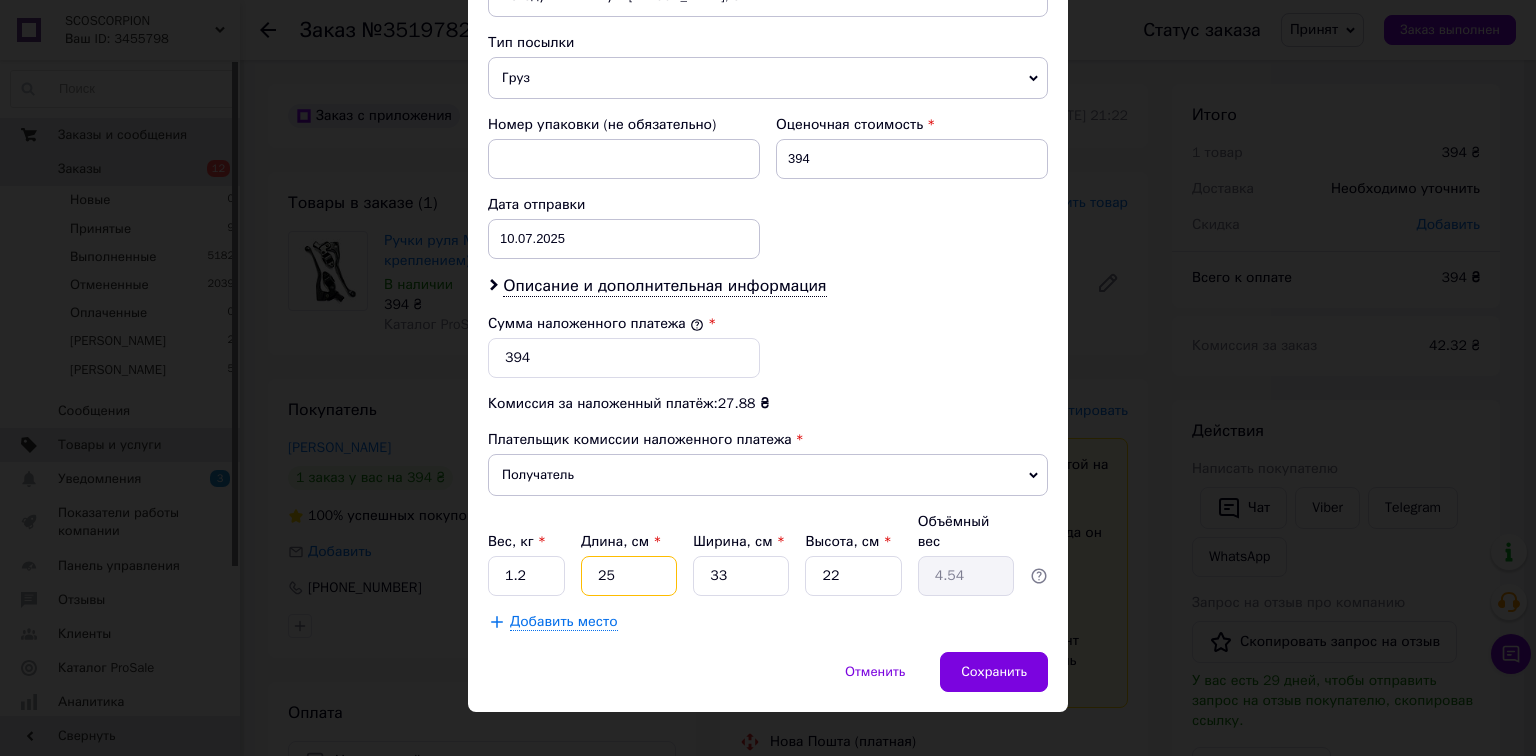 type on "25" 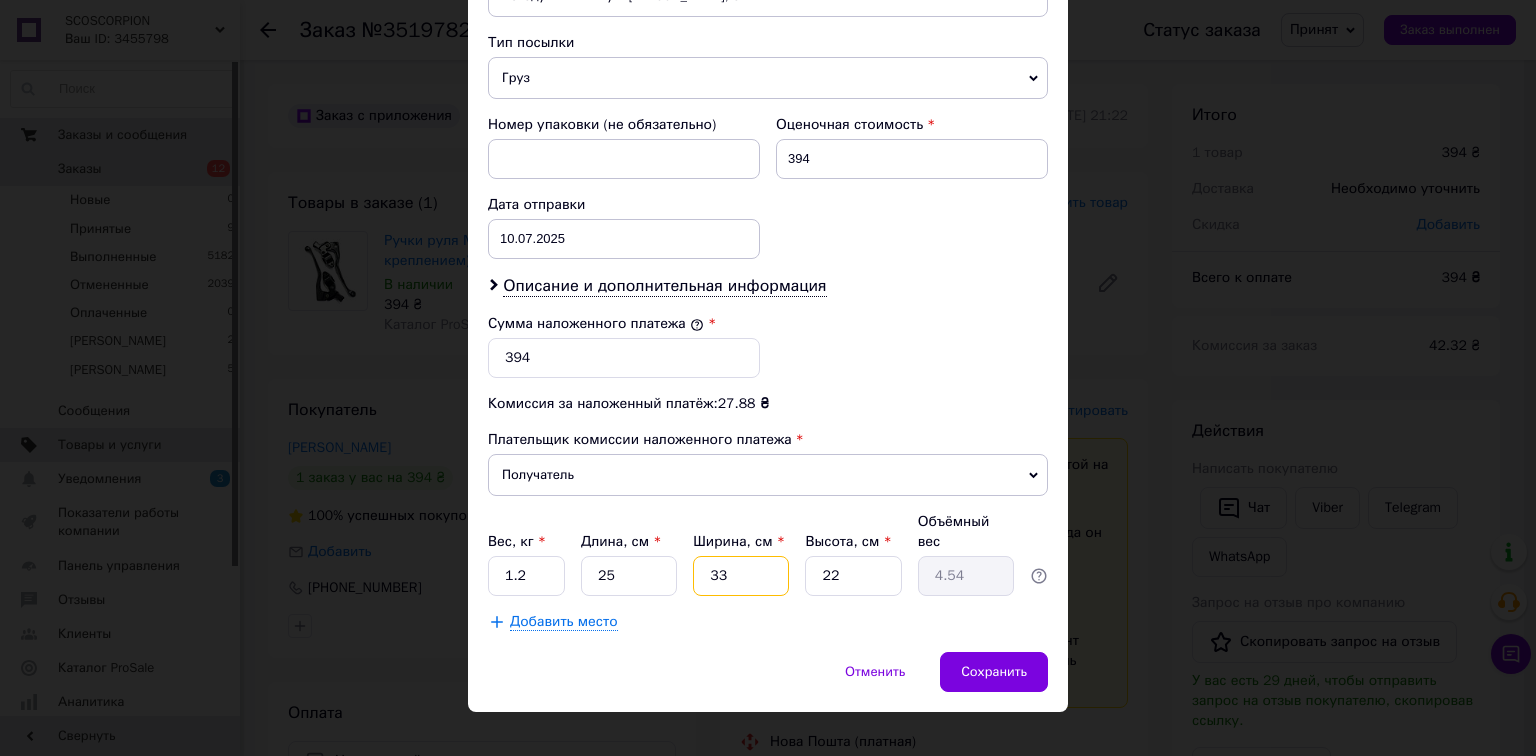 click on "33" at bounding box center [741, 576] 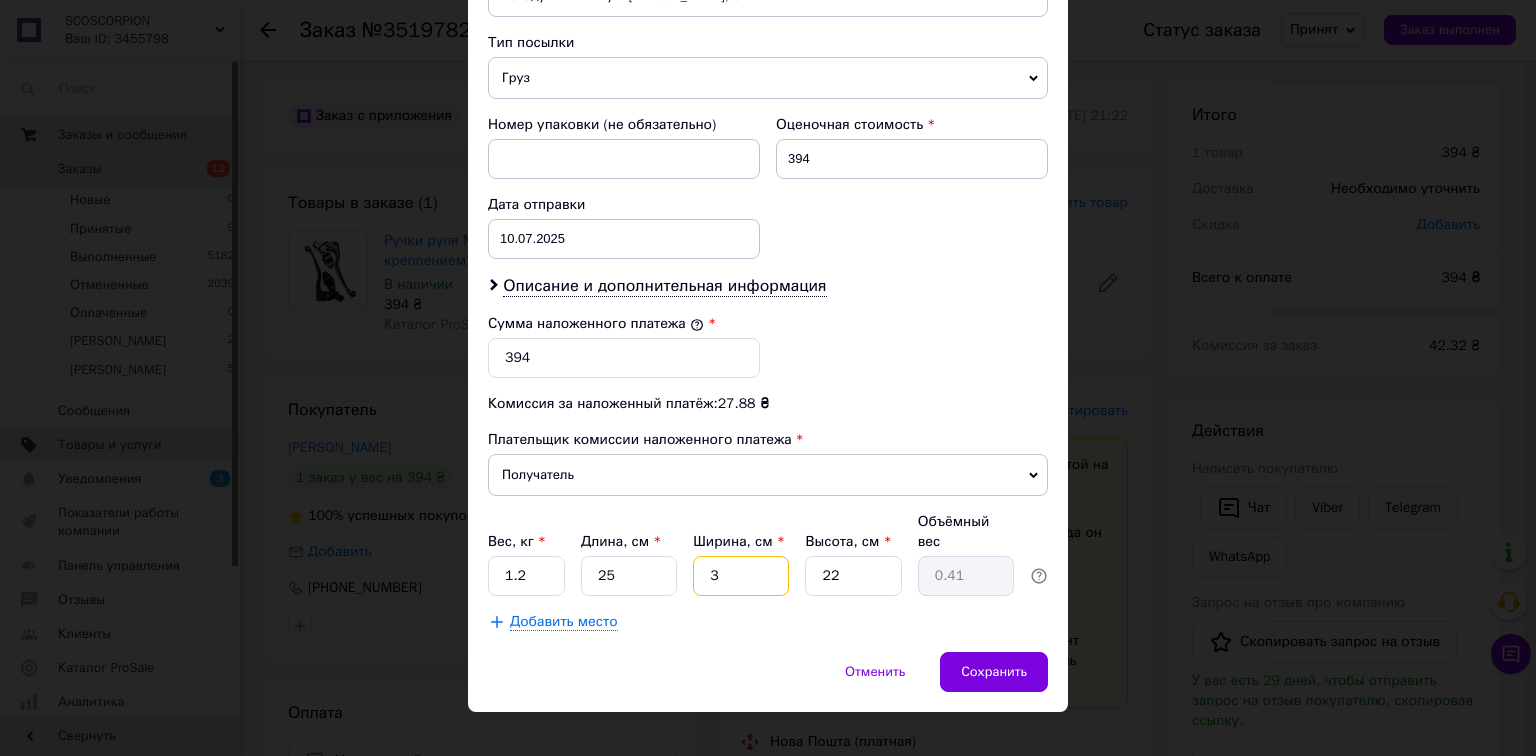 type 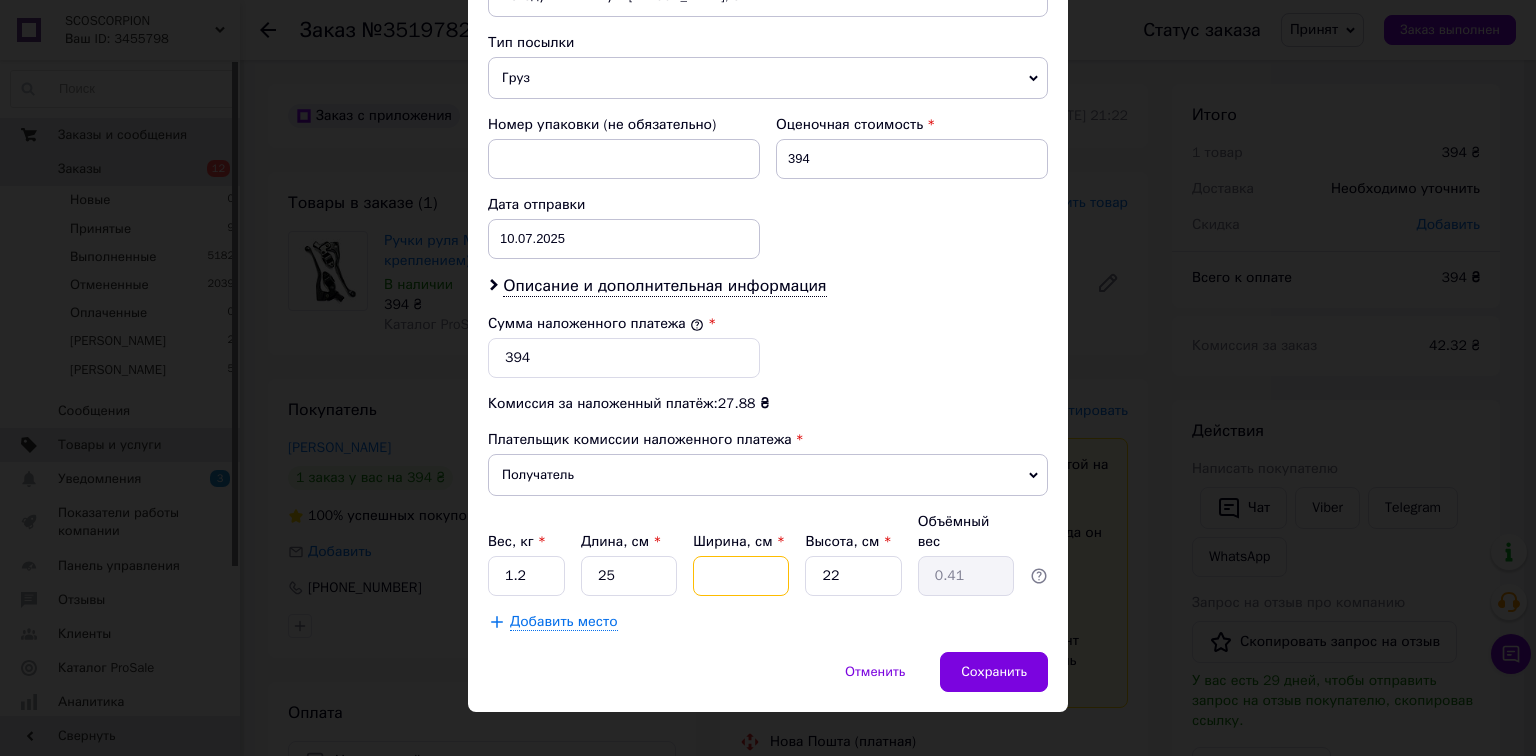type 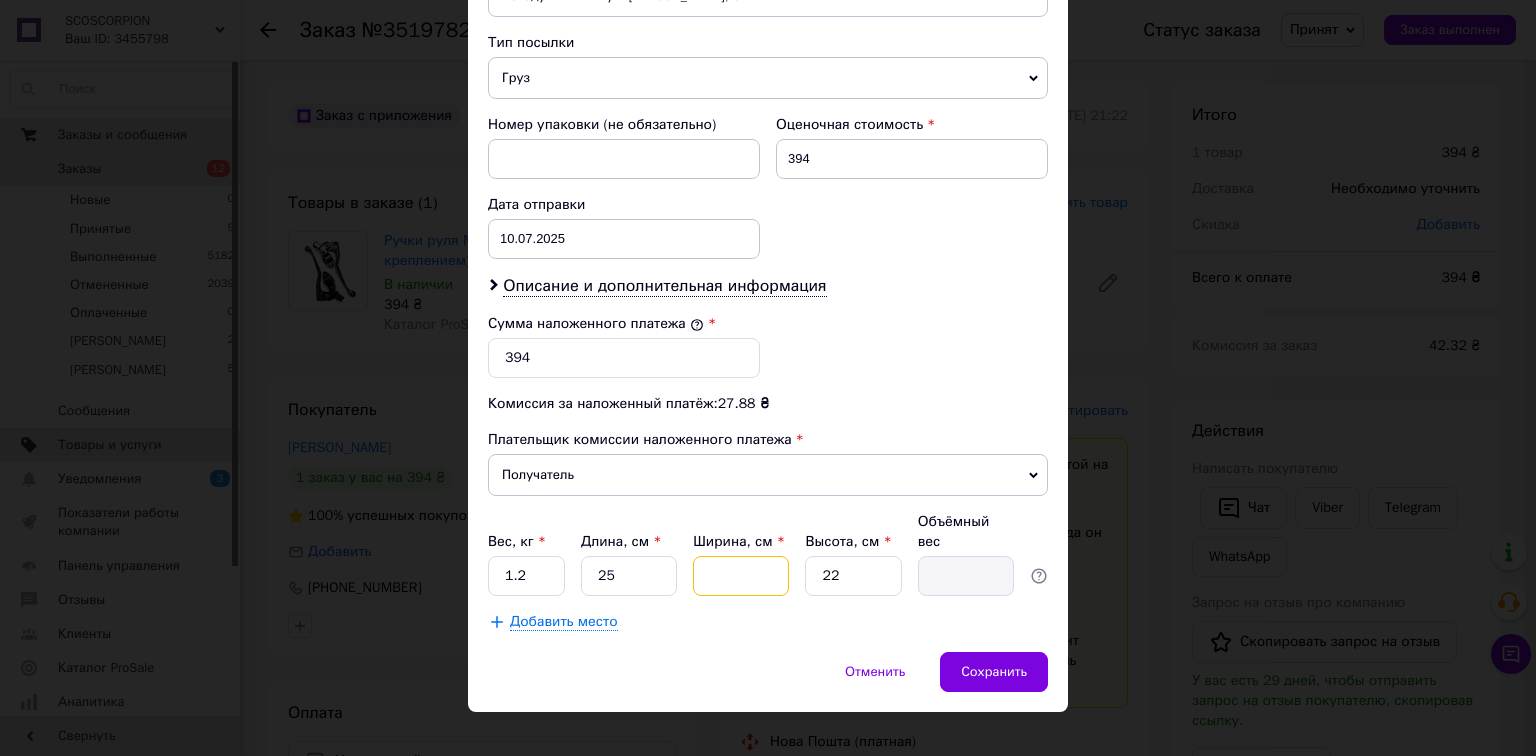 type on "2" 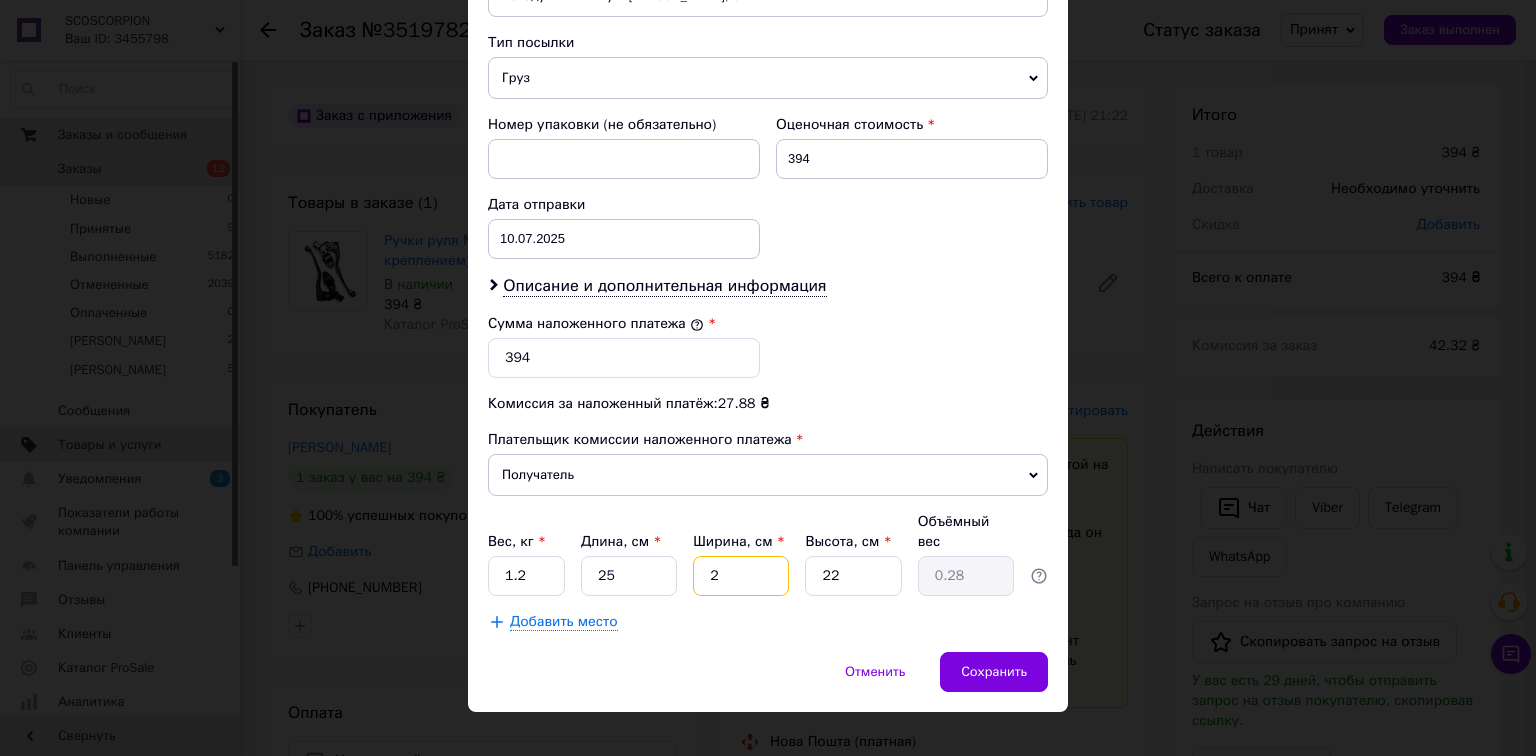 type on "20" 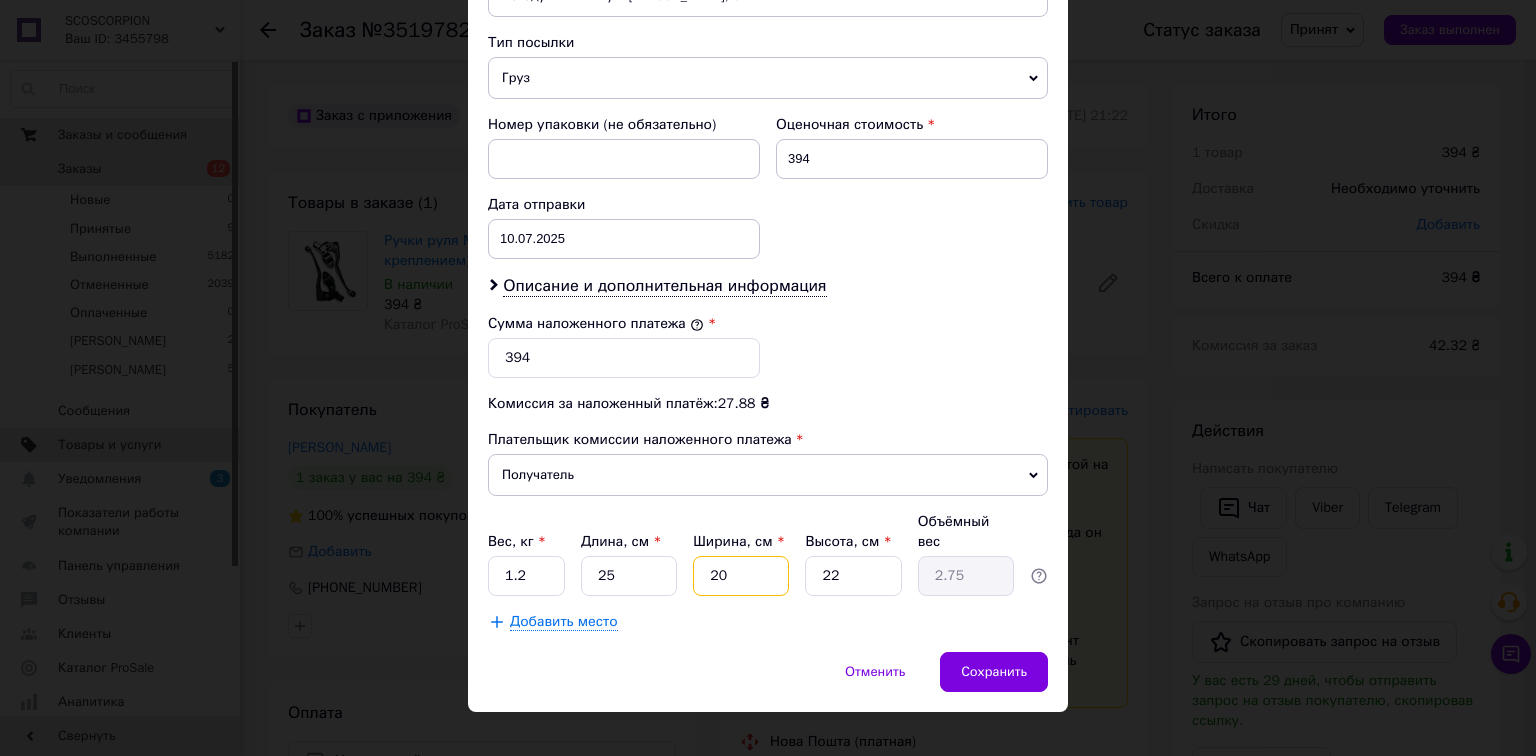 type on "20" 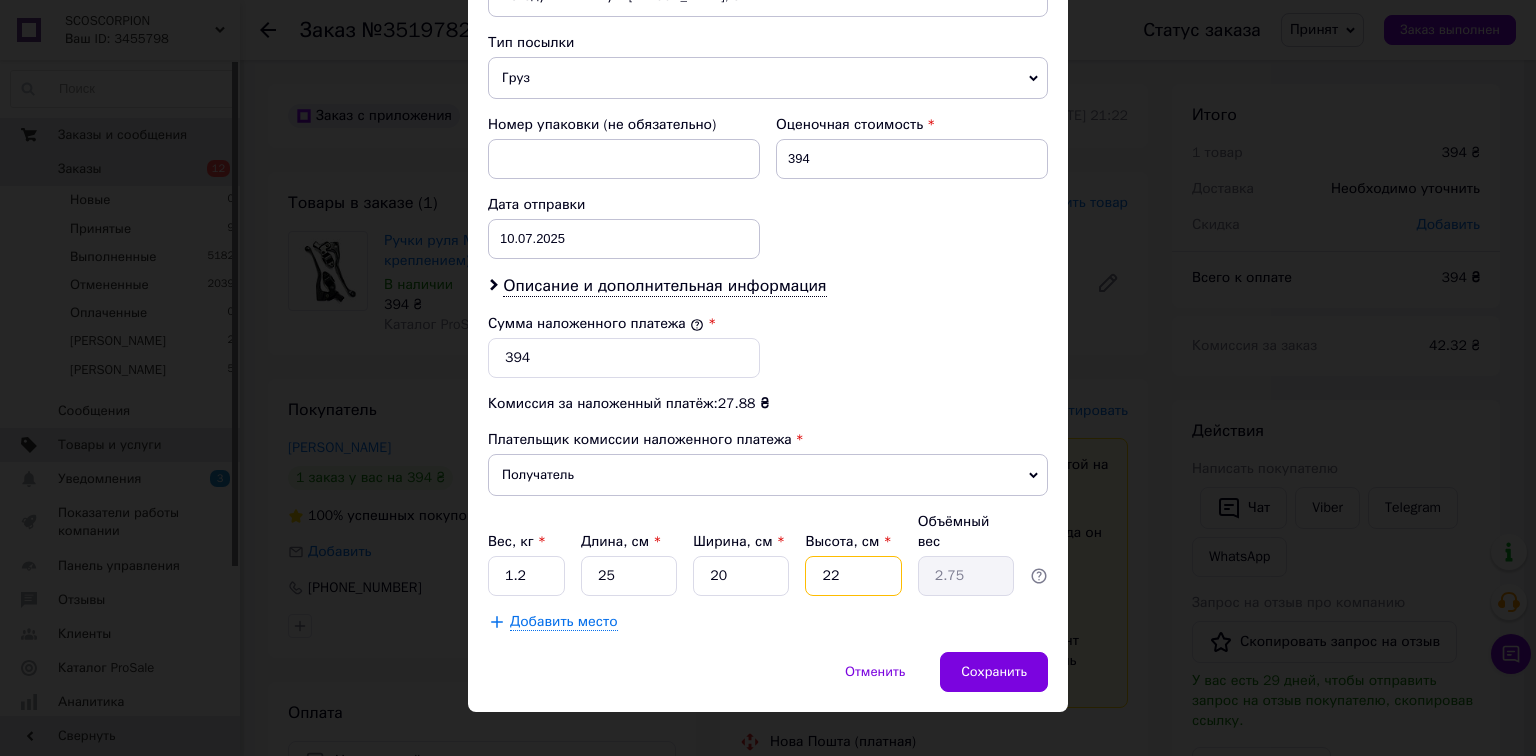 type on "2" 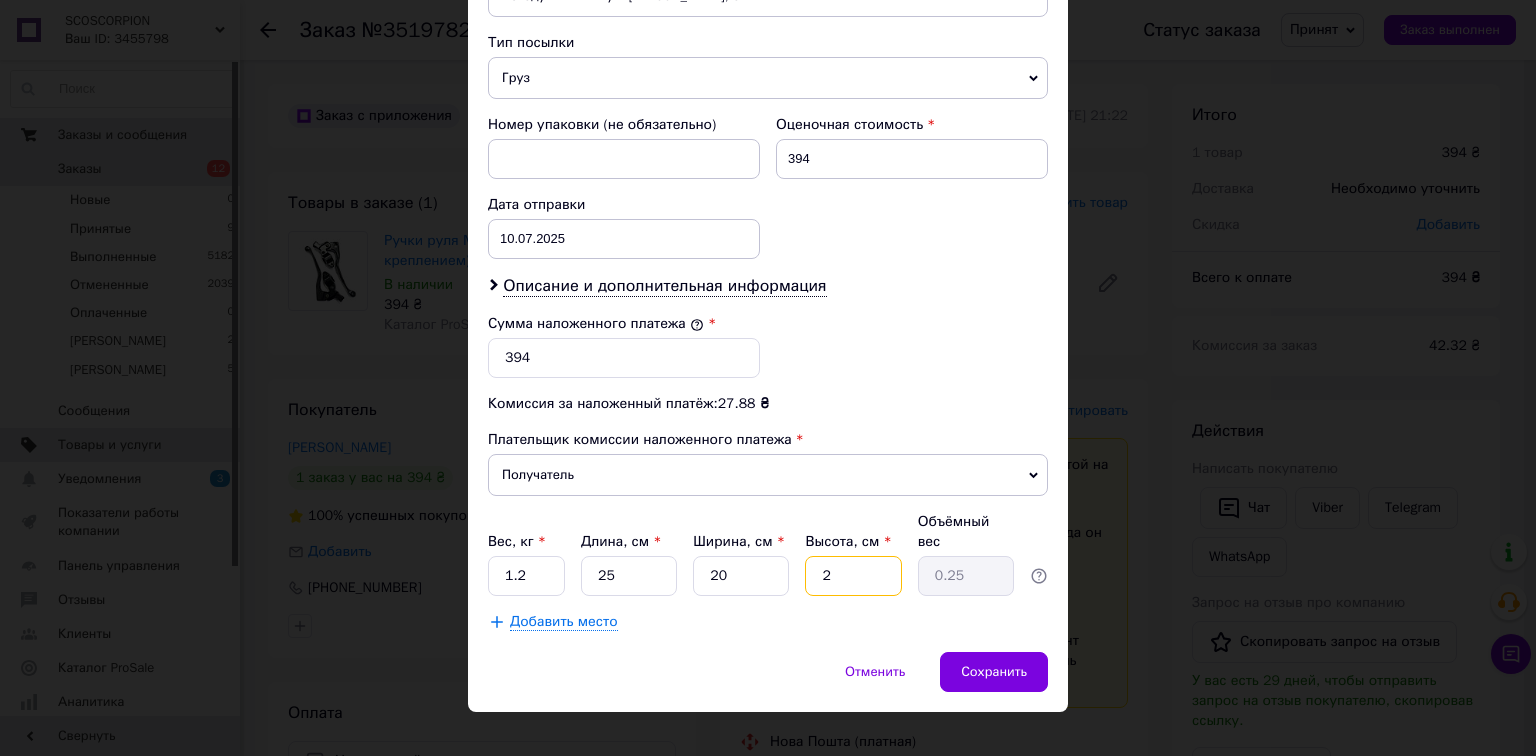 click on "2" at bounding box center (853, 576) 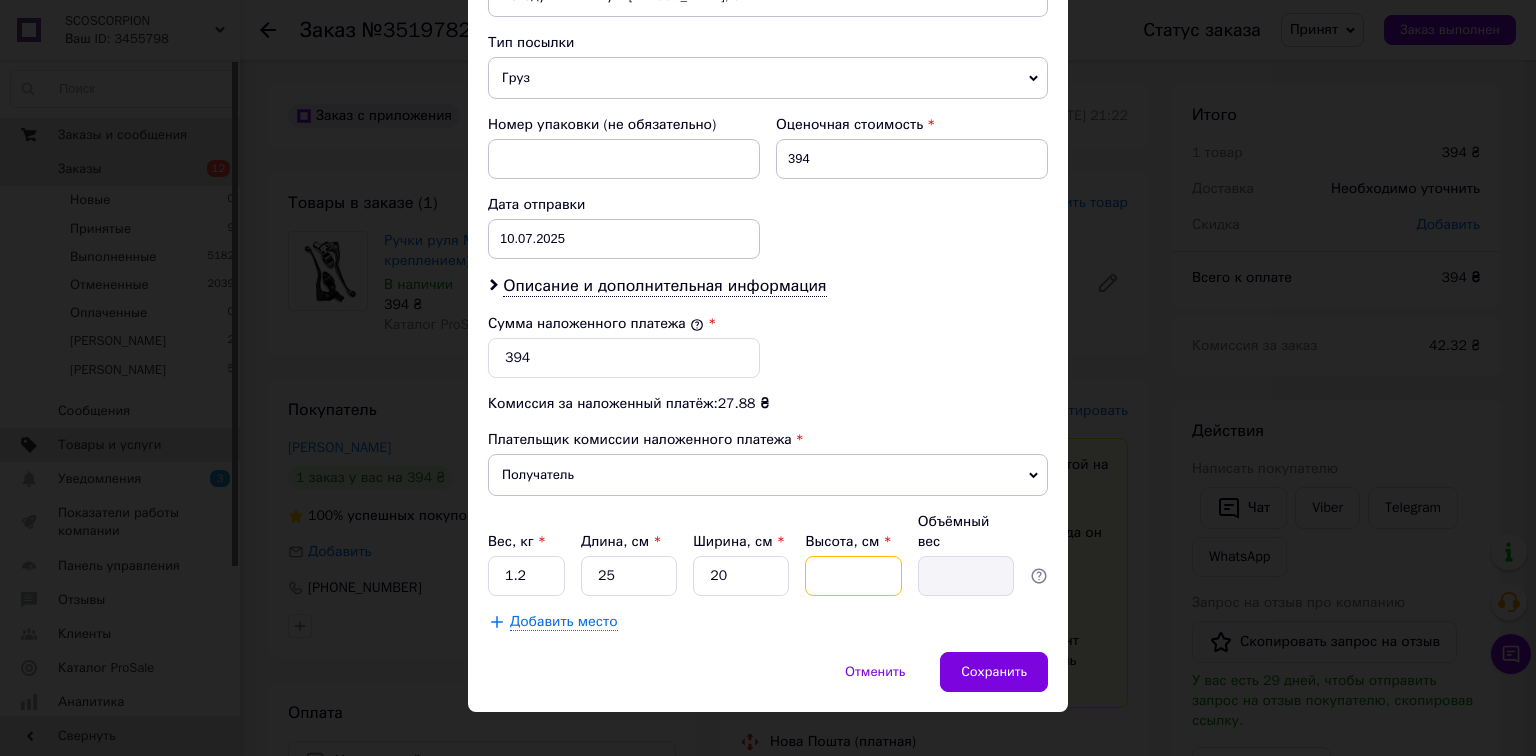 type on "5" 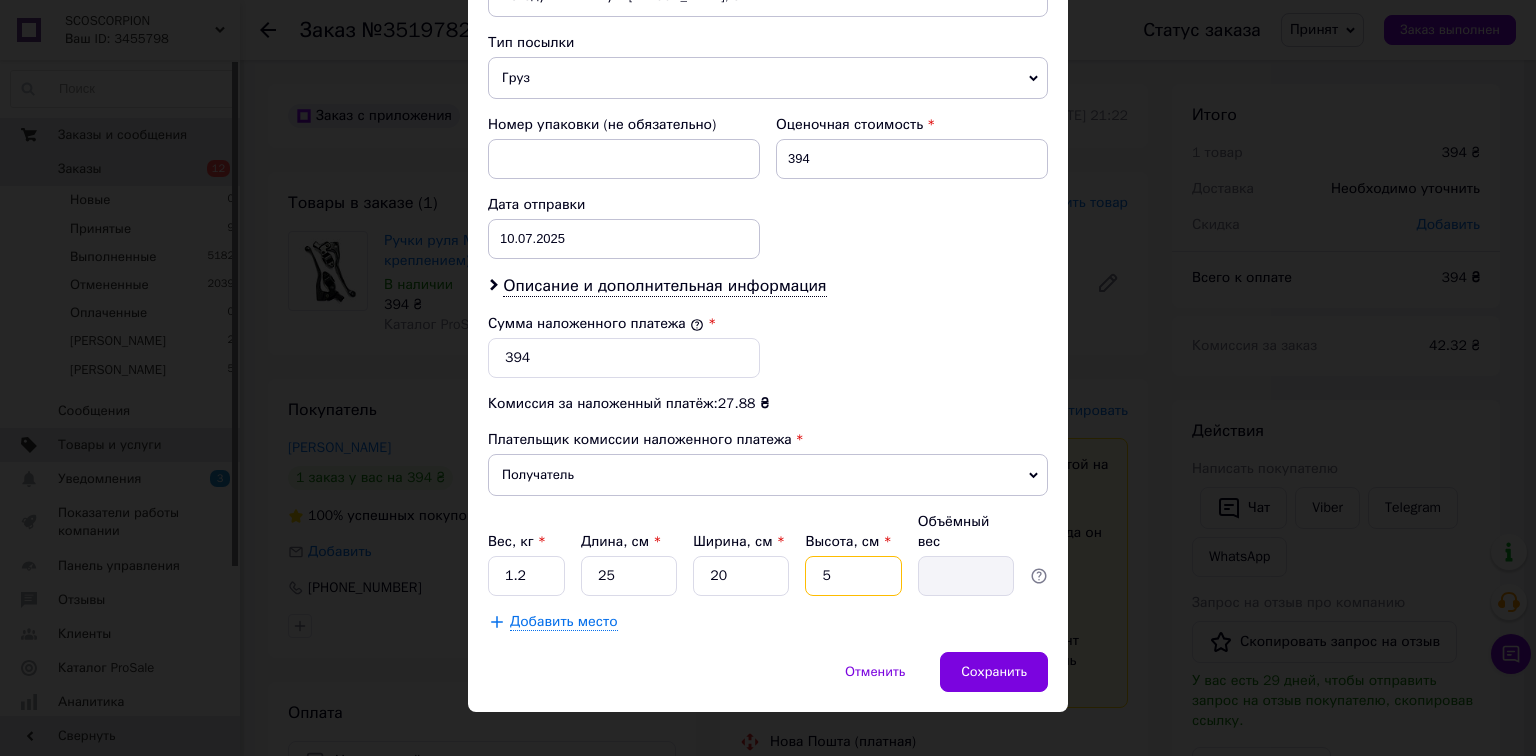 type on "0.63" 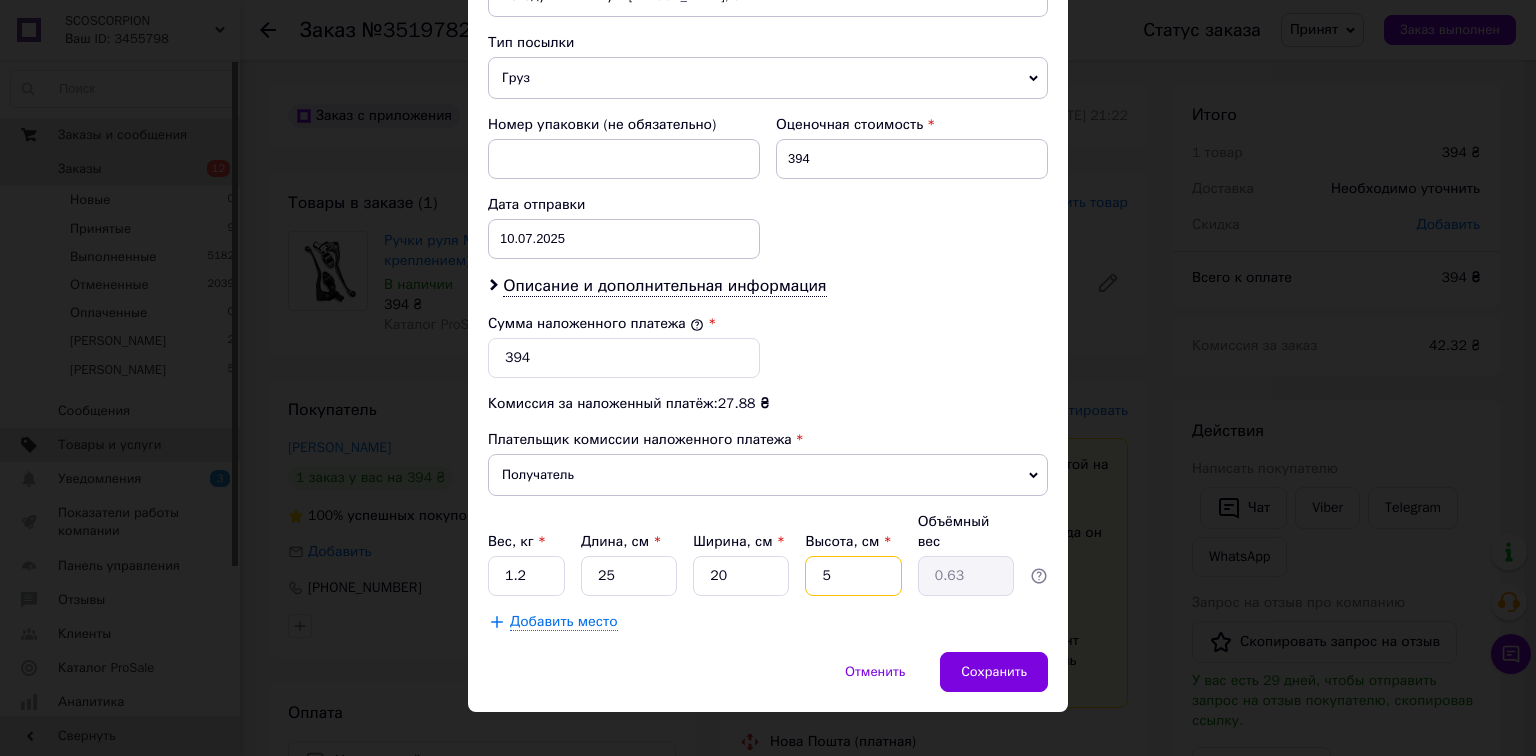type on "5" 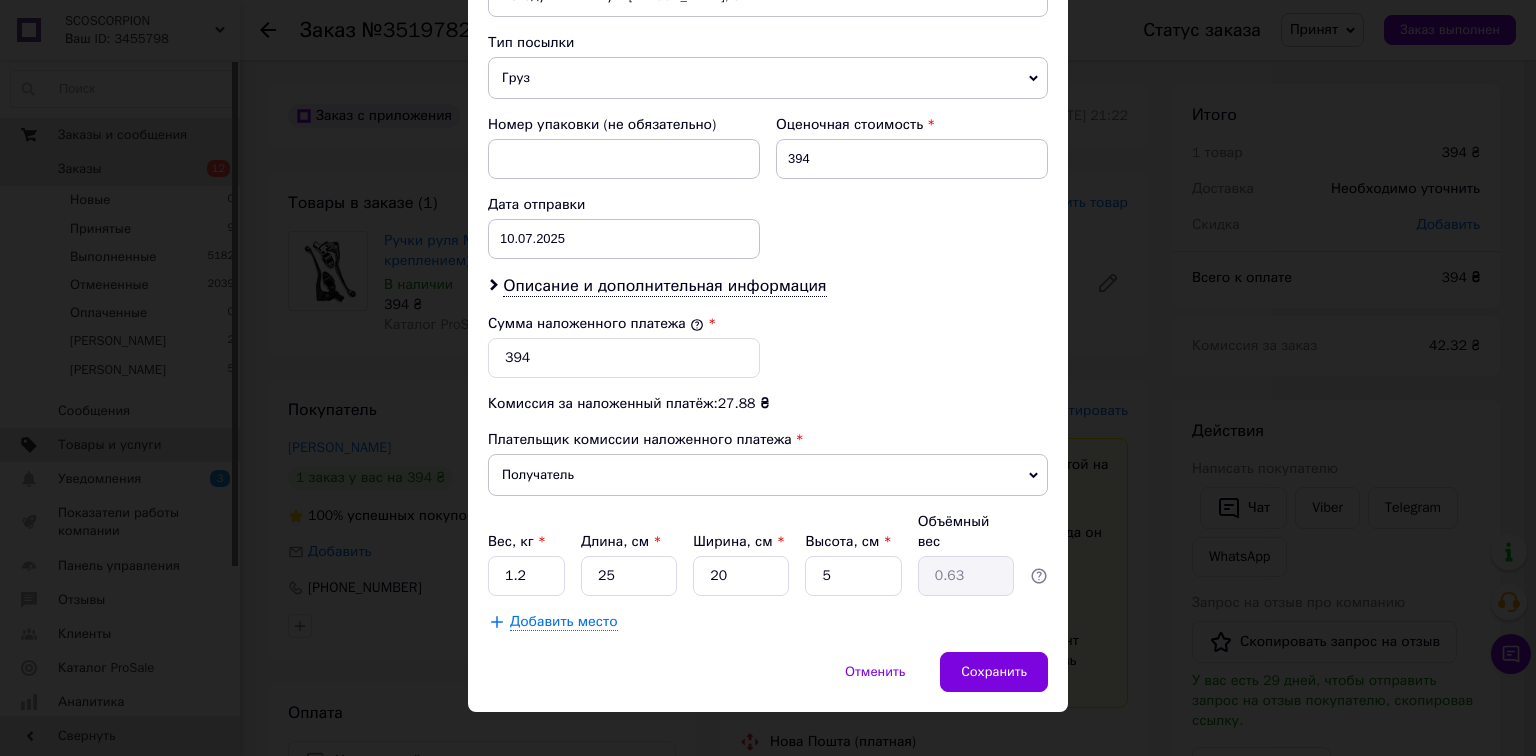 click on "Способ доставки Нова Пошта (платная) Плательщик Получатель Отправитель Фамилия получателя [PERSON_NAME] Имя получателя [PERSON_NAME] Отчество получателя Телефон получателя [PHONE_NUMBER] Тип доставки В отделении Курьером В почтомате Город с. Руденковка Отделение Пункт приема-выдачи (до 30 кг): [STREET_ADDRESS] Место отправки Богодухів: №1: вул. [PERSON_NAME], 3 Нет совпадений. Попробуйте изменить условия поиска Добавить еще место отправки Тип посылки Груз Документы Номер упаковки (не обязательно) Оценочная стоимость 394 Дата отправки [DATE] < 2025 > < Июль > Пн Вт Ср Чт Пт Сб Вс 30 1 2 3 4 5 6 7 8 9 10 1" at bounding box center (768, 9) 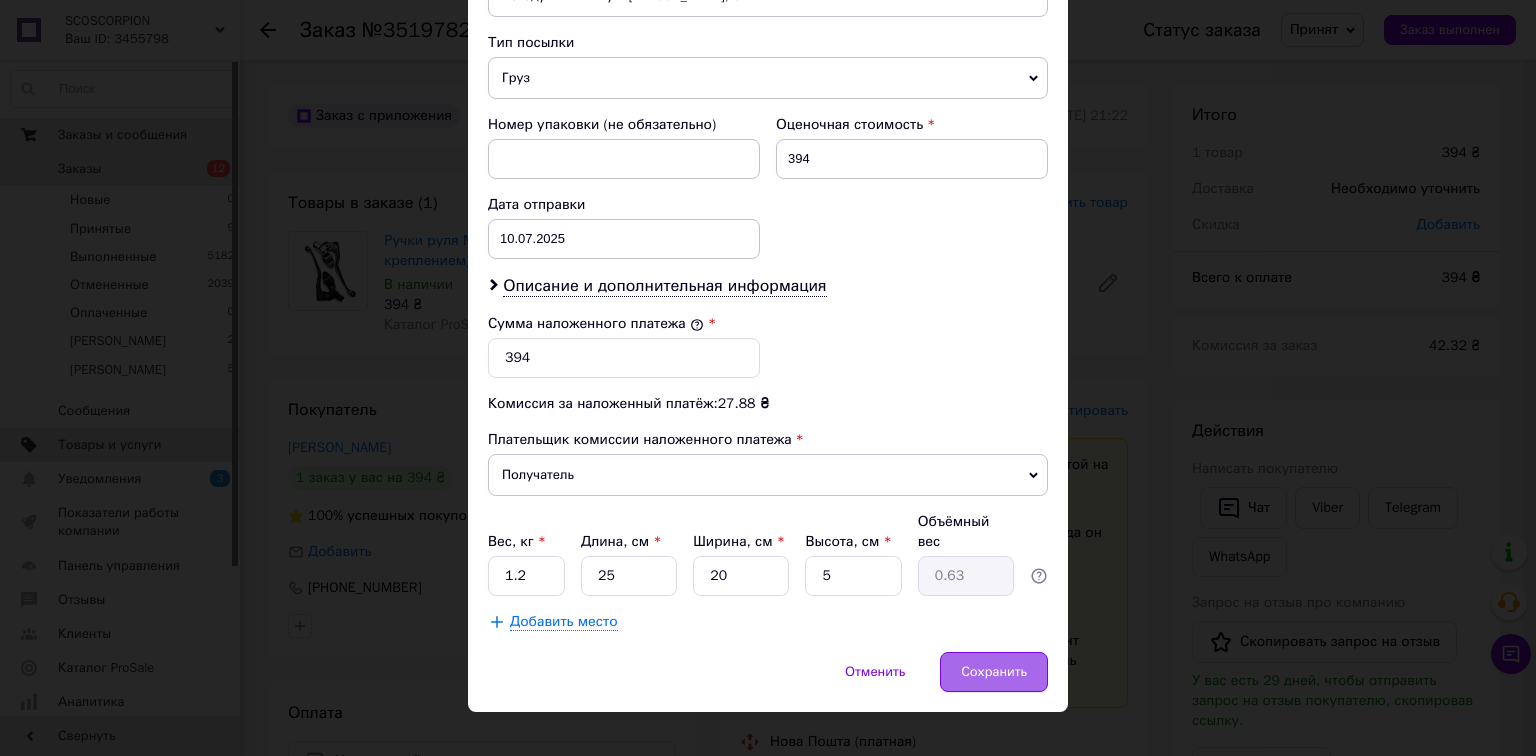 click on "Сохранить" at bounding box center [994, 672] 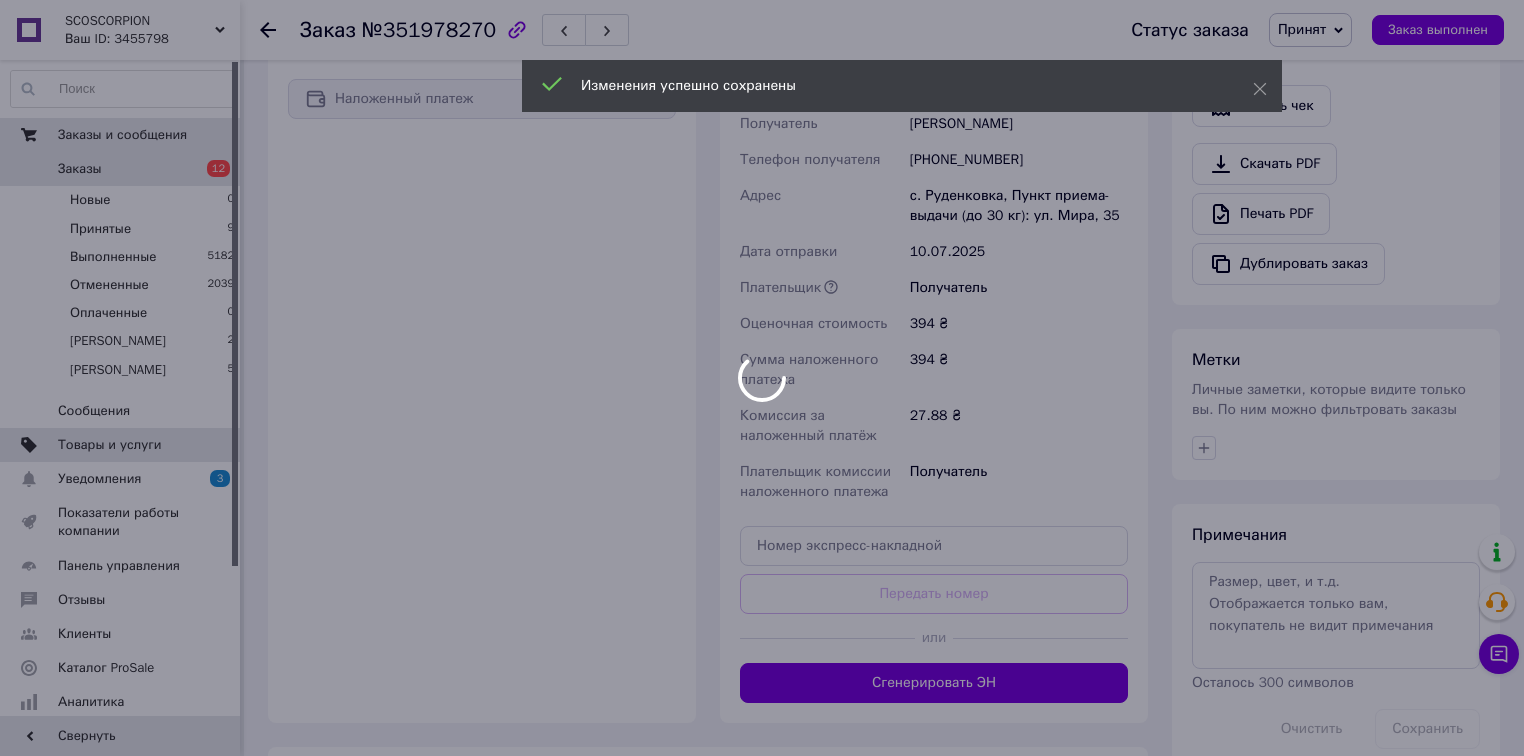 scroll, scrollTop: 800, scrollLeft: 0, axis: vertical 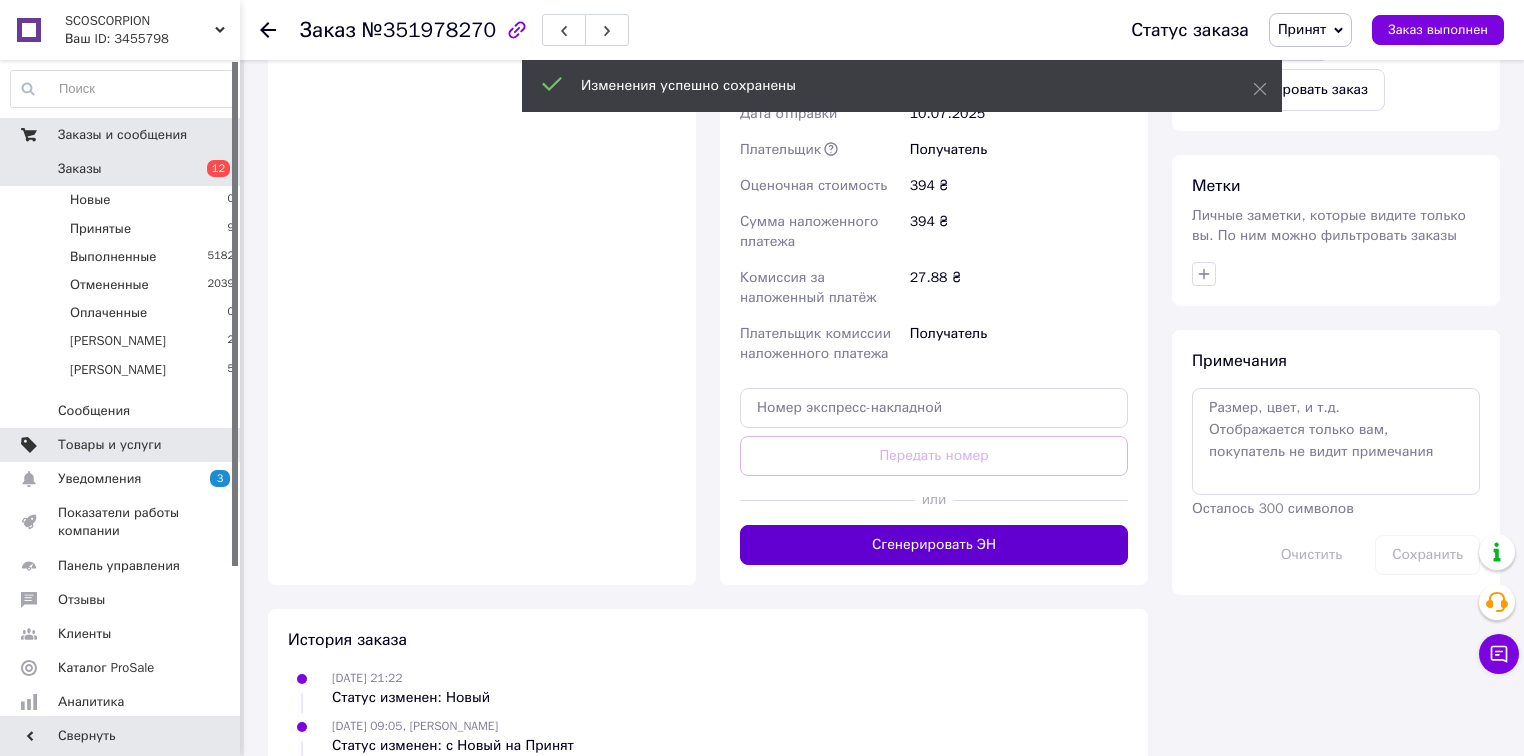 click on "Сгенерировать ЭН" at bounding box center [934, 545] 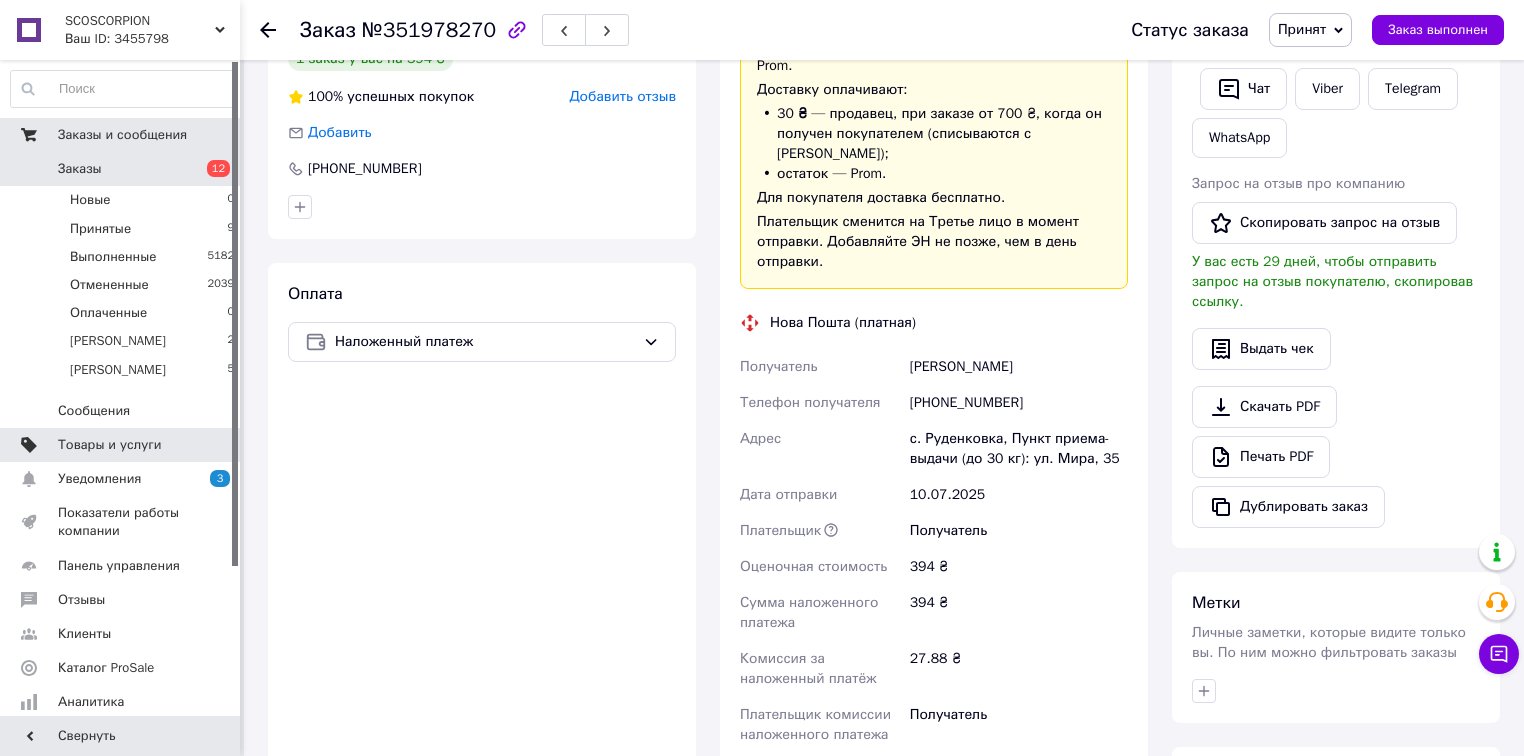 scroll, scrollTop: 400, scrollLeft: 0, axis: vertical 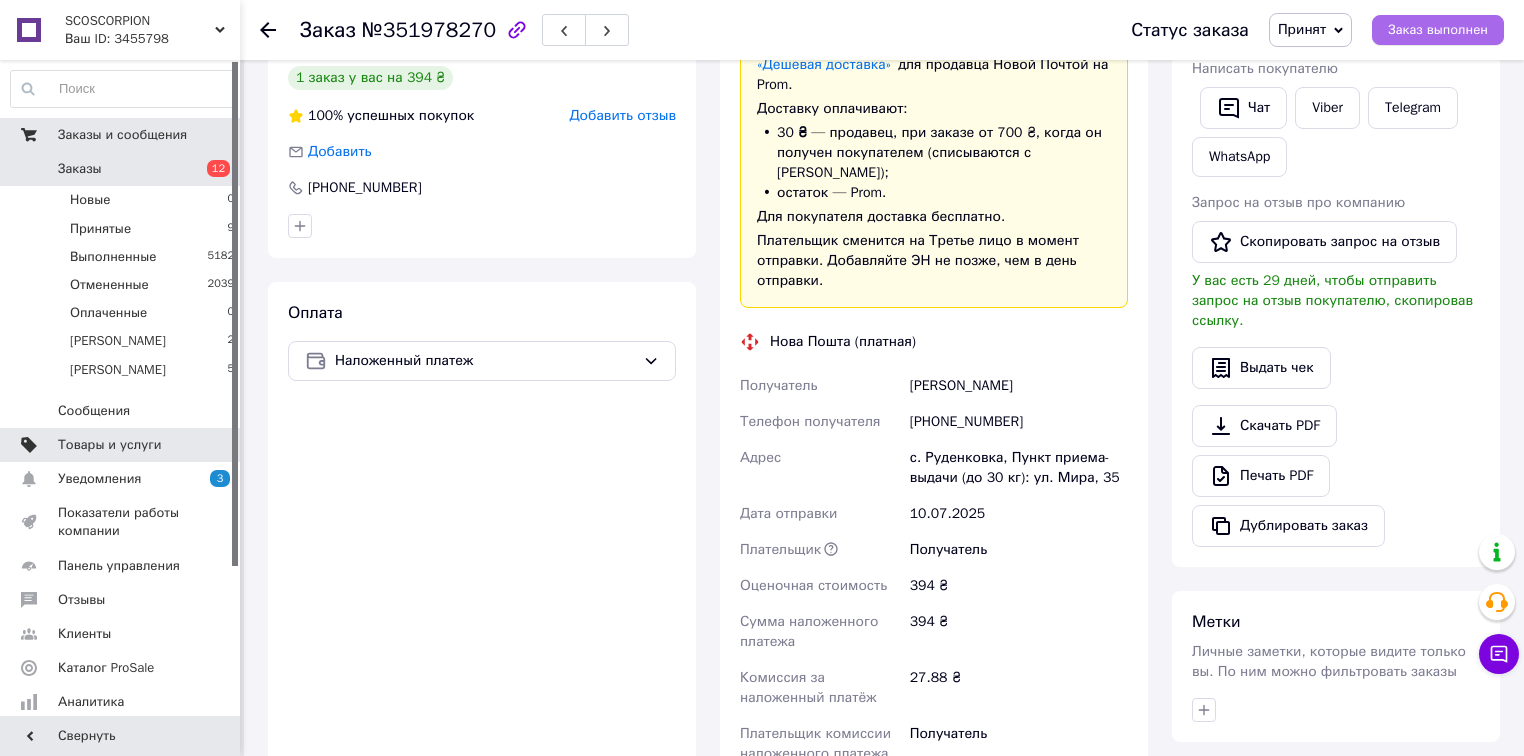 click on "Заказ выполнен" at bounding box center [1438, 30] 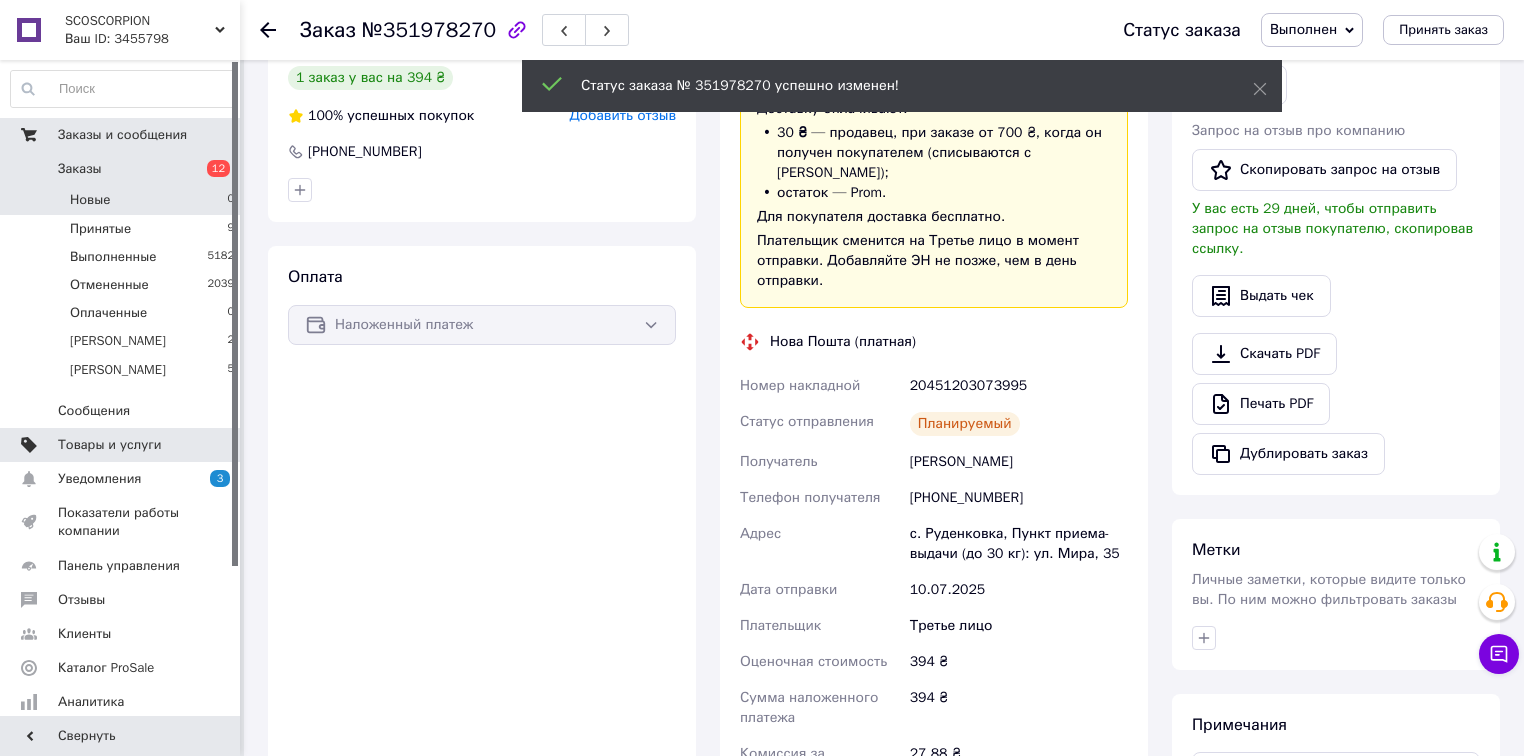 click on "Новые 0" at bounding box center (123, 200) 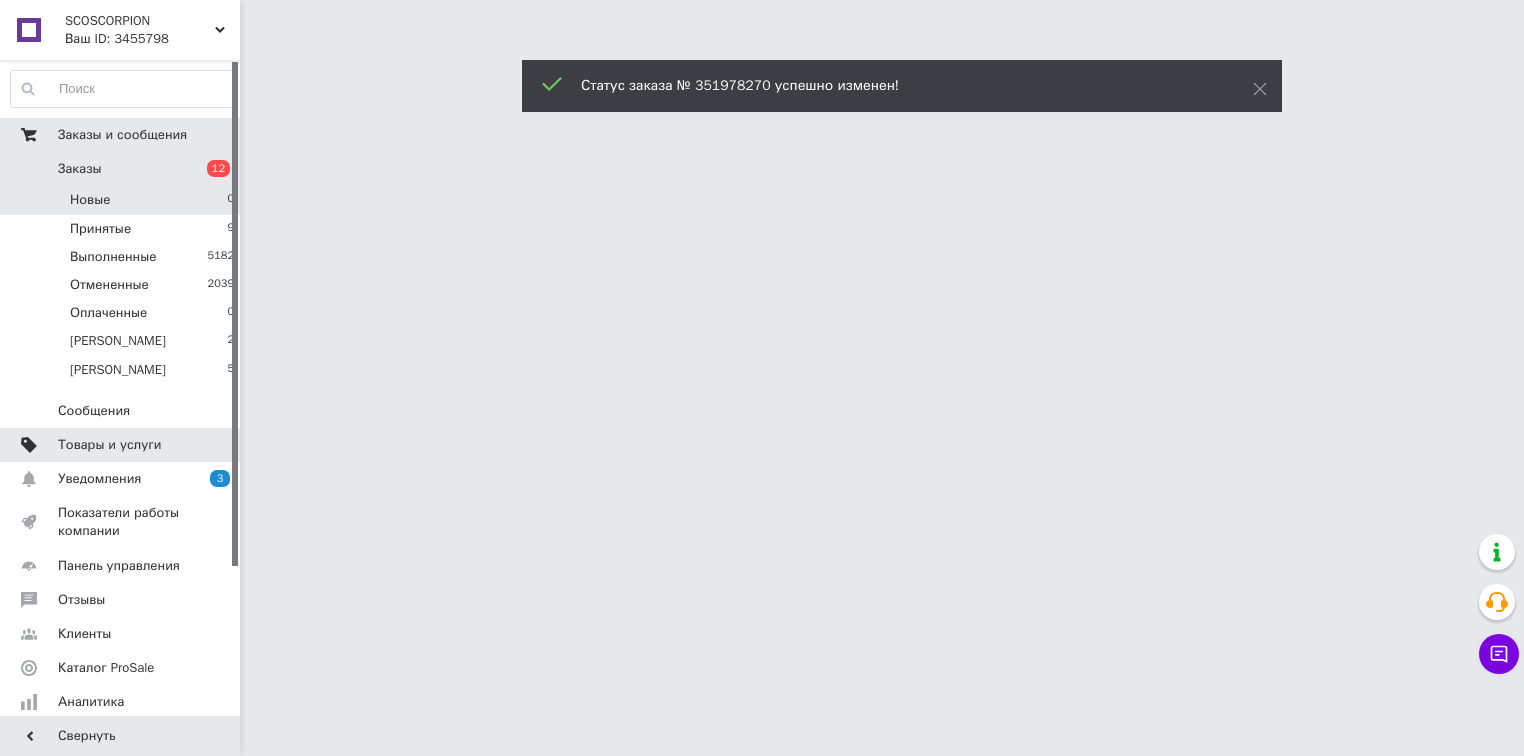 scroll, scrollTop: 0, scrollLeft: 0, axis: both 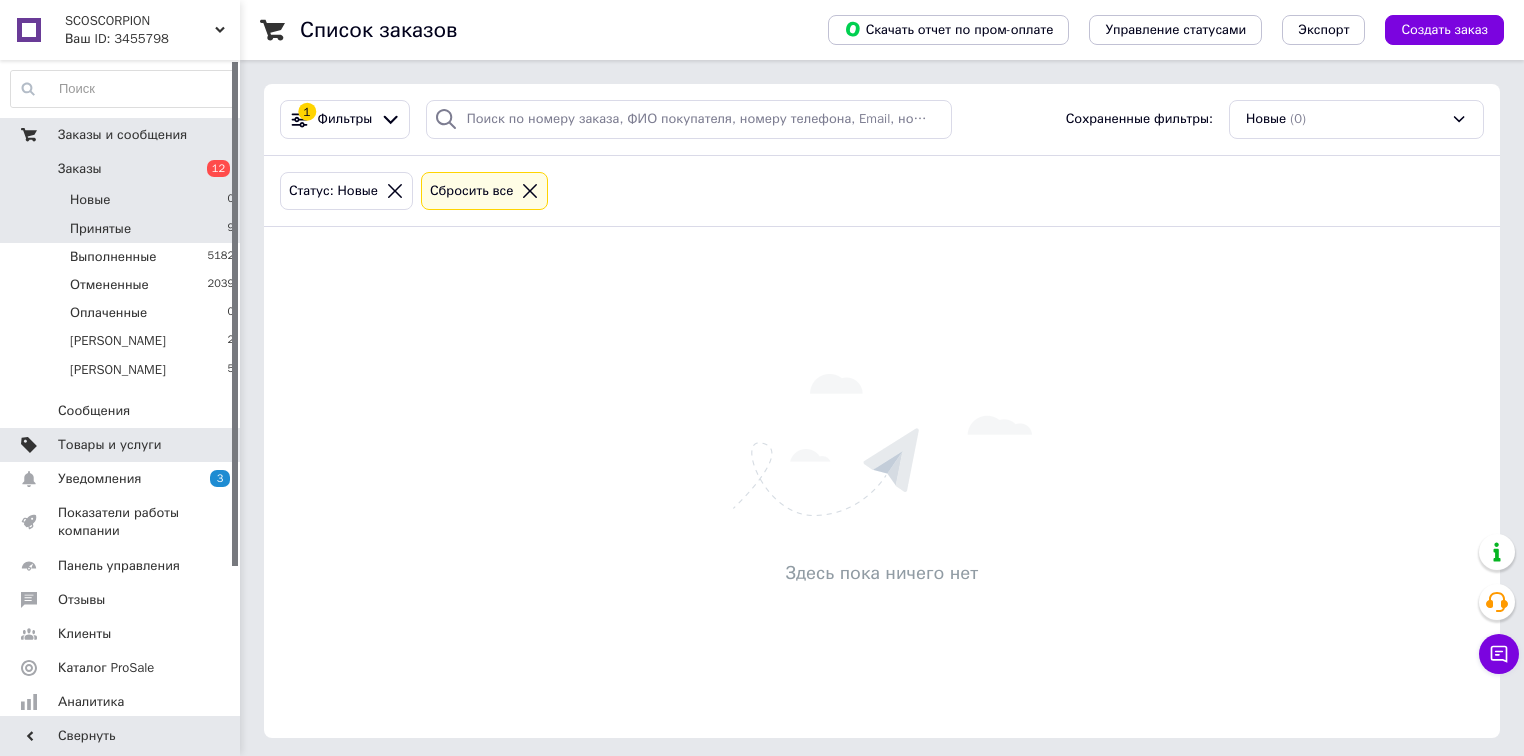 click on "Принятые 9" at bounding box center (123, 229) 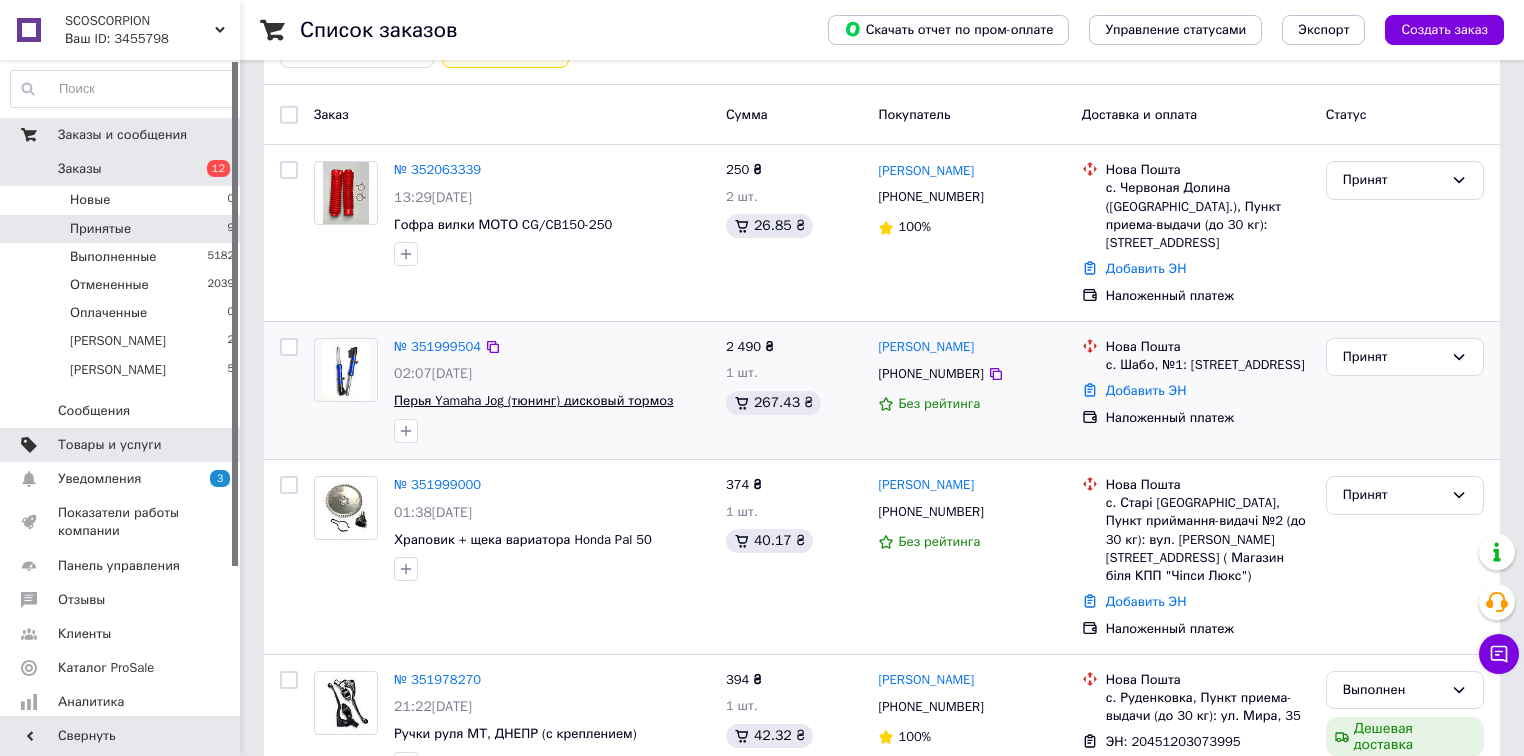 scroll, scrollTop: 160, scrollLeft: 0, axis: vertical 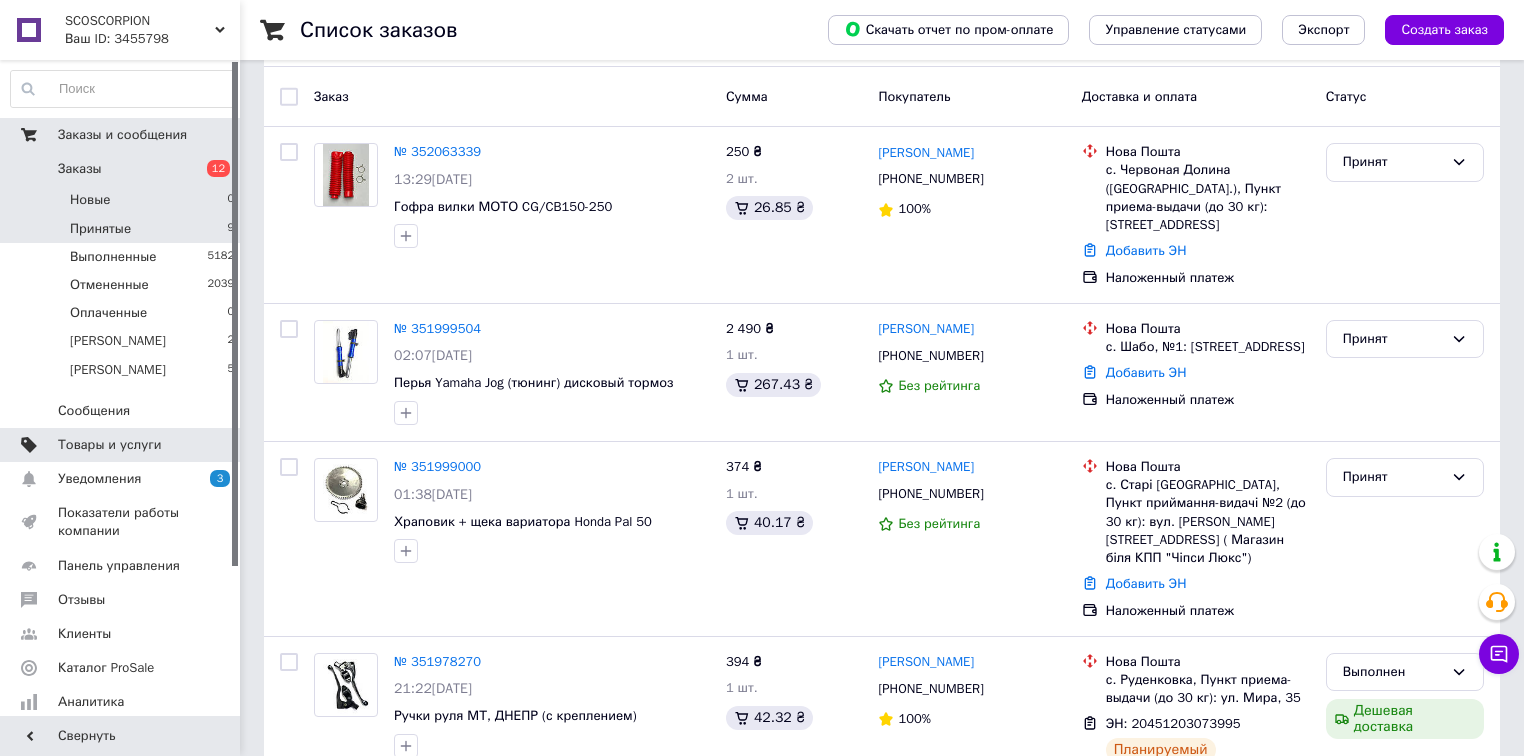 click on "Новые 0" at bounding box center [123, 200] 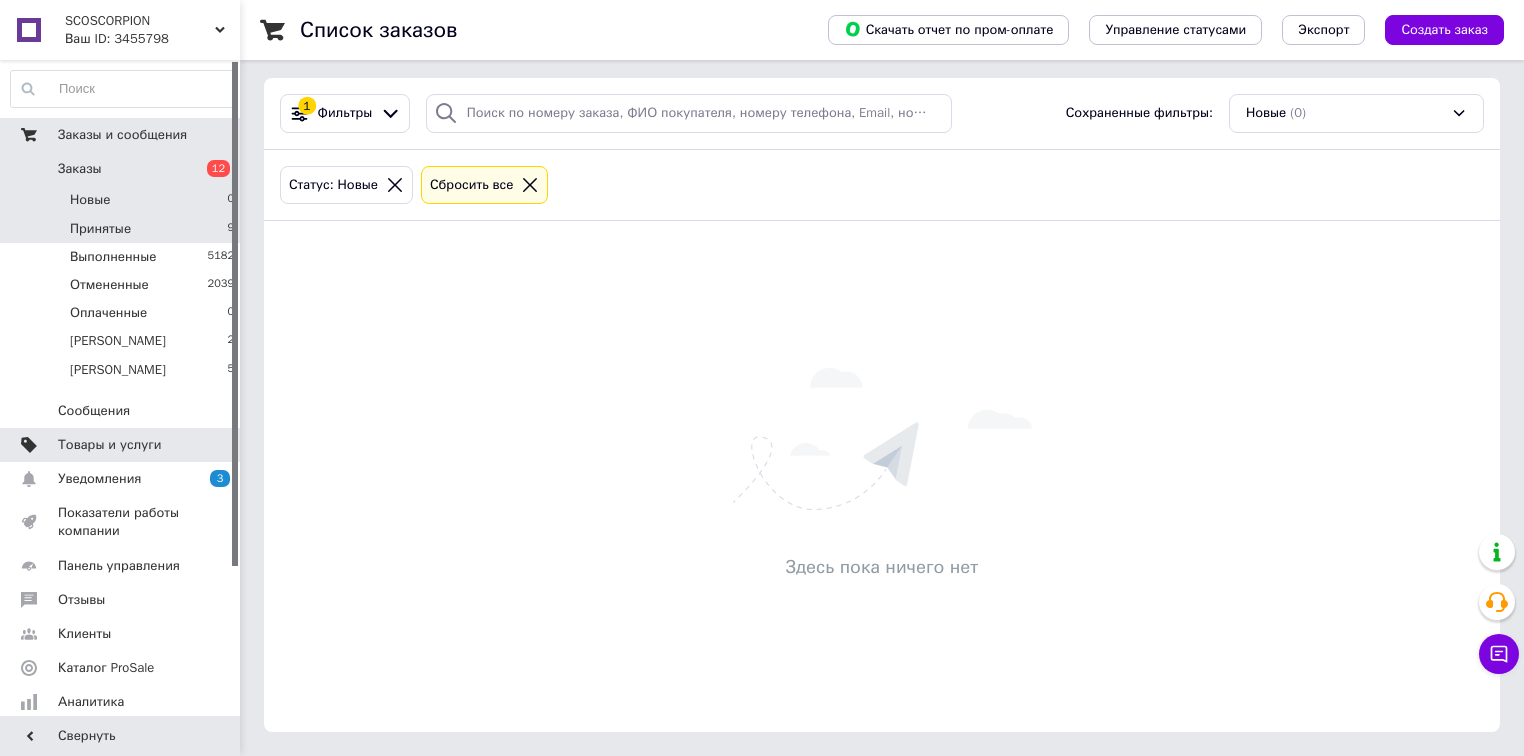 scroll, scrollTop: 0, scrollLeft: 0, axis: both 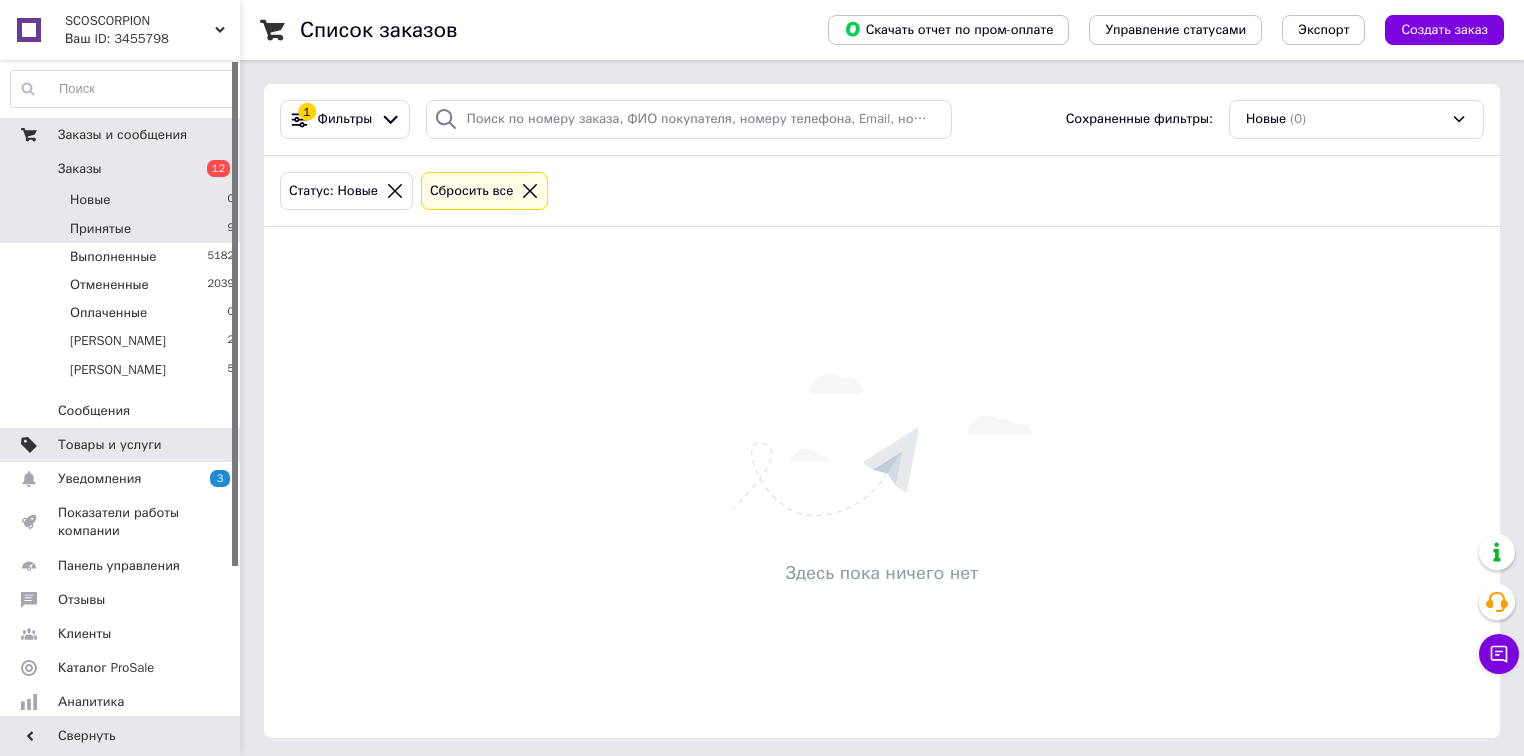 click on "Принятые 9" at bounding box center [123, 229] 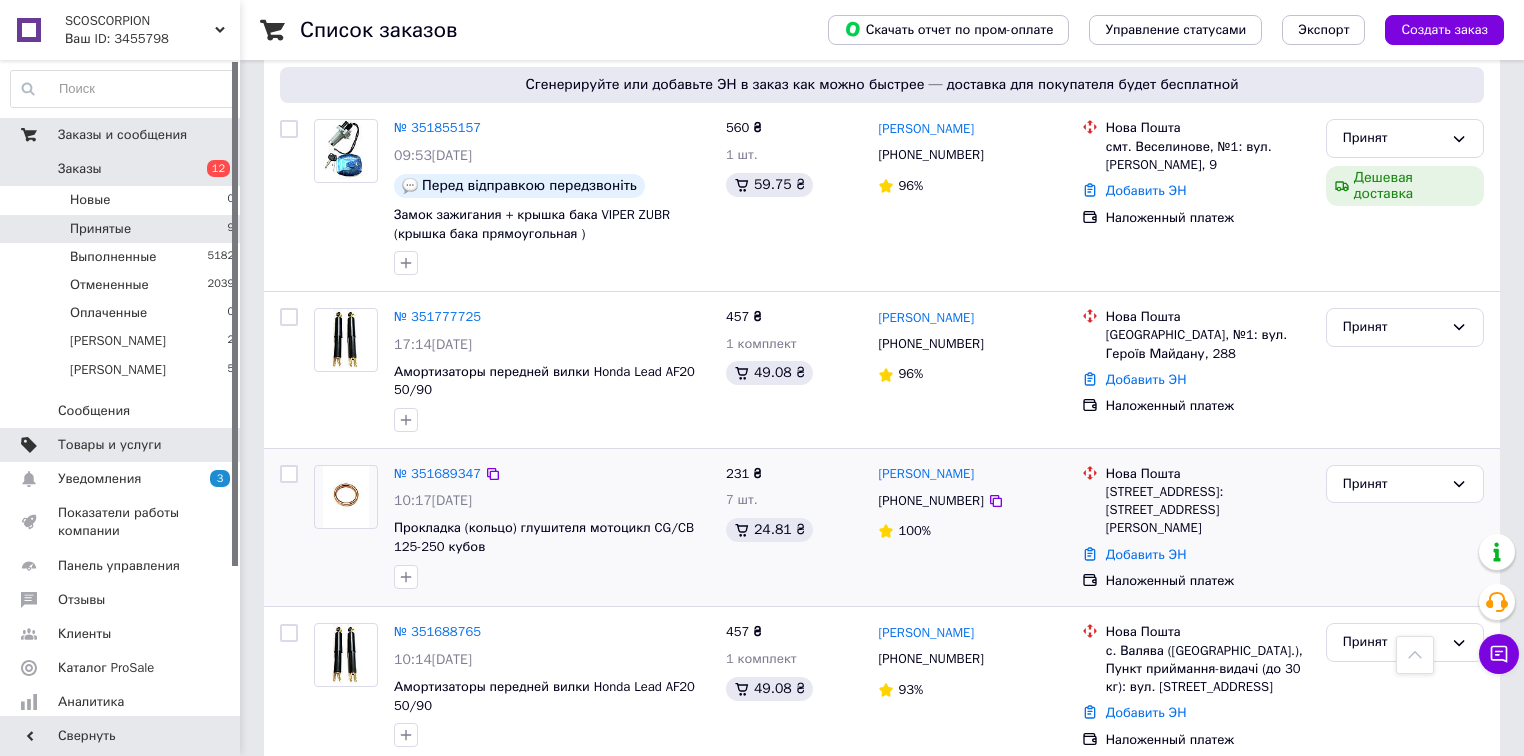 scroll, scrollTop: 914, scrollLeft: 0, axis: vertical 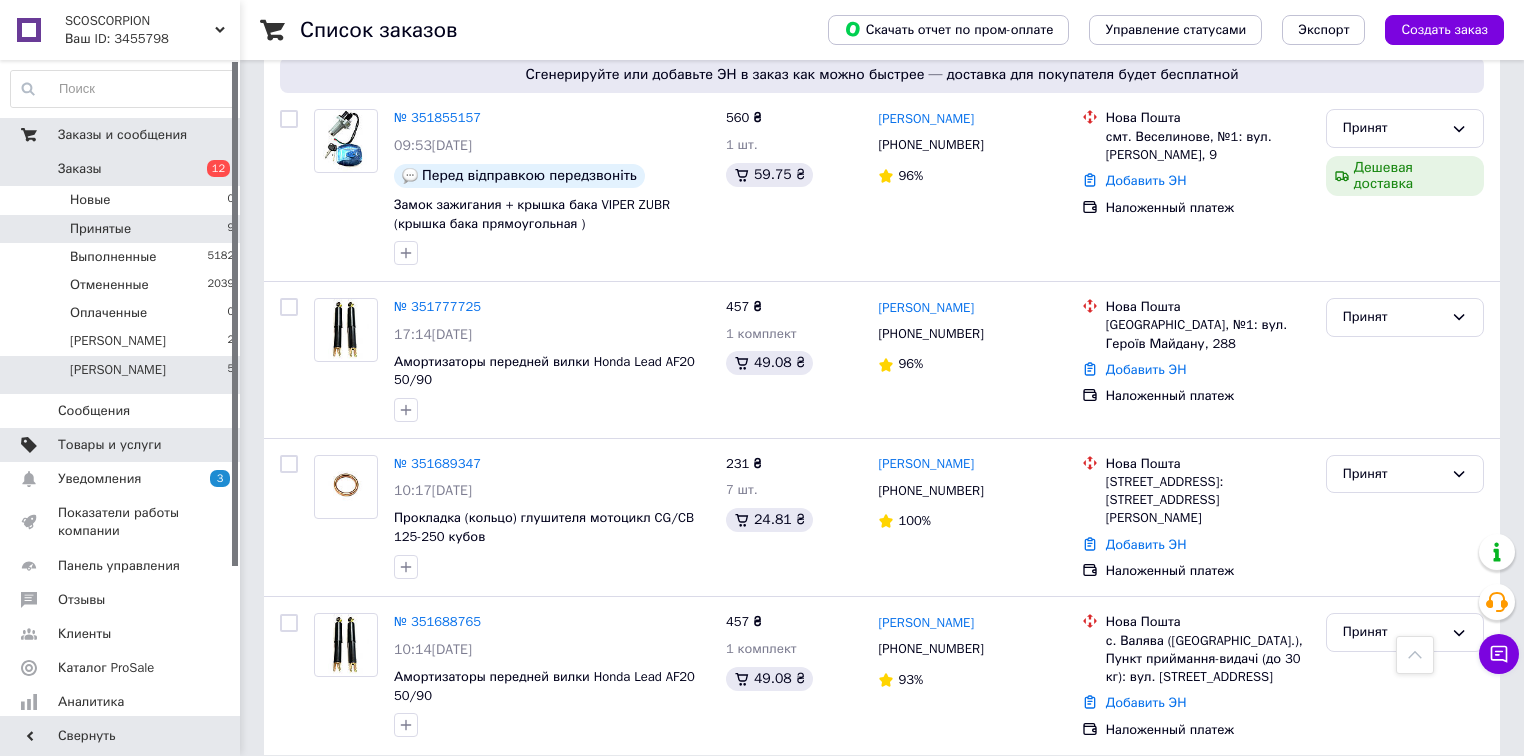 click on "[PERSON_NAME] 5" at bounding box center [123, 375] 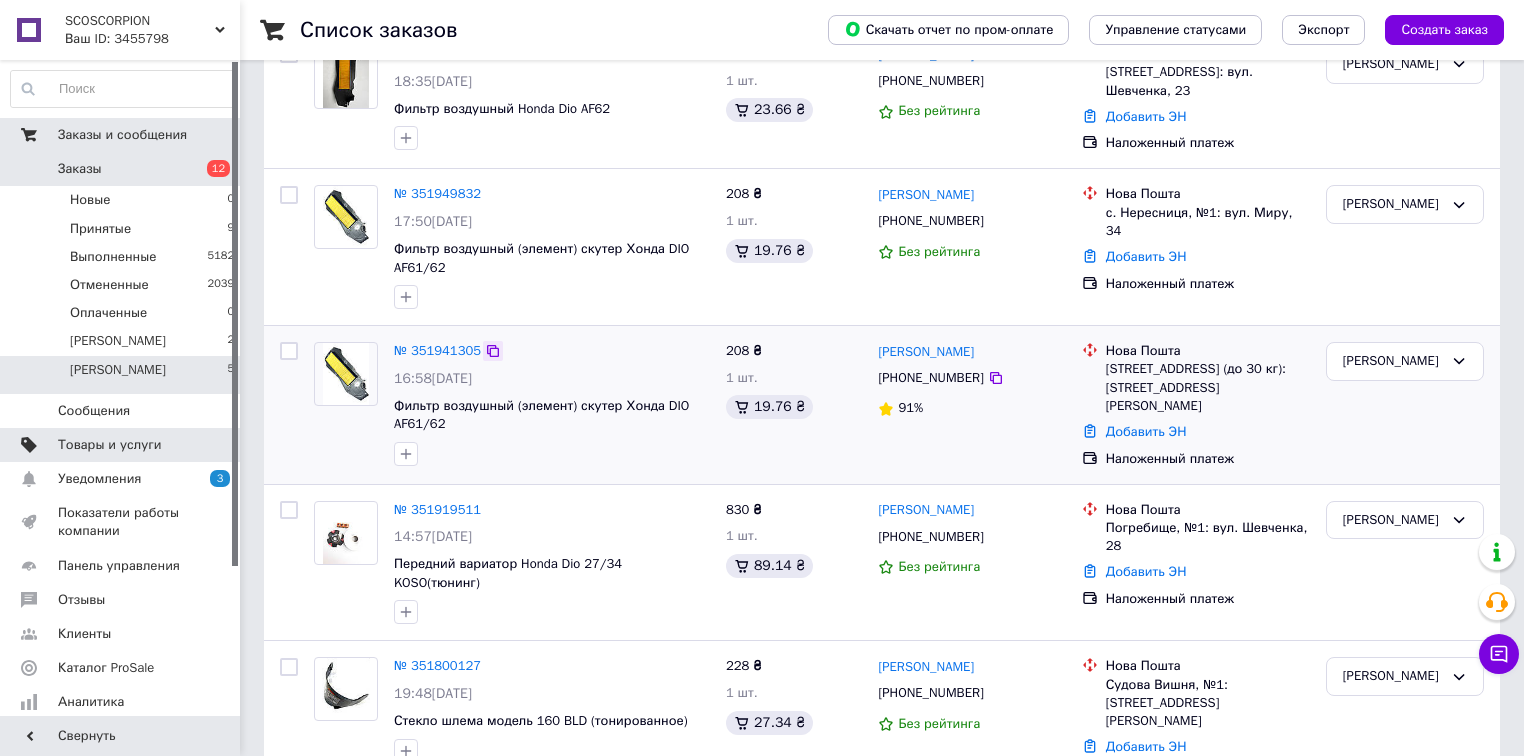scroll, scrollTop: 286, scrollLeft: 0, axis: vertical 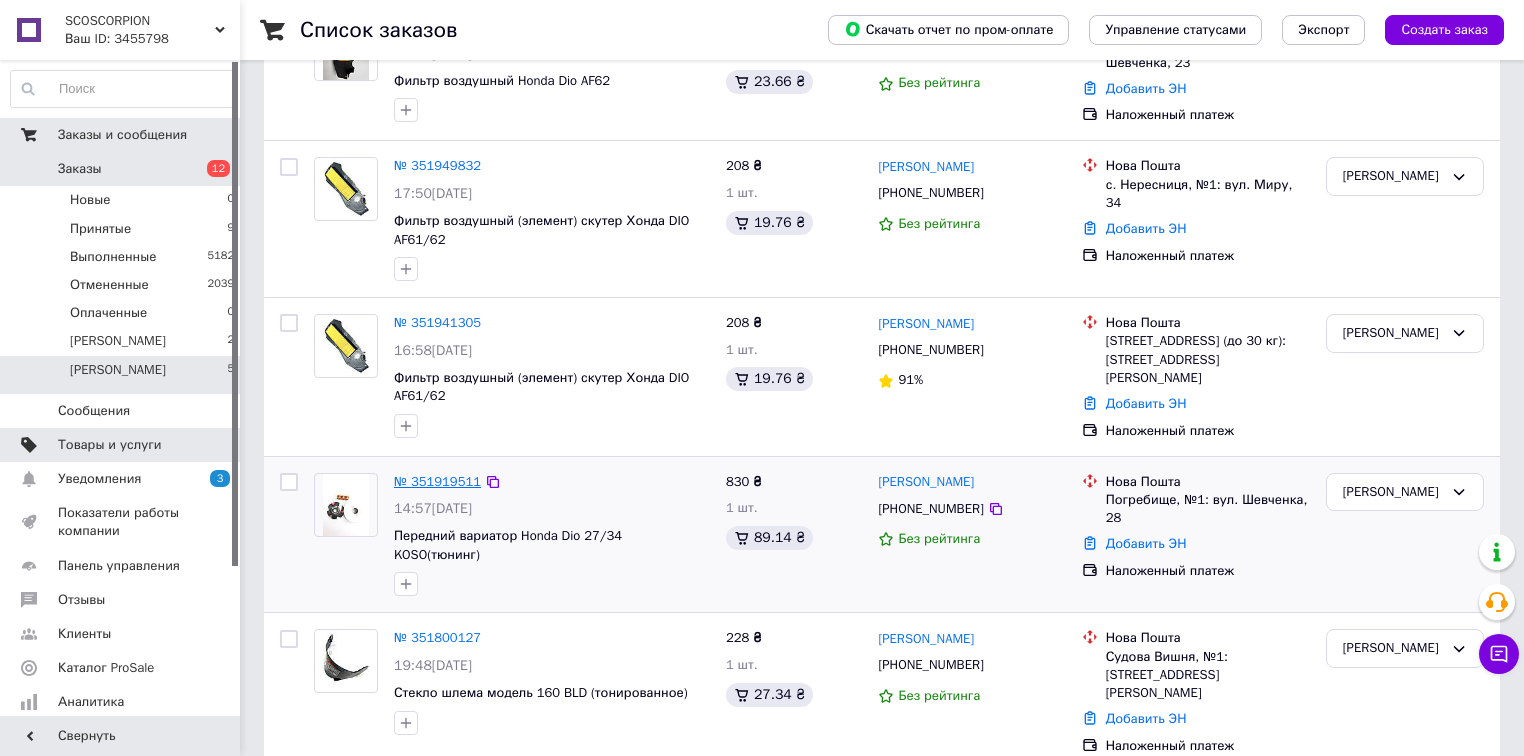 click on "№ 351919511" at bounding box center (437, 481) 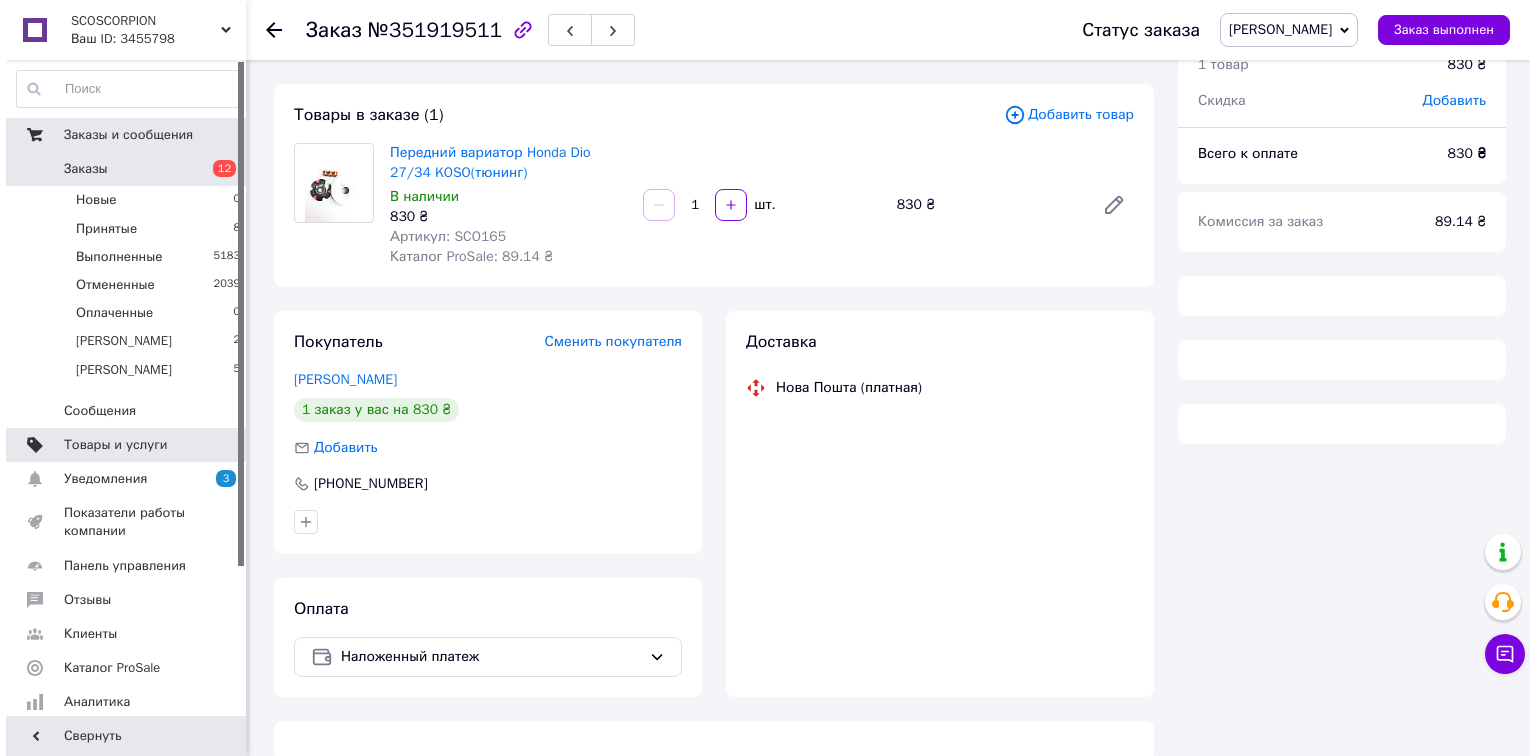 scroll, scrollTop: 37, scrollLeft: 0, axis: vertical 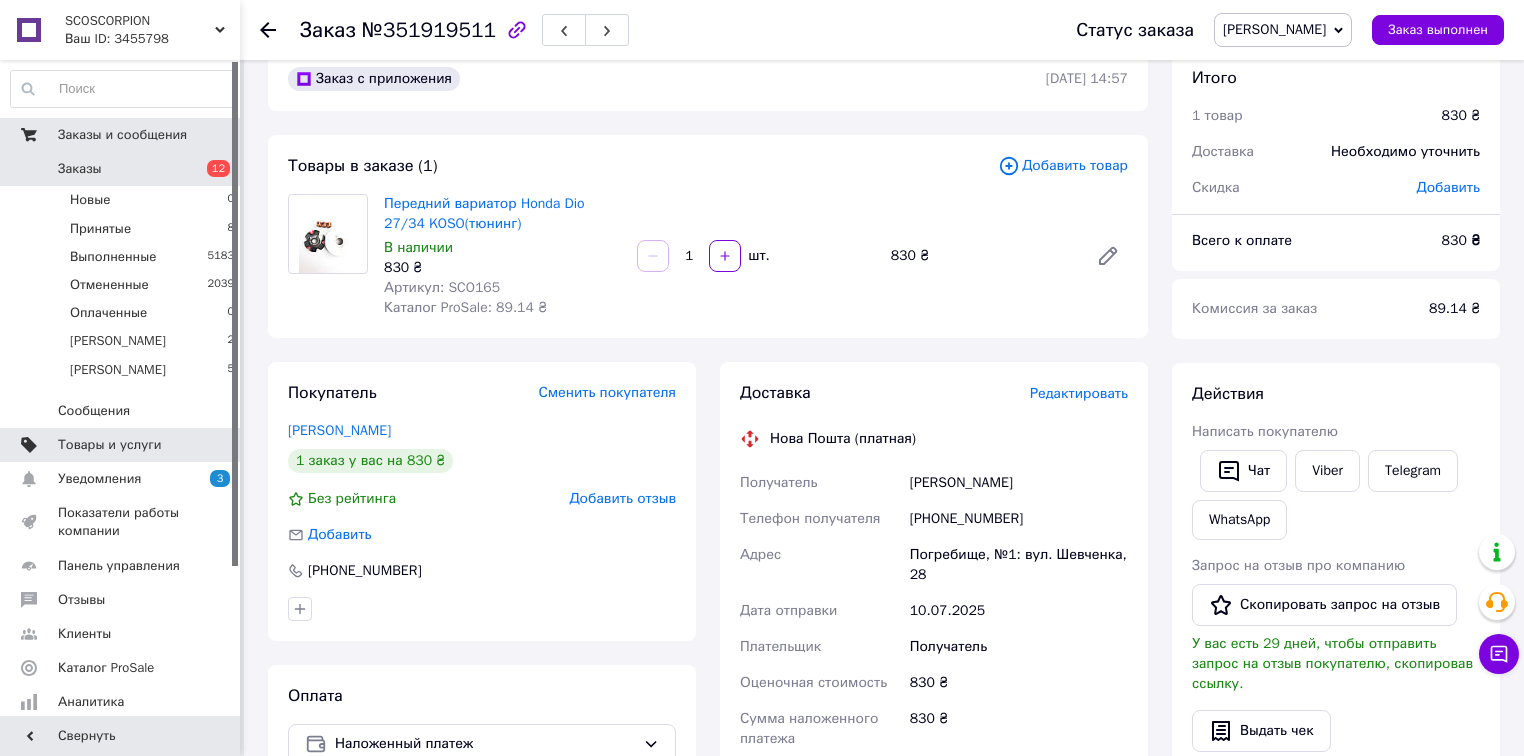 click on "Редактировать" at bounding box center (1079, 393) 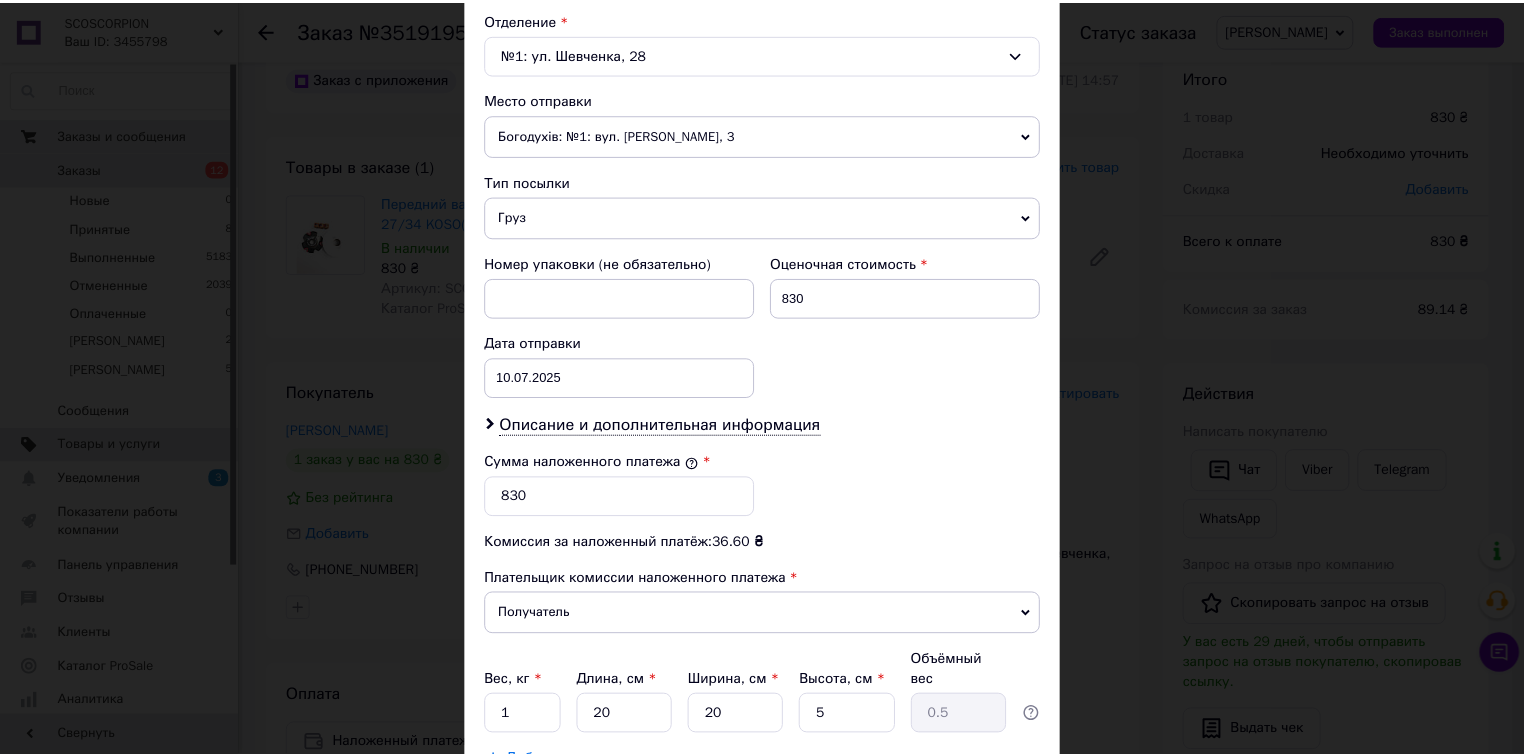 scroll, scrollTop: 764, scrollLeft: 0, axis: vertical 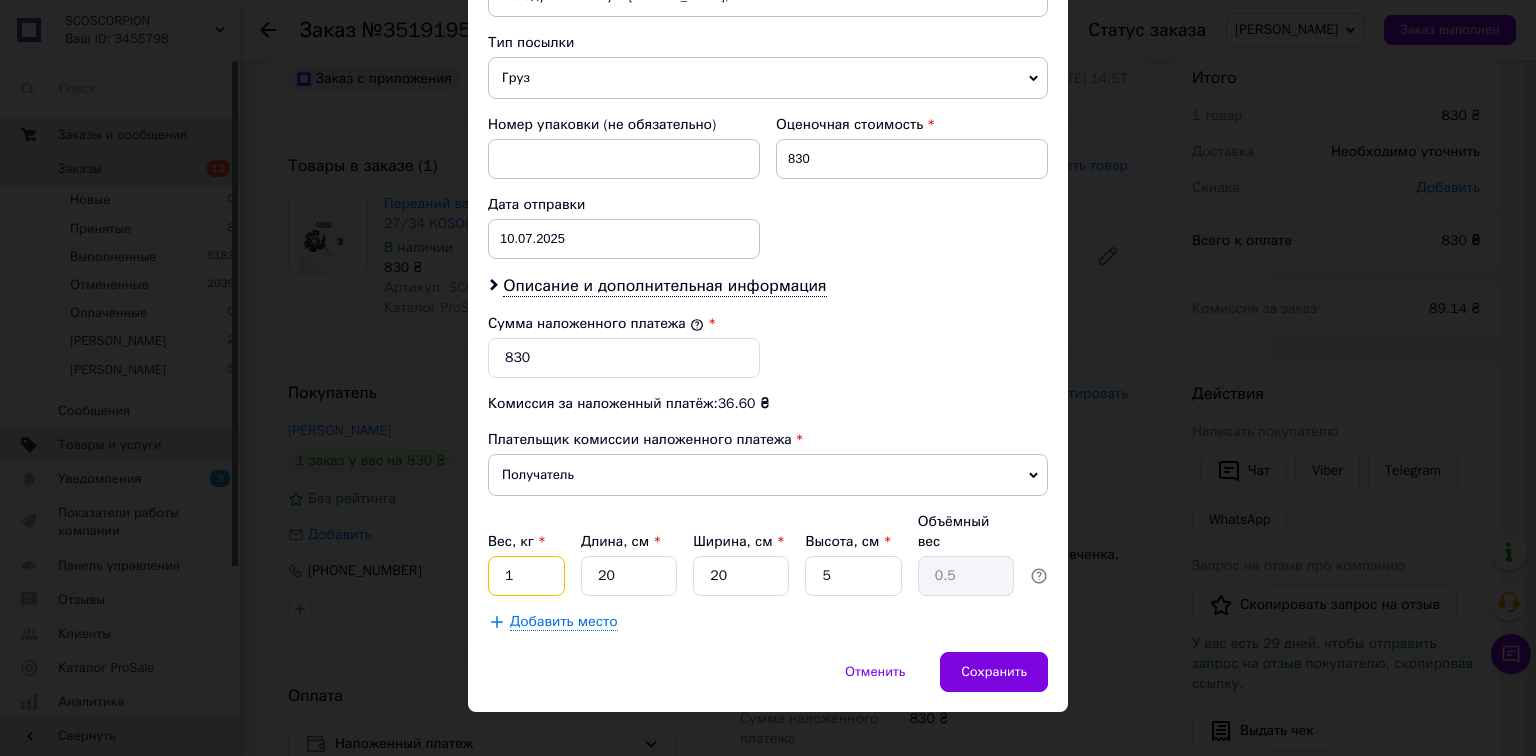 click on "1" at bounding box center [526, 576] 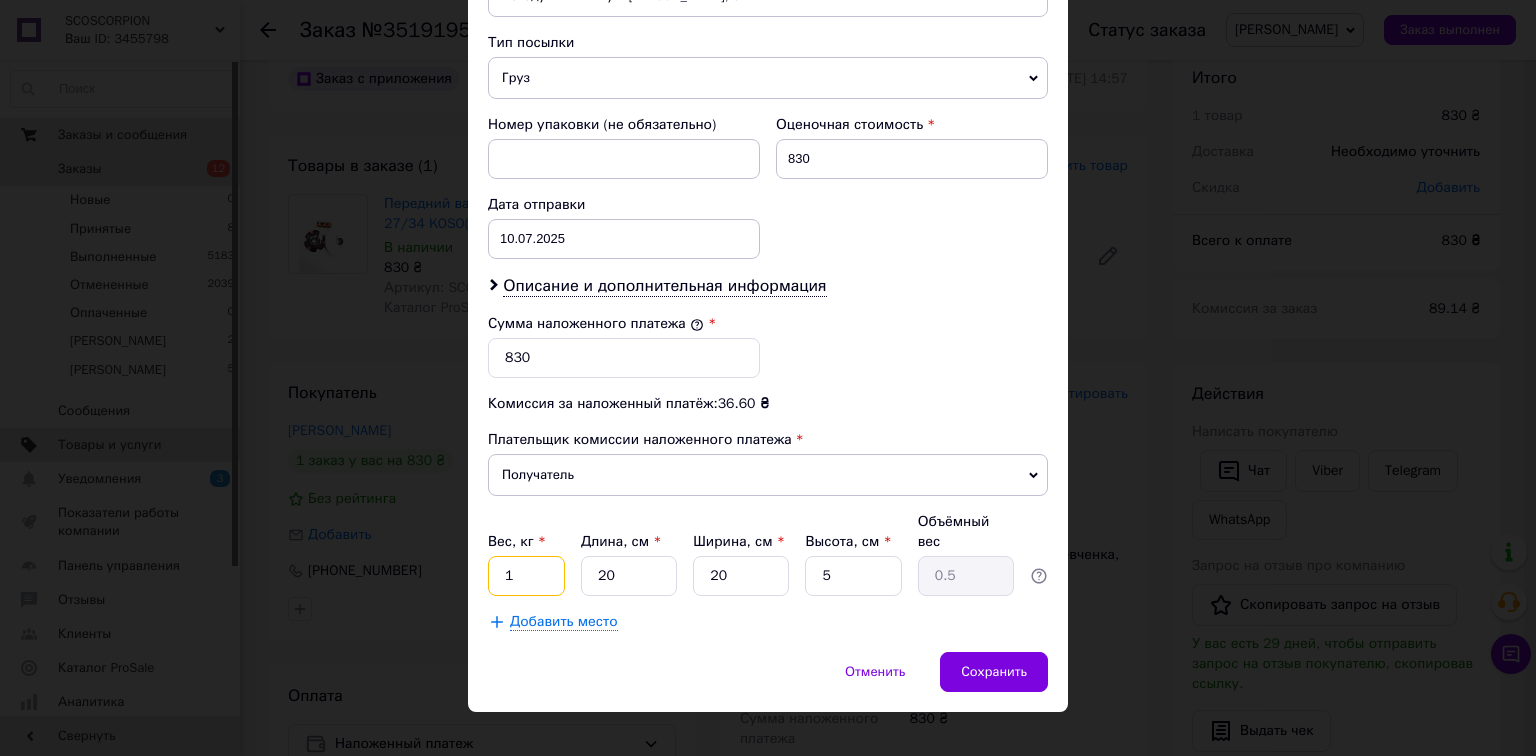 type on "1.5" 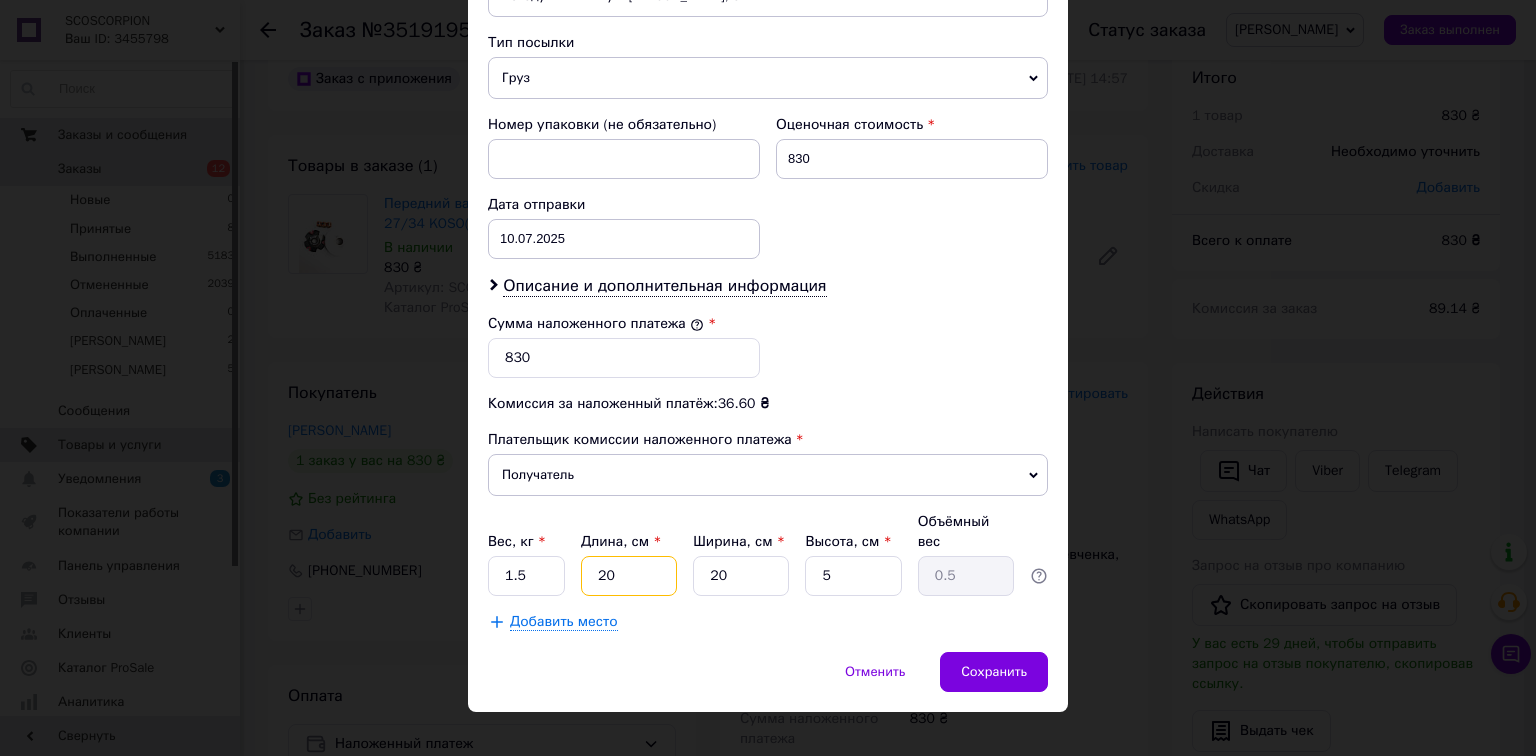 click on "20" at bounding box center (629, 576) 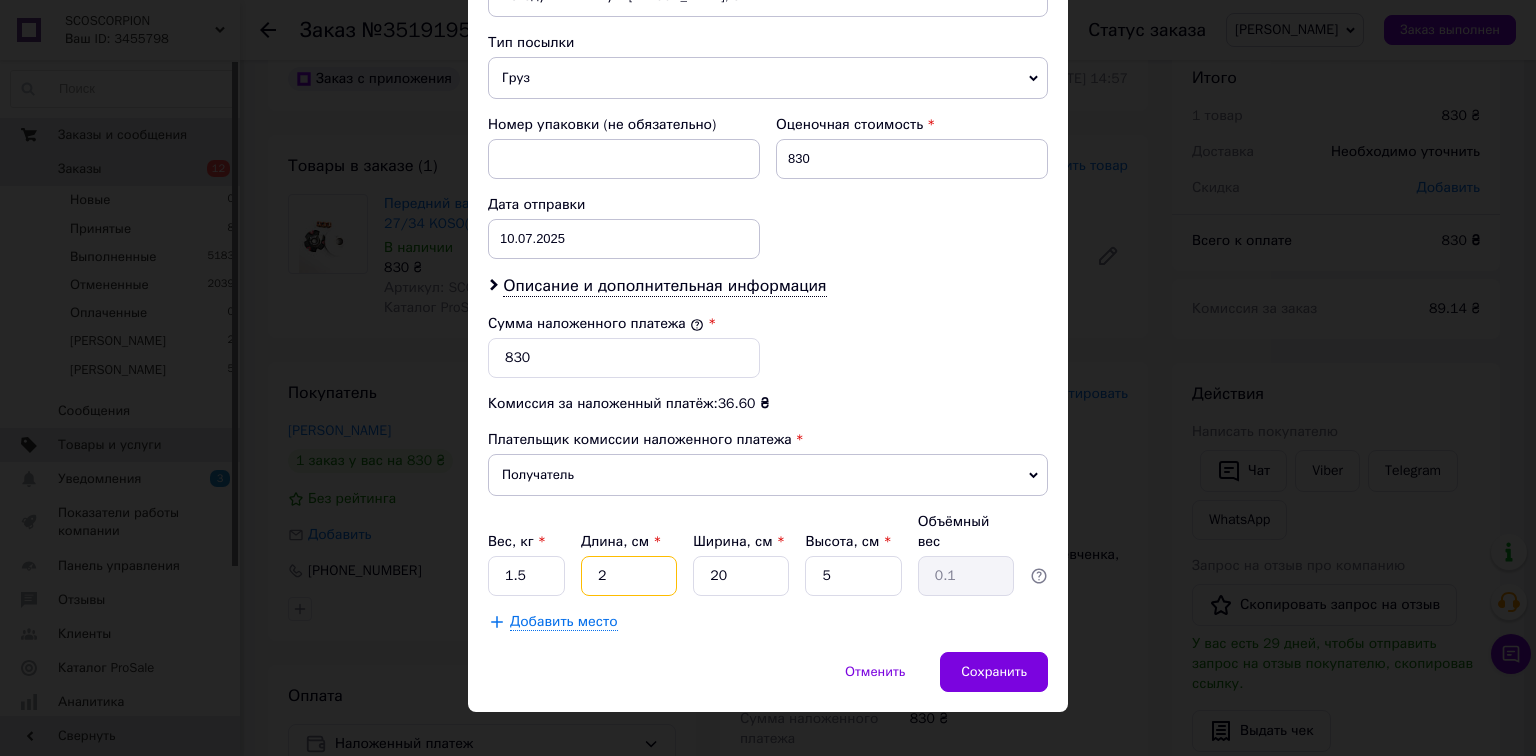 type on "25" 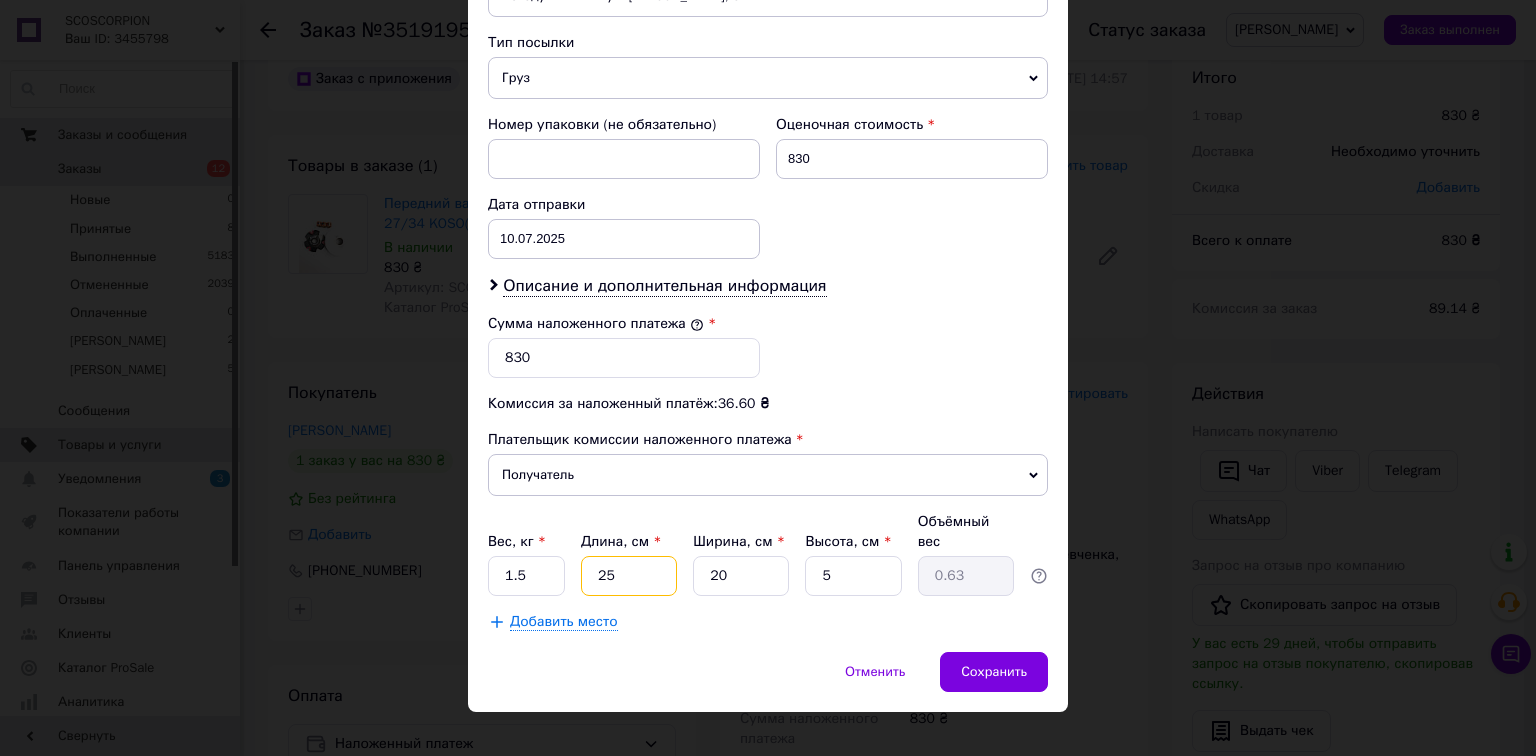 type on "25" 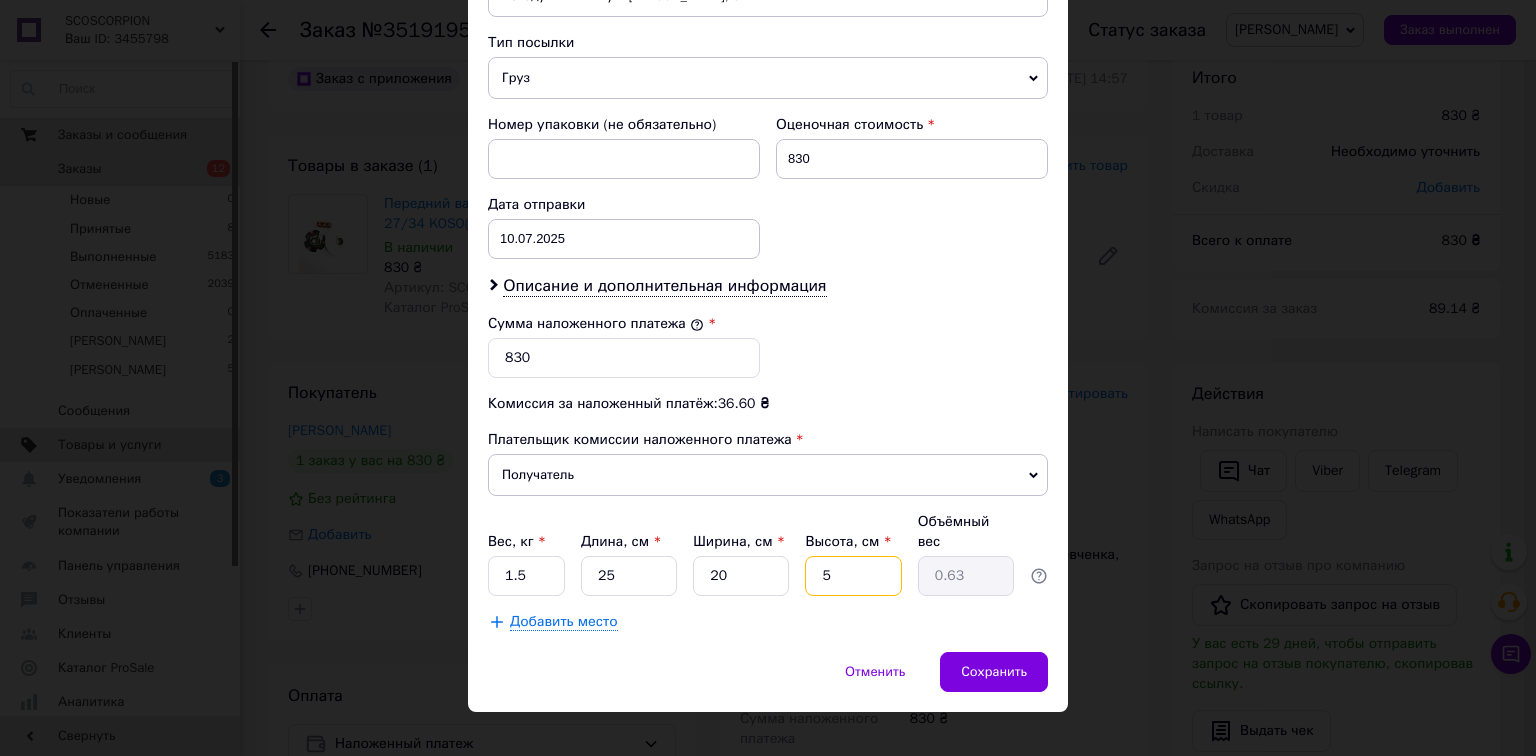 click on "5" at bounding box center [853, 576] 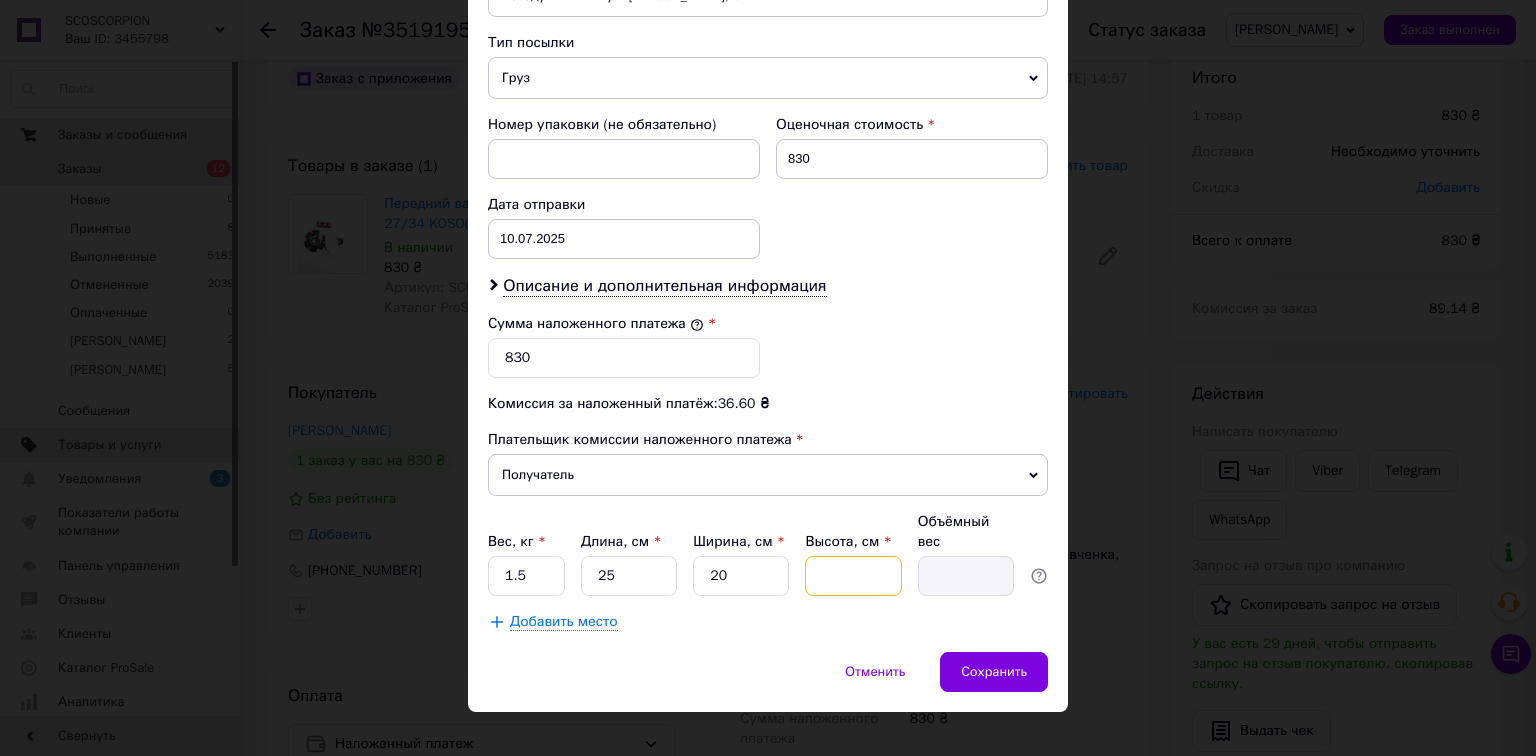 type on "7" 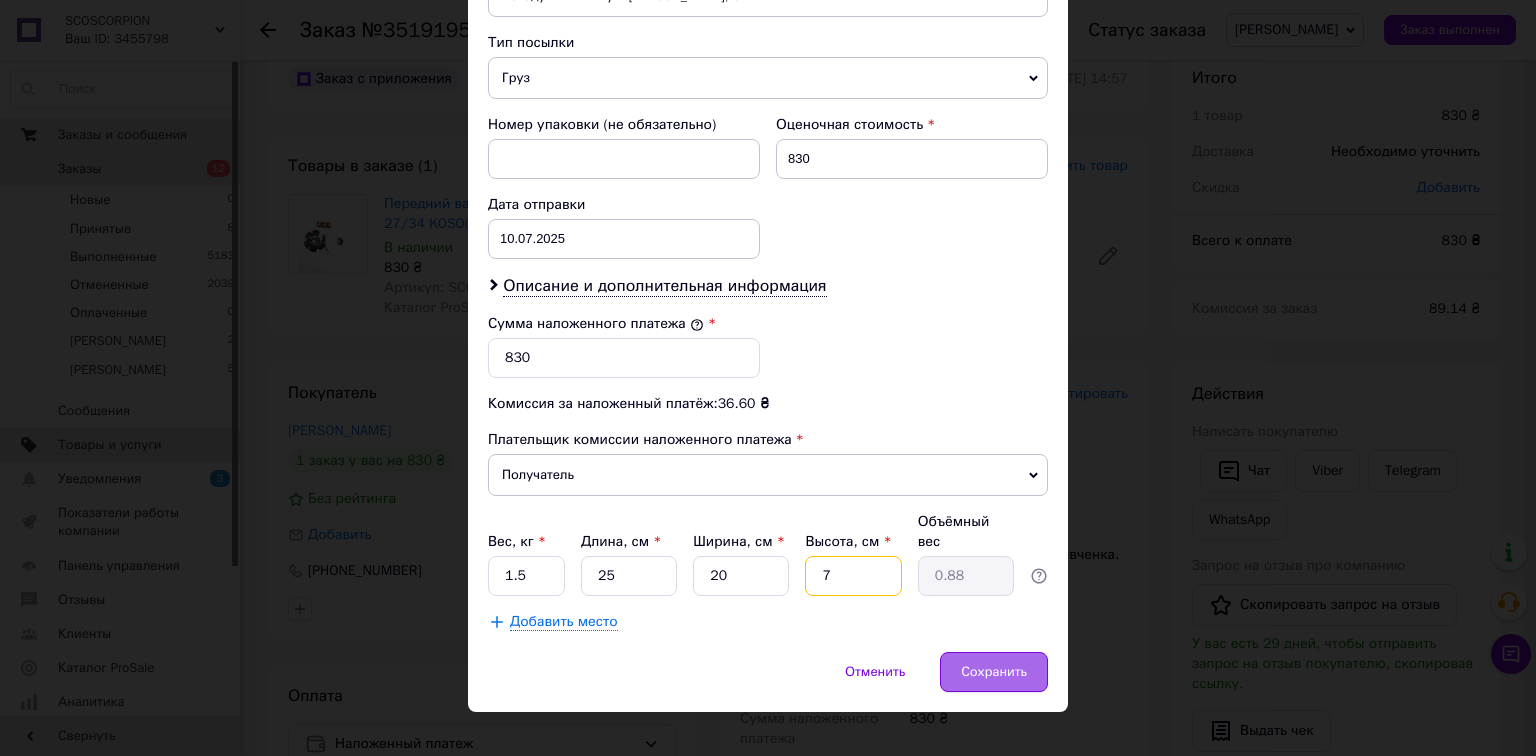 type on "7" 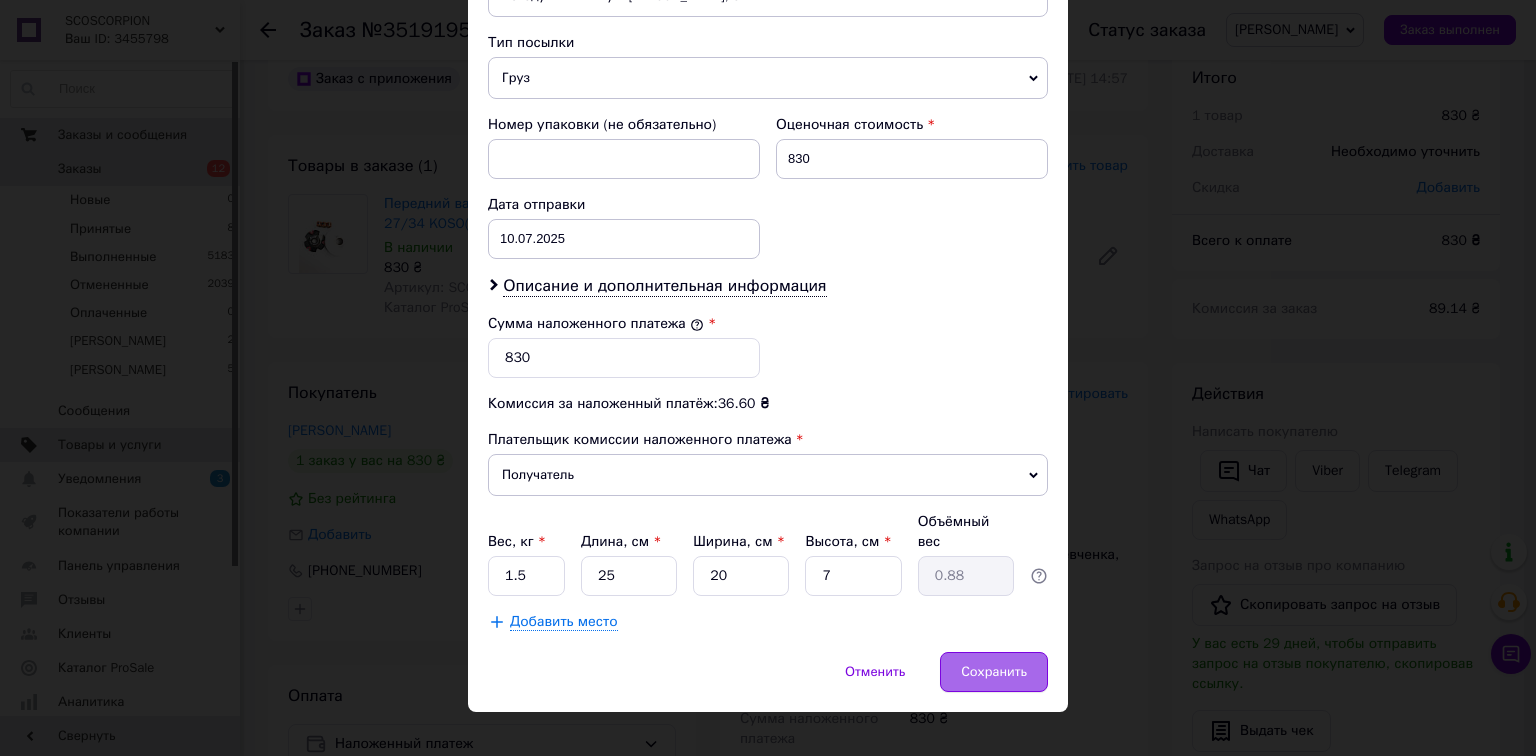click on "Сохранить" at bounding box center (994, 672) 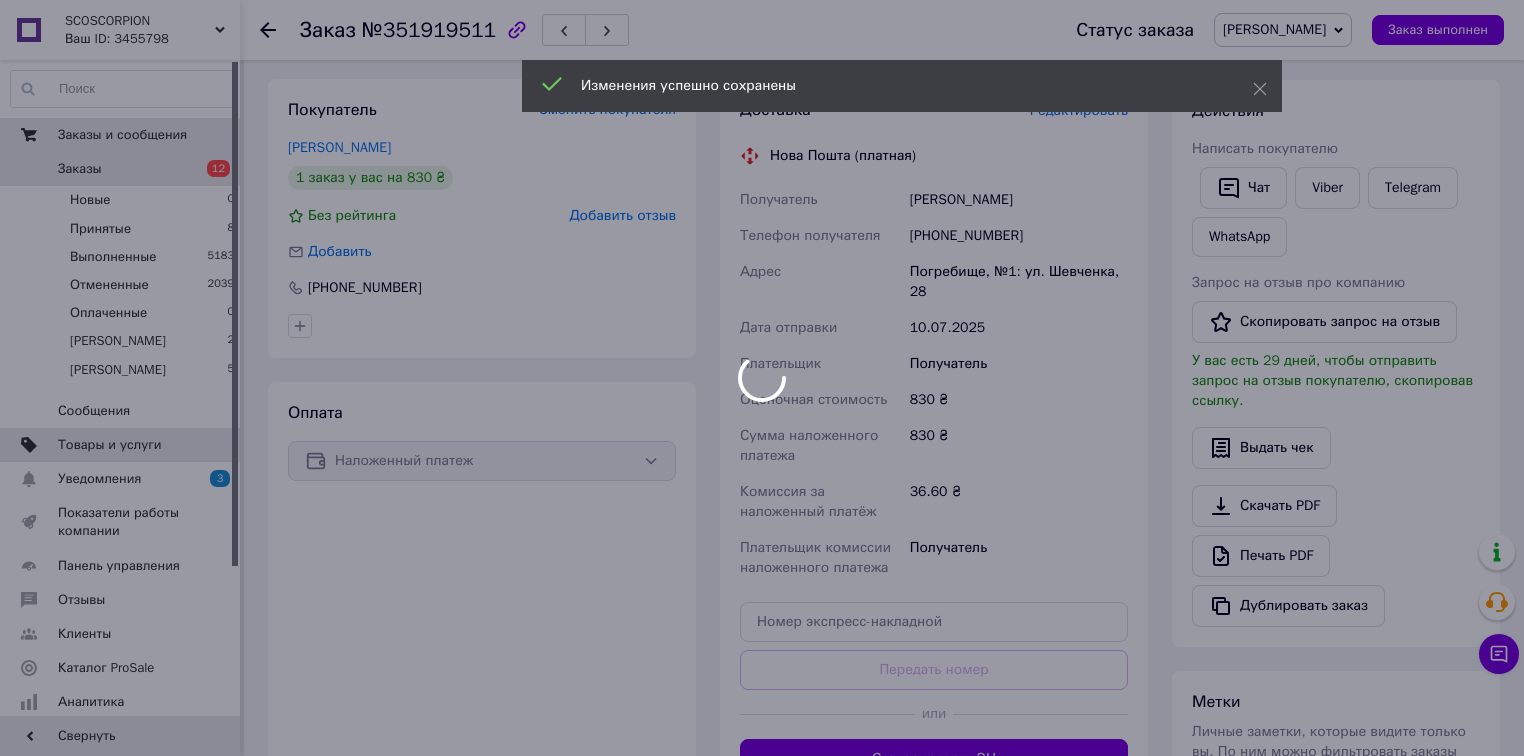 scroll, scrollTop: 517, scrollLeft: 0, axis: vertical 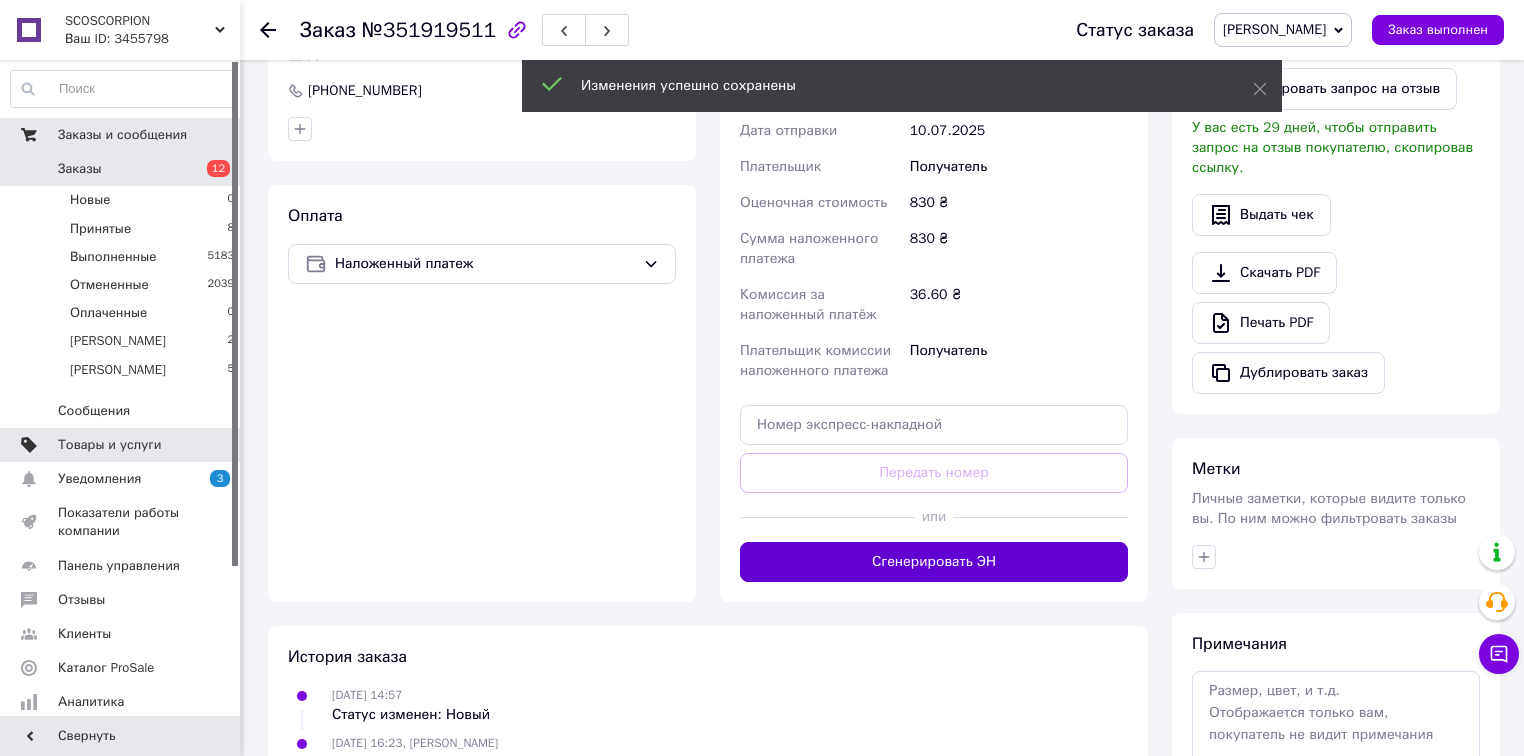 click on "Сгенерировать ЭН" at bounding box center [934, 562] 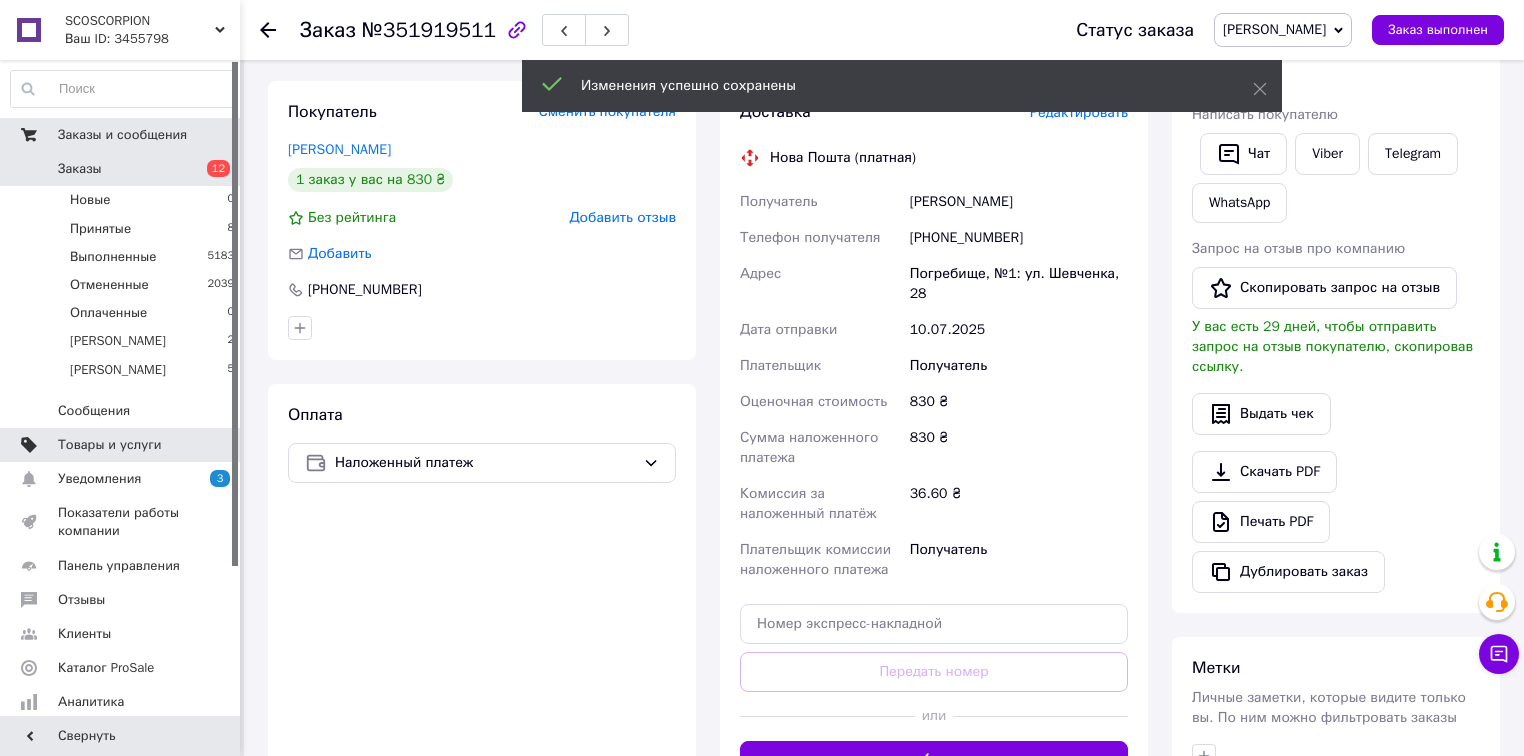 scroll, scrollTop: 197, scrollLeft: 0, axis: vertical 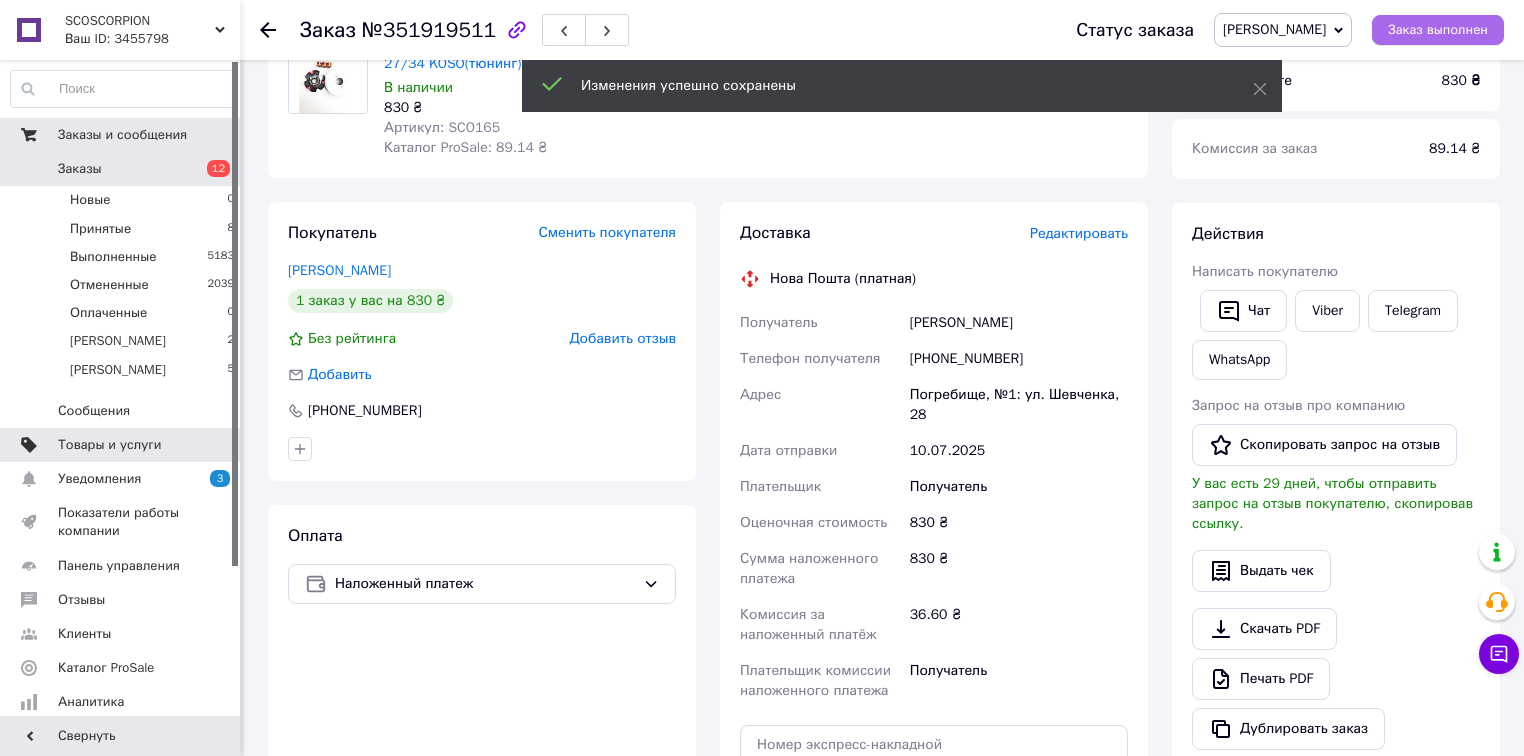 click on "Заказ выполнен" at bounding box center [1438, 30] 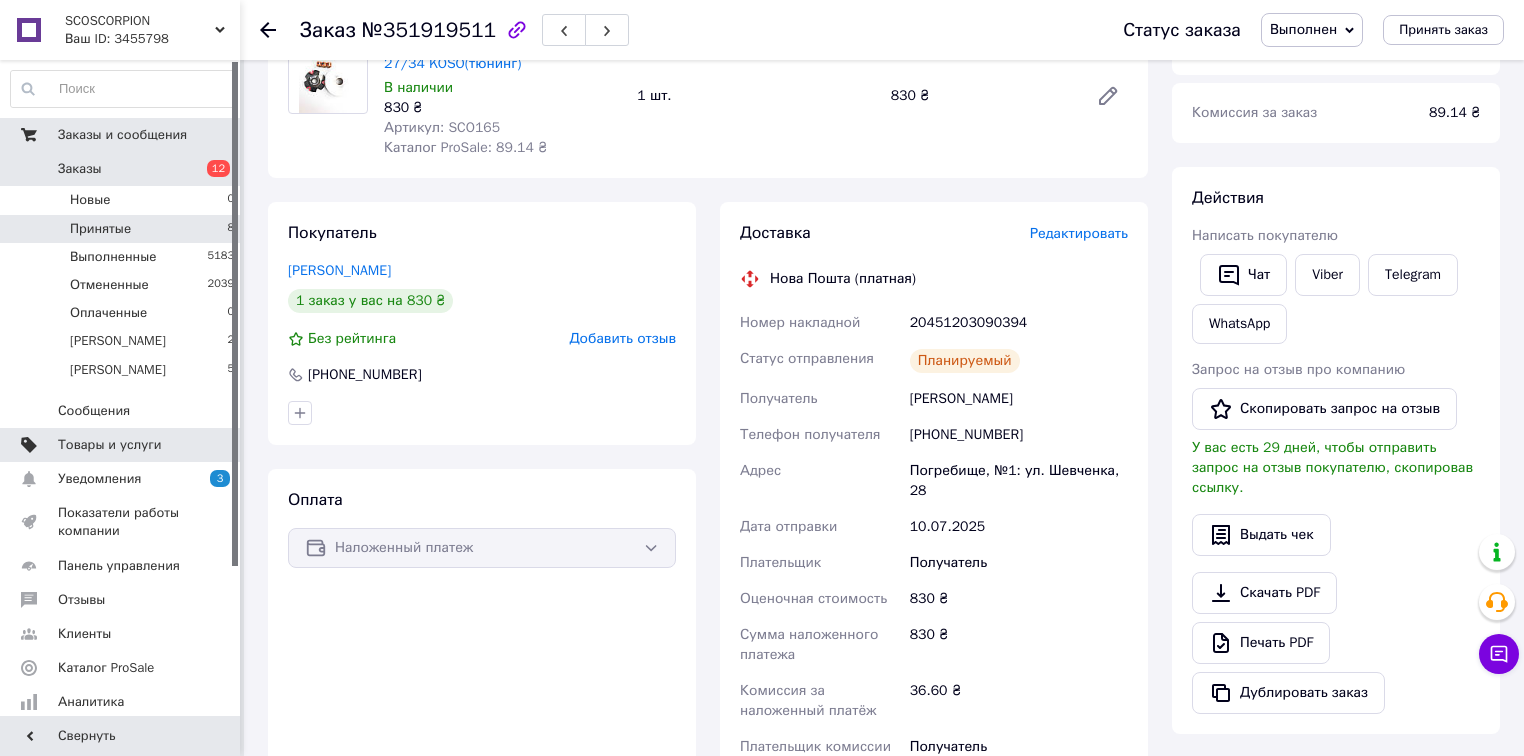 click on "Принятые 8" at bounding box center (123, 229) 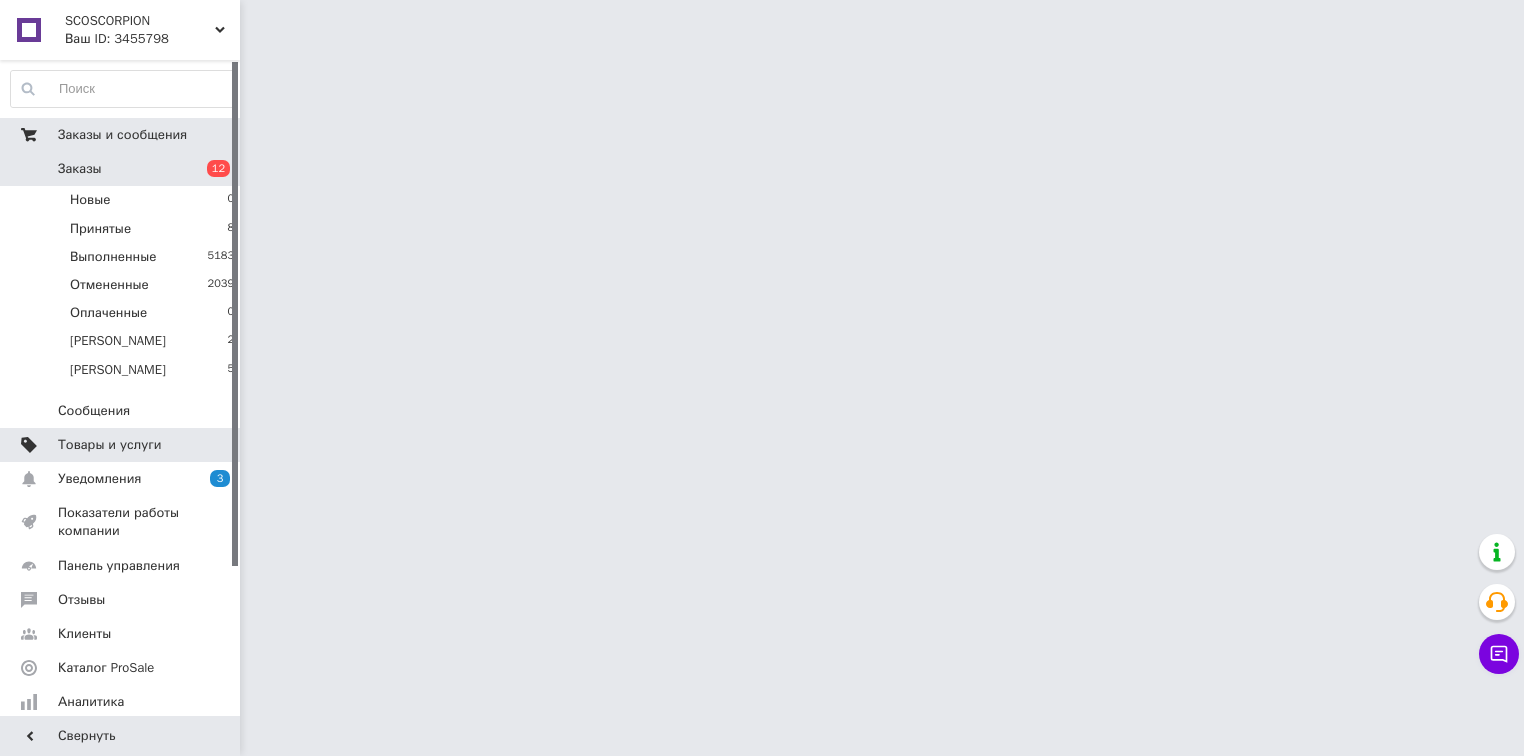 scroll, scrollTop: 0, scrollLeft: 0, axis: both 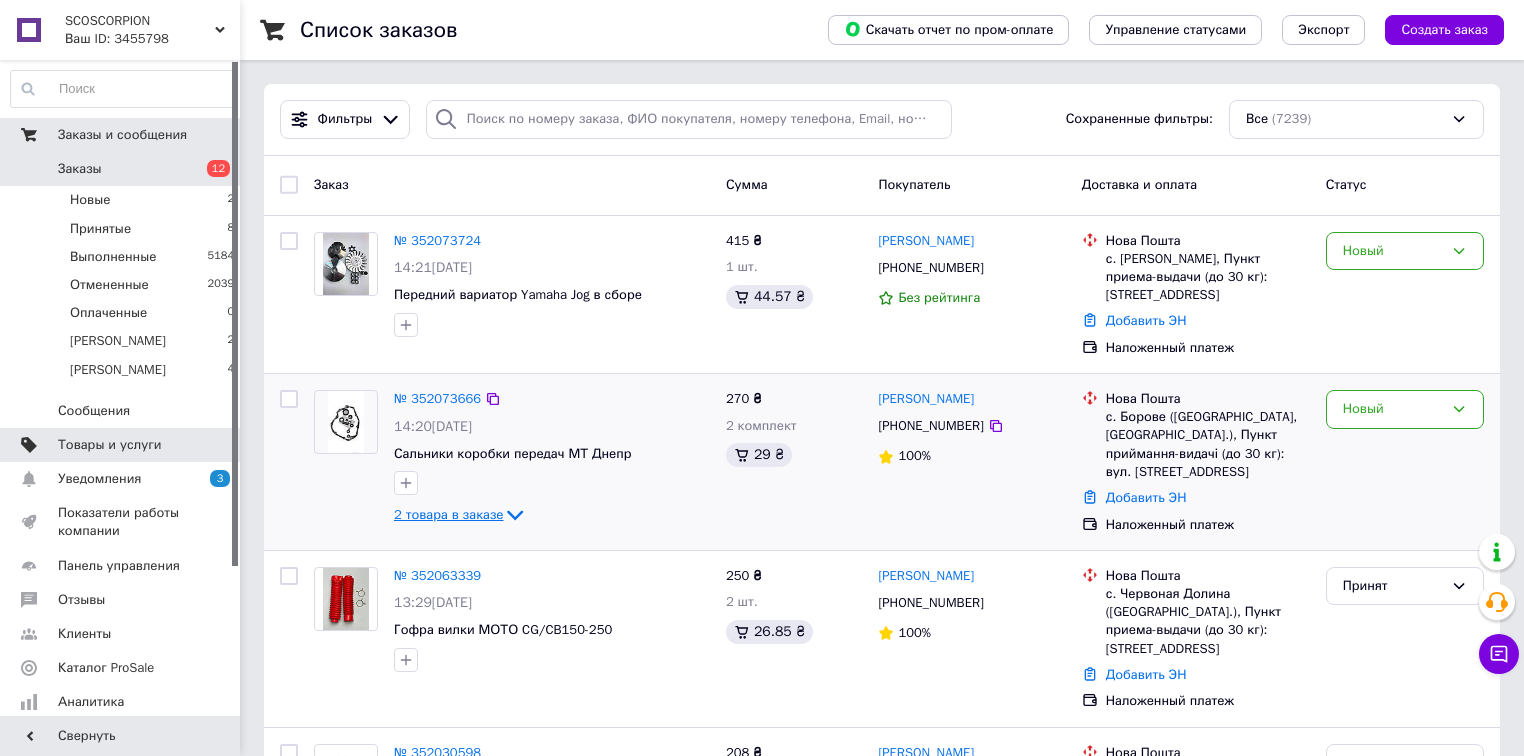 click on "2 товара в заказе" at bounding box center [448, 514] 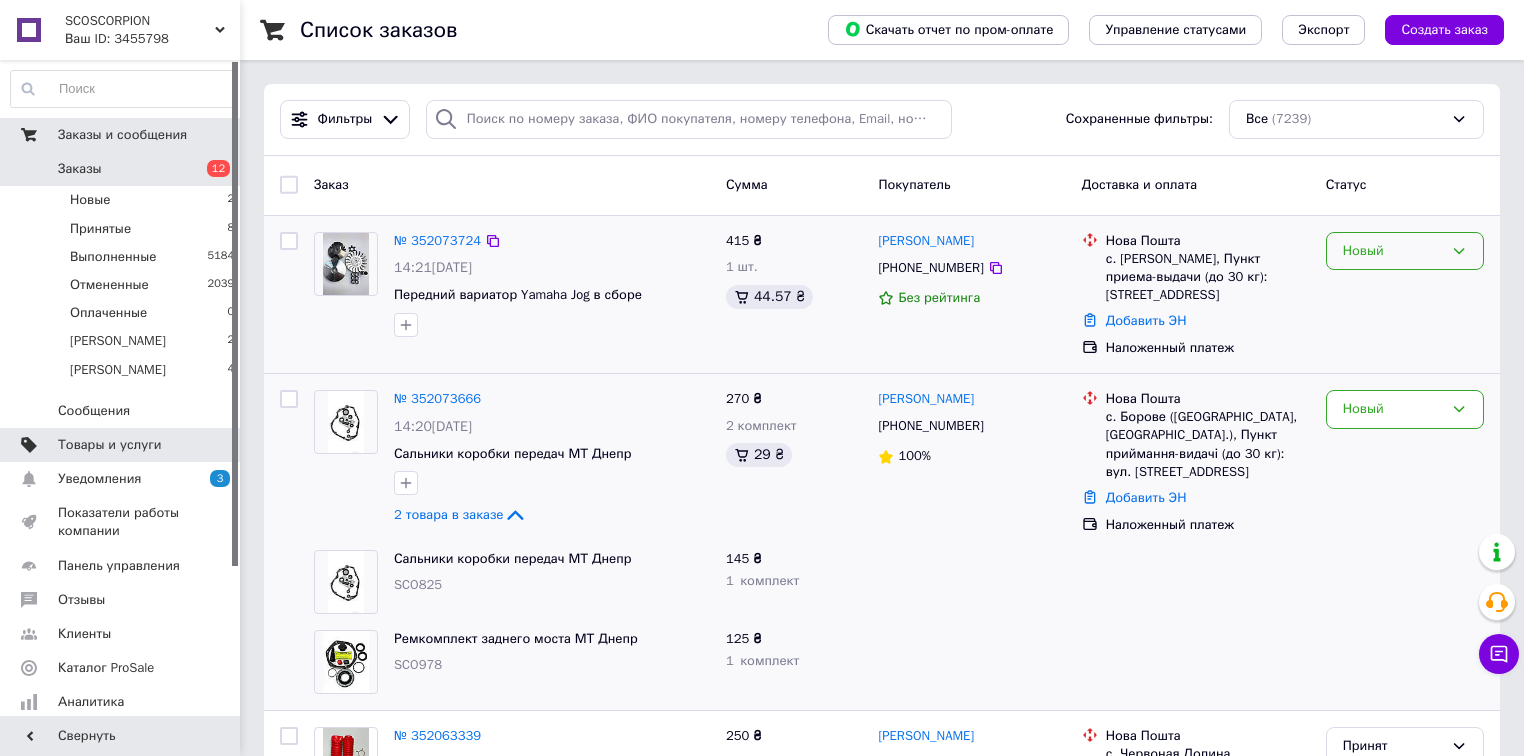 click on "Новый" at bounding box center (1405, 251) 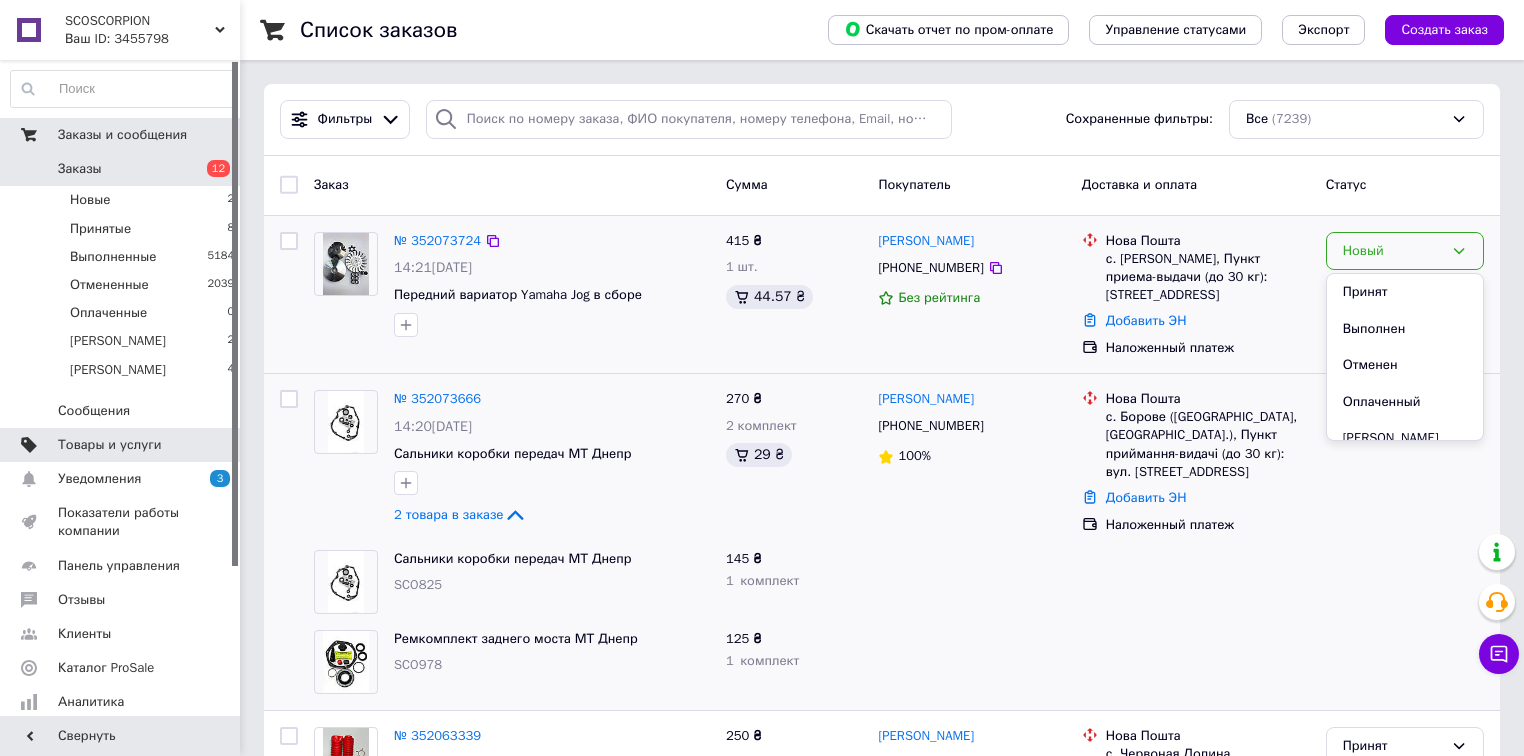 click on "Принят" at bounding box center (1405, 292) 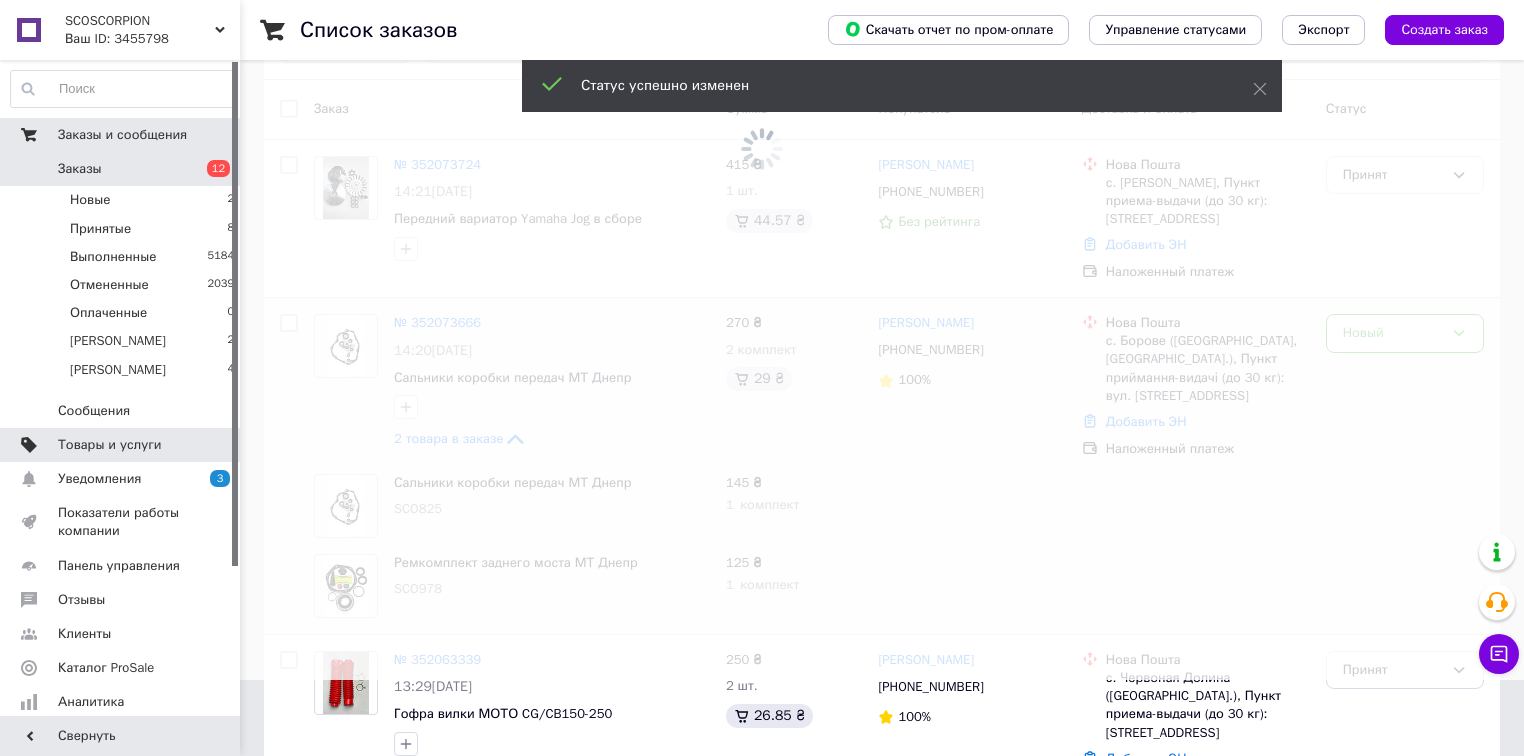 scroll, scrollTop: 0, scrollLeft: 0, axis: both 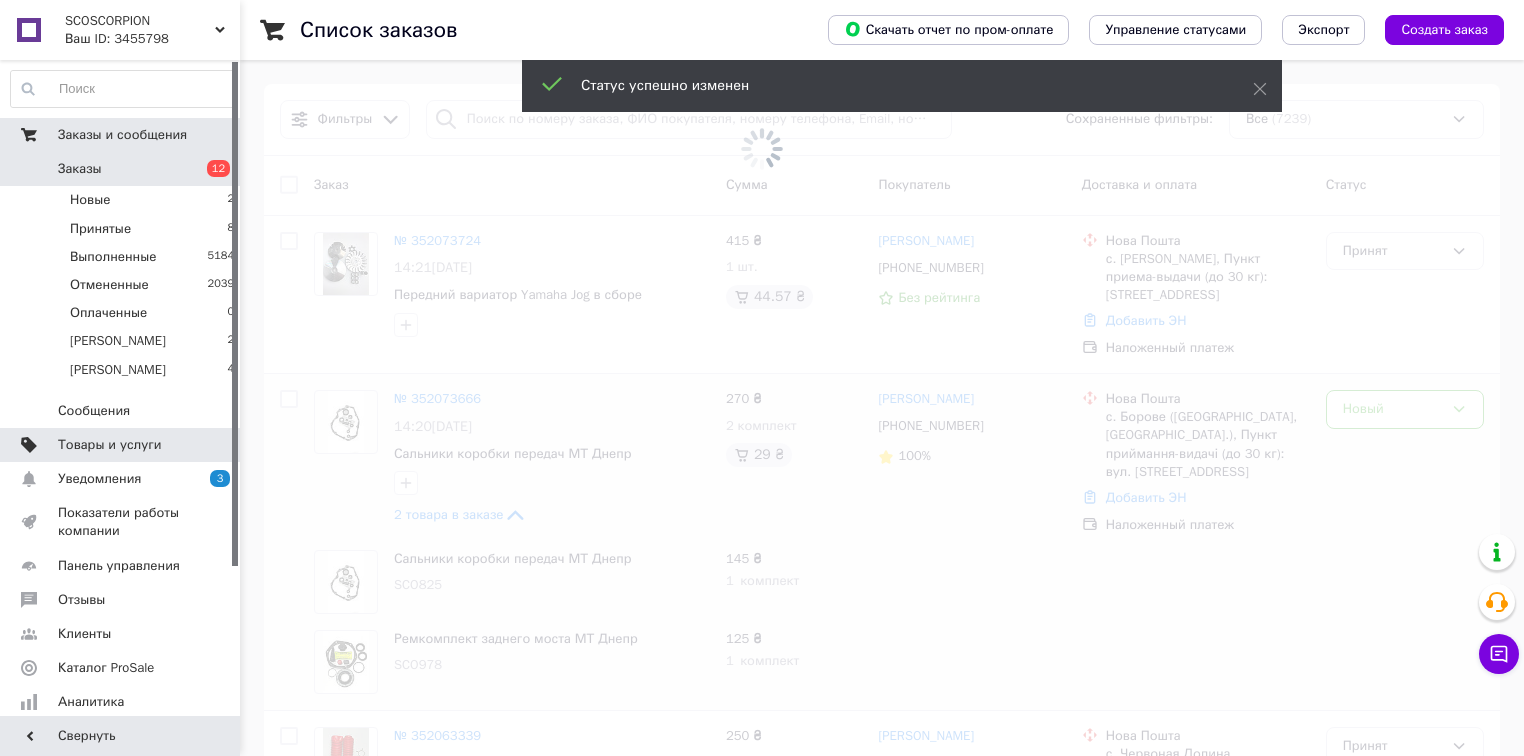 click at bounding box center (762, 378) 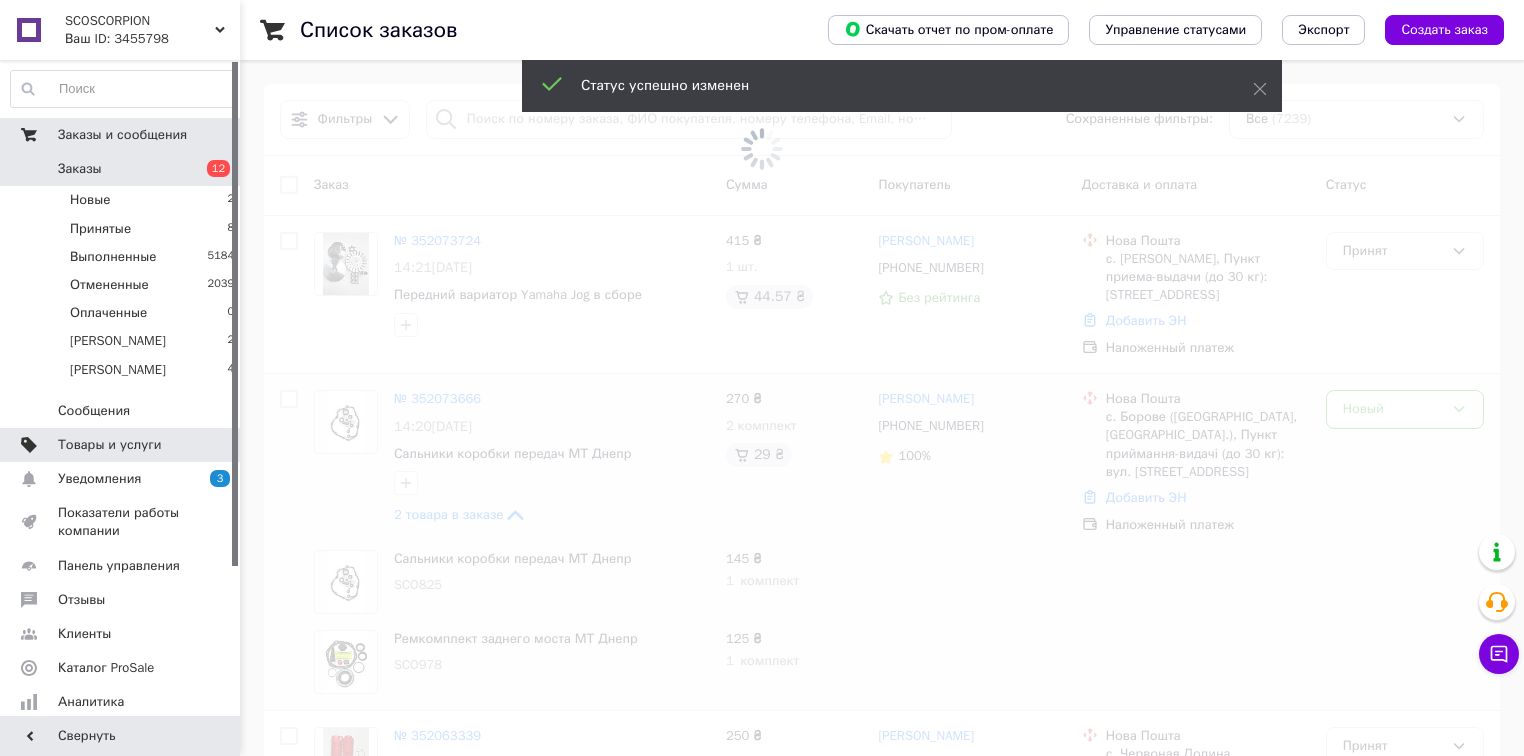 click at bounding box center [762, 378] 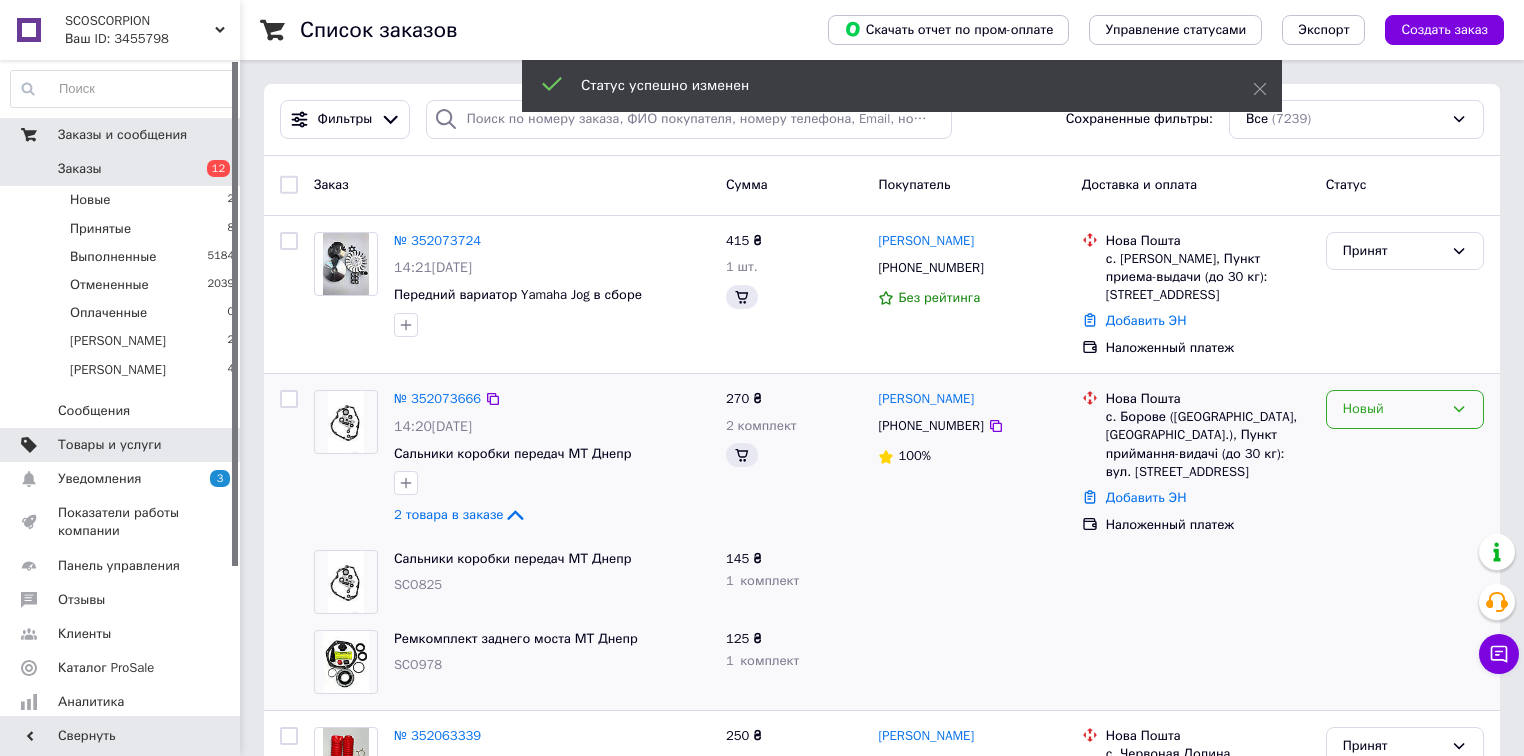 click on "Новый" at bounding box center (1393, 409) 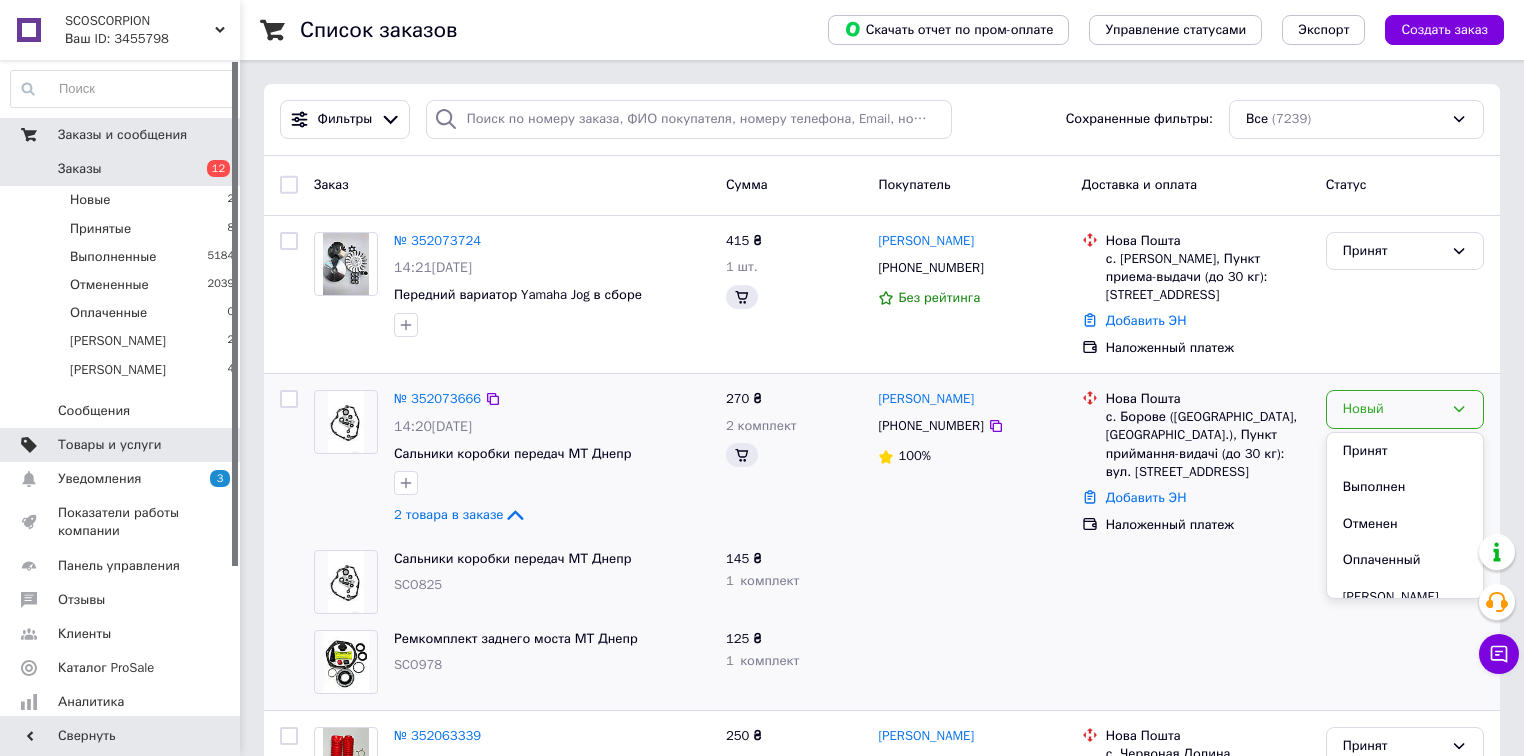 click on "Принят" at bounding box center [1405, 451] 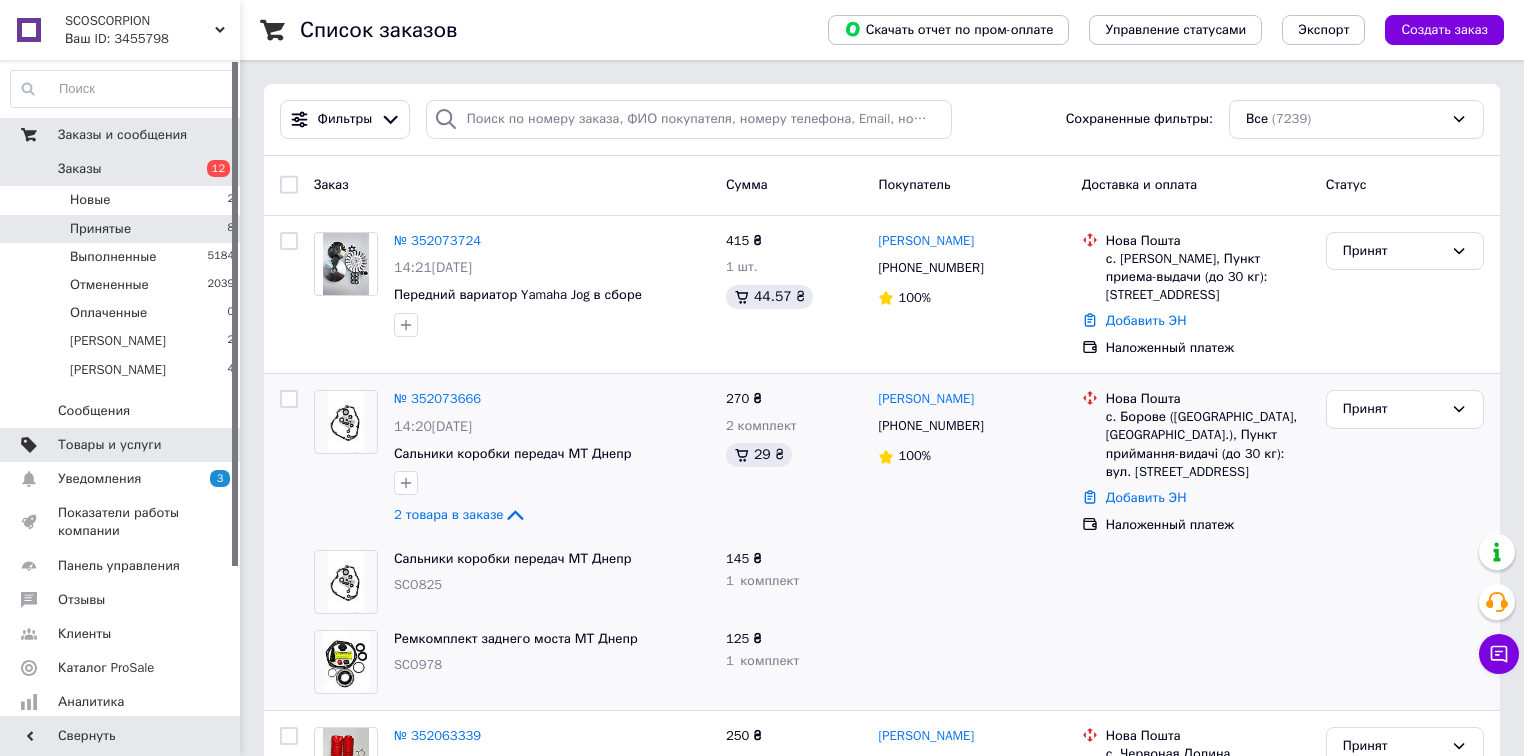 click on "8" at bounding box center (230, 229) 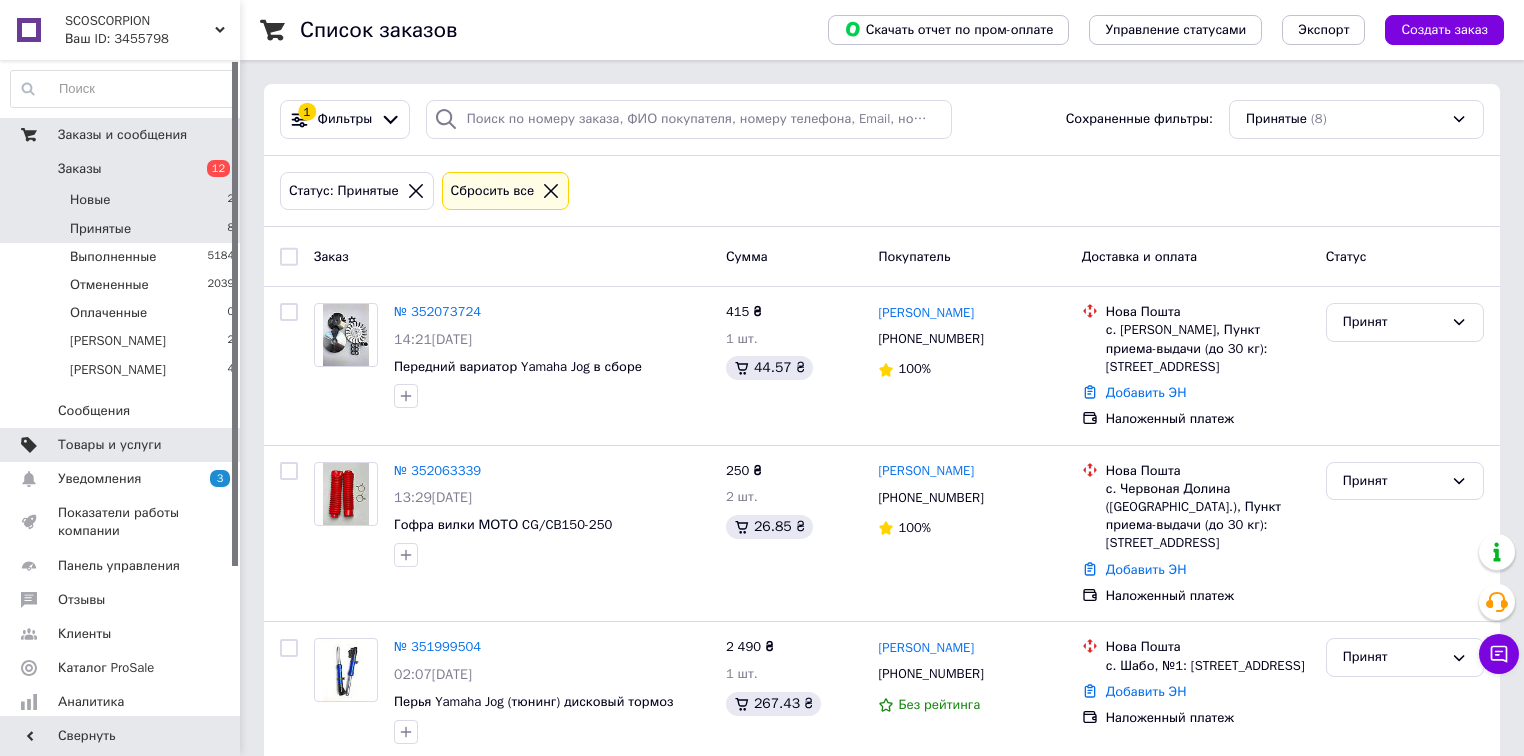 click on "Новые 2" at bounding box center (123, 200) 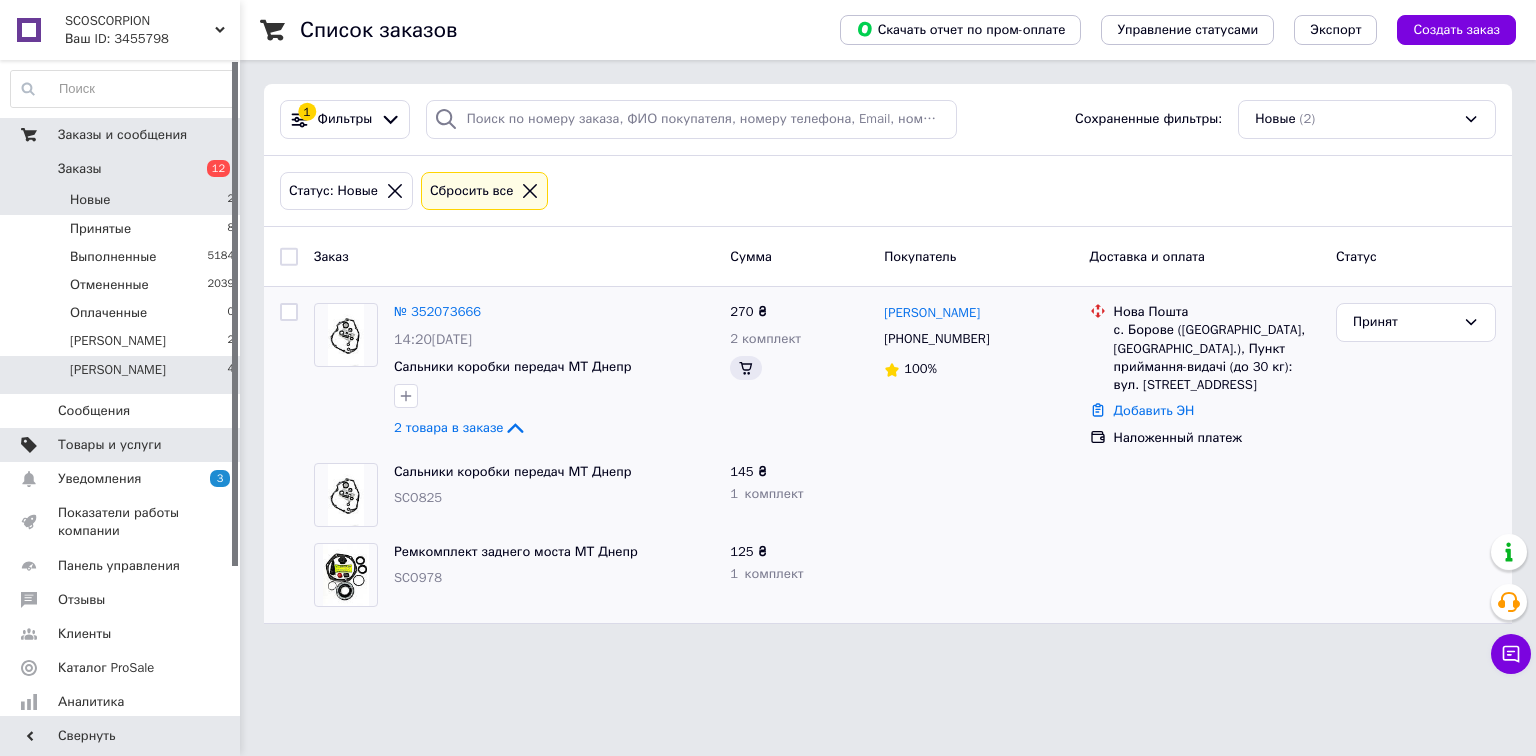 click on "[PERSON_NAME] 4" at bounding box center [123, 375] 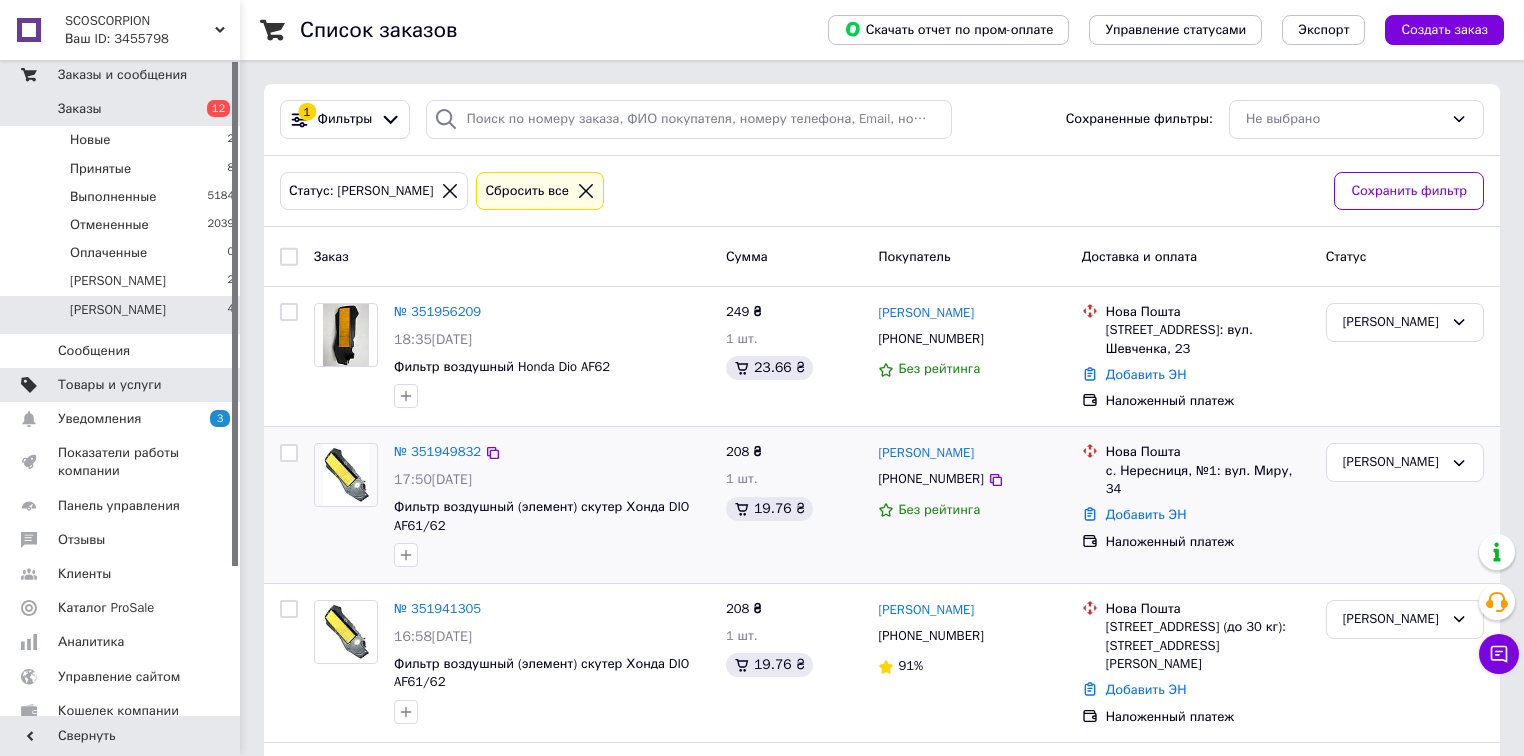 scroll, scrollTop: 192, scrollLeft: 0, axis: vertical 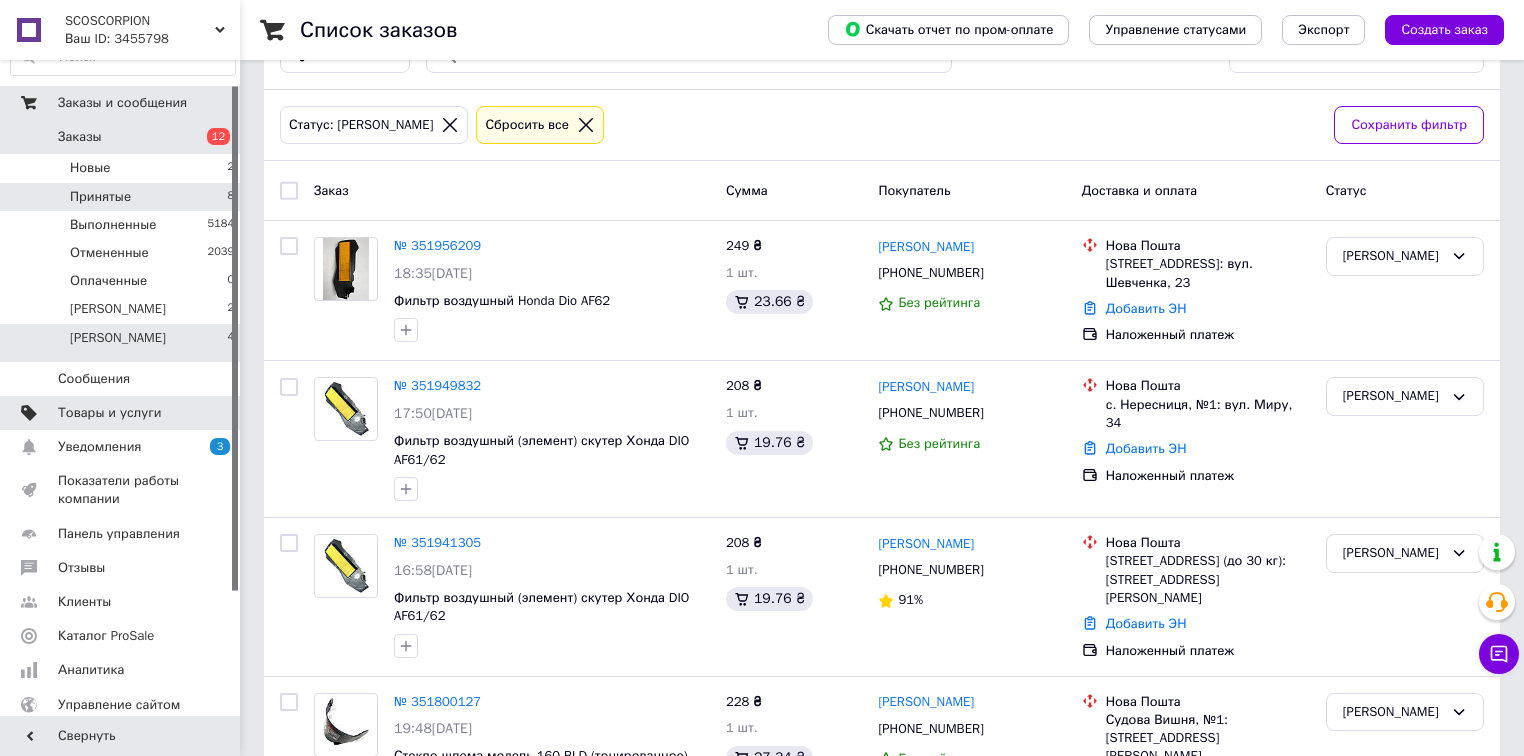 click on "Принятые 8" at bounding box center (123, 197) 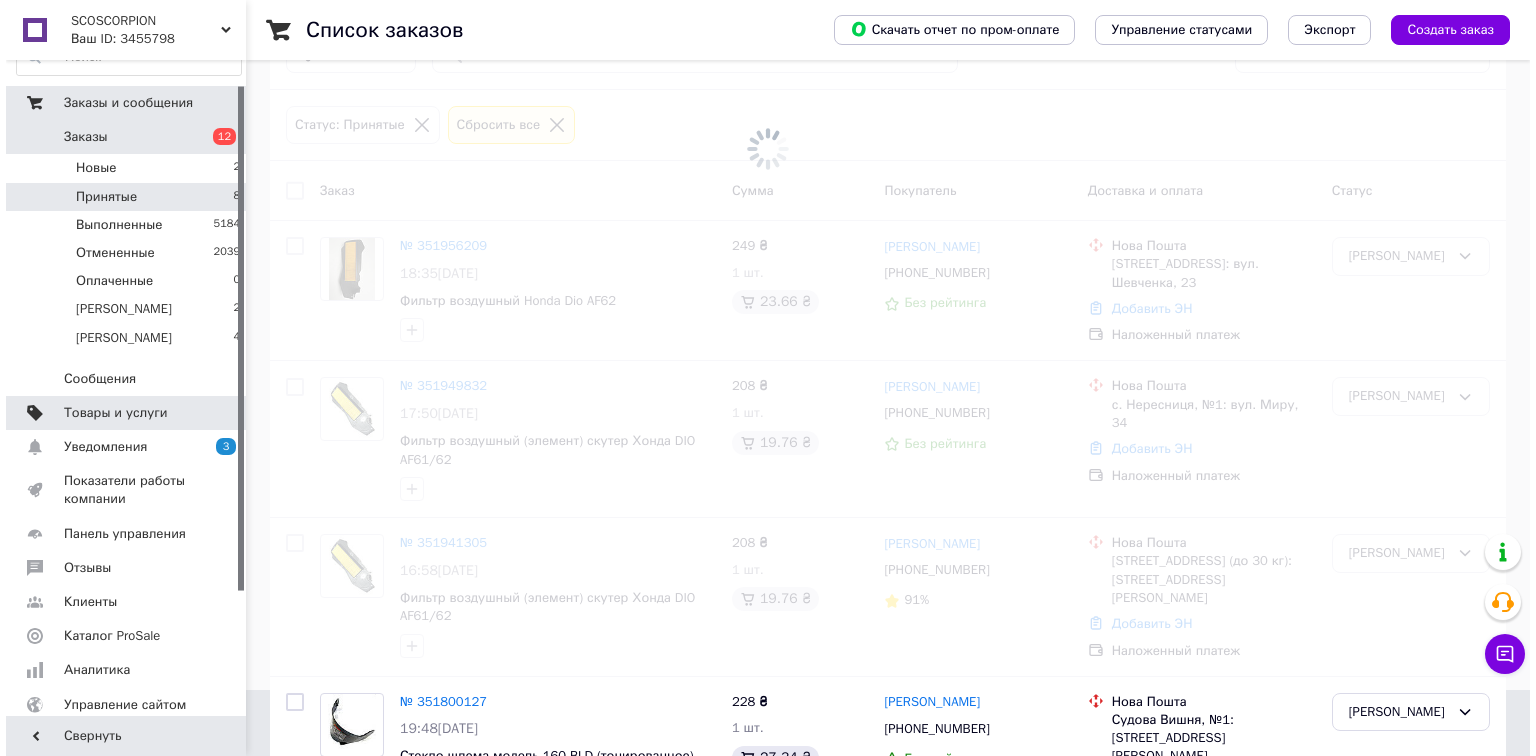 scroll, scrollTop: 0, scrollLeft: 0, axis: both 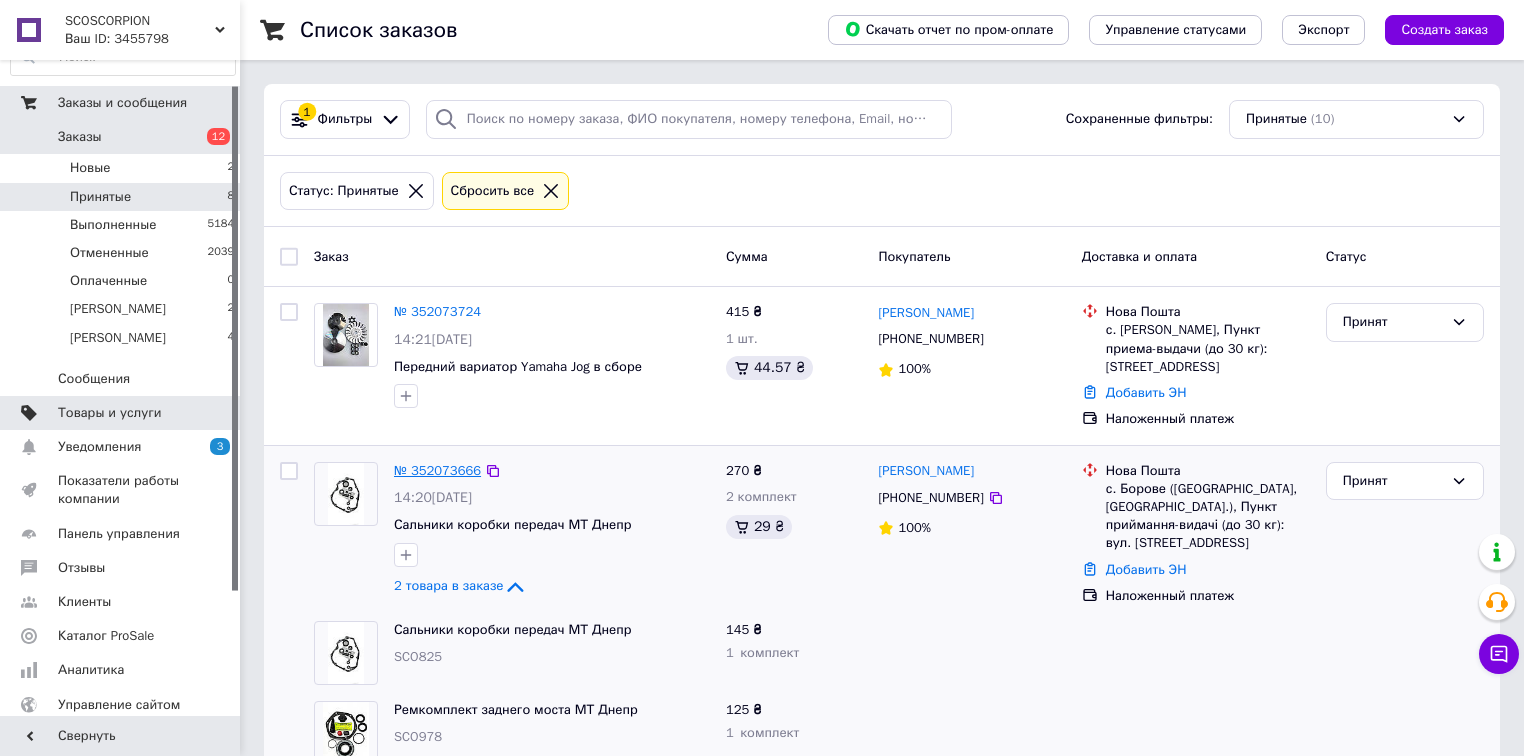 click on "№ 352073666" at bounding box center [437, 470] 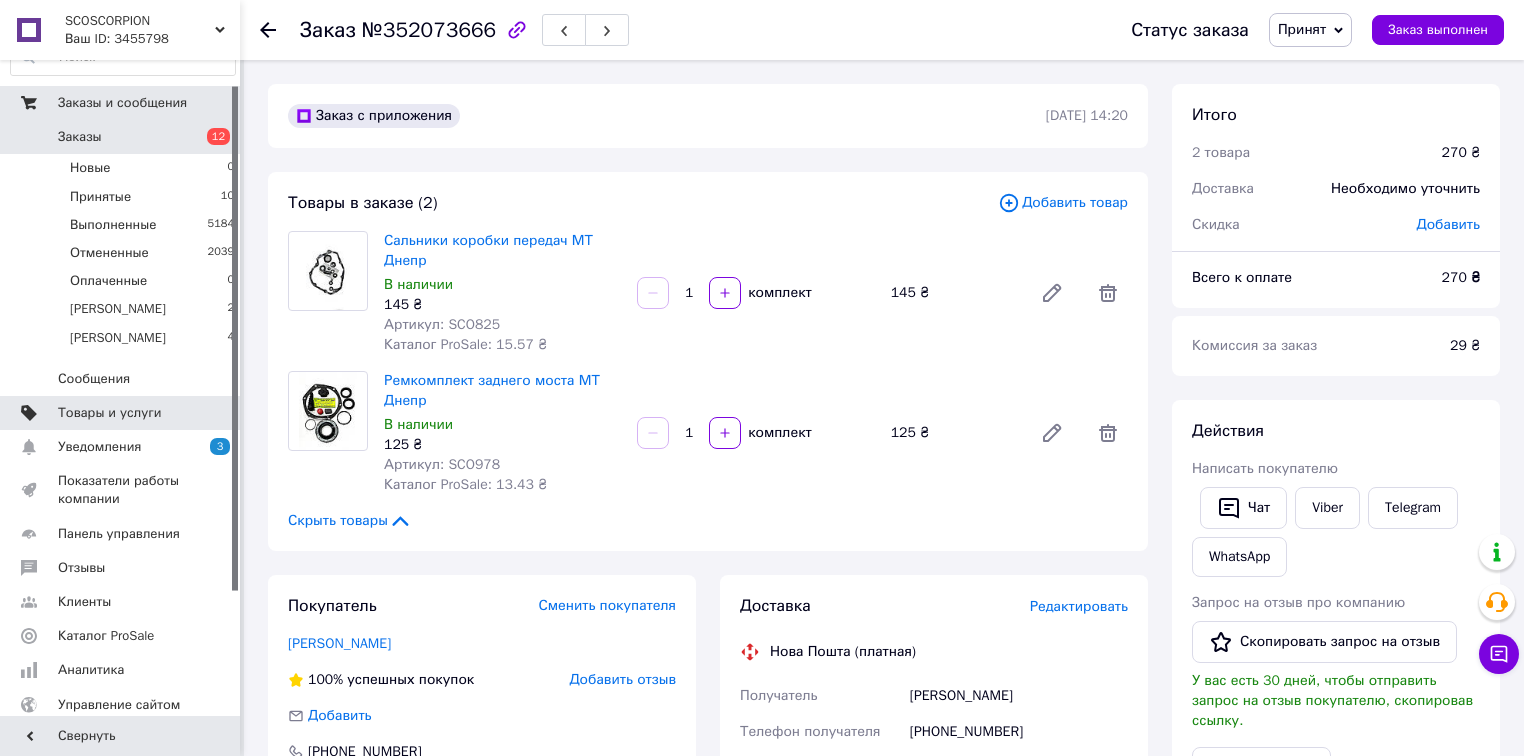 click on "Редактировать" at bounding box center (1079, 606) 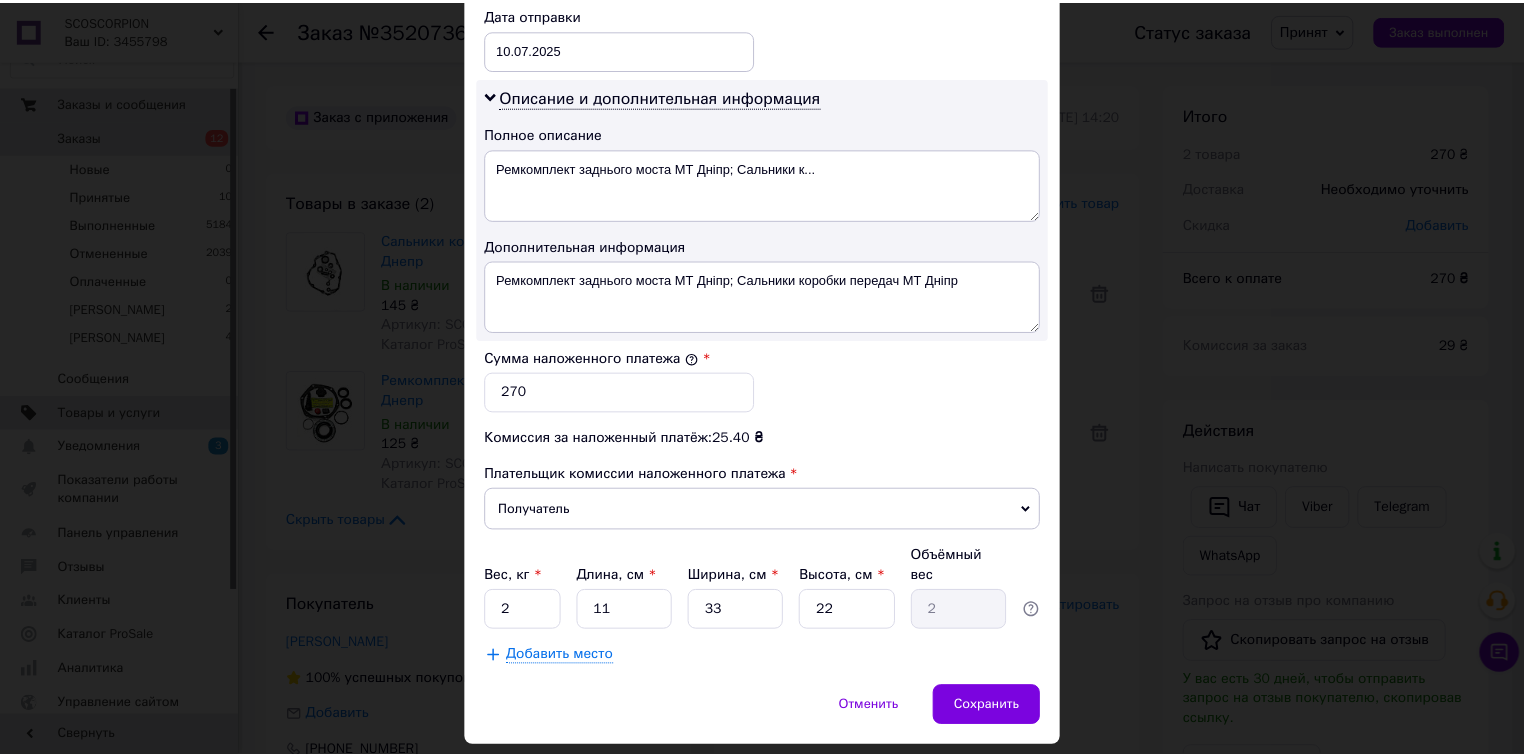 scroll, scrollTop: 960, scrollLeft: 0, axis: vertical 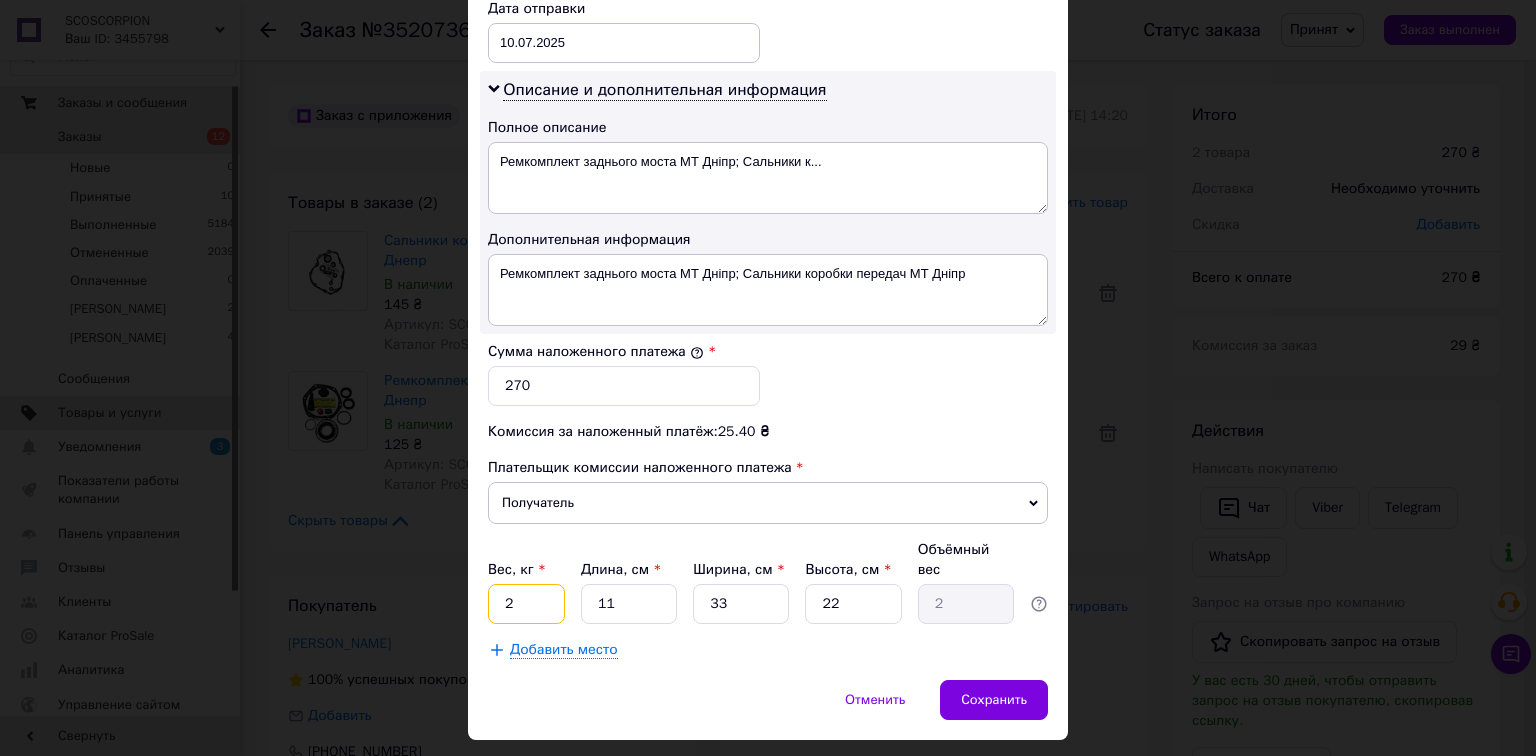 click on "2" at bounding box center [526, 604] 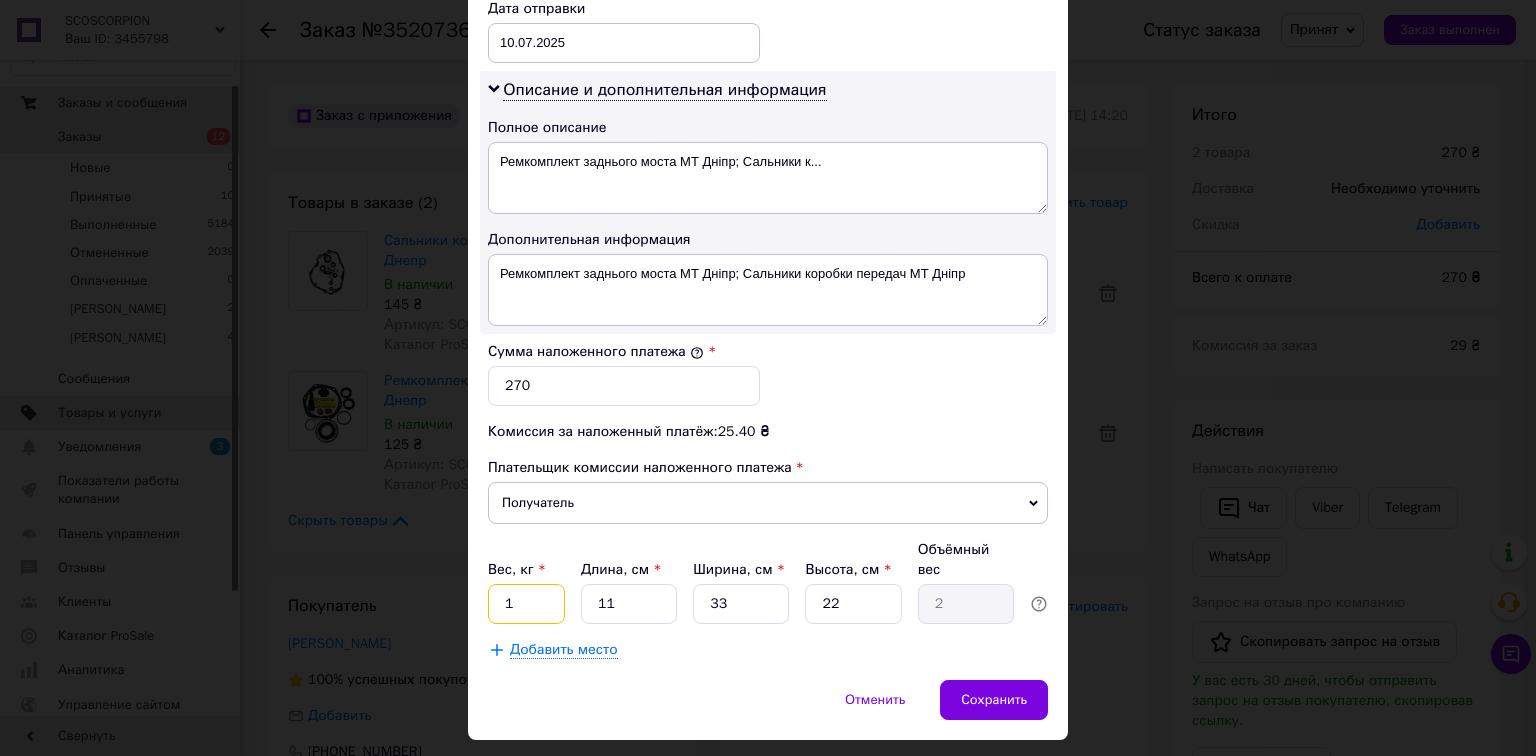 type on "1.2" 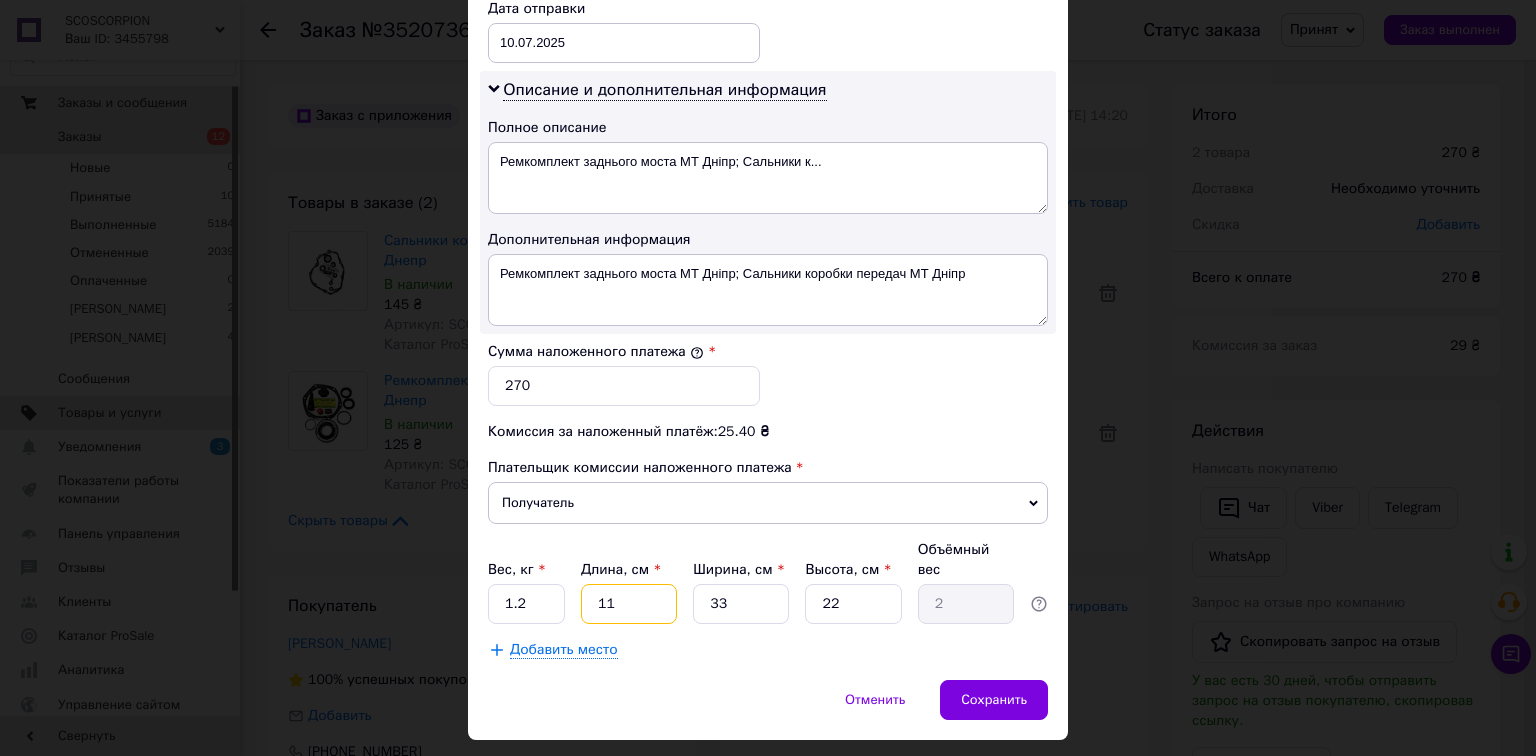 click on "11" at bounding box center [629, 604] 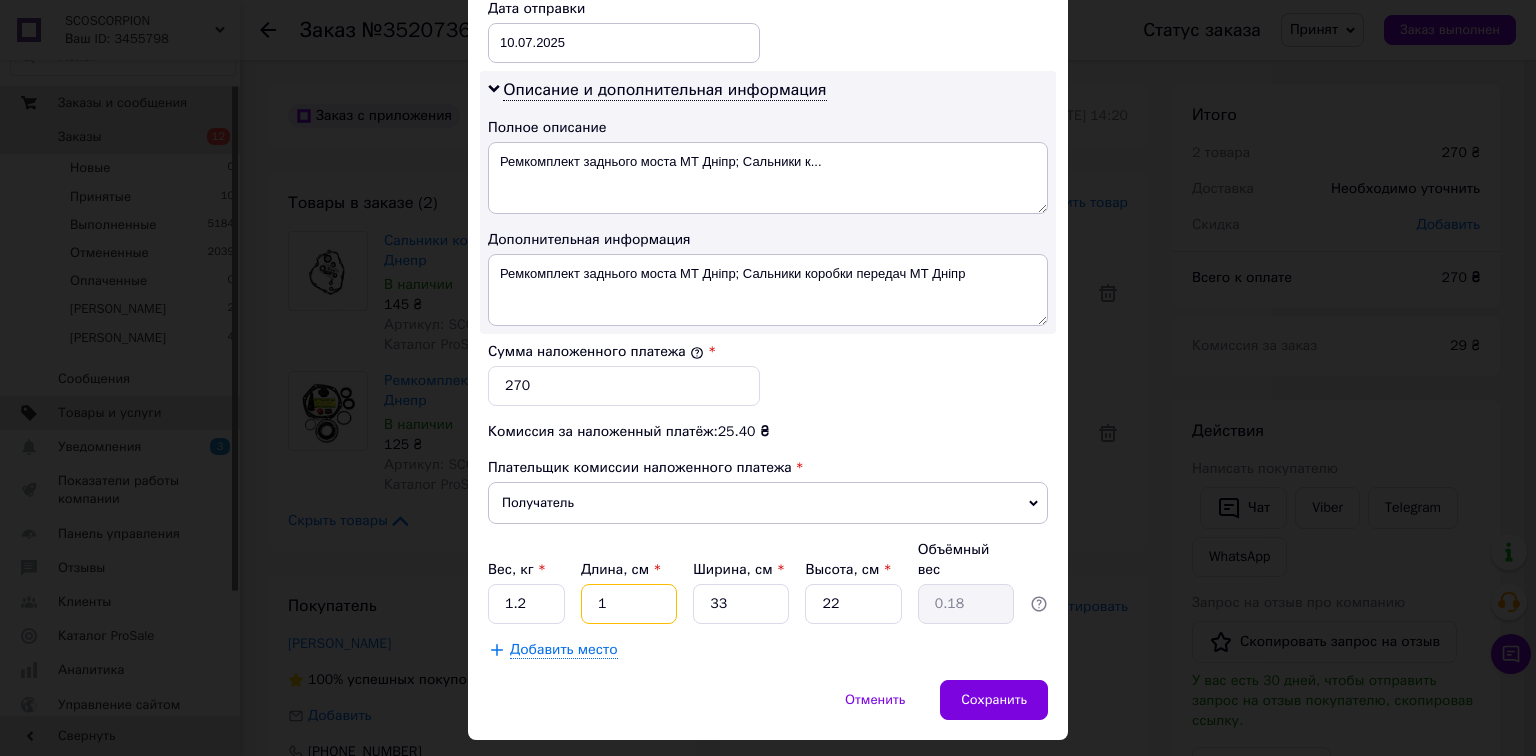 type 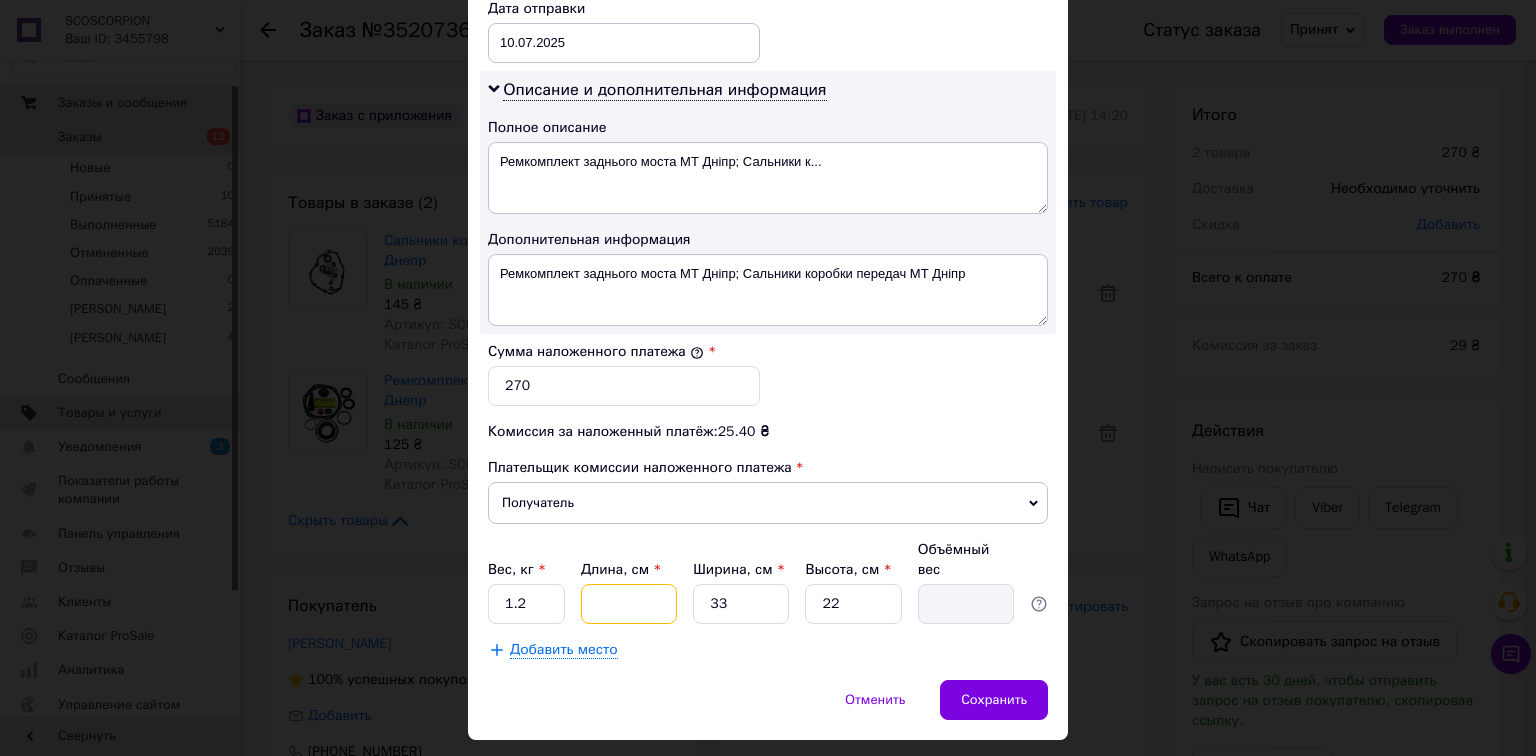 type on "2" 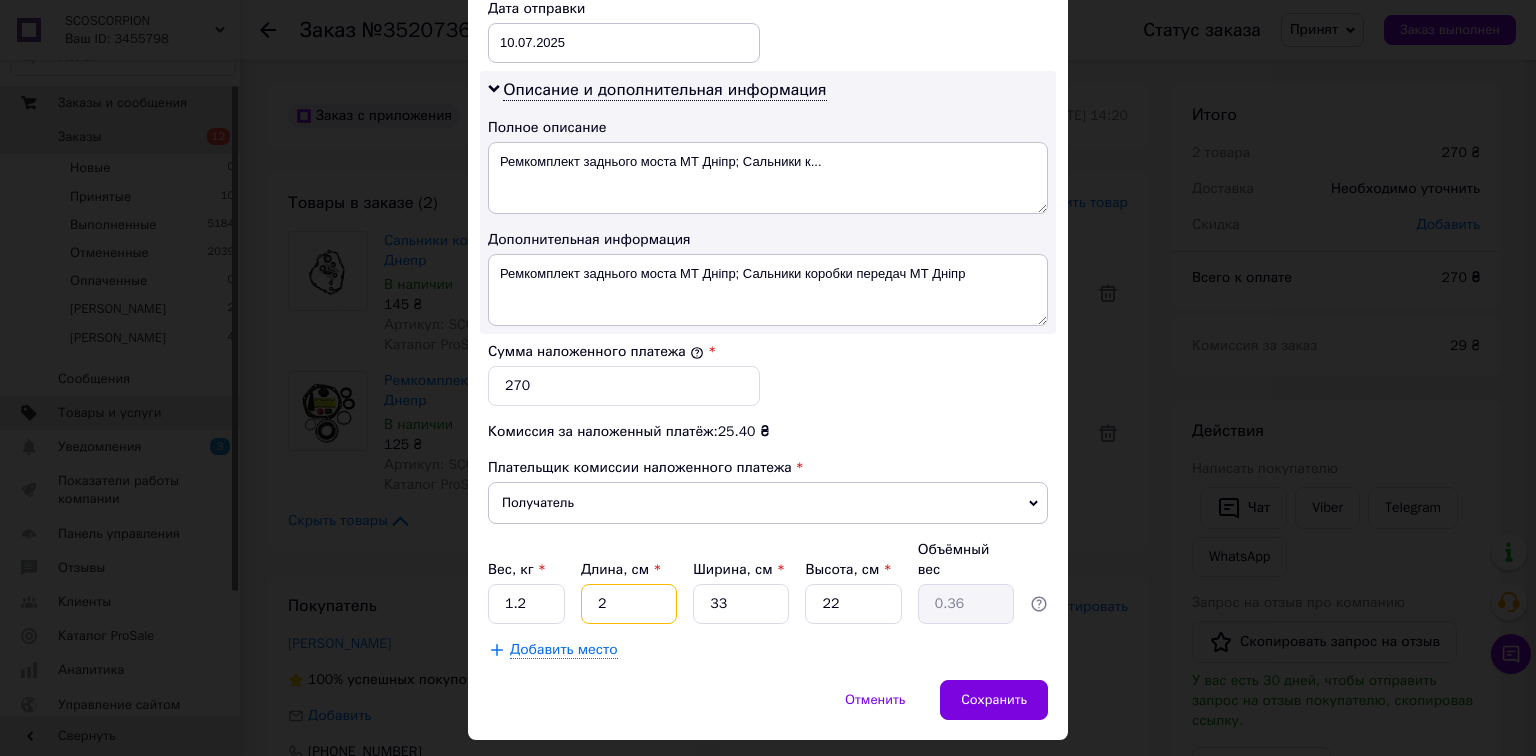 type on "25" 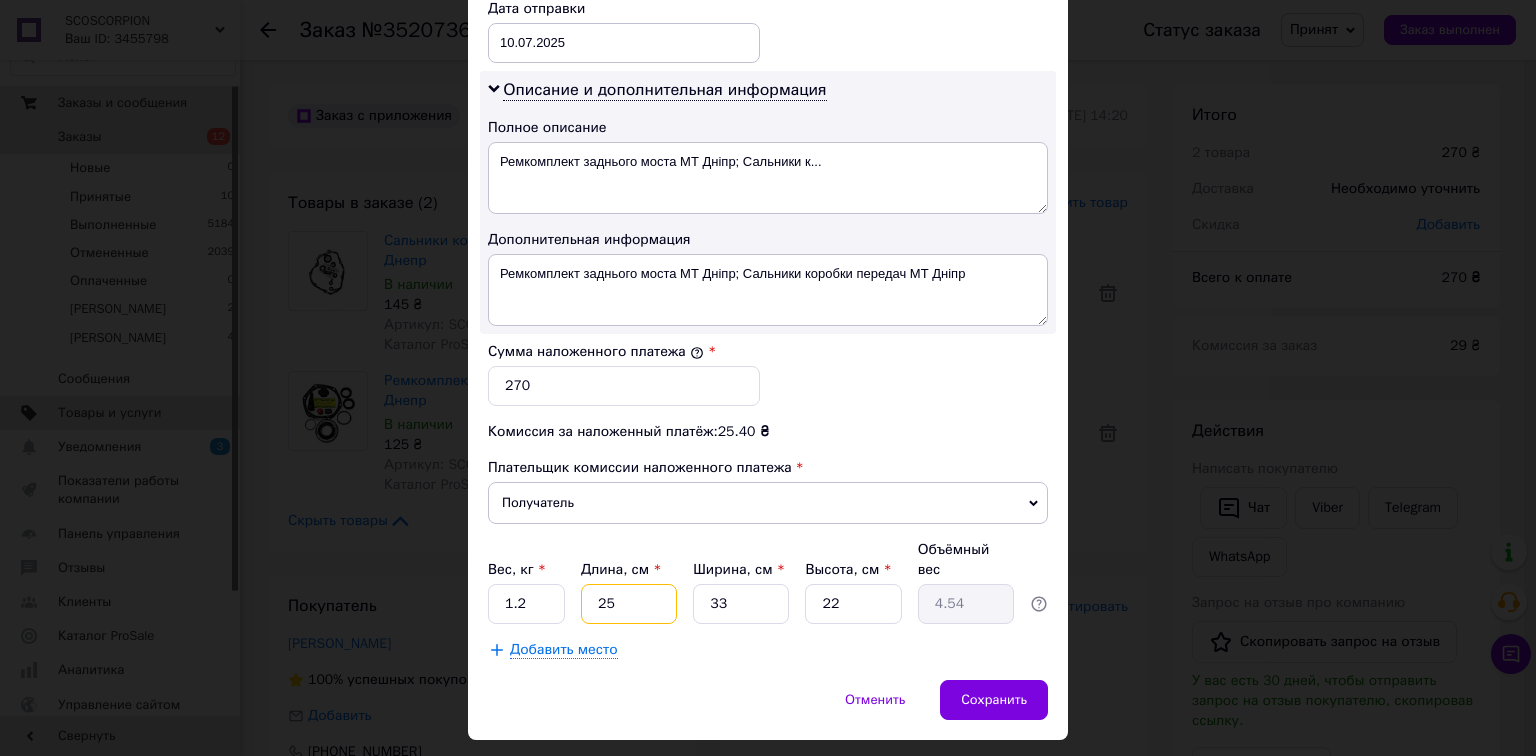 type on "25" 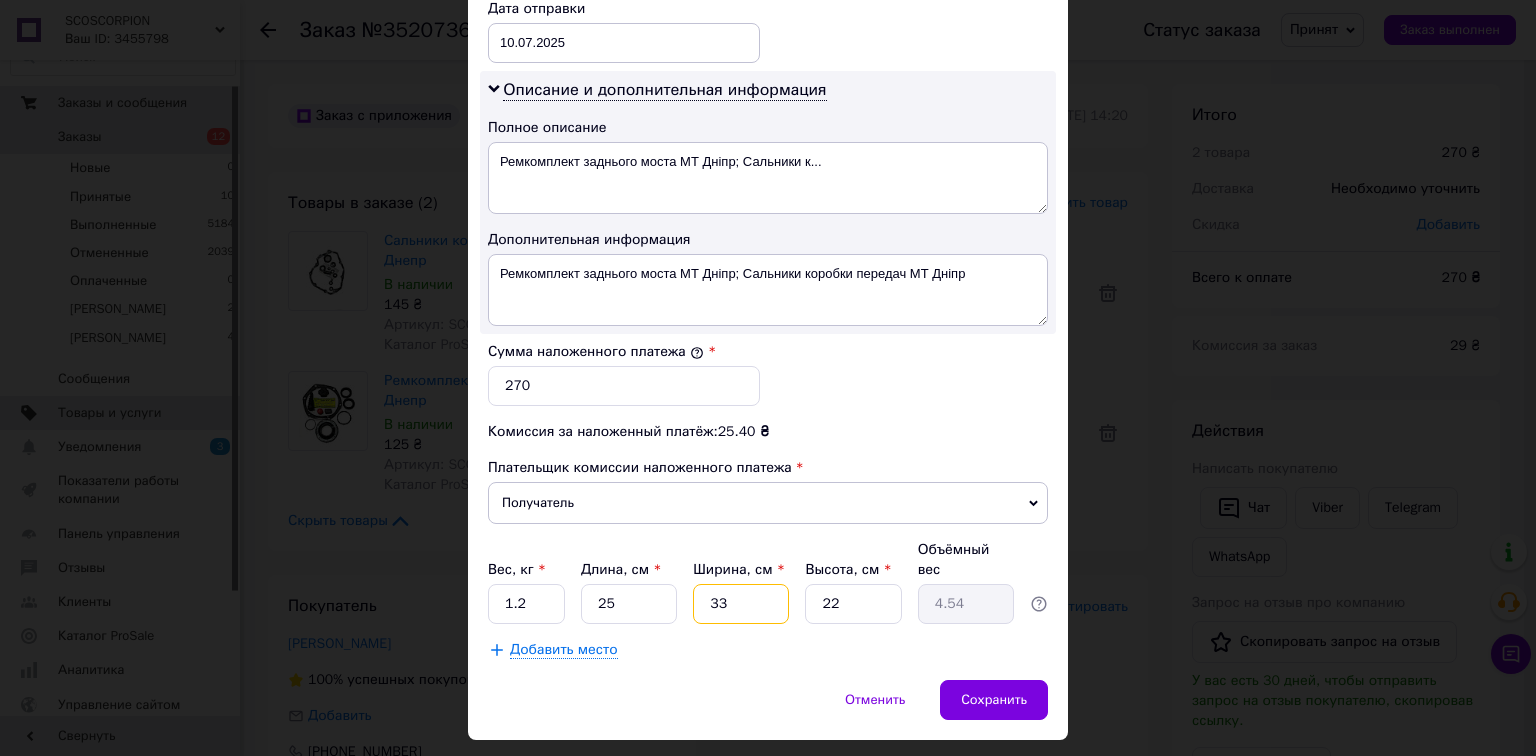 click on "33" at bounding box center [741, 604] 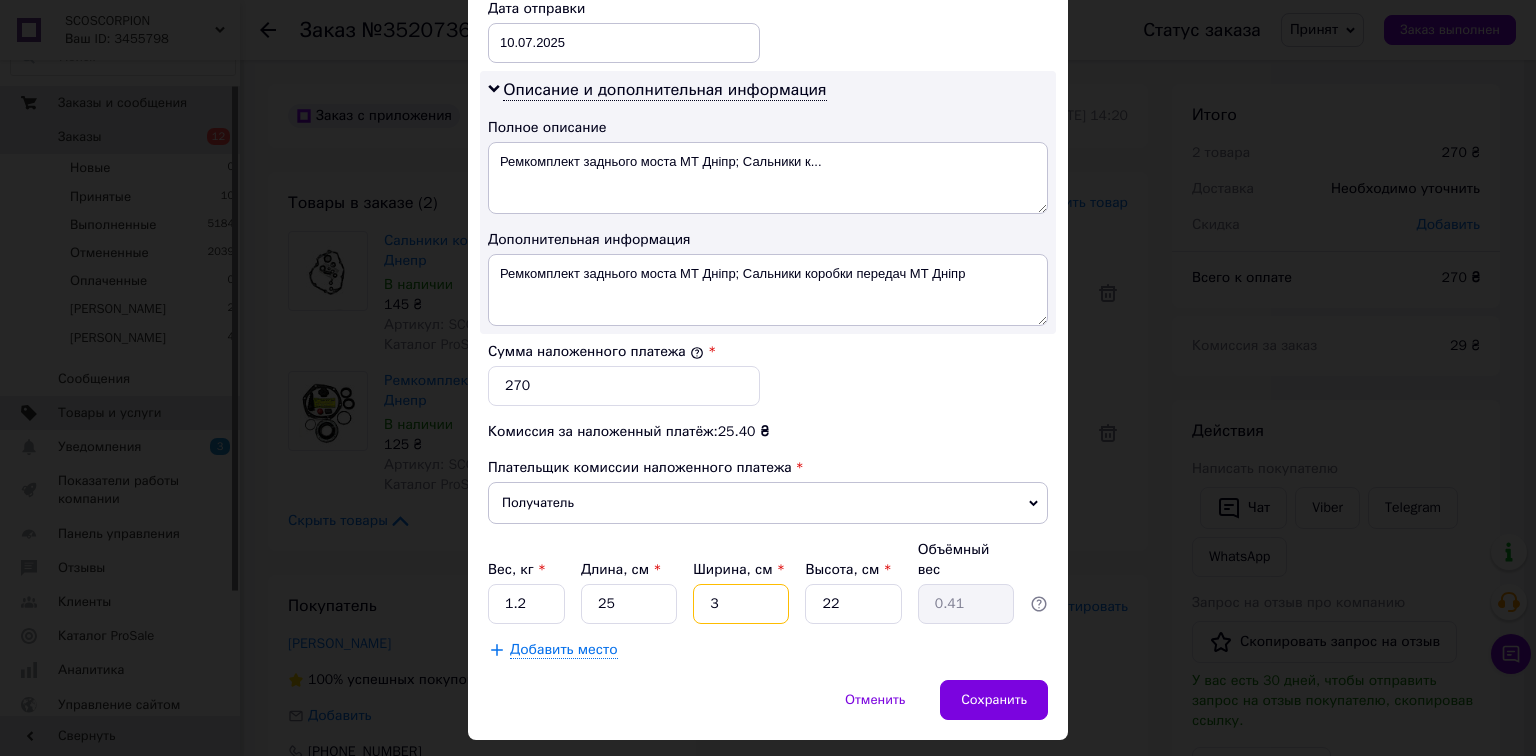 type 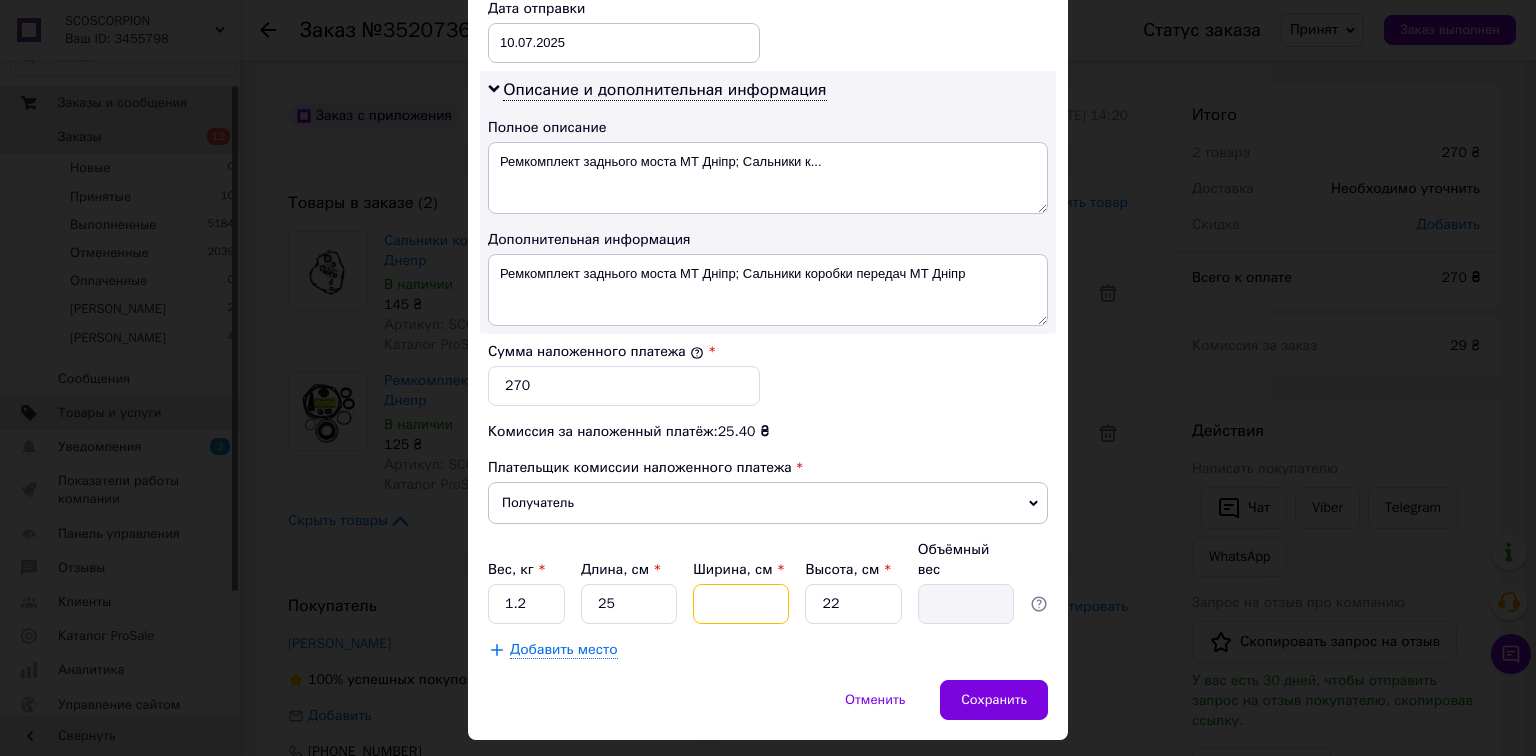type on "2" 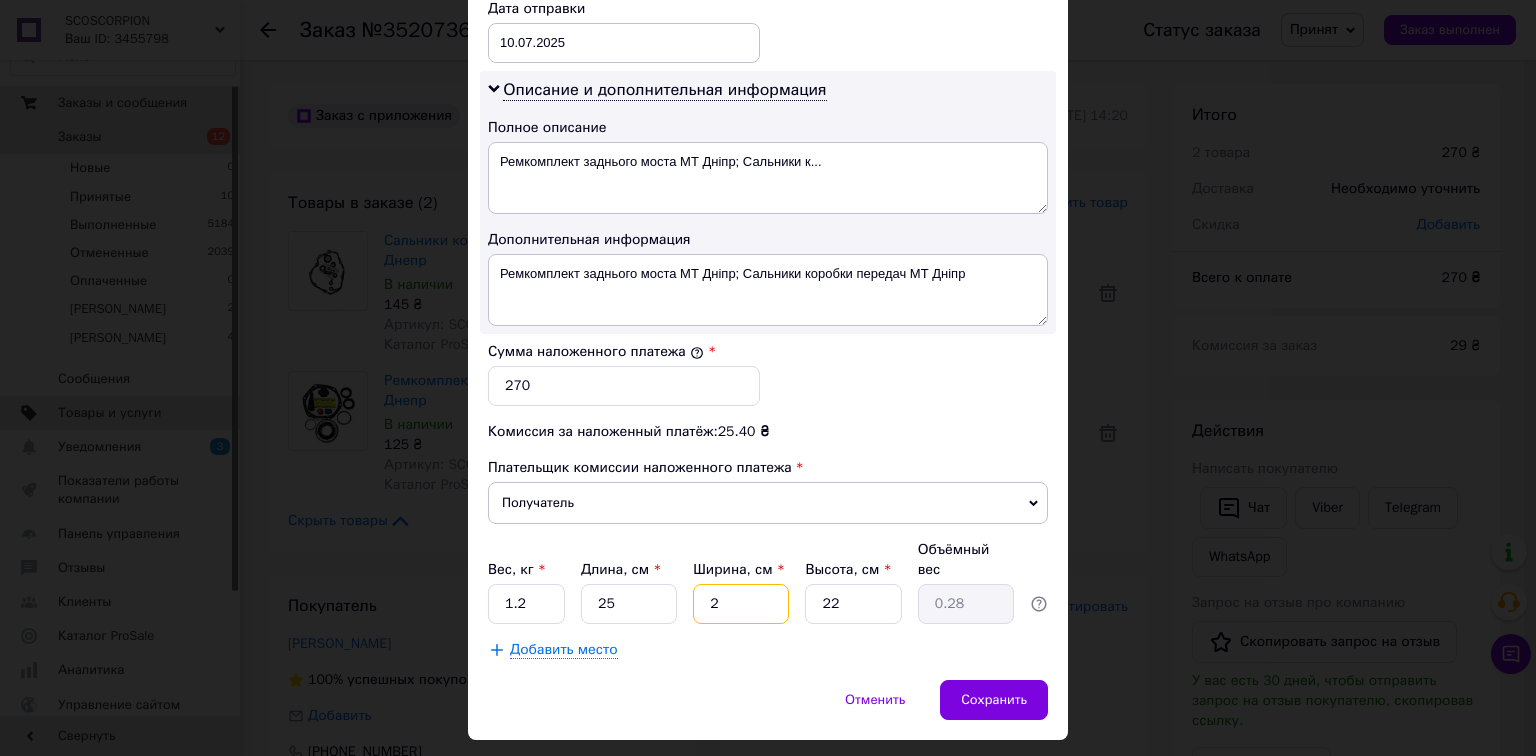 type on "20" 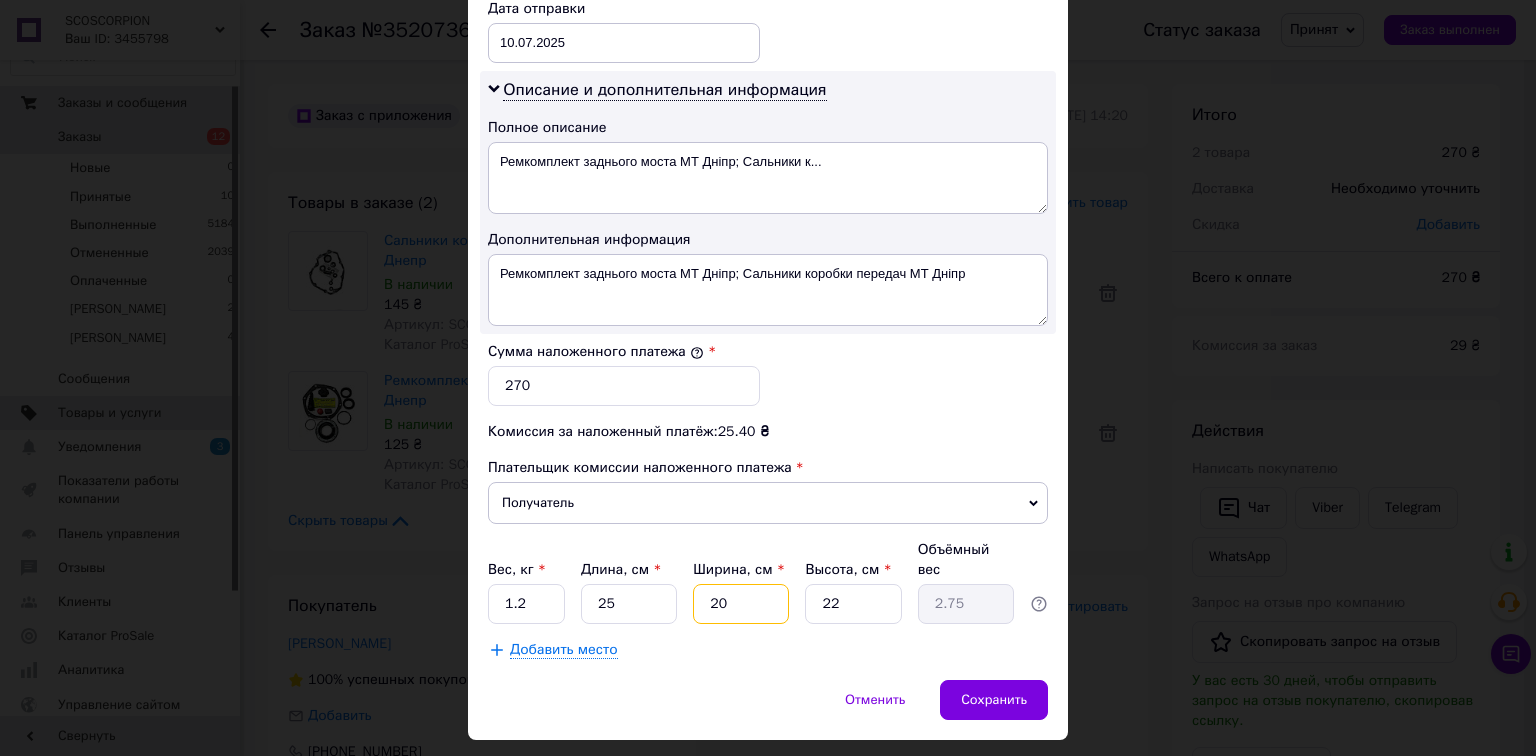 type on "20" 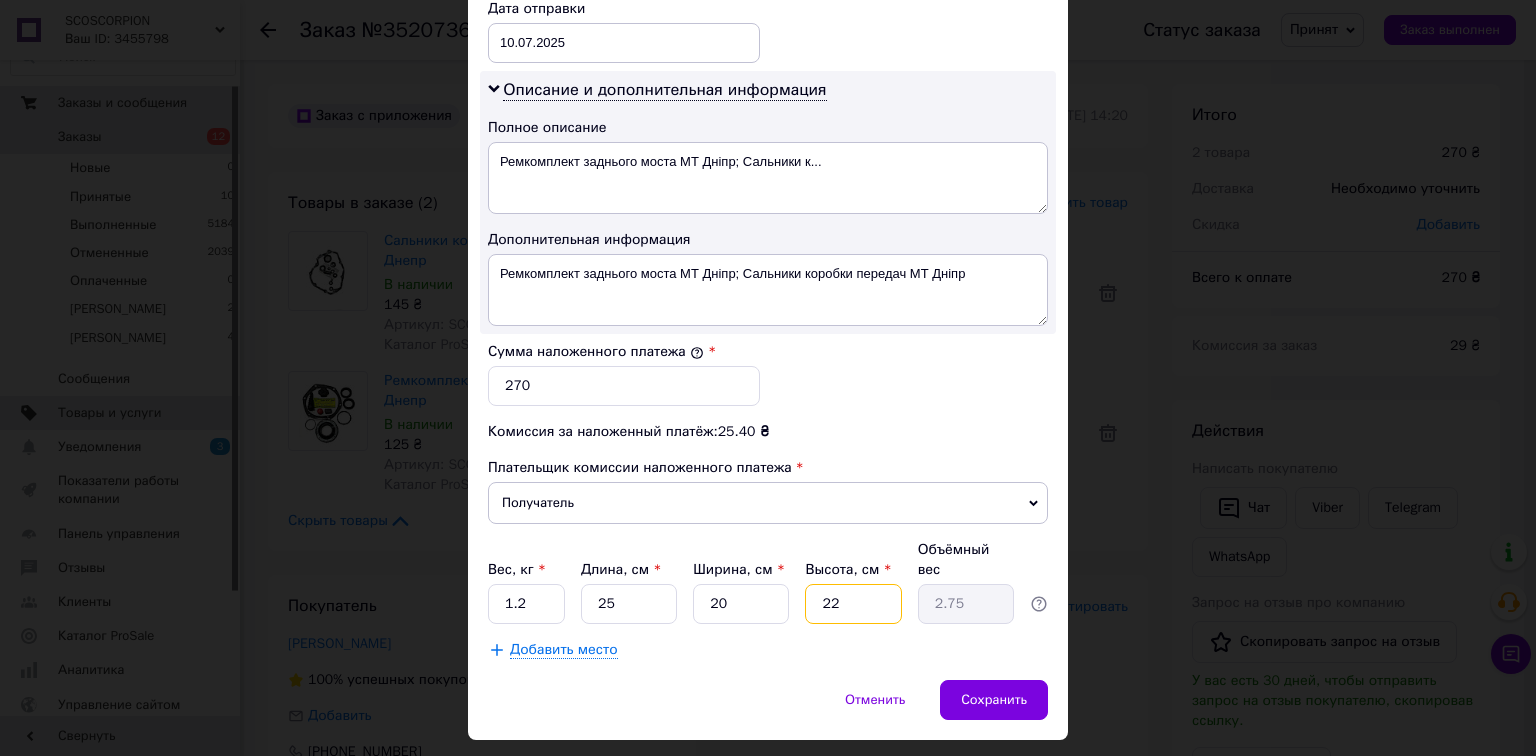 click on "22" at bounding box center [853, 604] 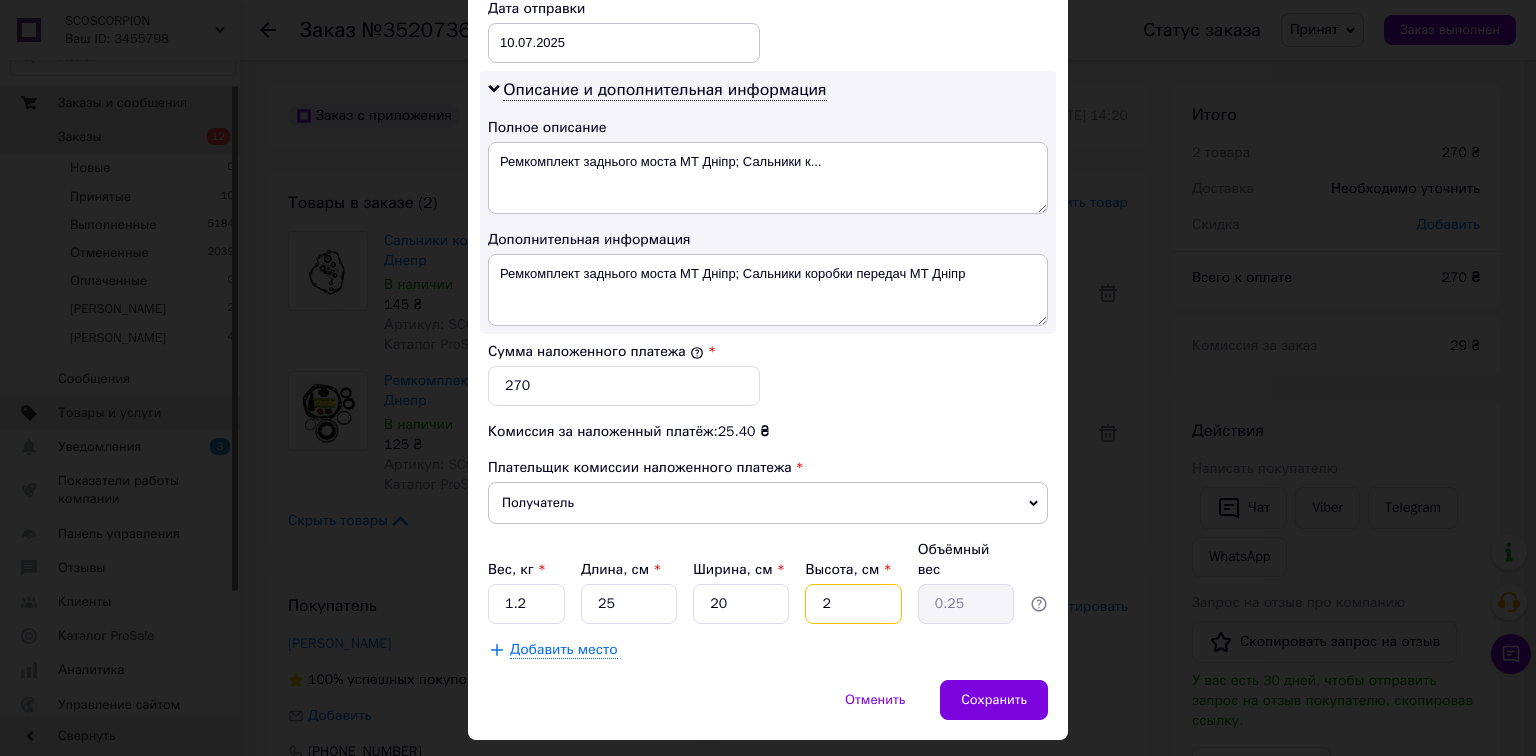 type 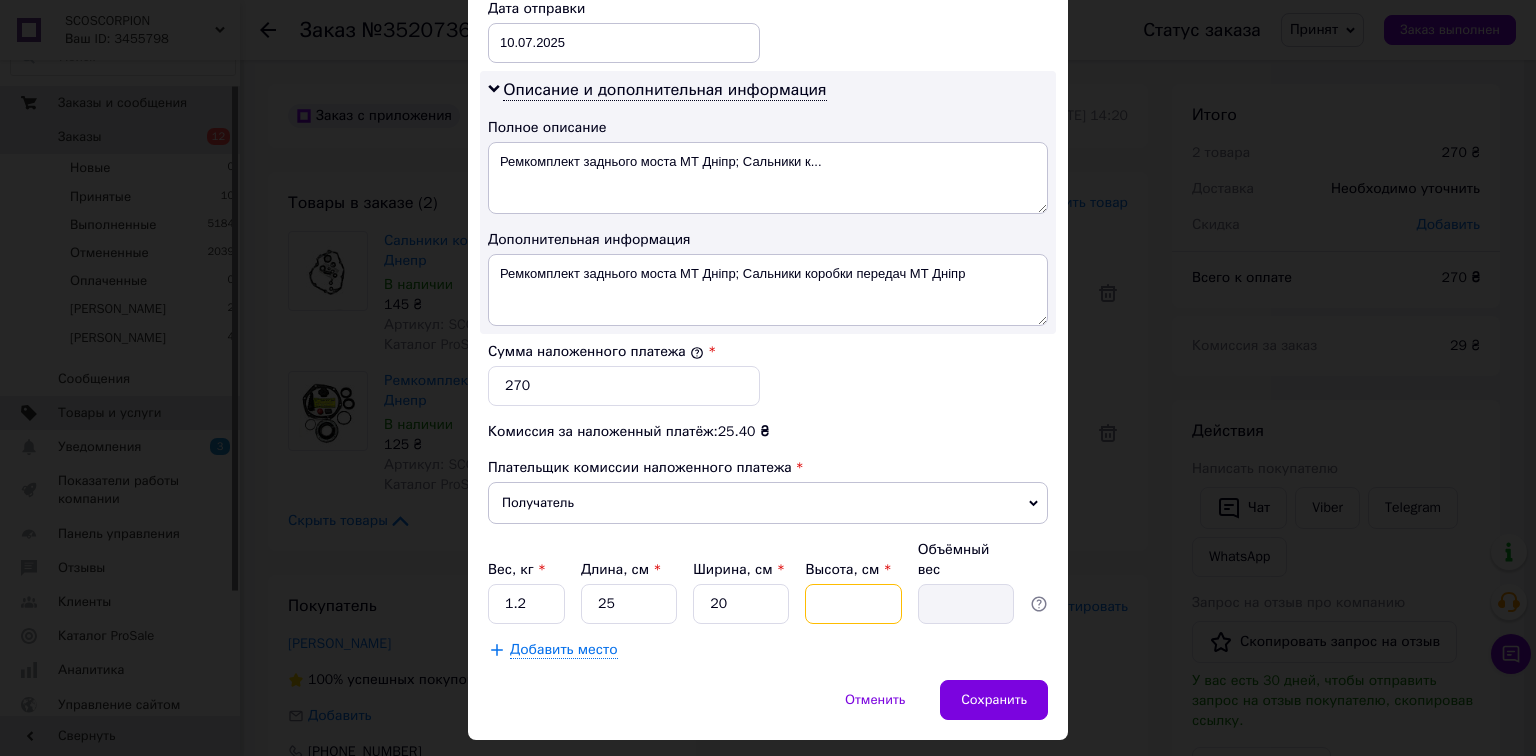 type on "5" 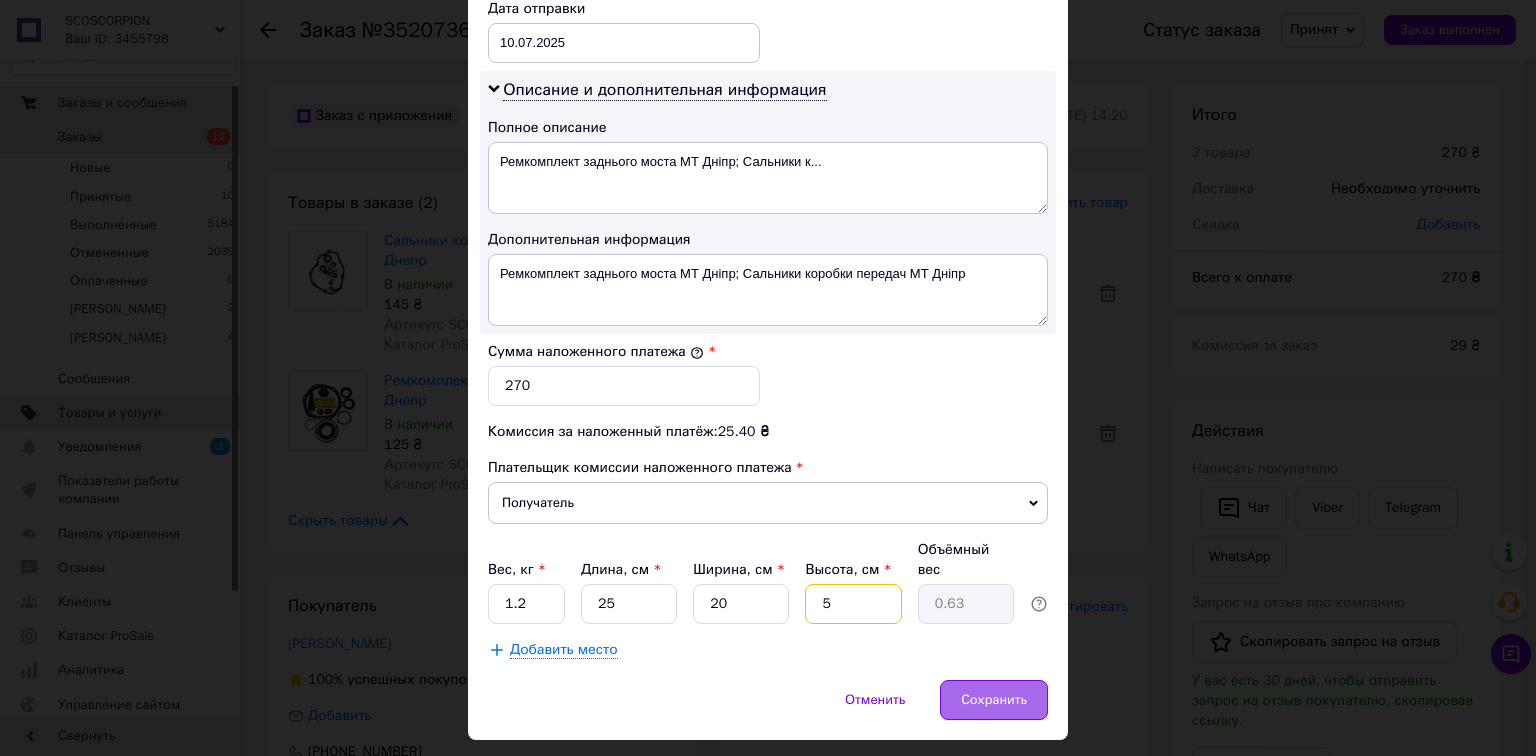 type on "5" 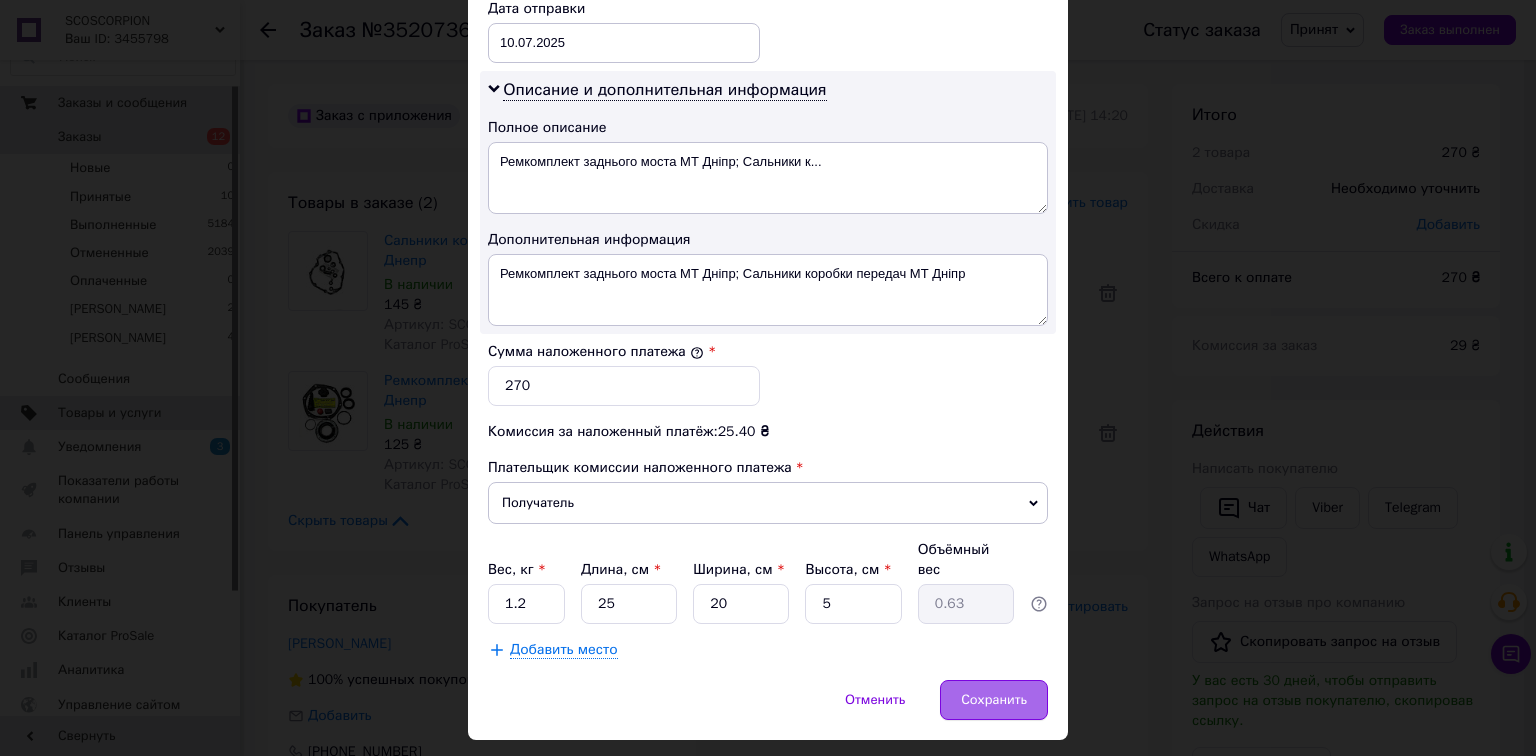 click on "Сохранить" at bounding box center (994, 700) 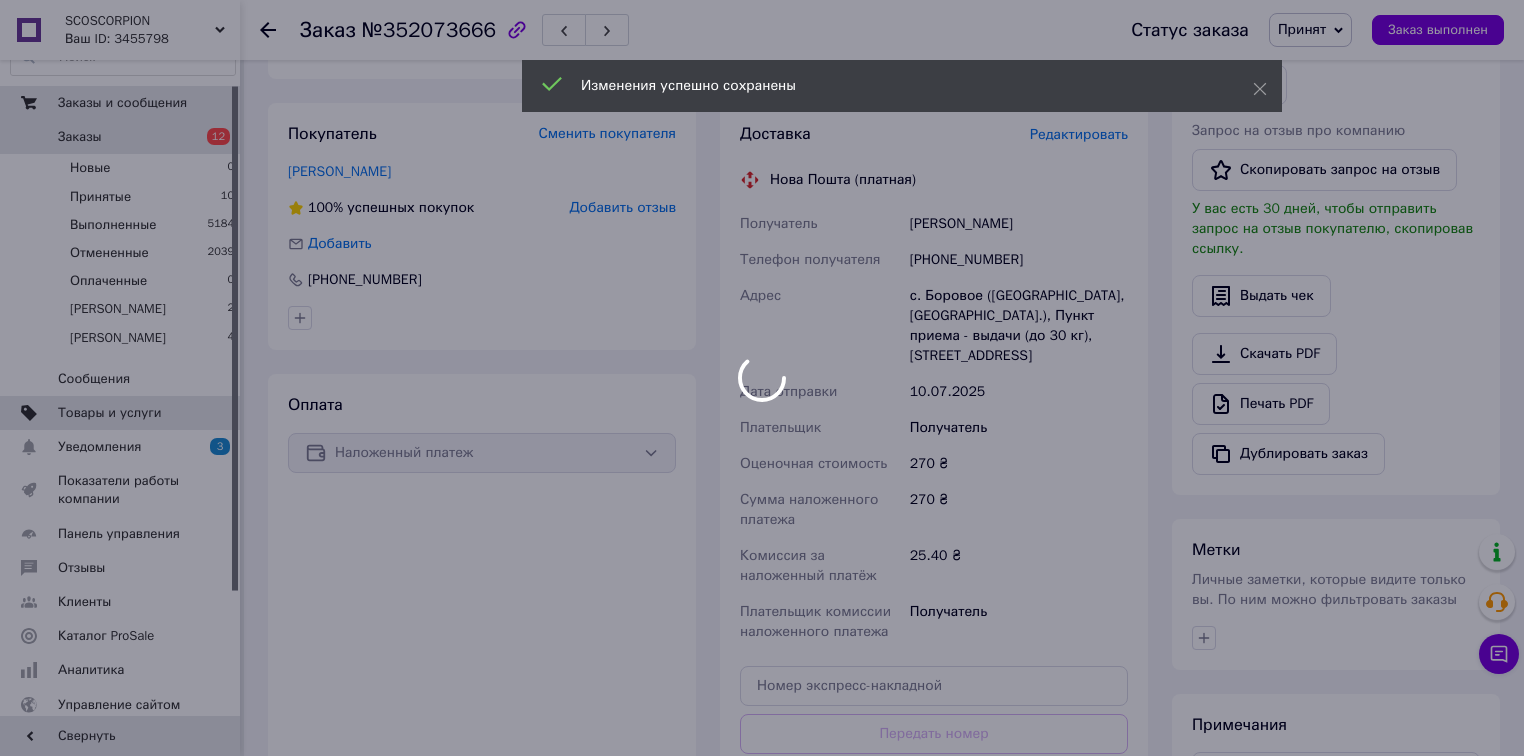 scroll, scrollTop: 640, scrollLeft: 0, axis: vertical 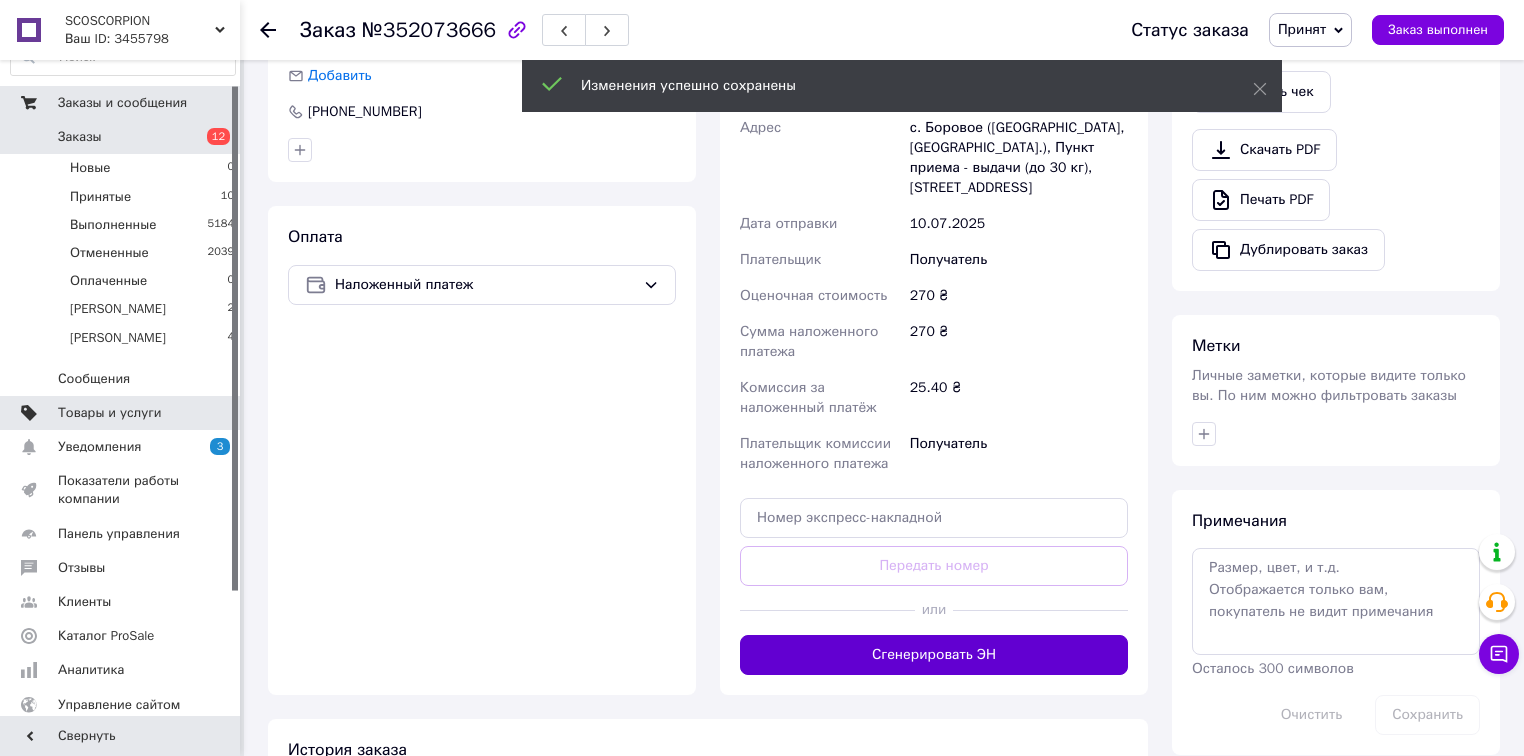 click on "Сгенерировать ЭН" at bounding box center (934, 655) 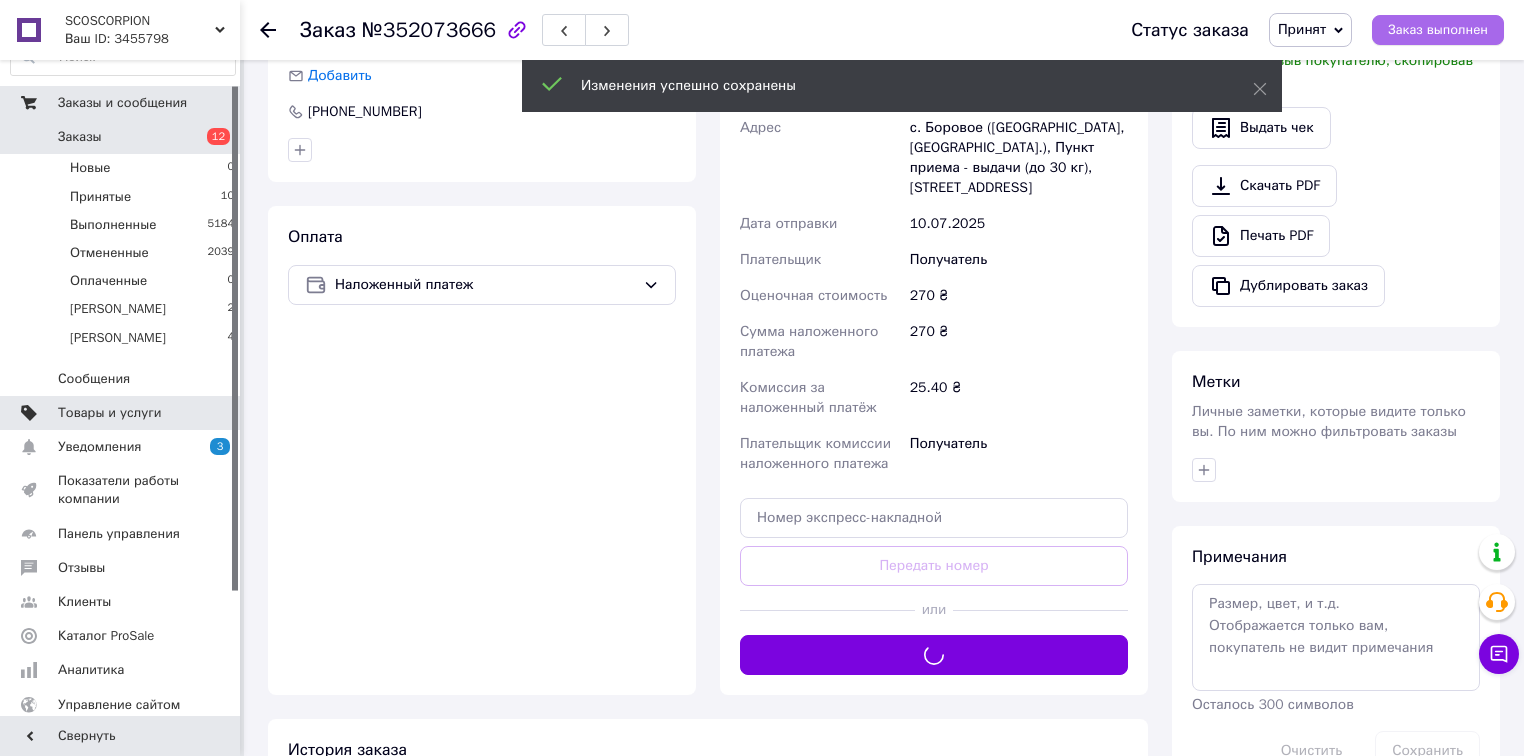 click on "Заказ выполнен" at bounding box center (1438, 30) 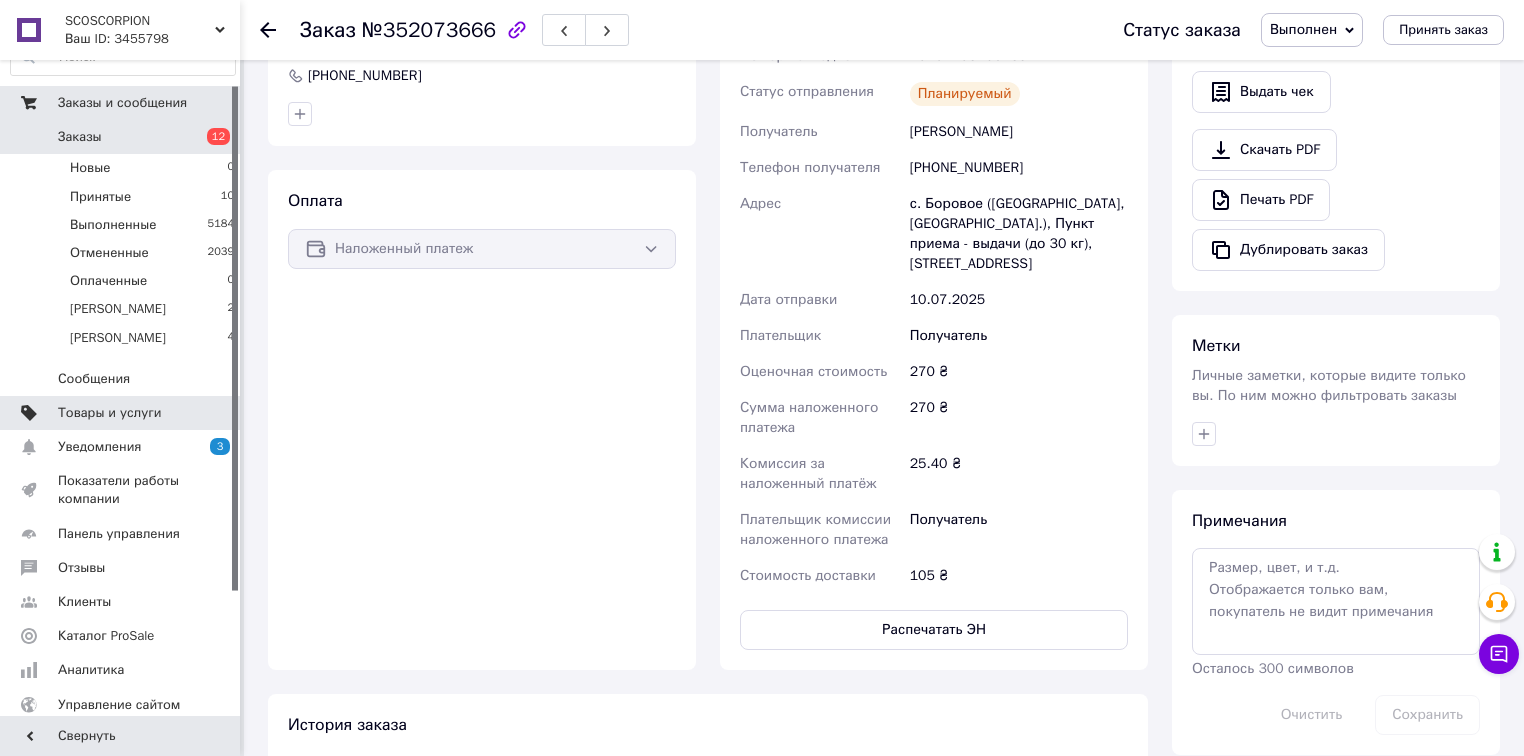scroll, scrollTop: 320, scrollLeft: 0, axis: vertical 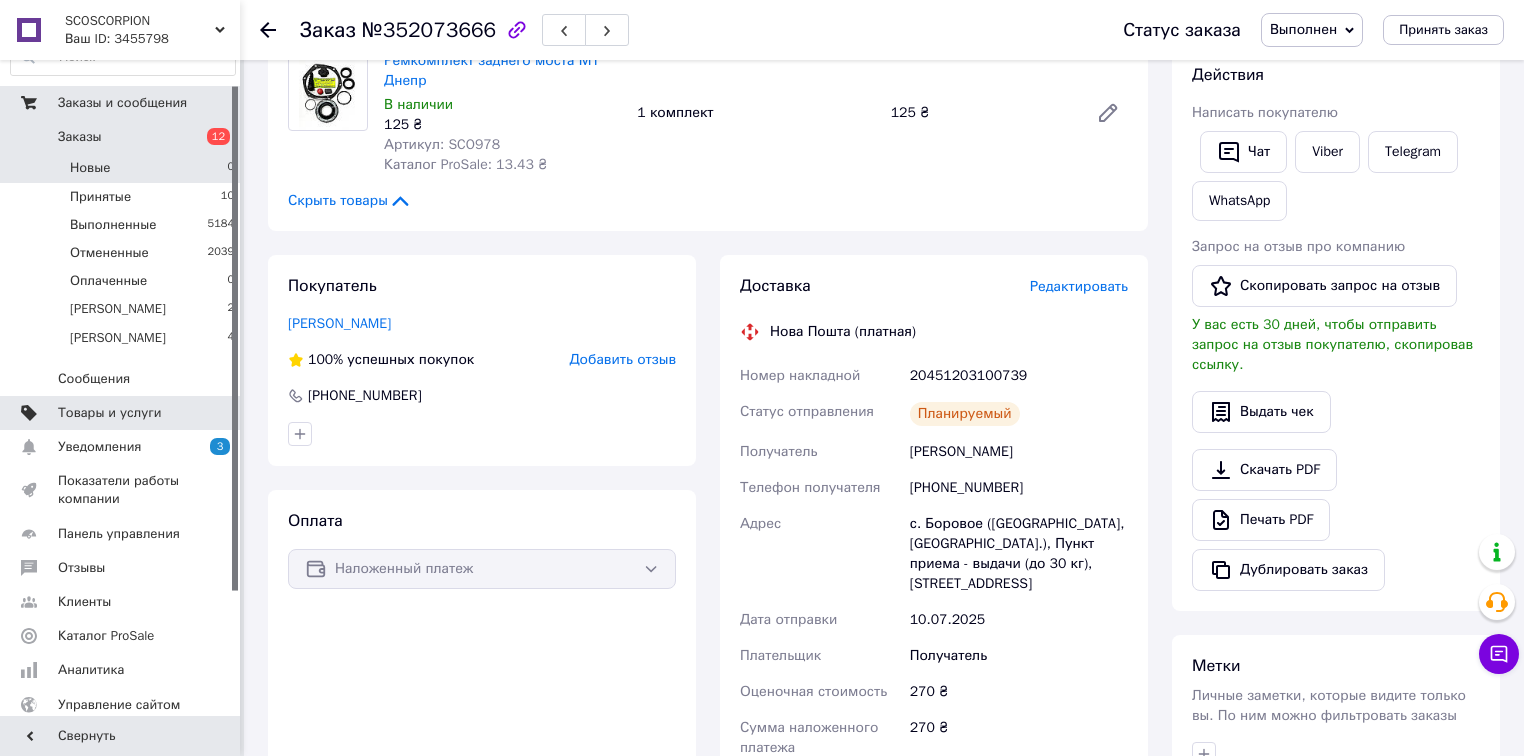 click on "Новые 0" at bounding box center [123, 168] 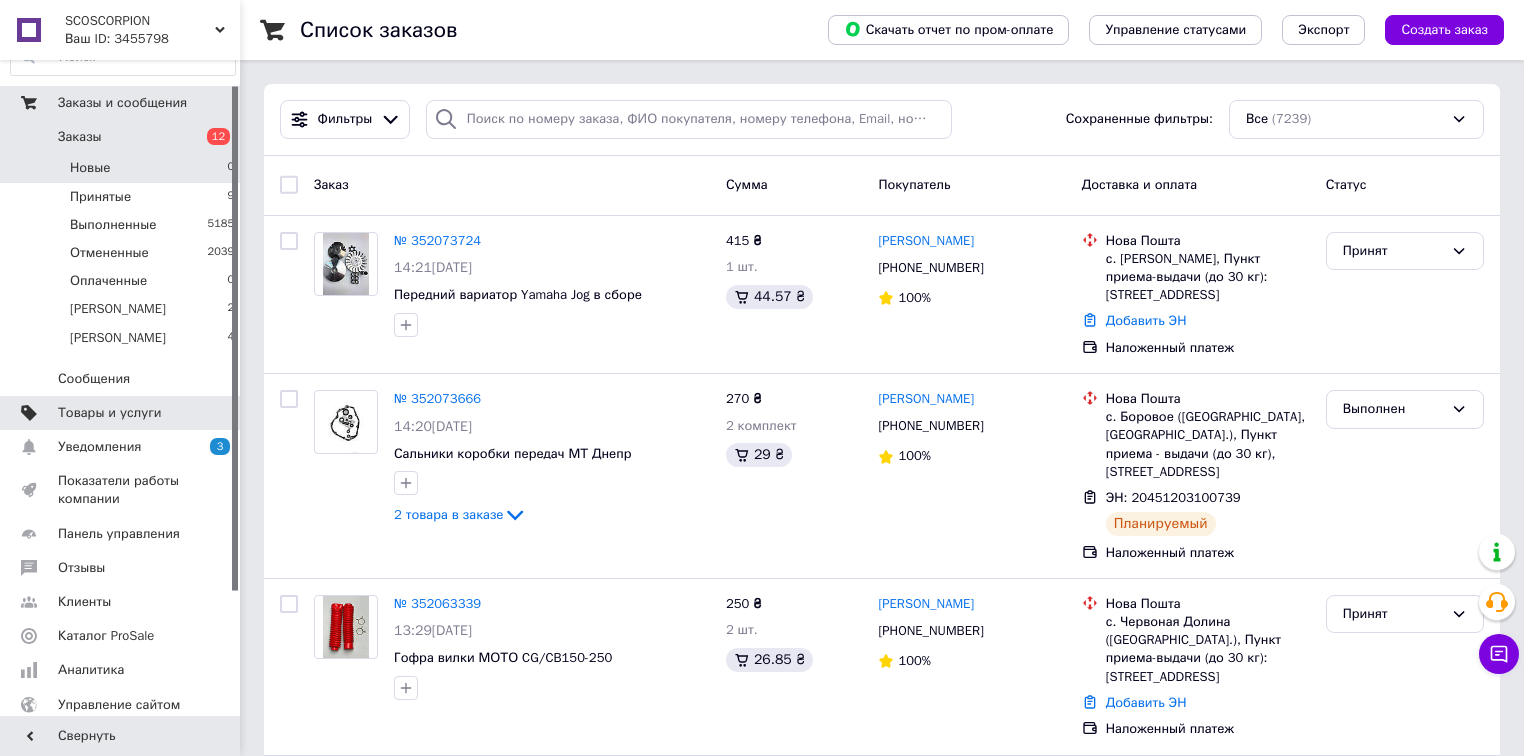 click on "Новые 0" at bounding box center (123, 168) 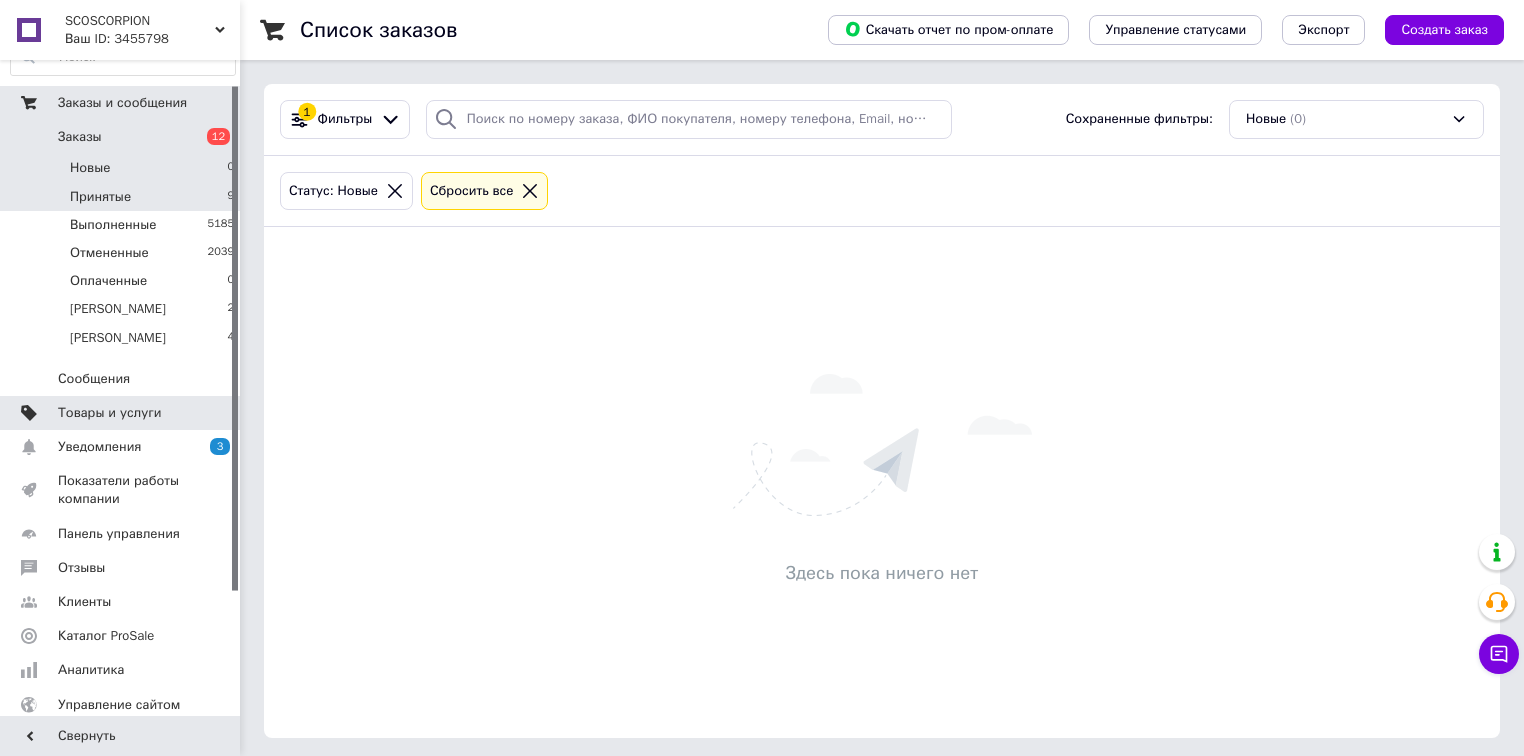 click on "Принятые 9" at bounding box center [123, 197] 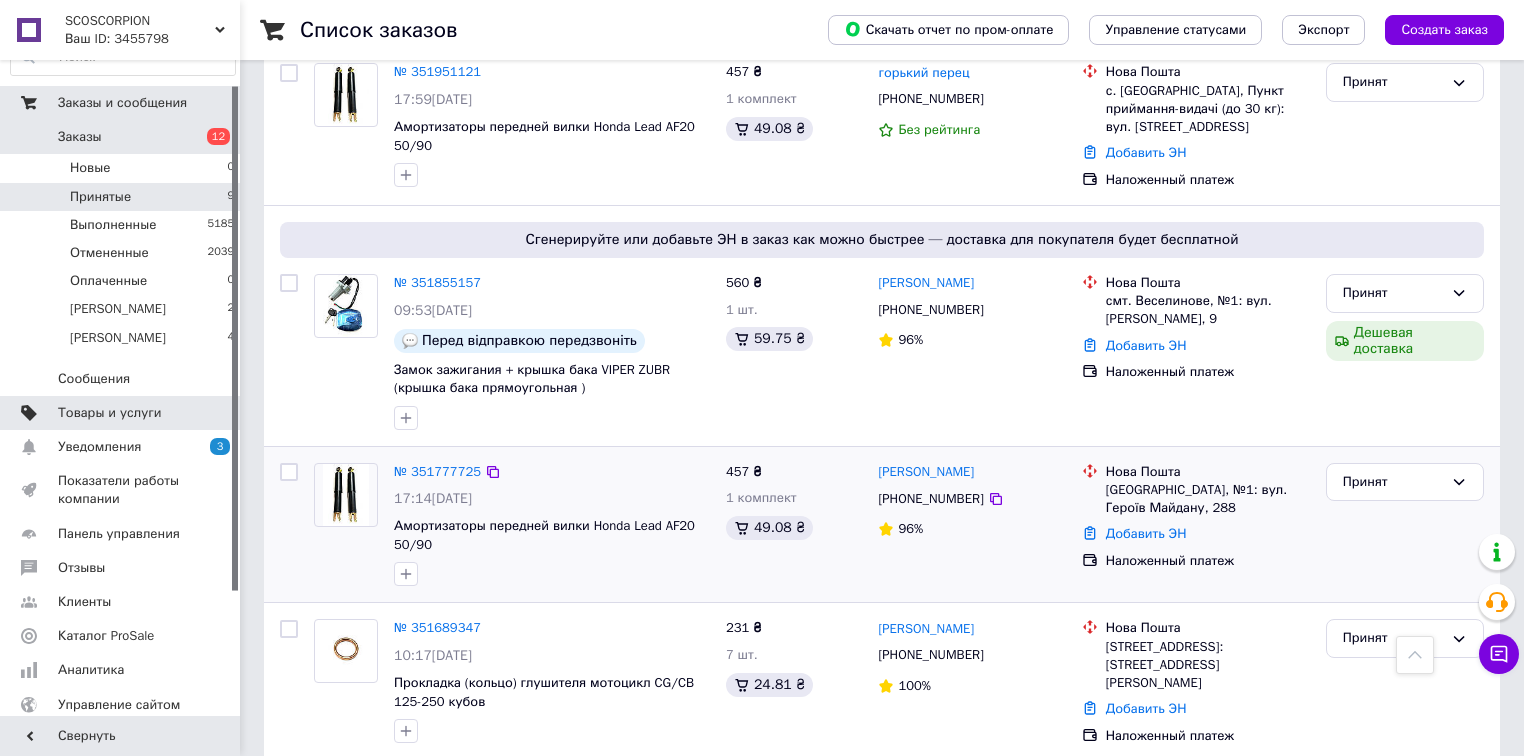 scroll, scrollTop: 880, scrollLeft: 0, axis: vertical 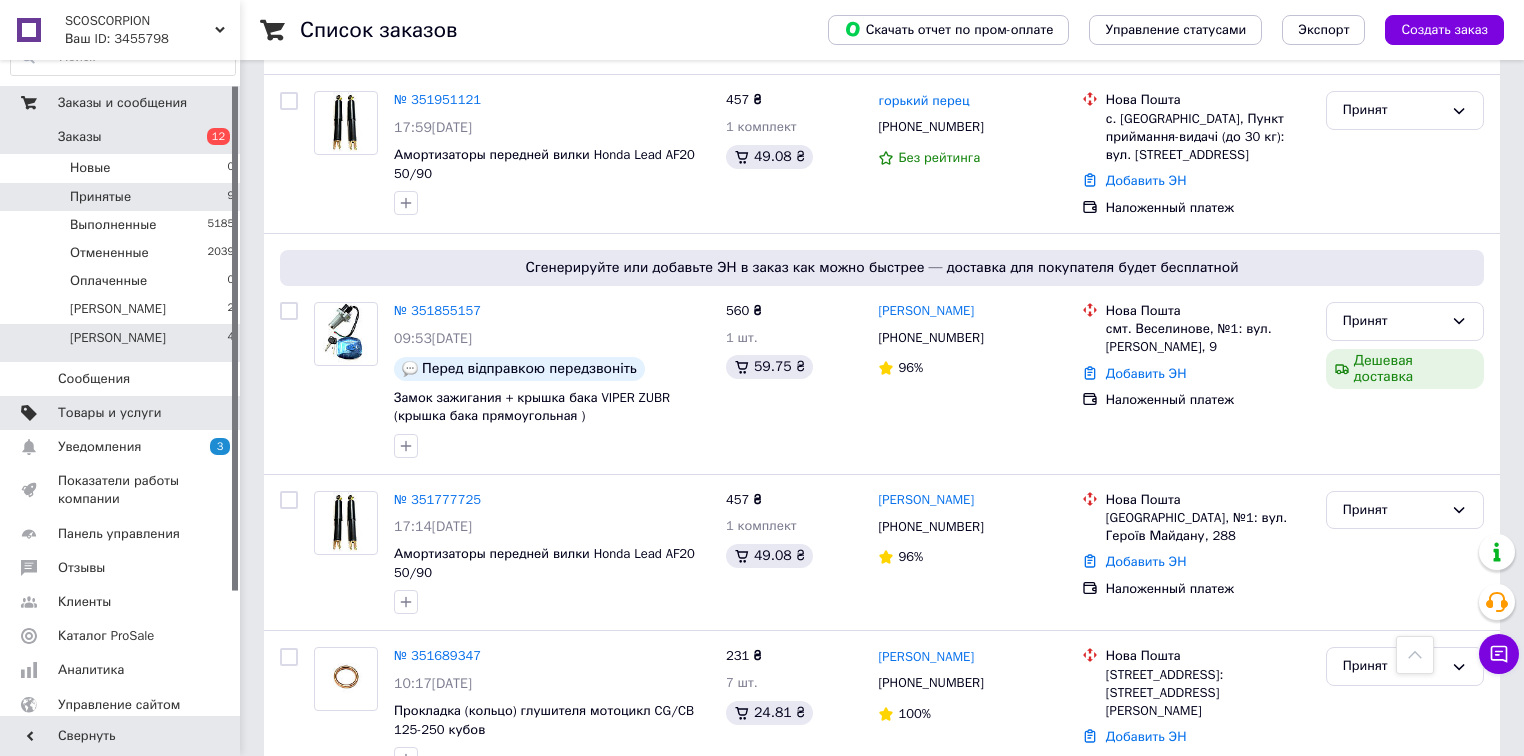 click on "[PERSON_NAME] 4" at bounding box center (123, 343) 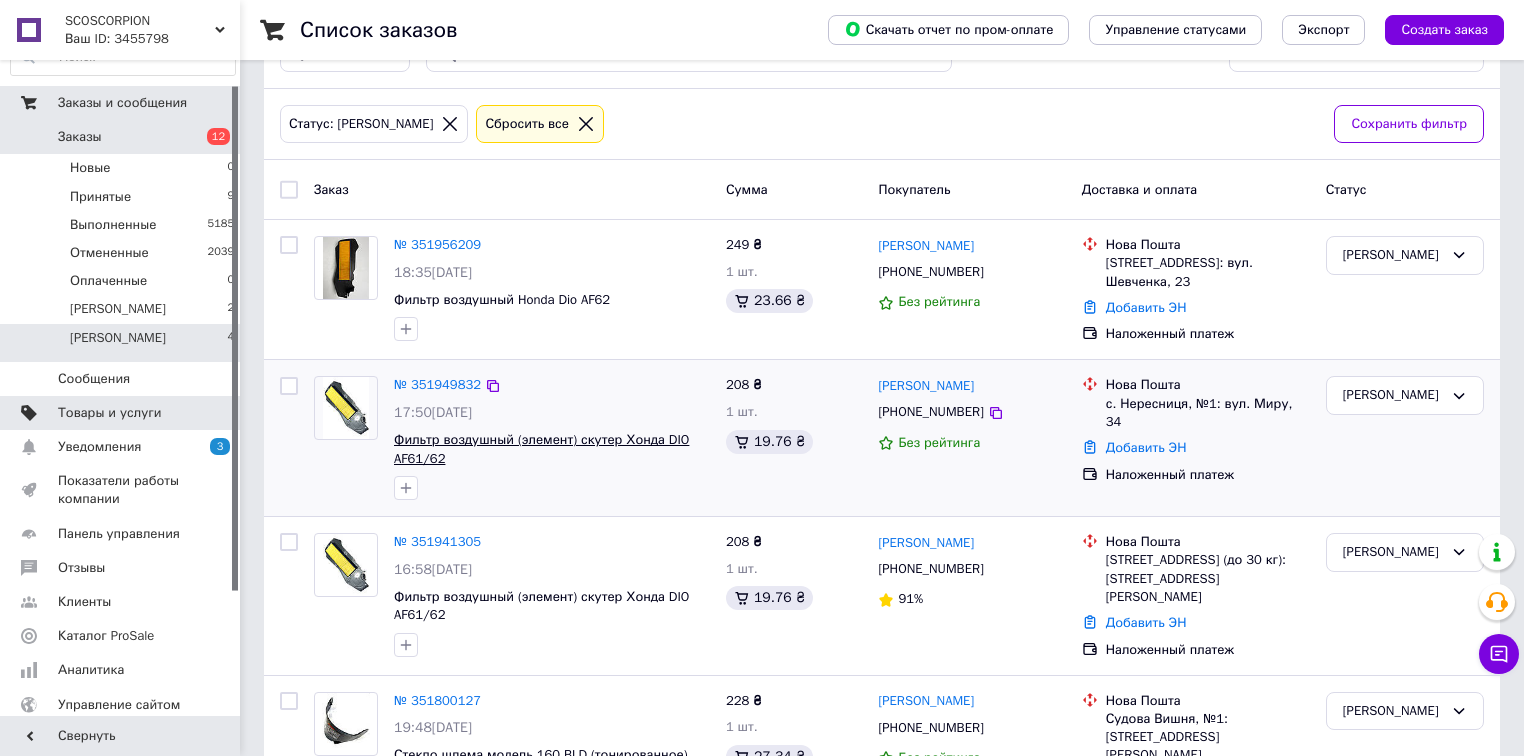 scroll, scrollTop: 146, scrollLeft: 0, axis: vertical 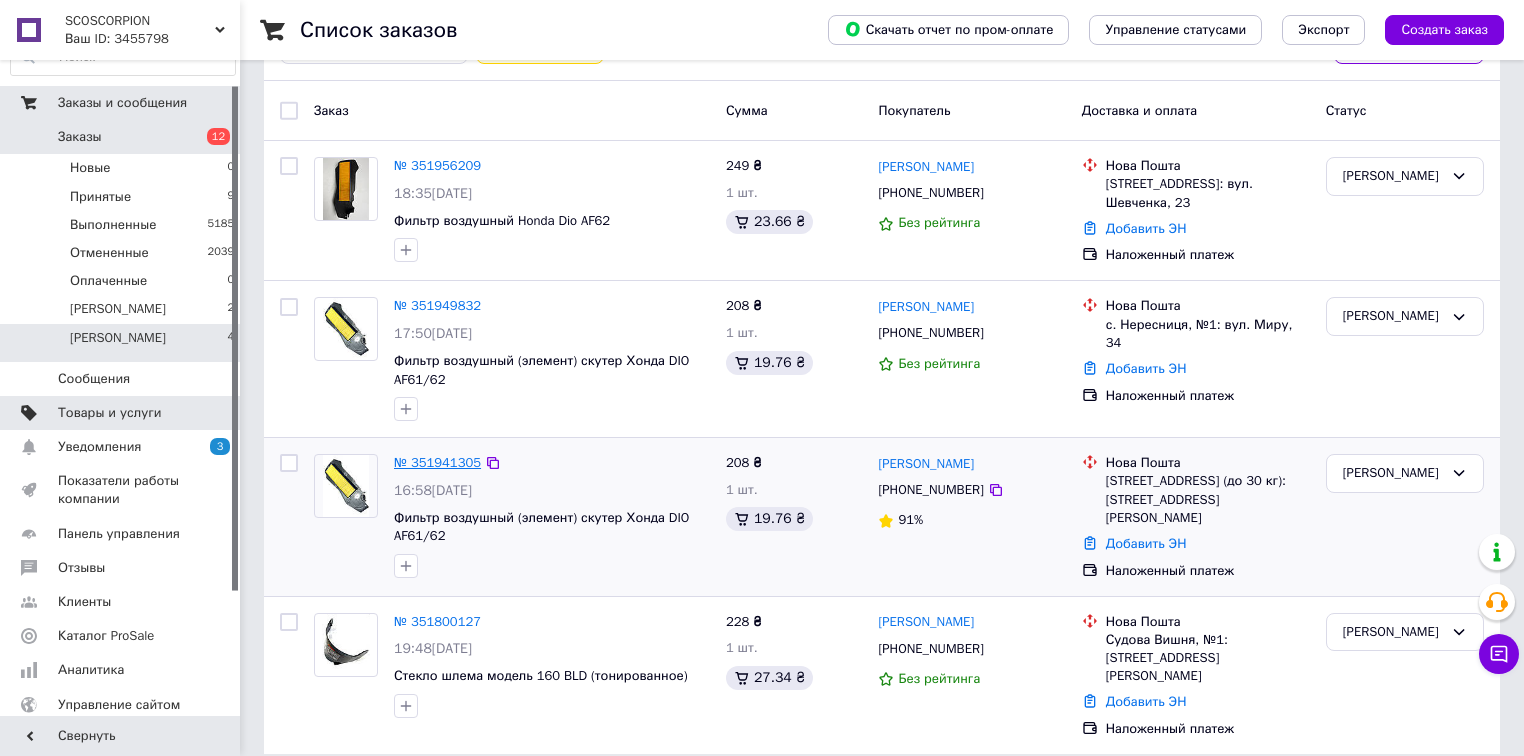 click on "№ 351941305" at bounding box center (437, 462) 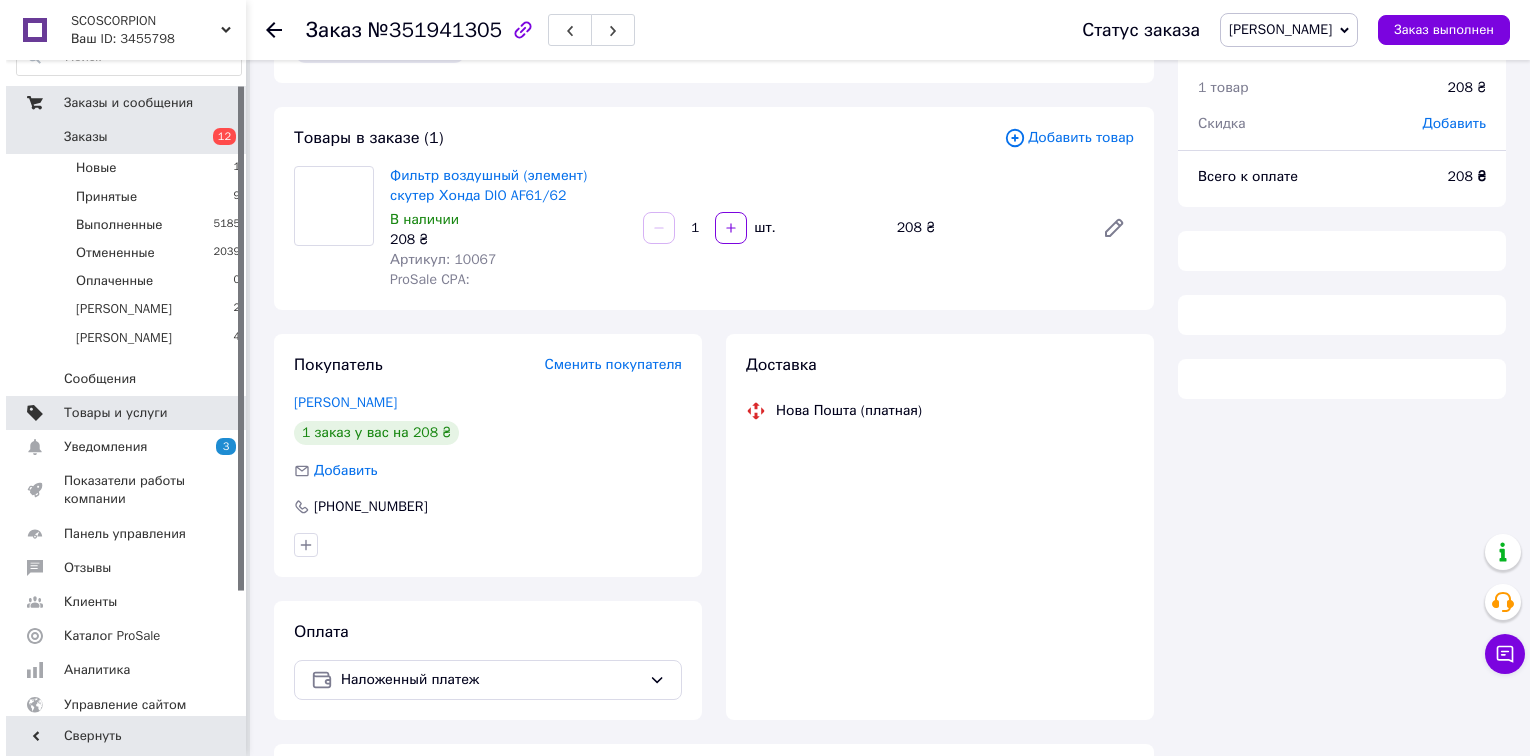 scroll, scrollTop: 38, scrollLeft: 0, axis: vertical 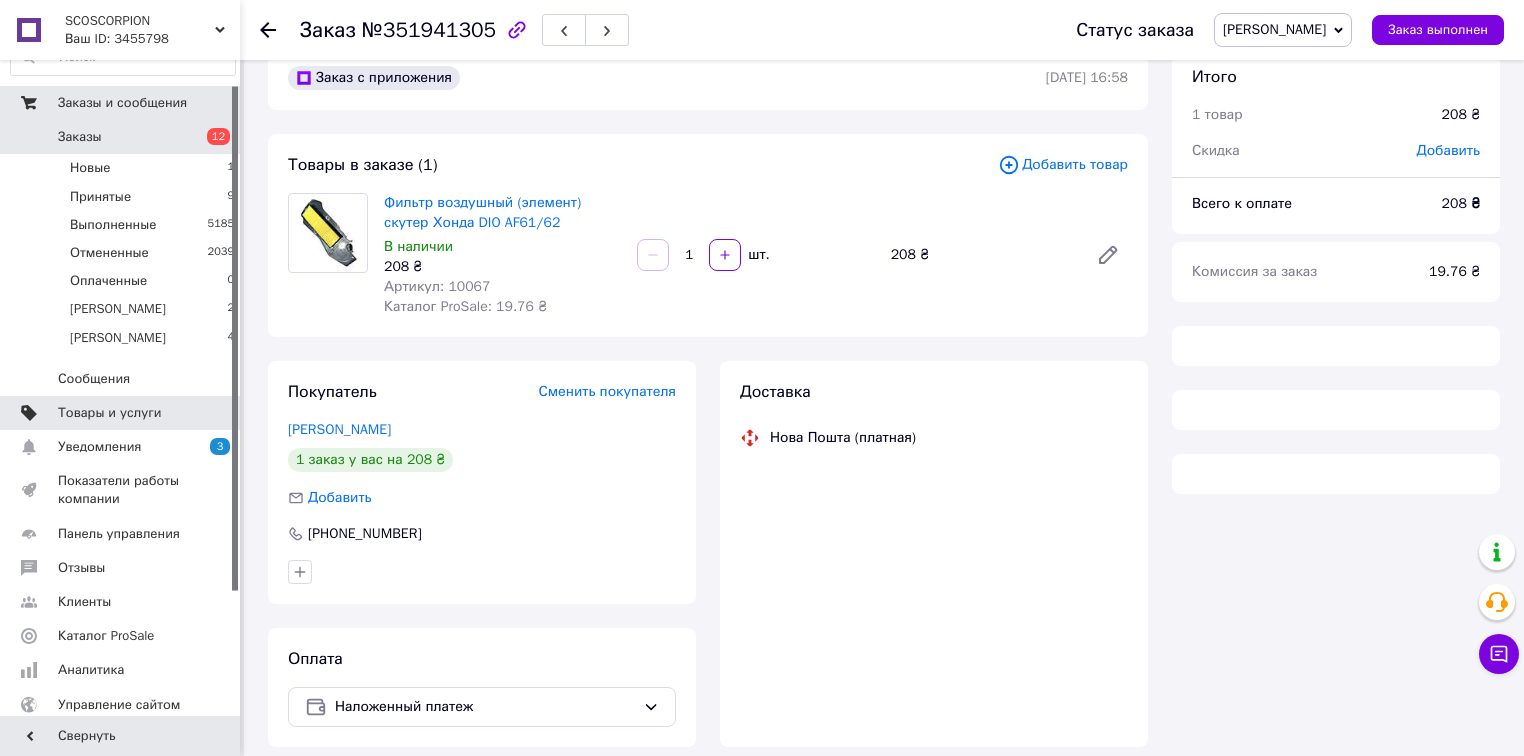 click on "Доставка Нова Пошта (платная)" at bounding box center (934, 554) 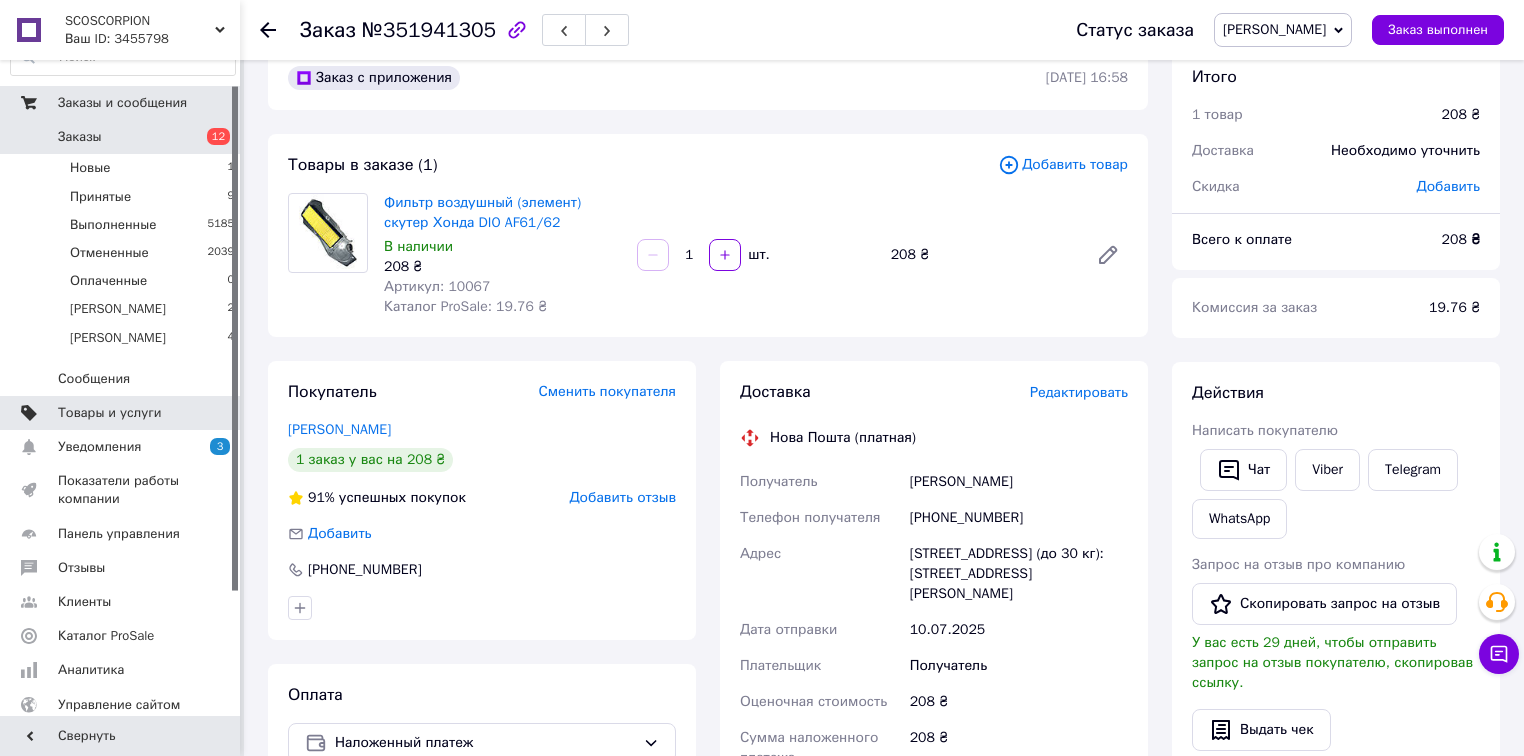 click on "Редактировать" at bounding box center [1079, 392] 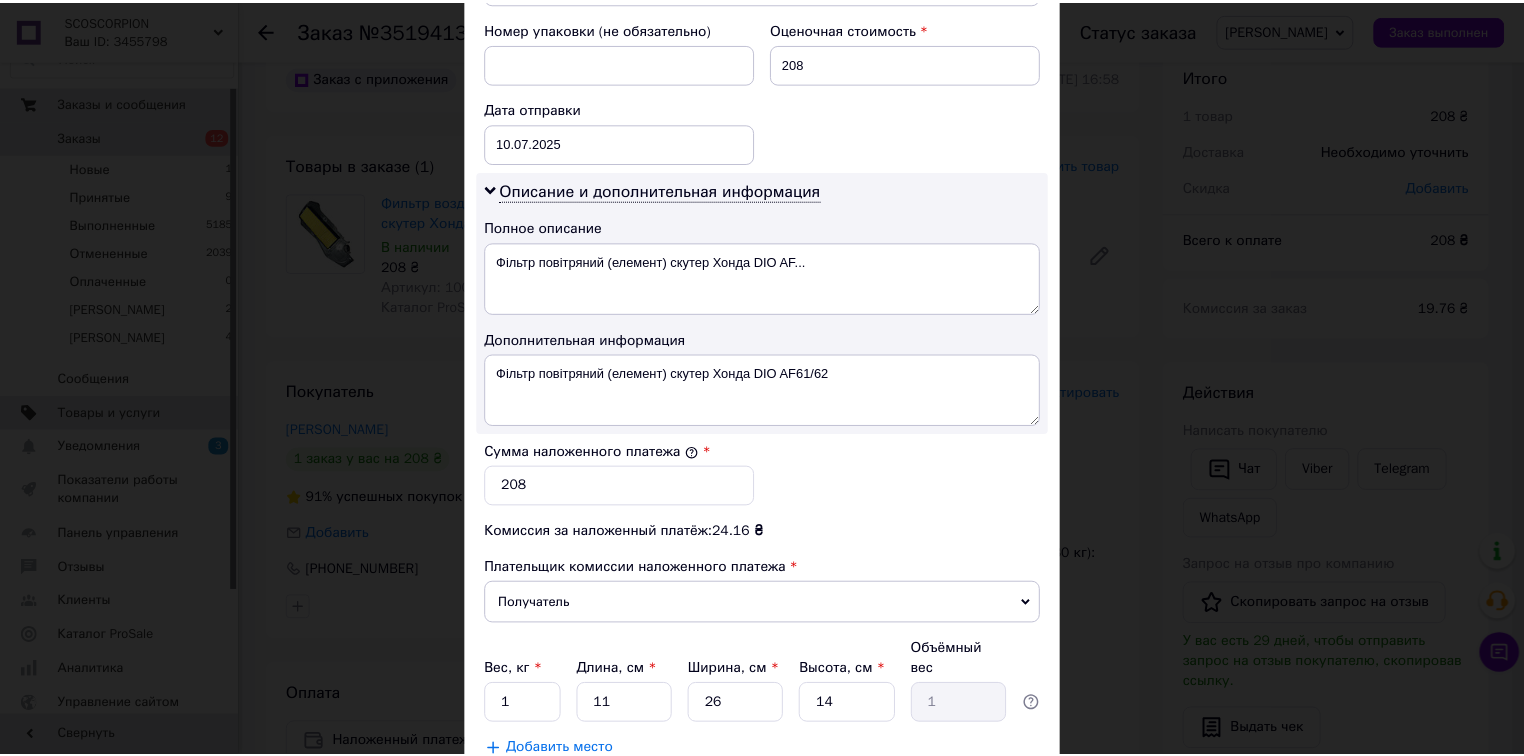 scroll, scrollTop: 987, scrollLeft: 0, axis: vertical 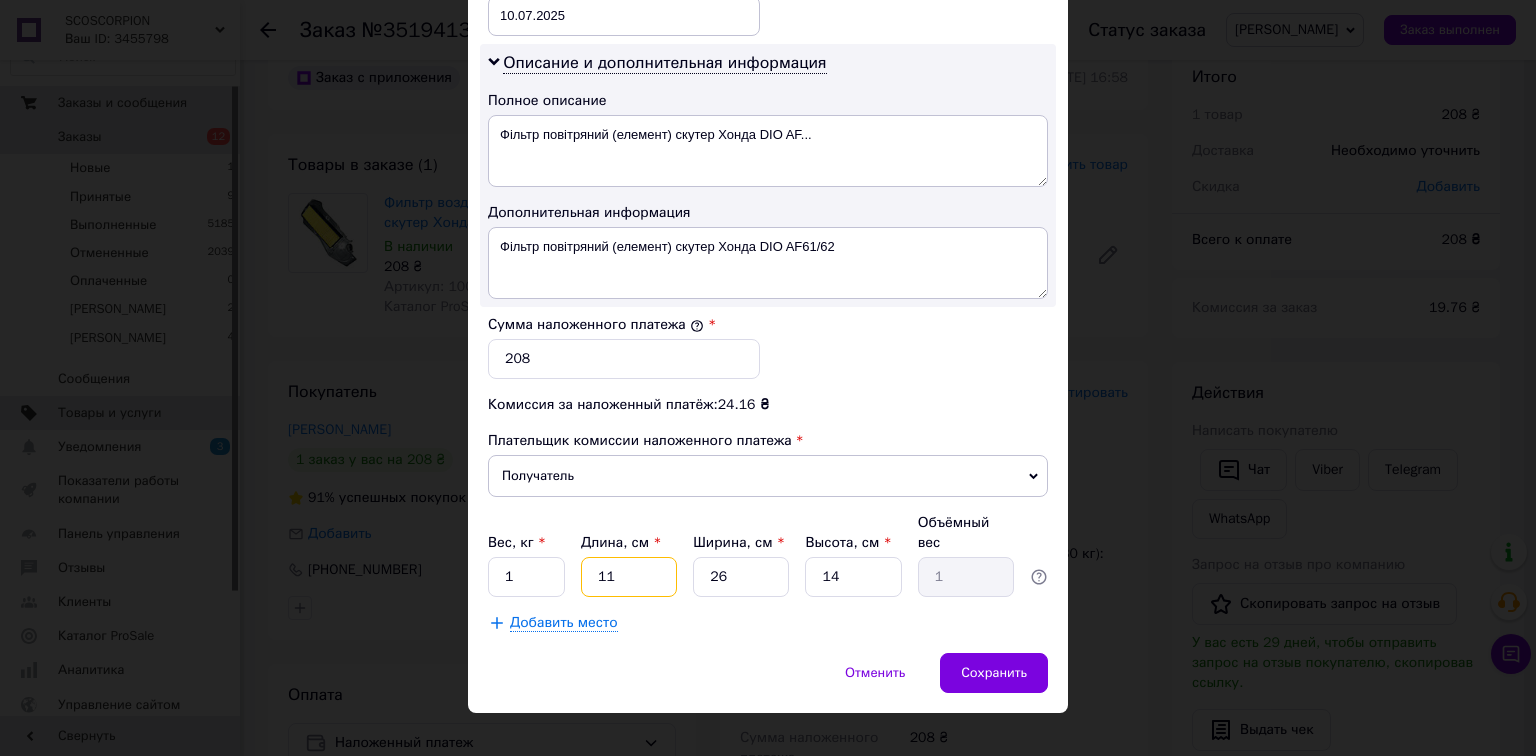 click on "11" at bounding box center (629, 577) 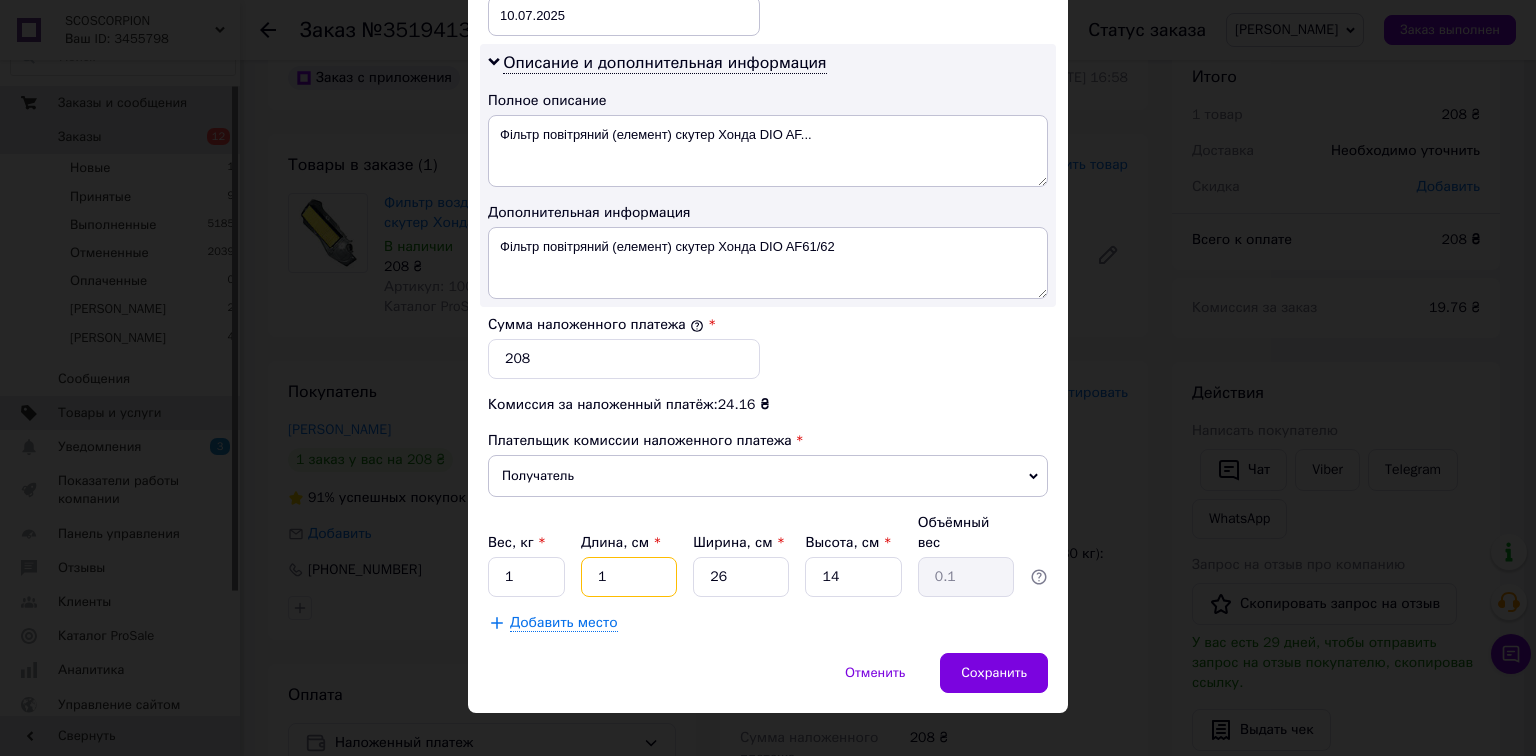 type 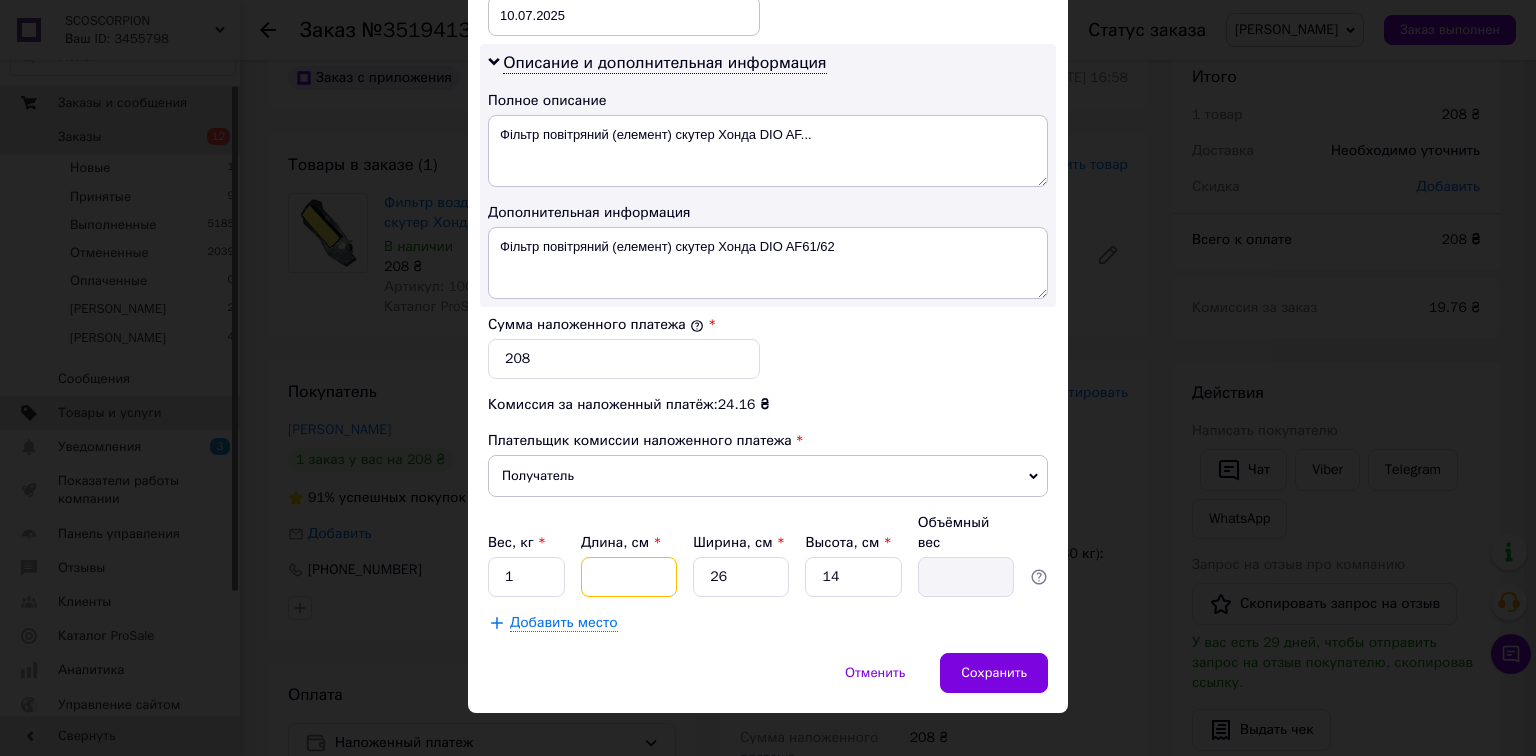 type on "2" 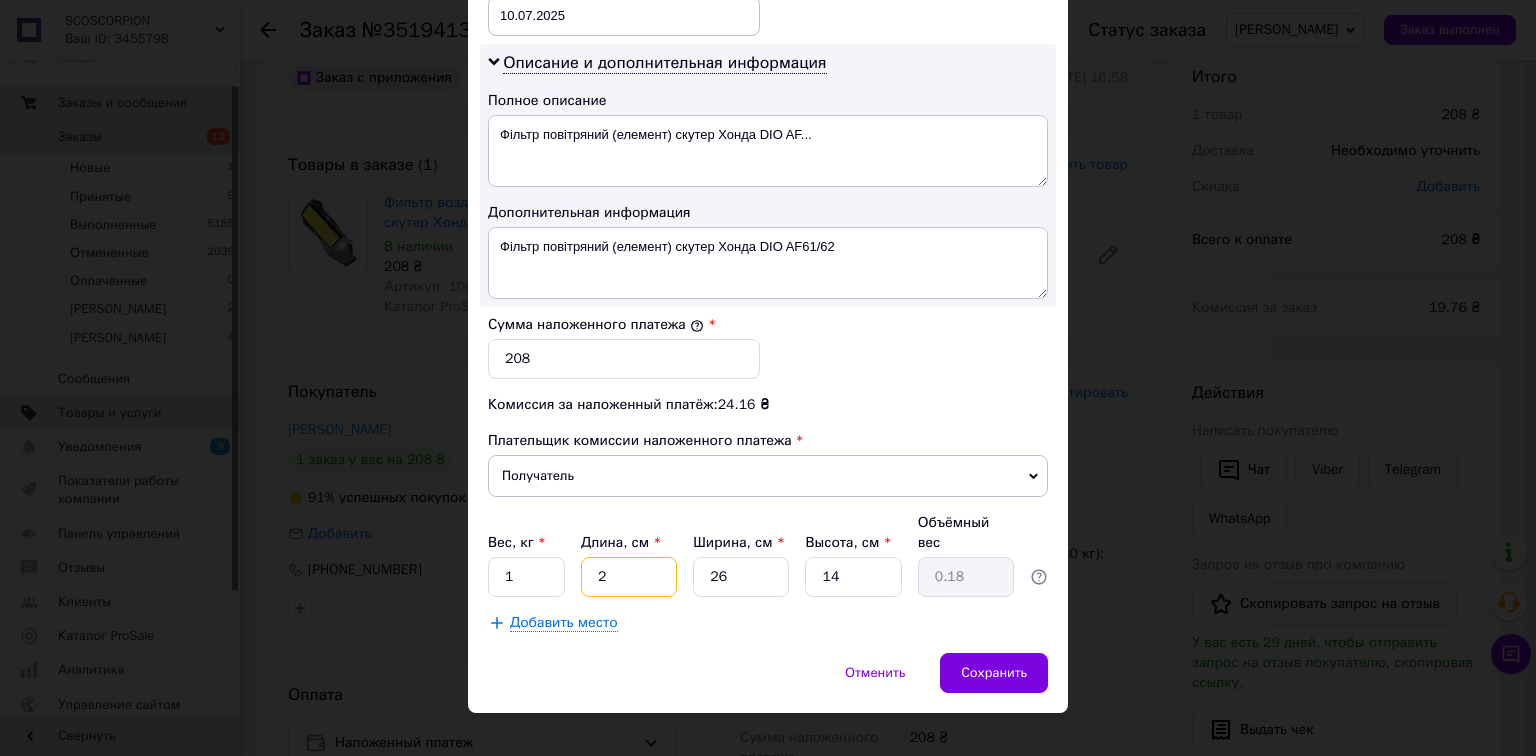 type on "28" 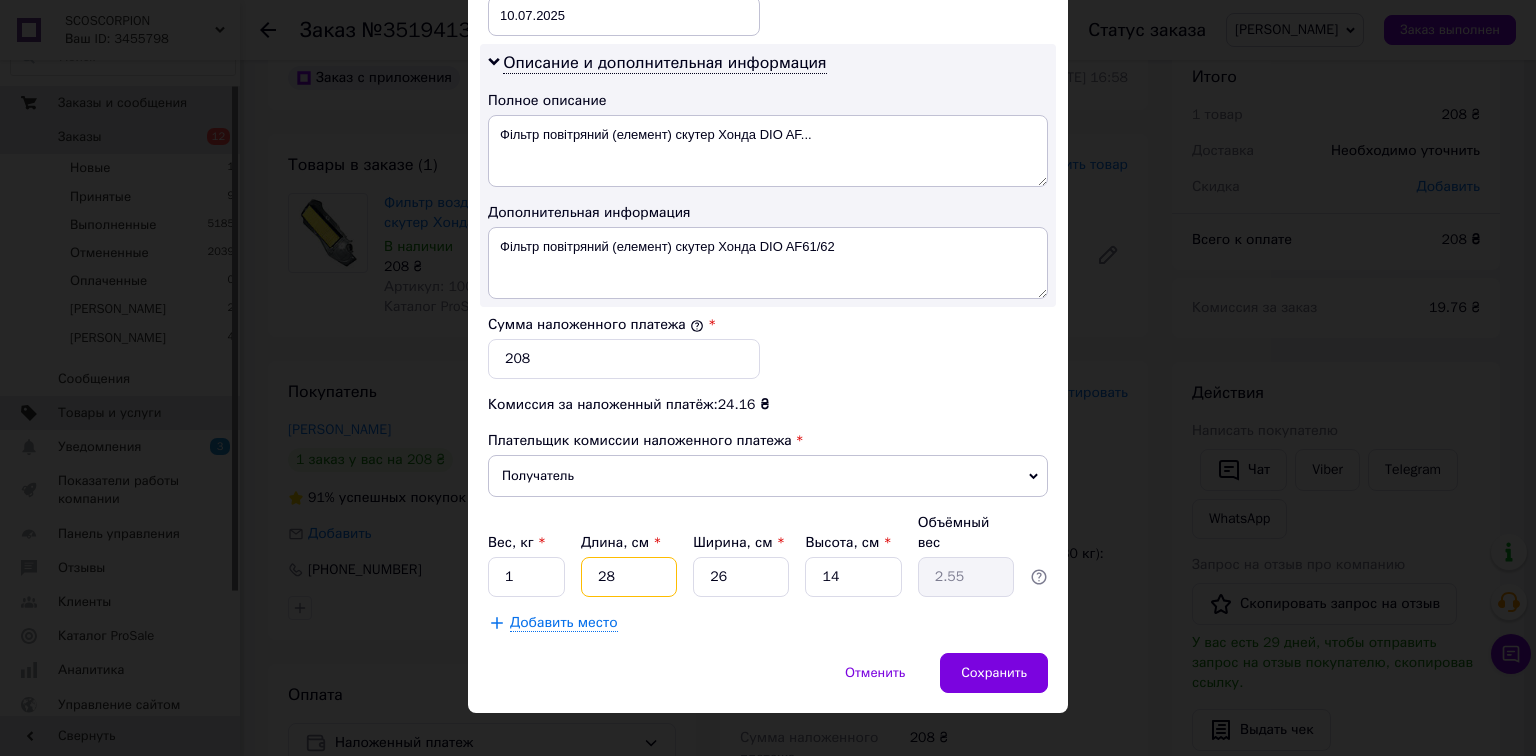 type on "28" 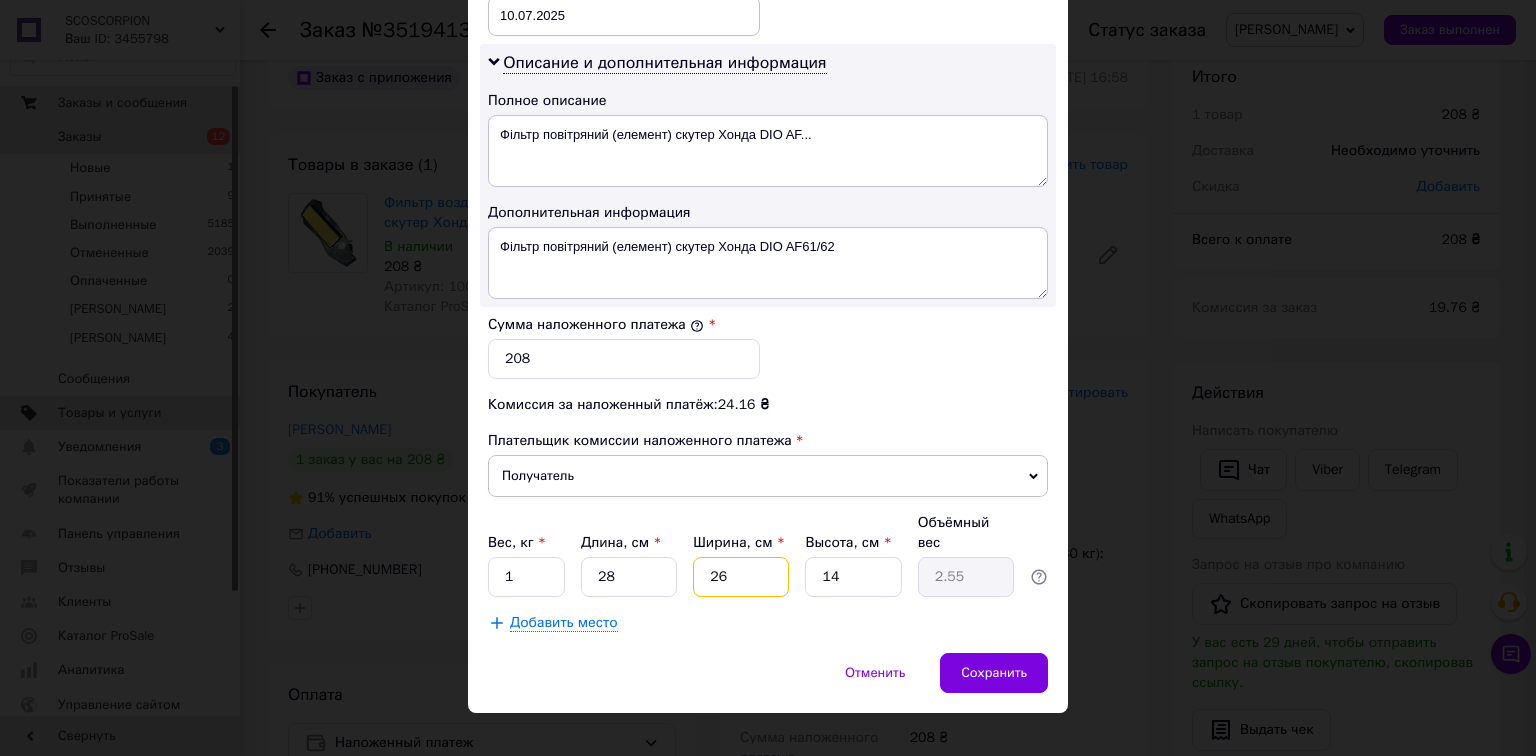 click on "26" at bounding box center (741, 577) 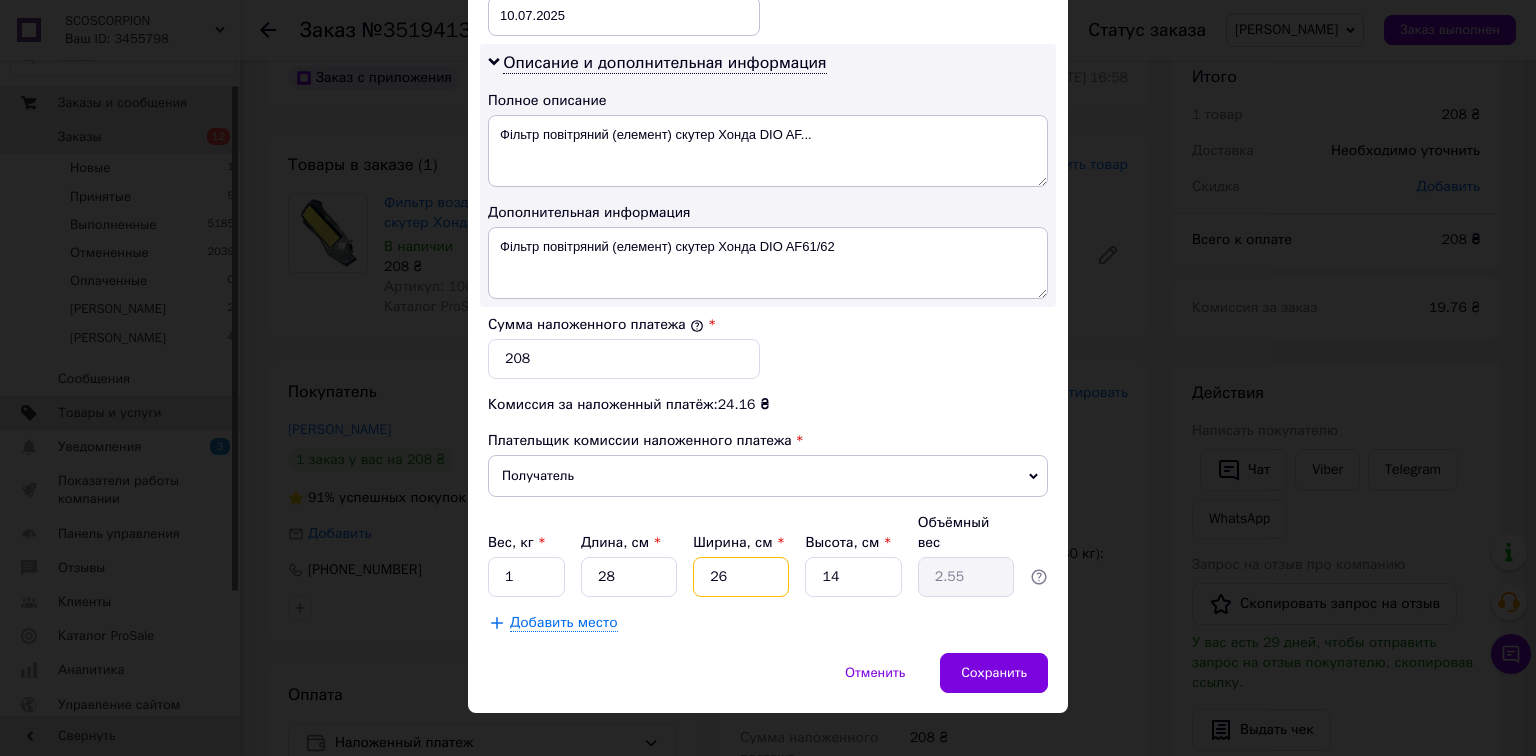 type on "2" 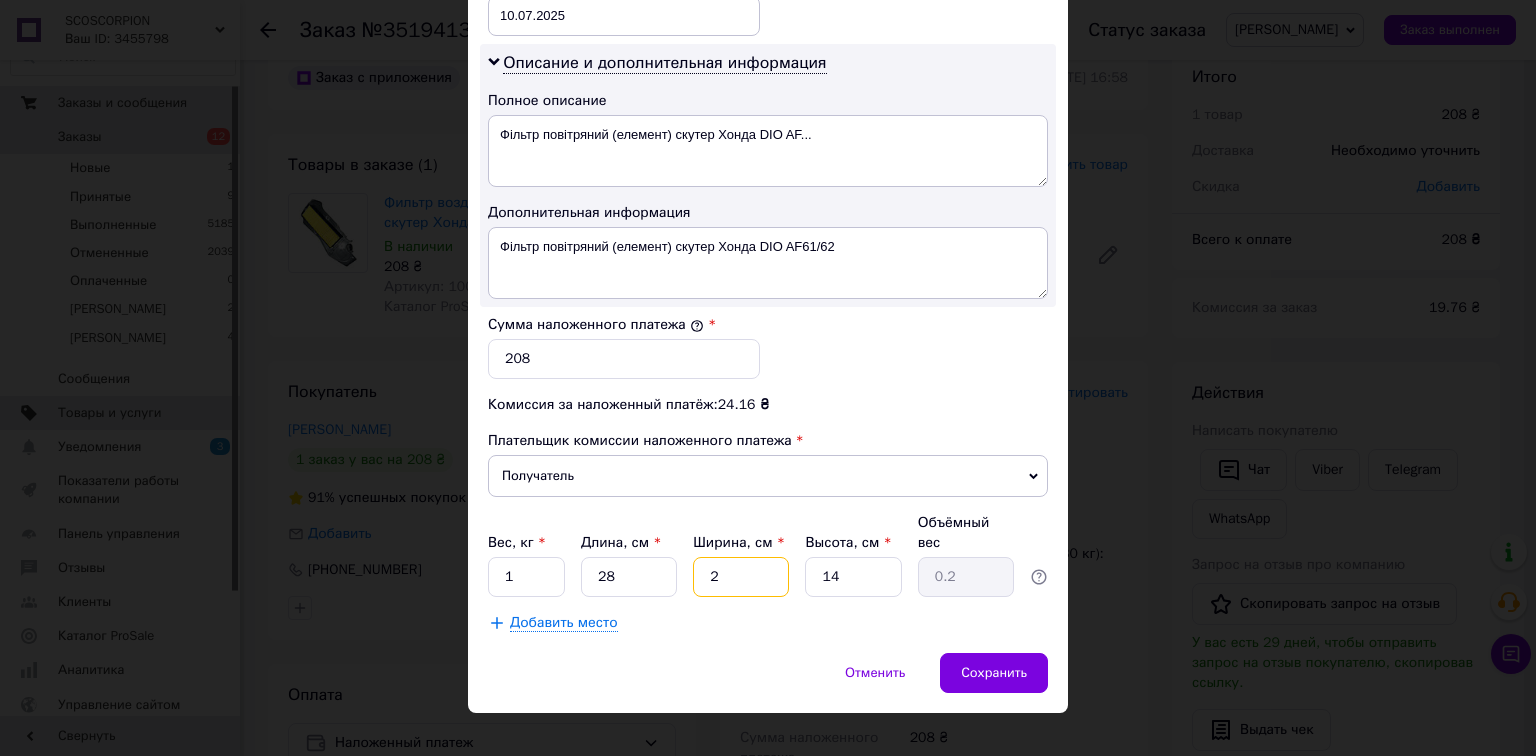 type 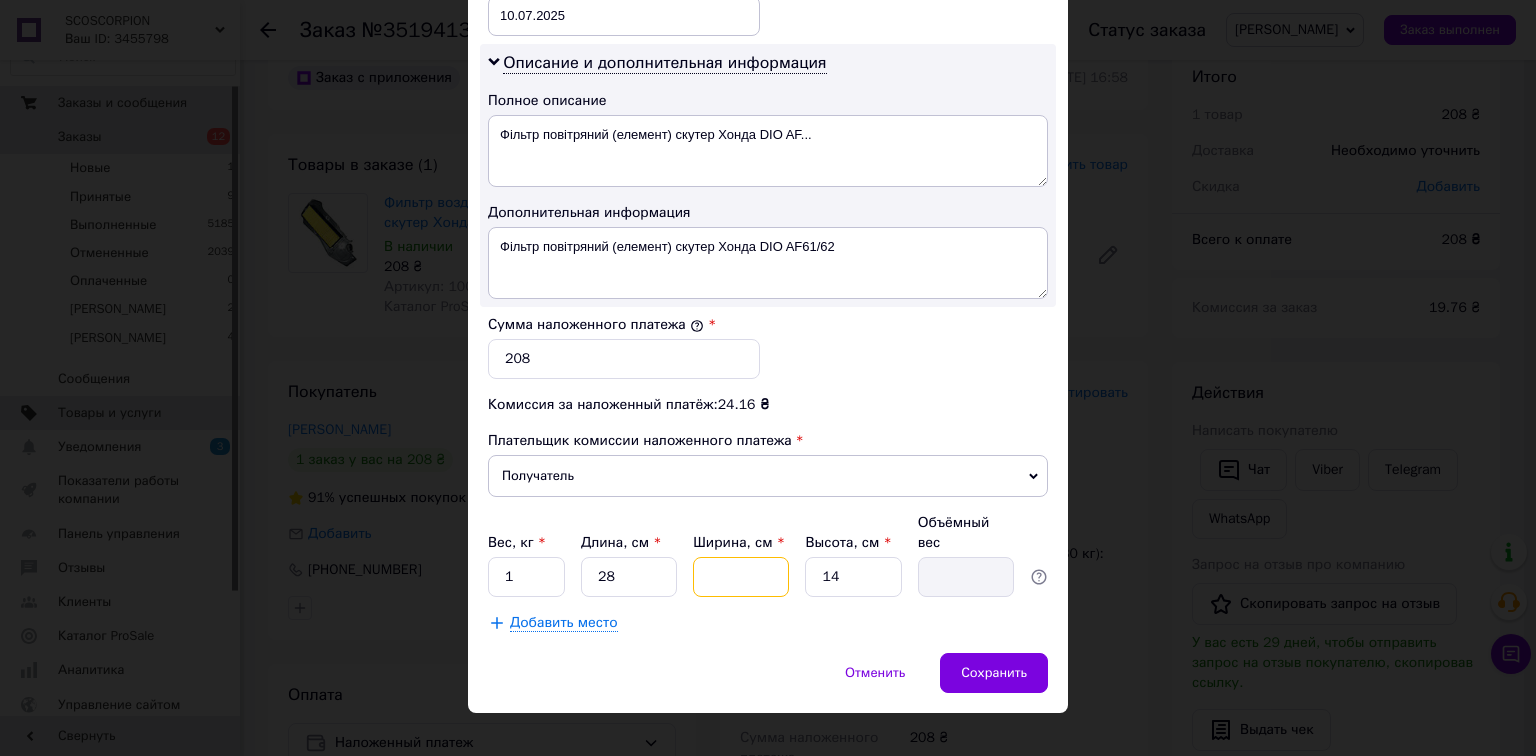 type on "2" 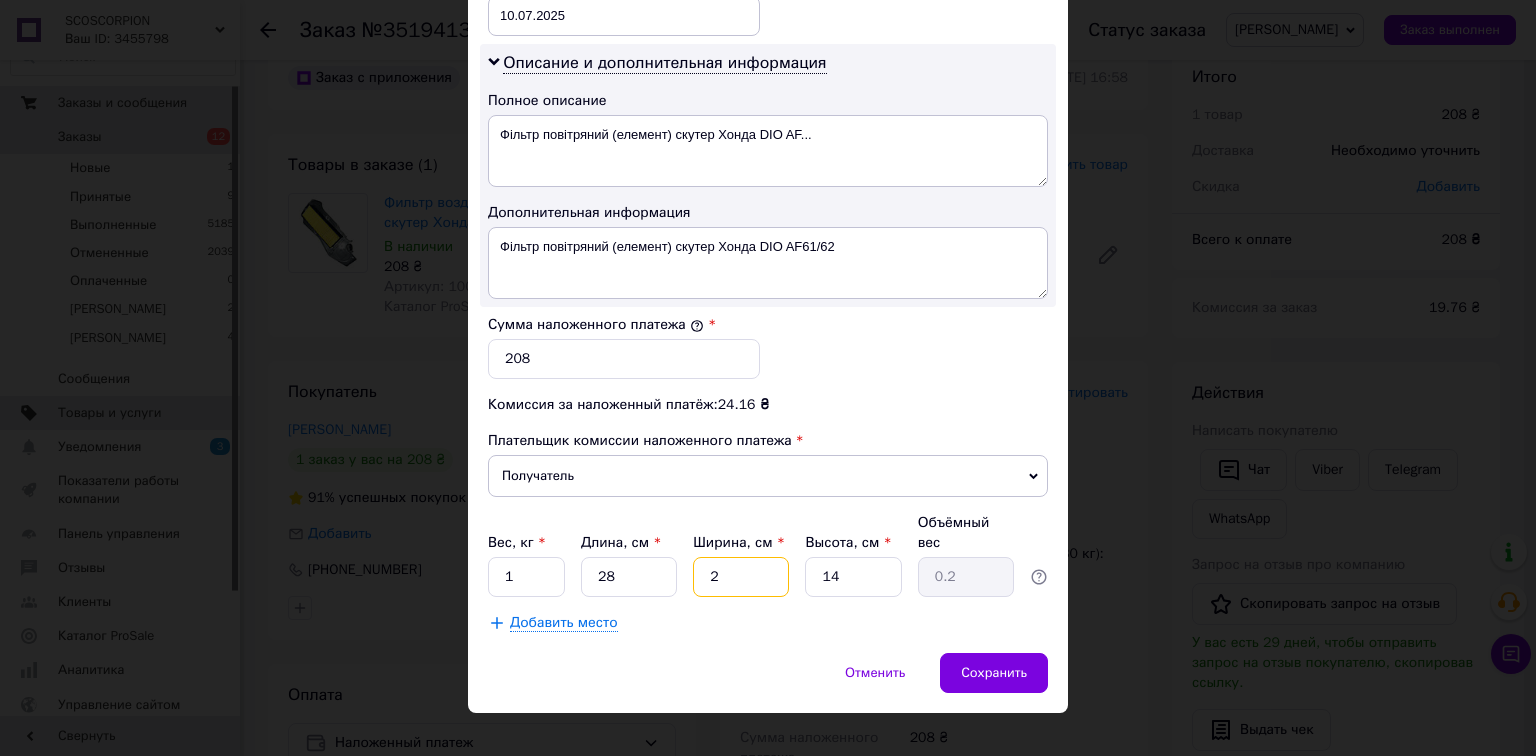 type on "26" 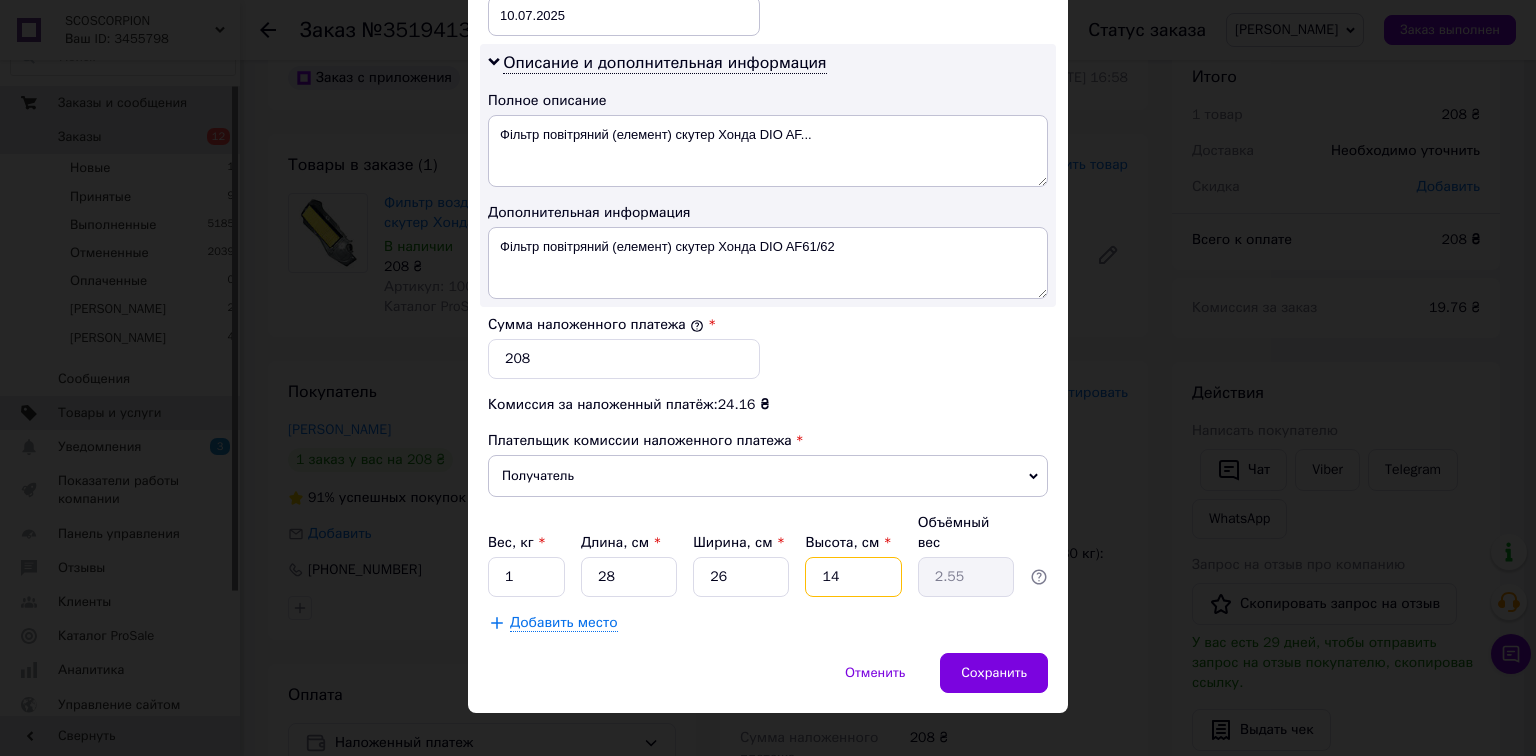 click on "14" at bounding box center (853, 577) 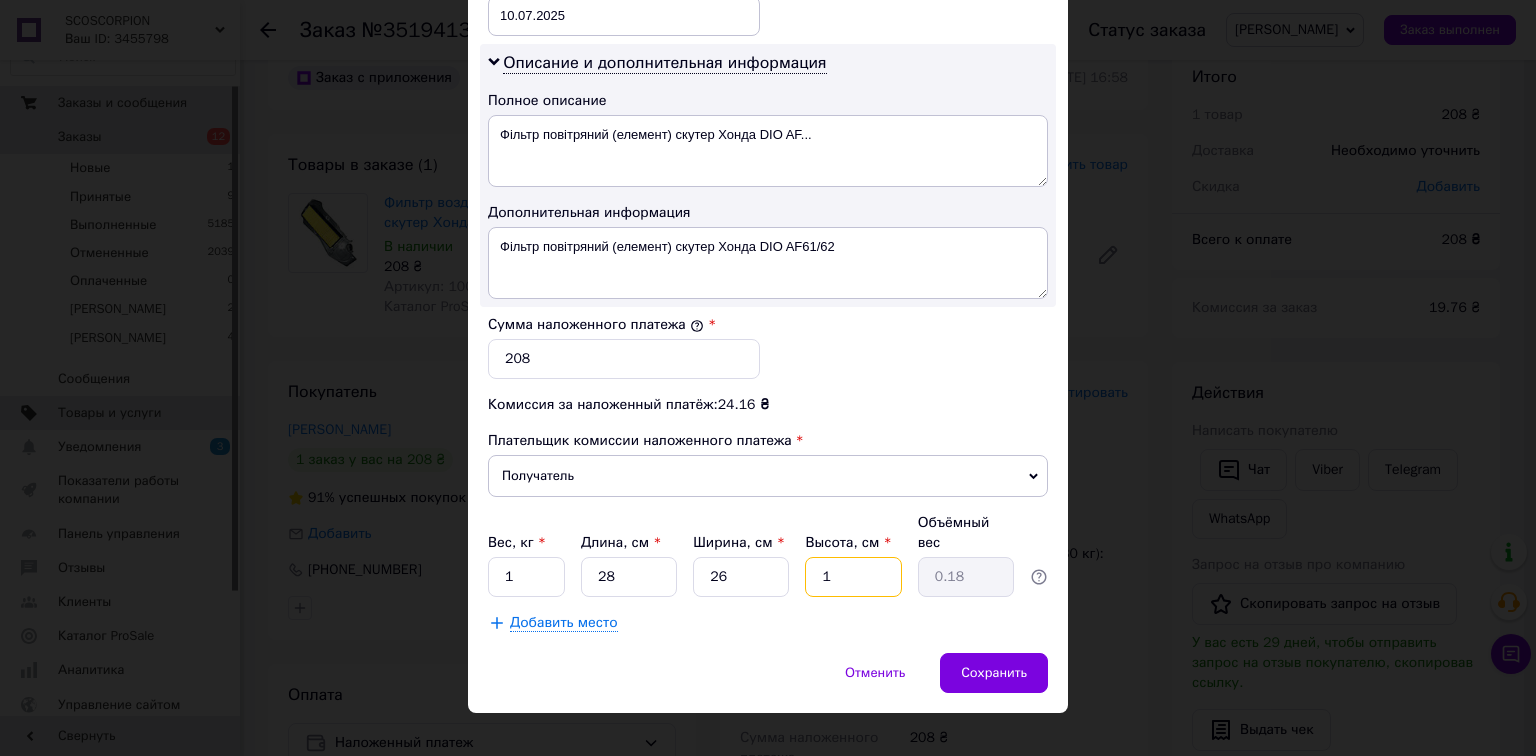 type 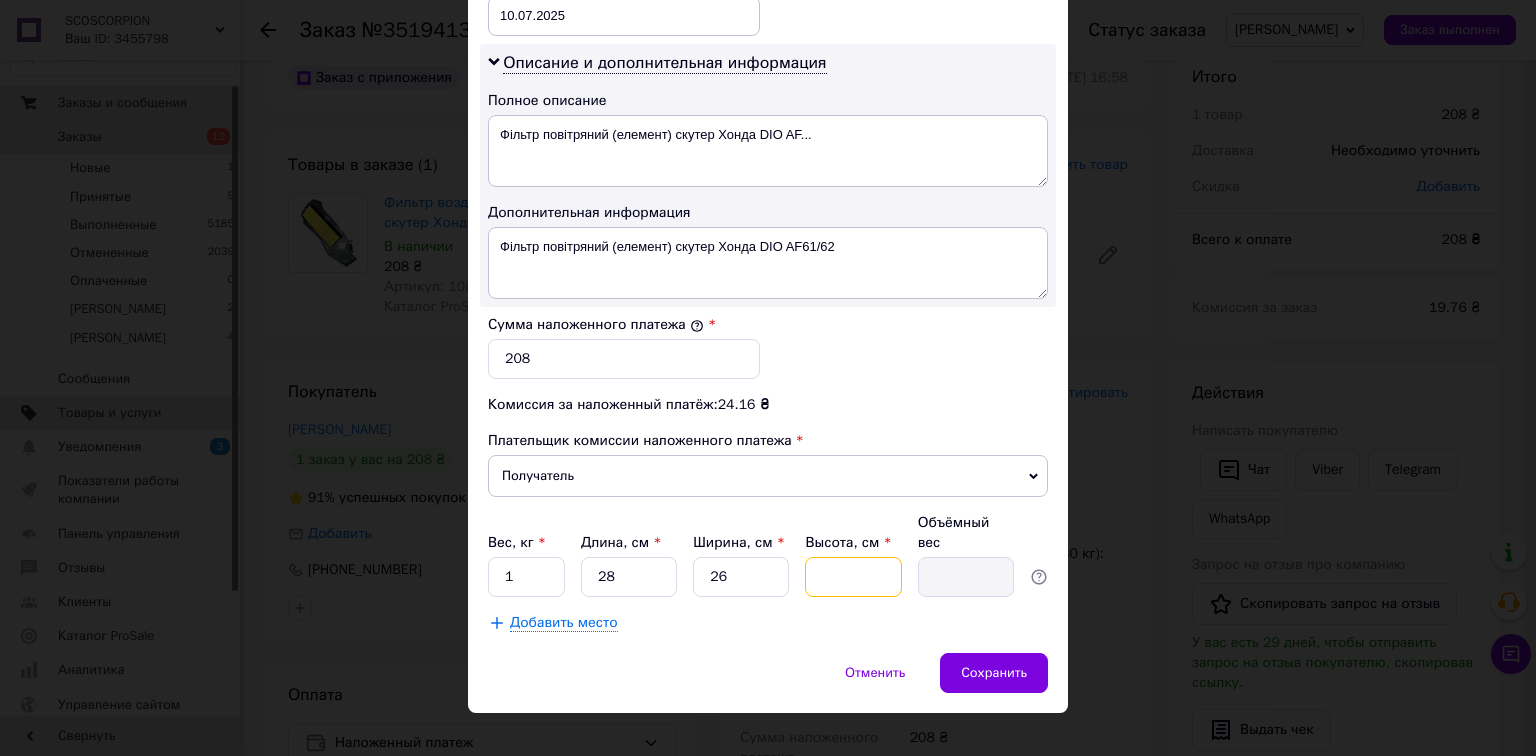 type on "1" 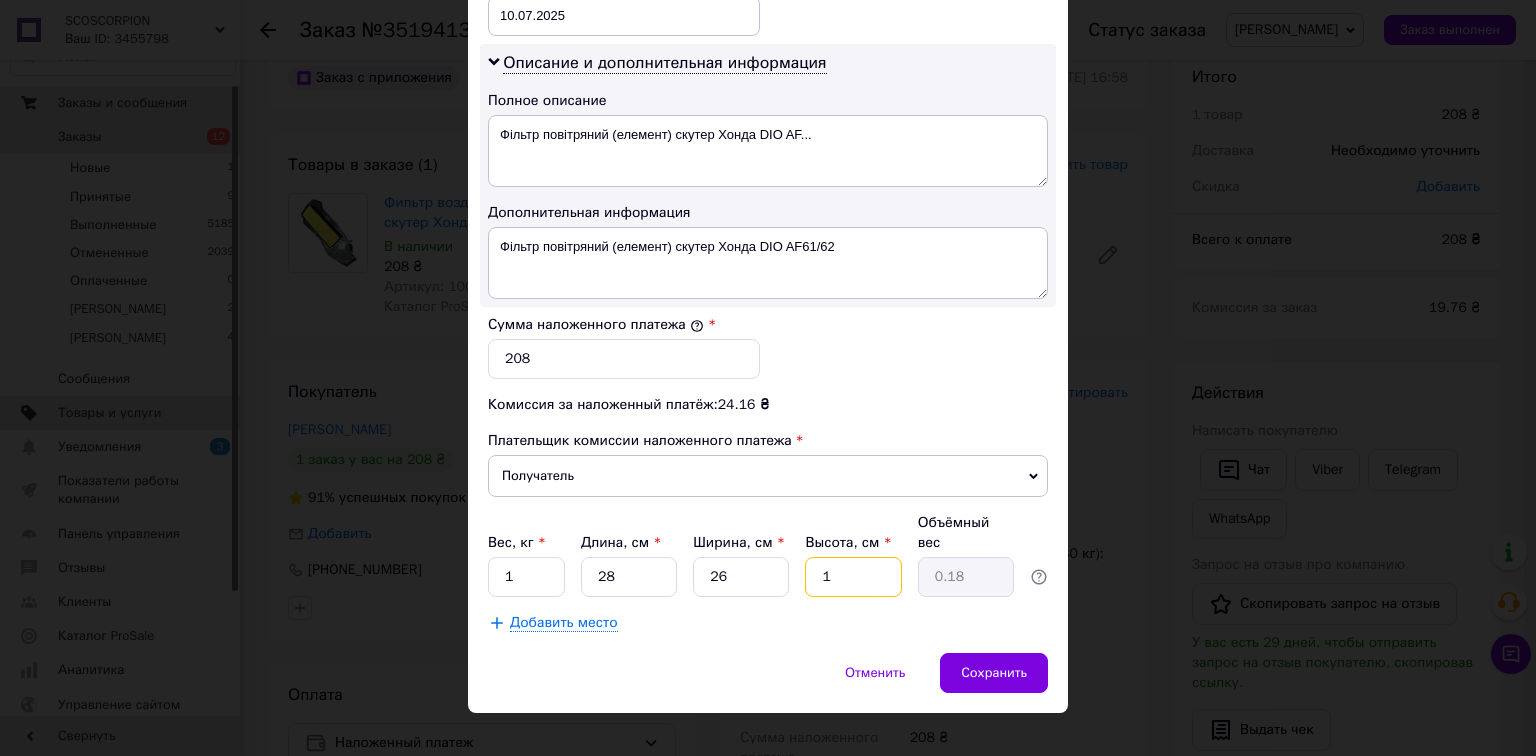 type on "13" 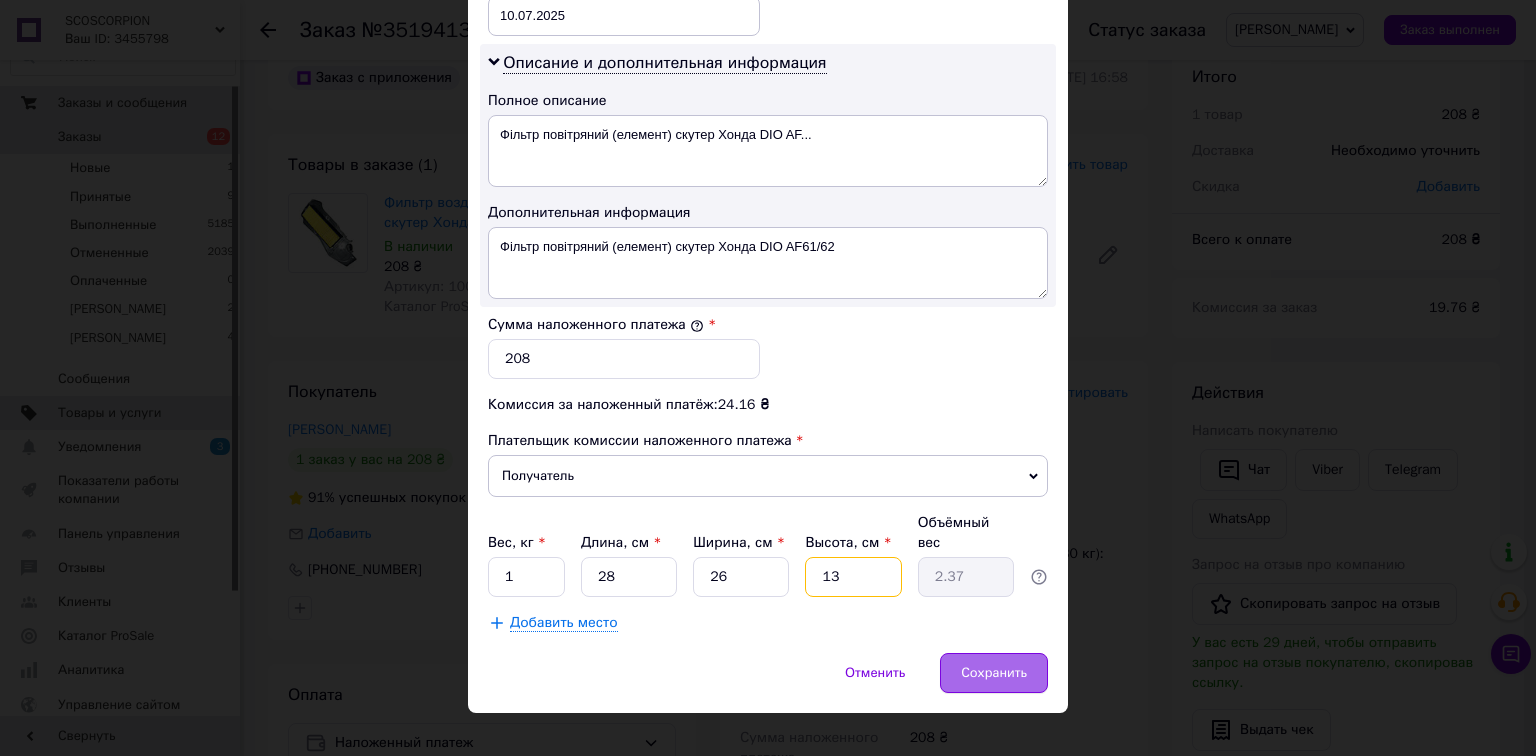 type on "13" 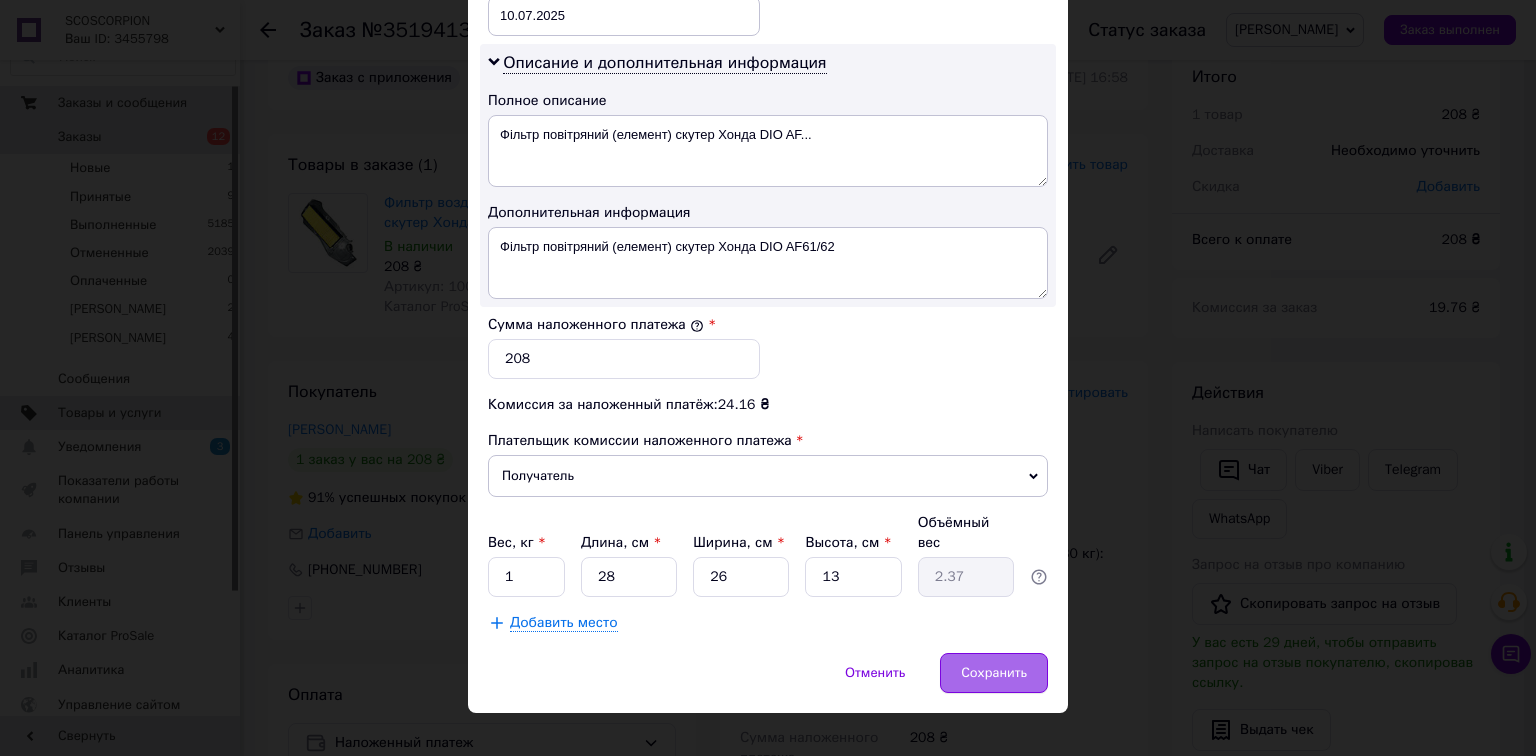 click on "Сохранить" at bounding box center [994, 673] 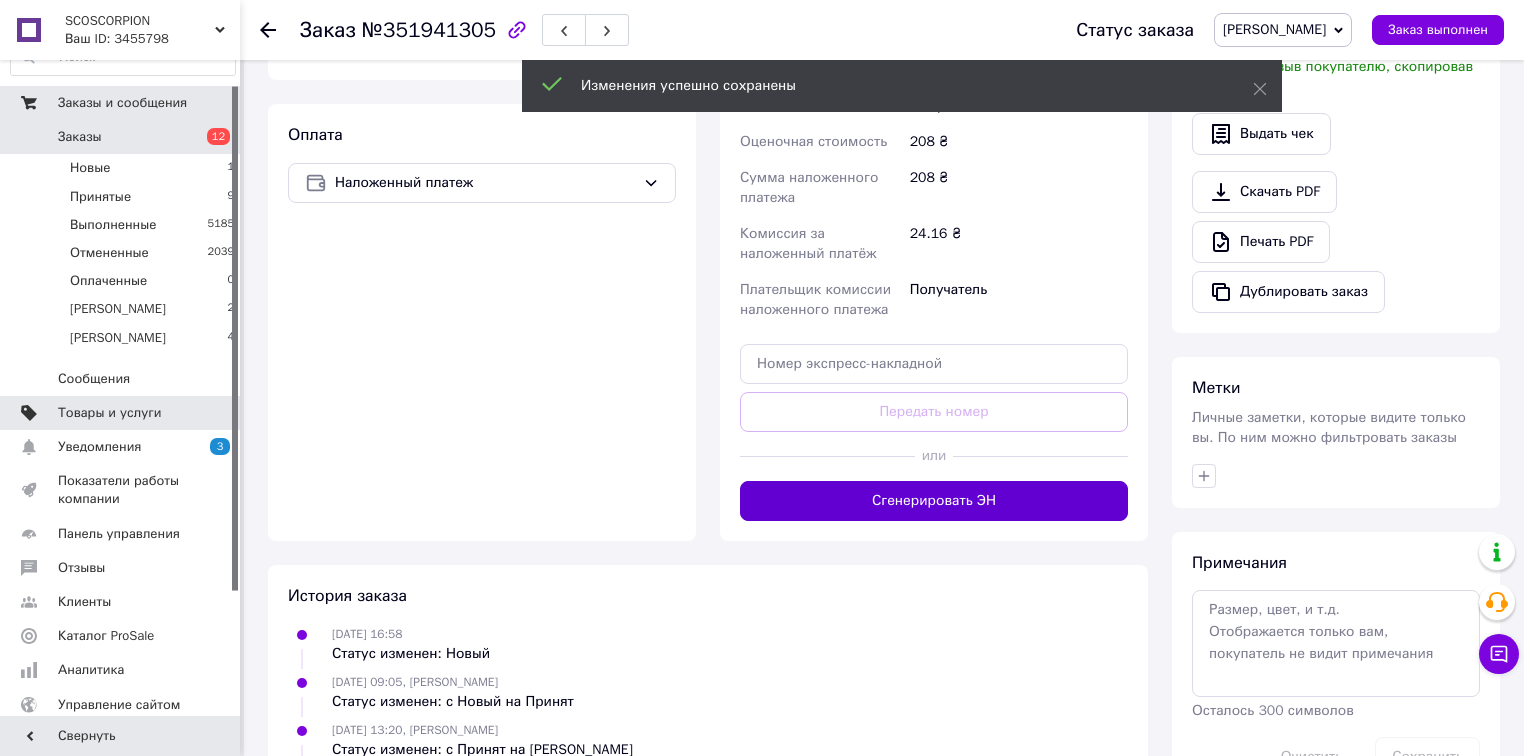 click on "Сгенерировать ЭН" at bounding box center [934, 501] 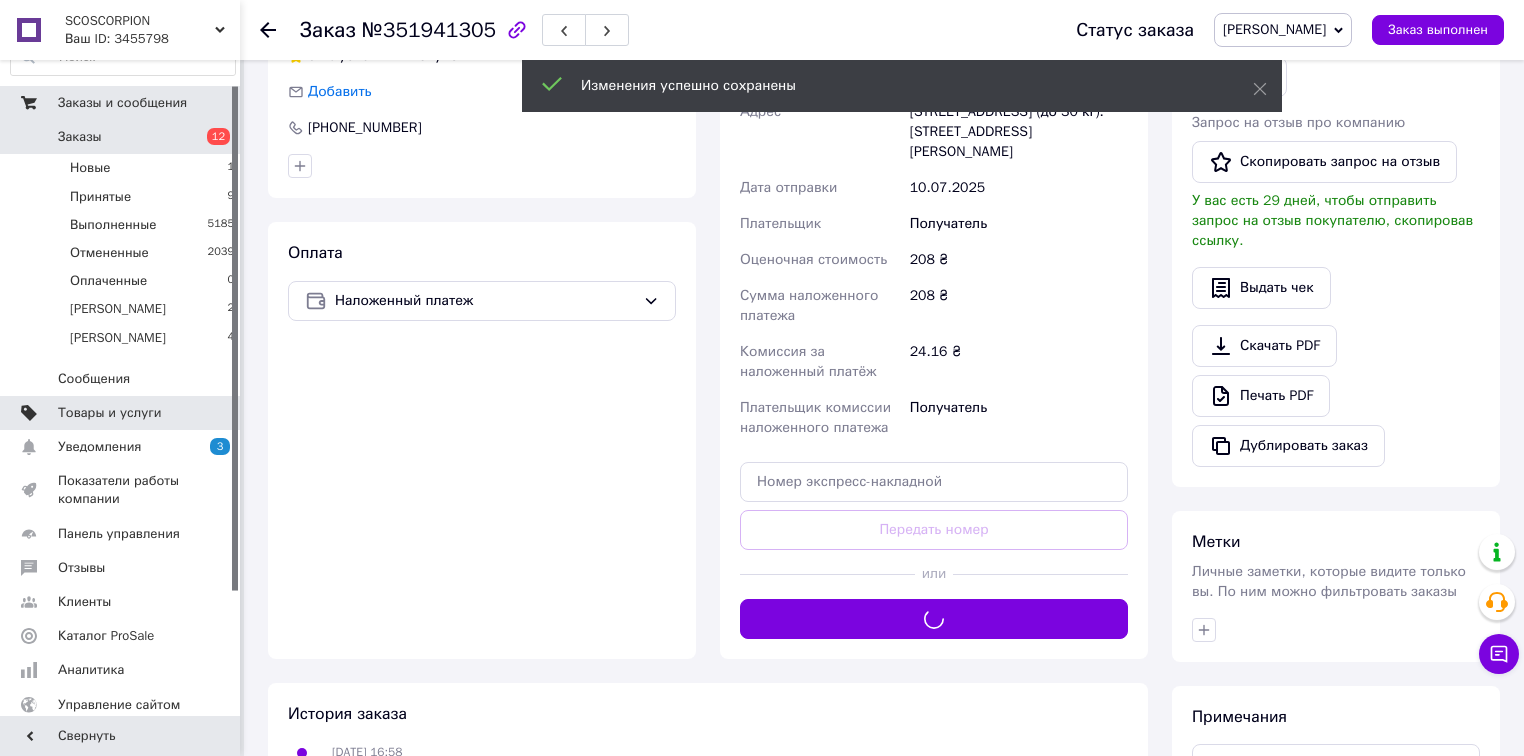 scroll, scrollTop: 278, scrollLeft: 0, axis: vertical 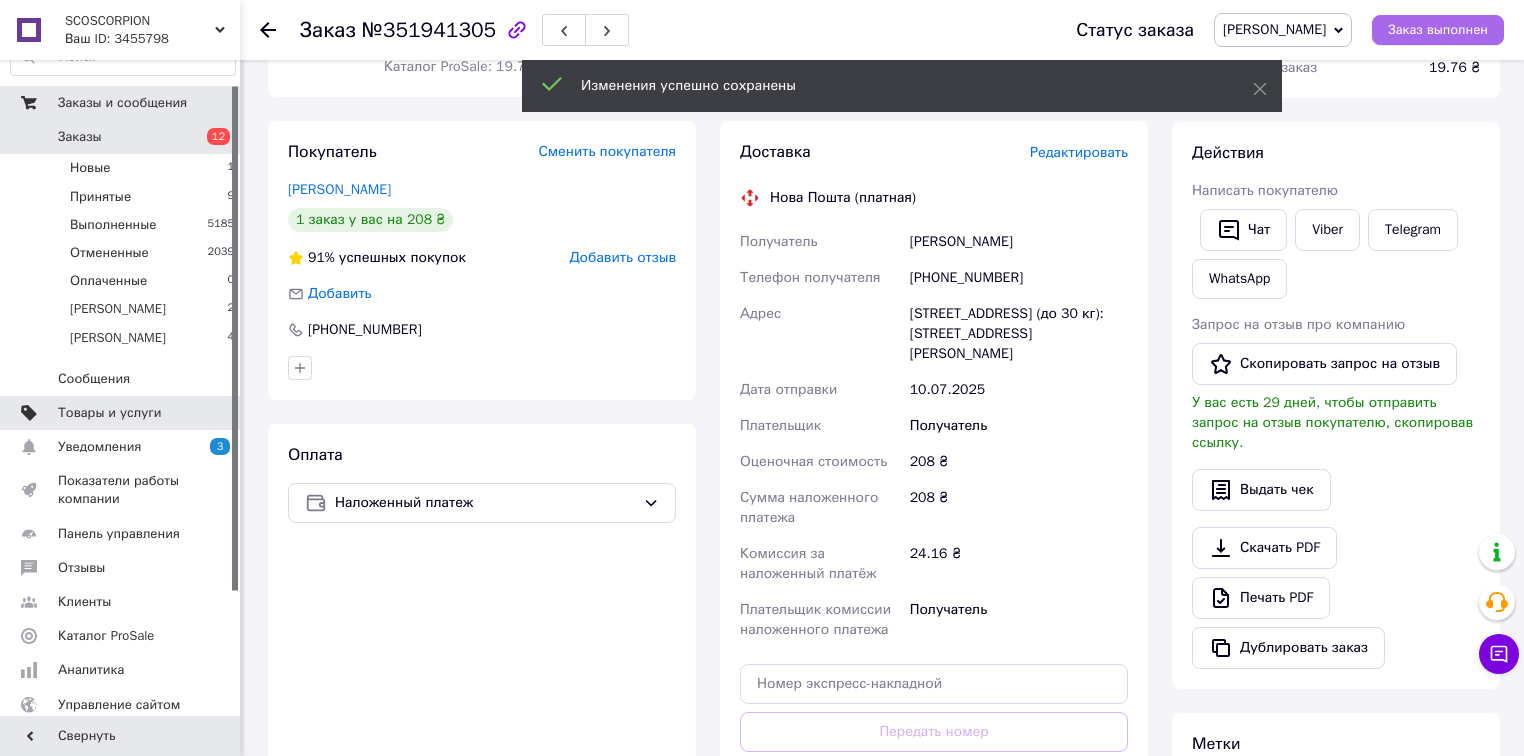 click on "Заказ выполнен" at bounding box center (1438, 30) 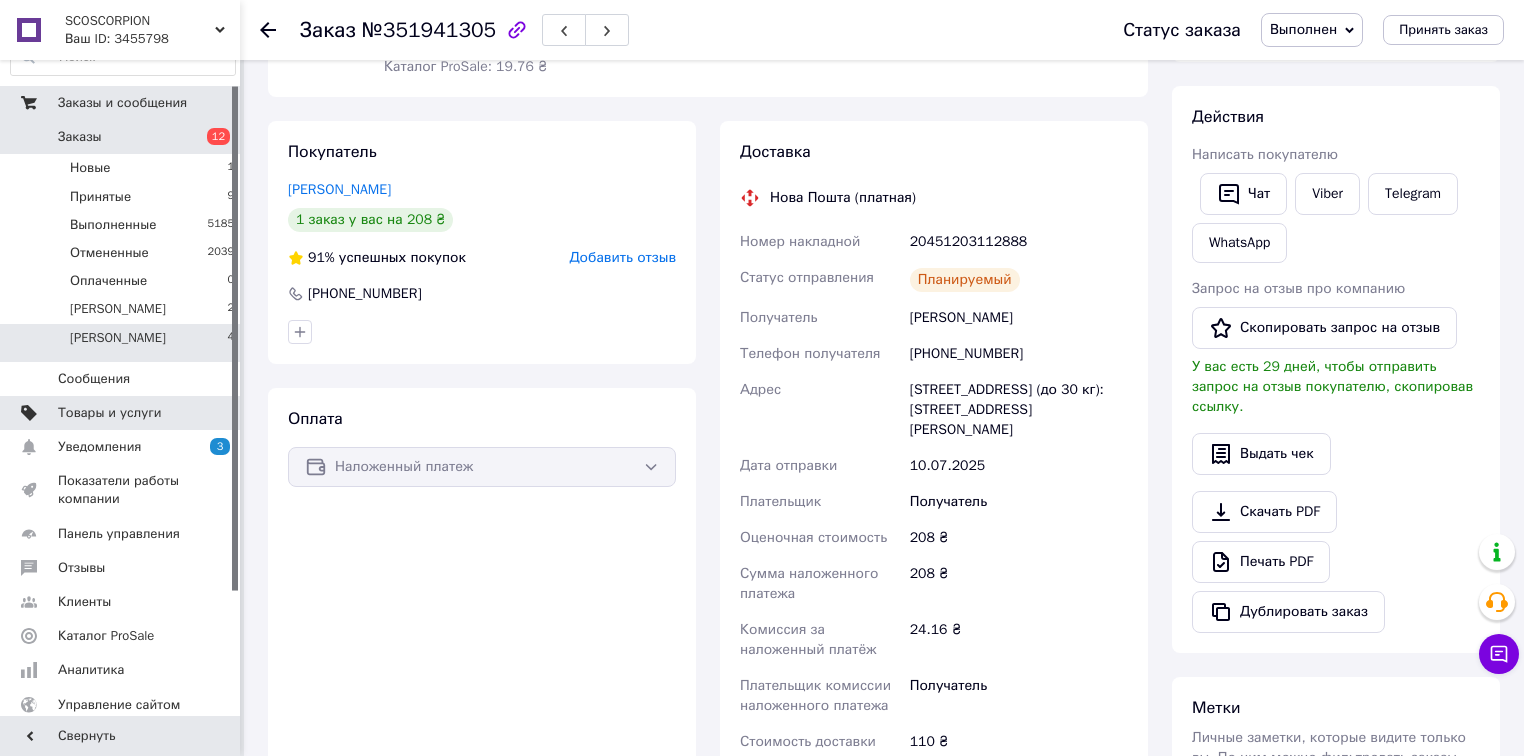 click on "[PERSON_NAME] 4" at bounding box center [123, 343] 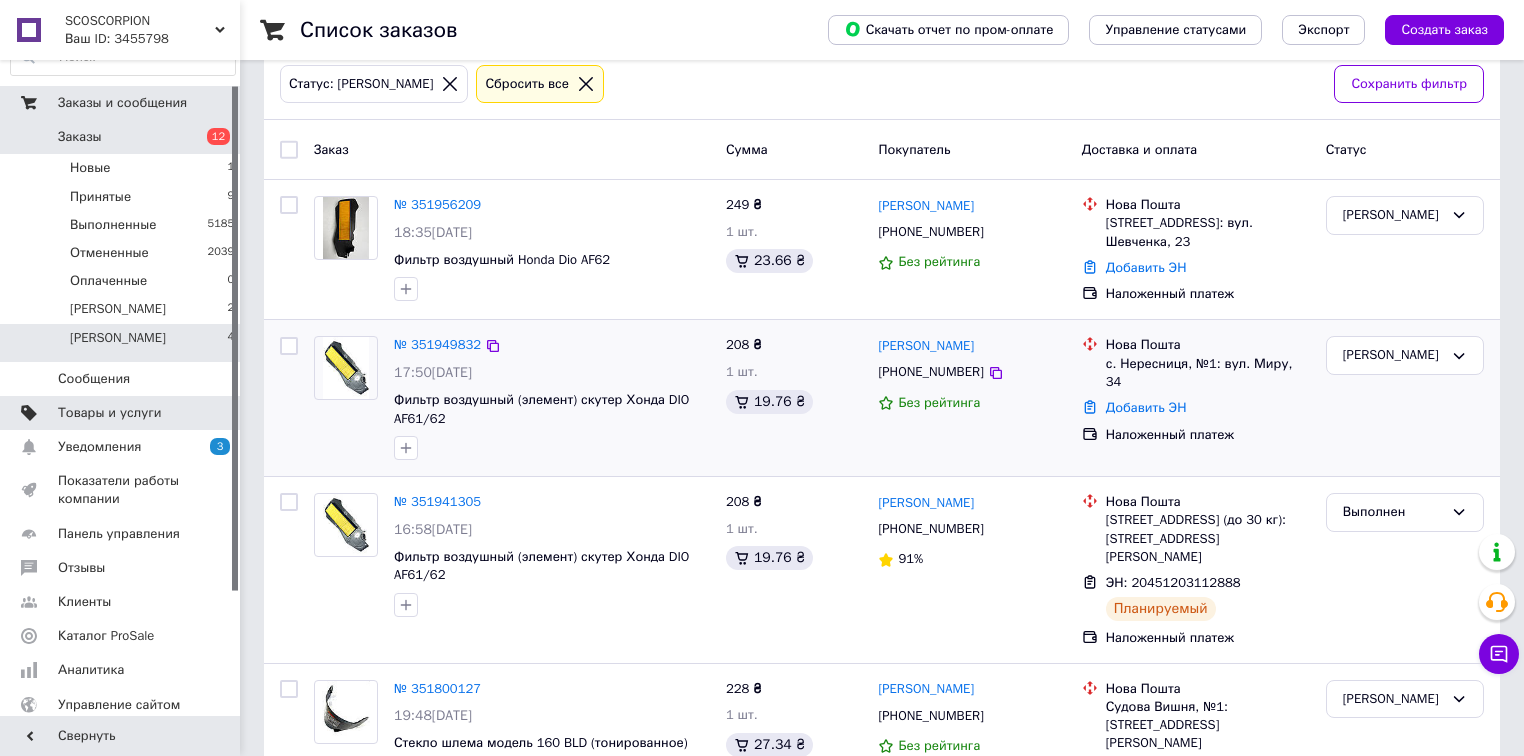 scroll, scrollTop: 78, scrollLeft: 0, axis: vertical 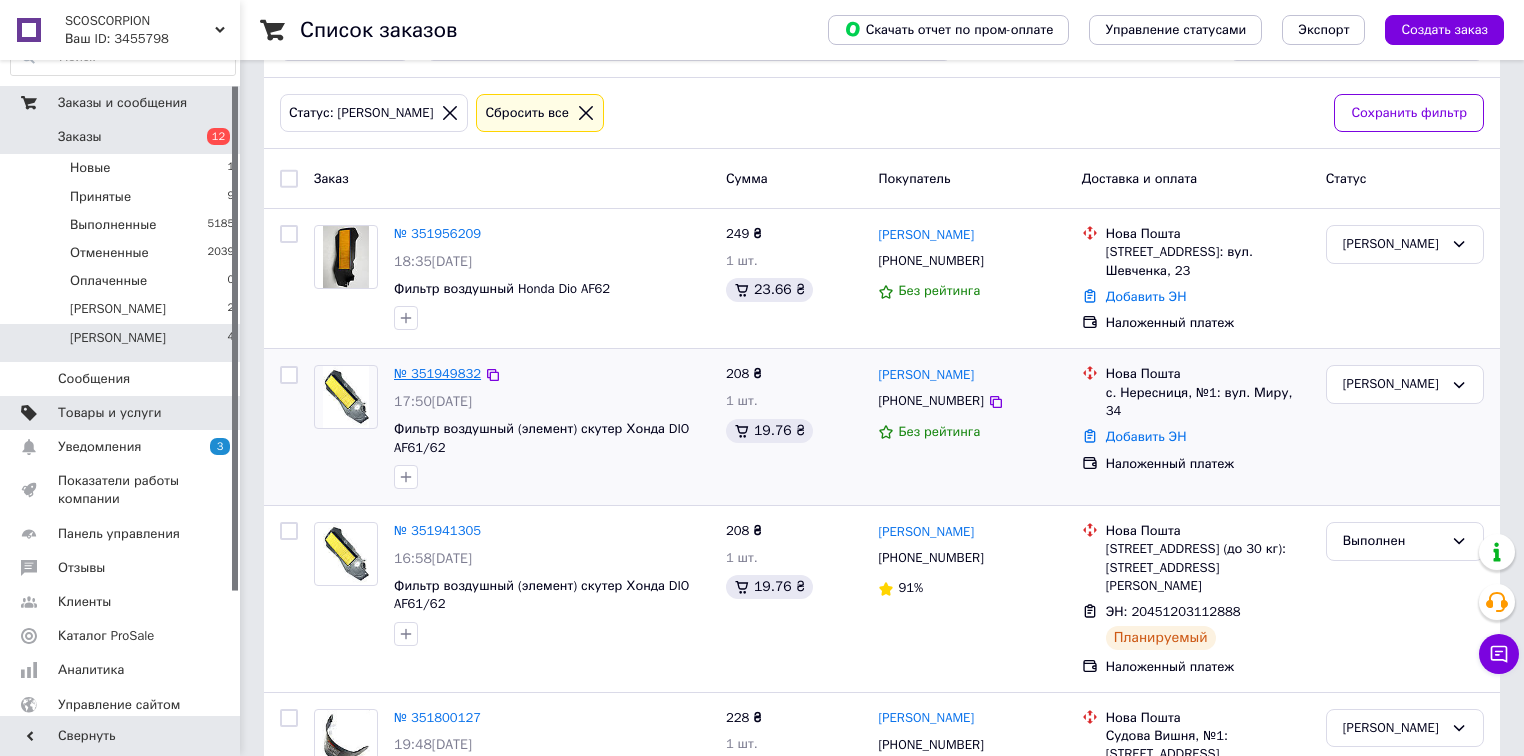 click on "№ 351949832" at bounding box center [437, 373] 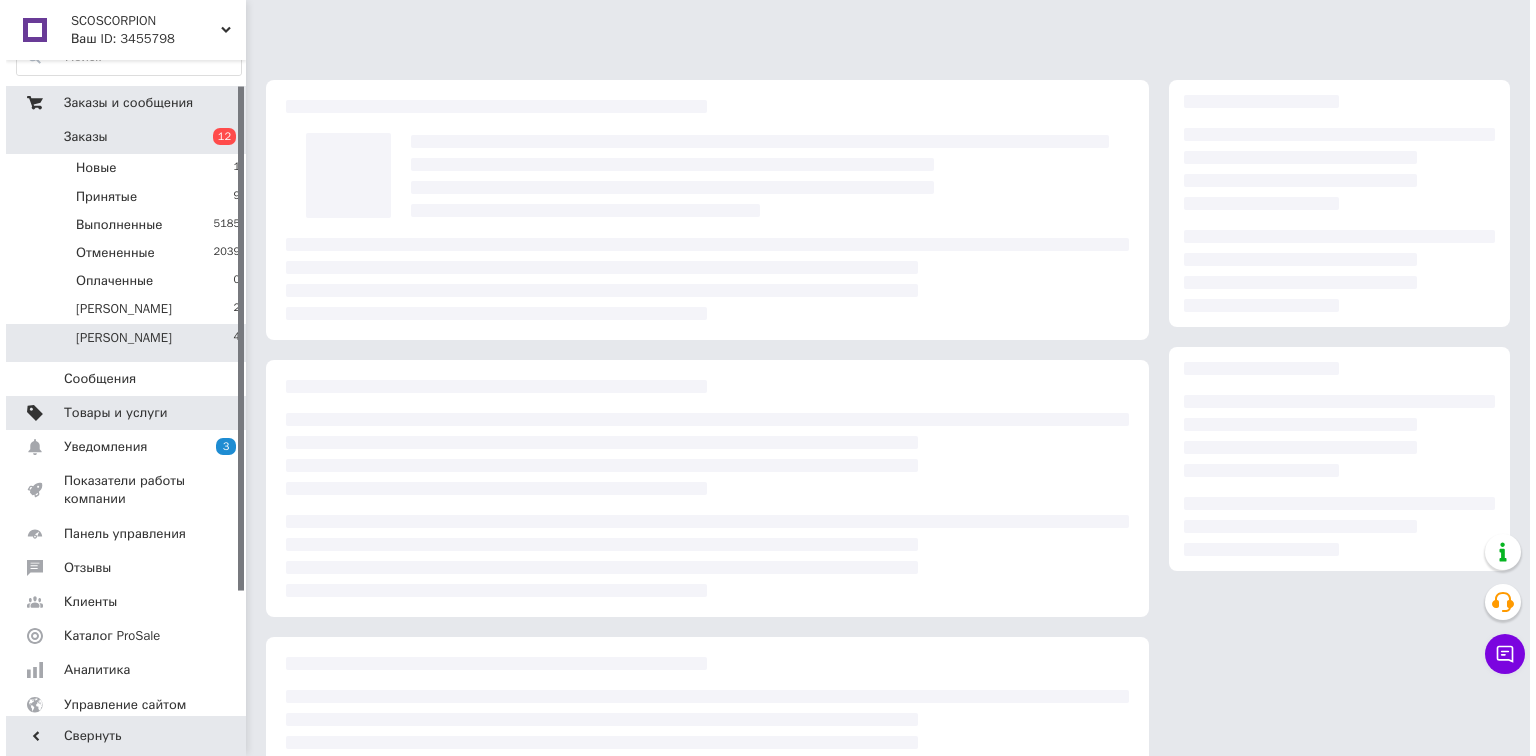 scroll, scrollTop: 0, scrollLeft: 0, axis: both 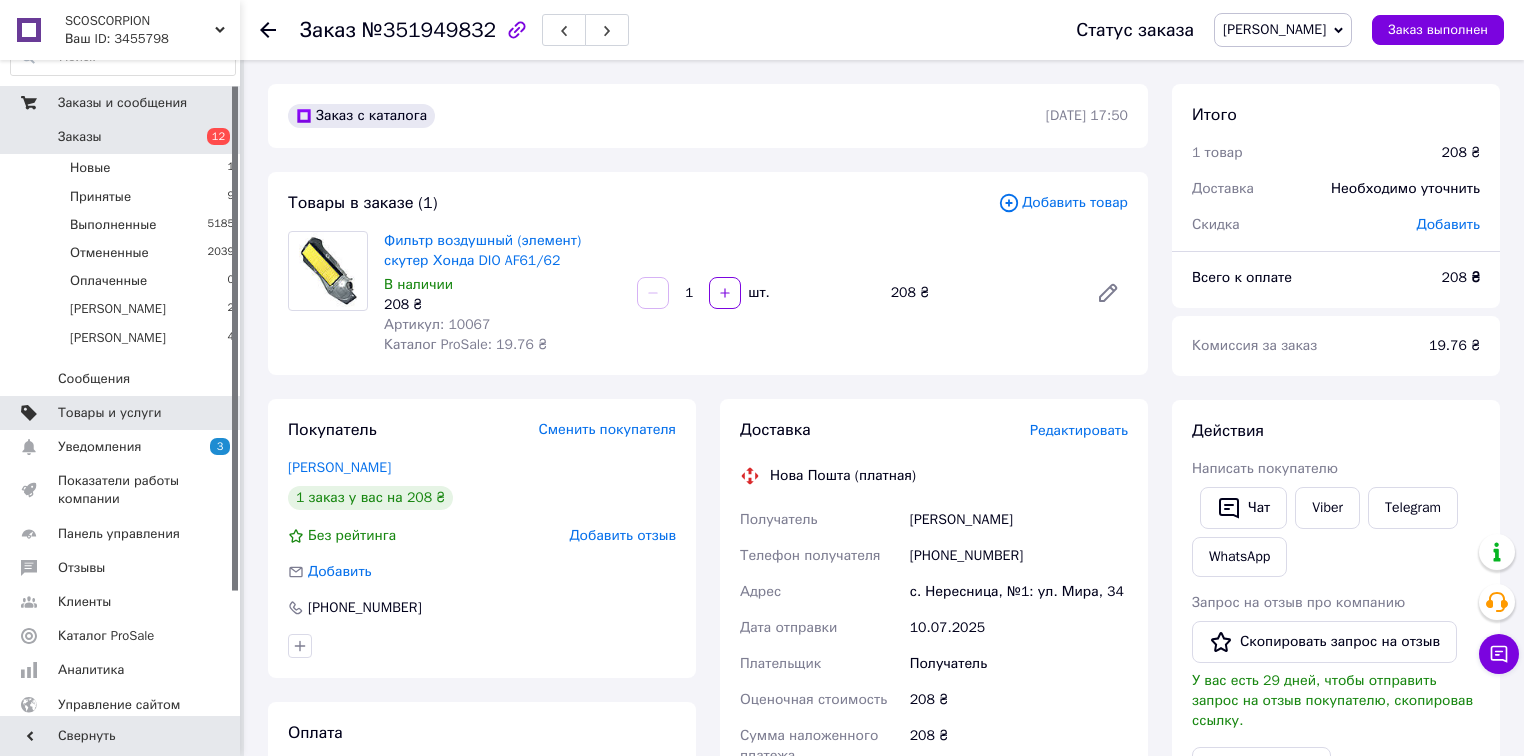 click on "Редактировать" at bounding box center (1079, 430) 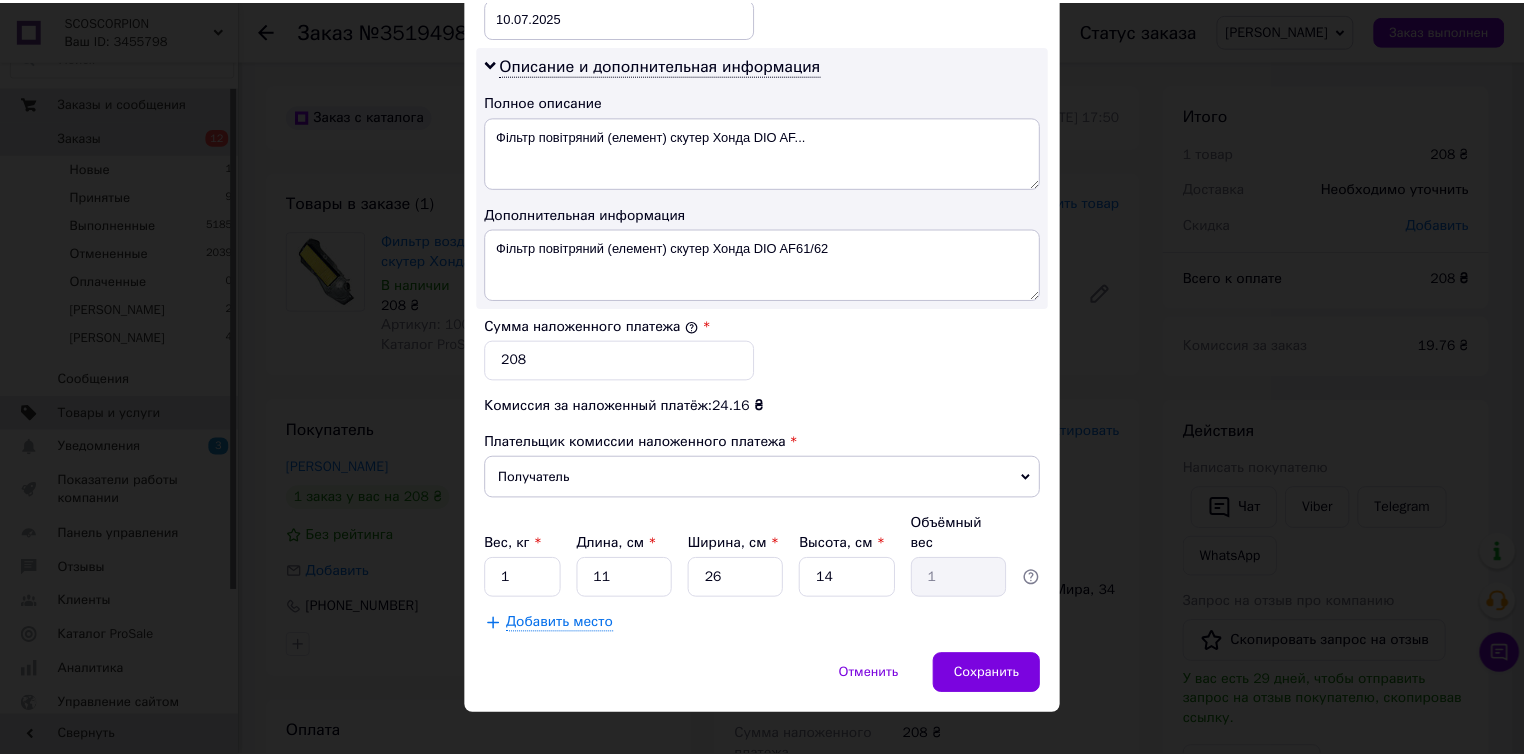 scroll, scrollTop: 987, scrollLeft: 0, axis: vertical 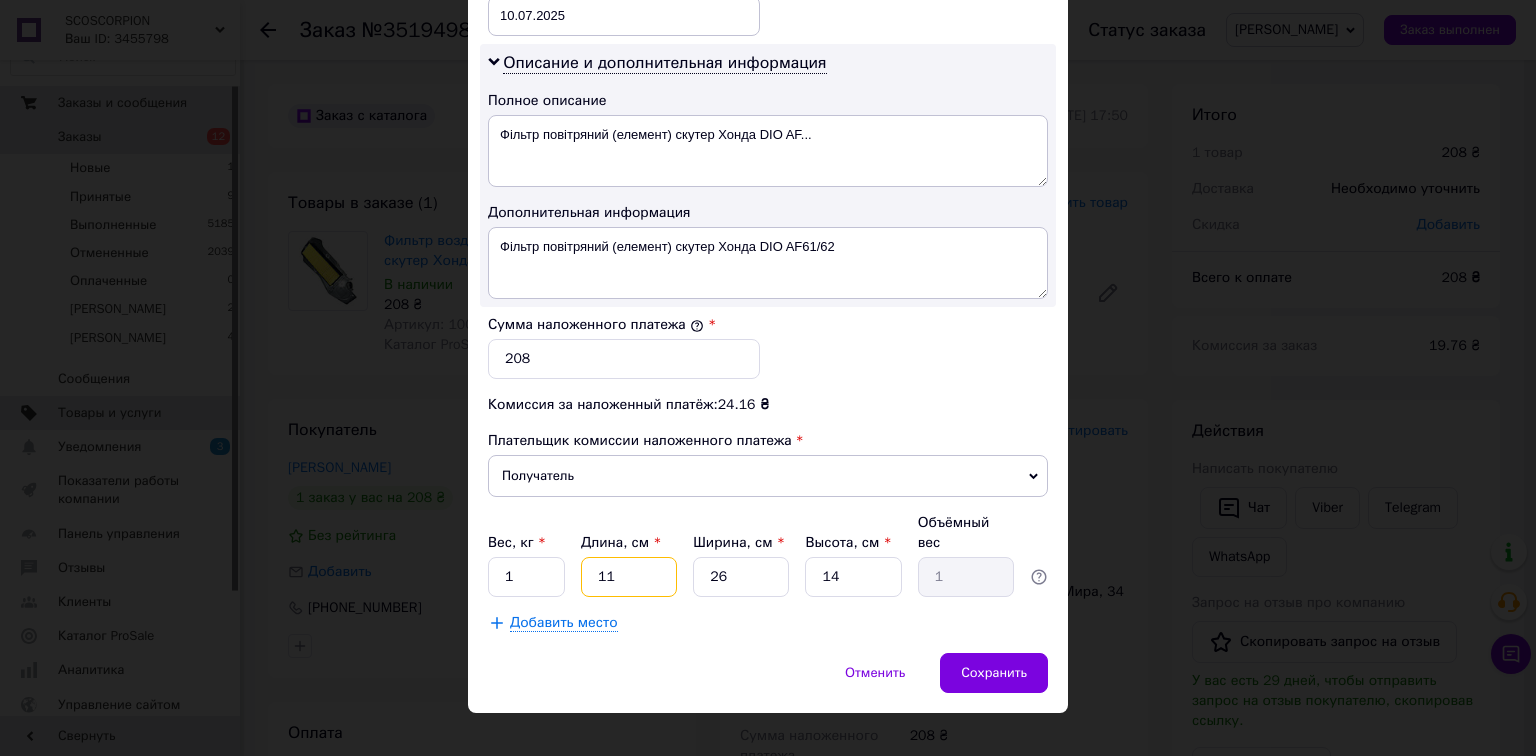 click on "11" at bounding box center [629, 577] 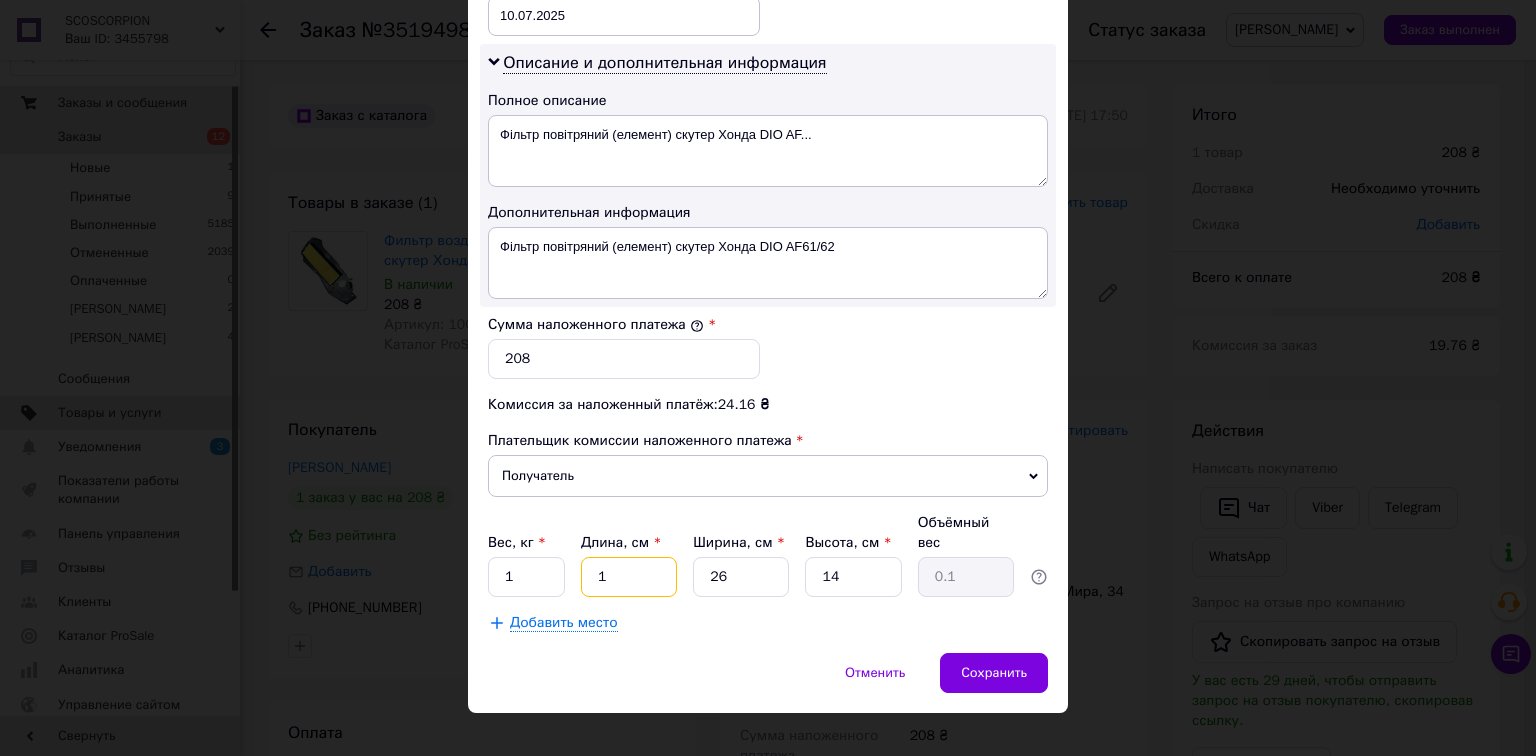 type 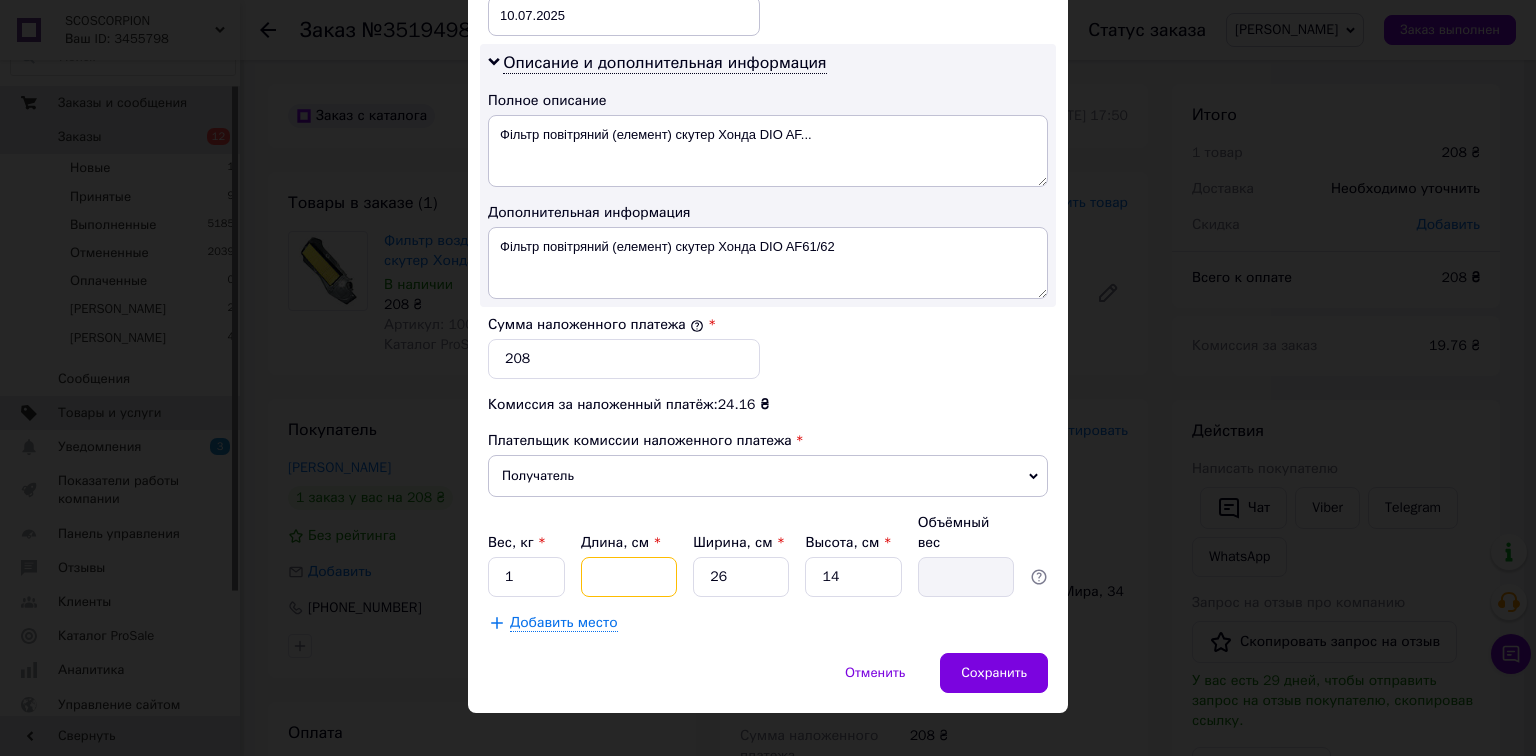 type on "3" 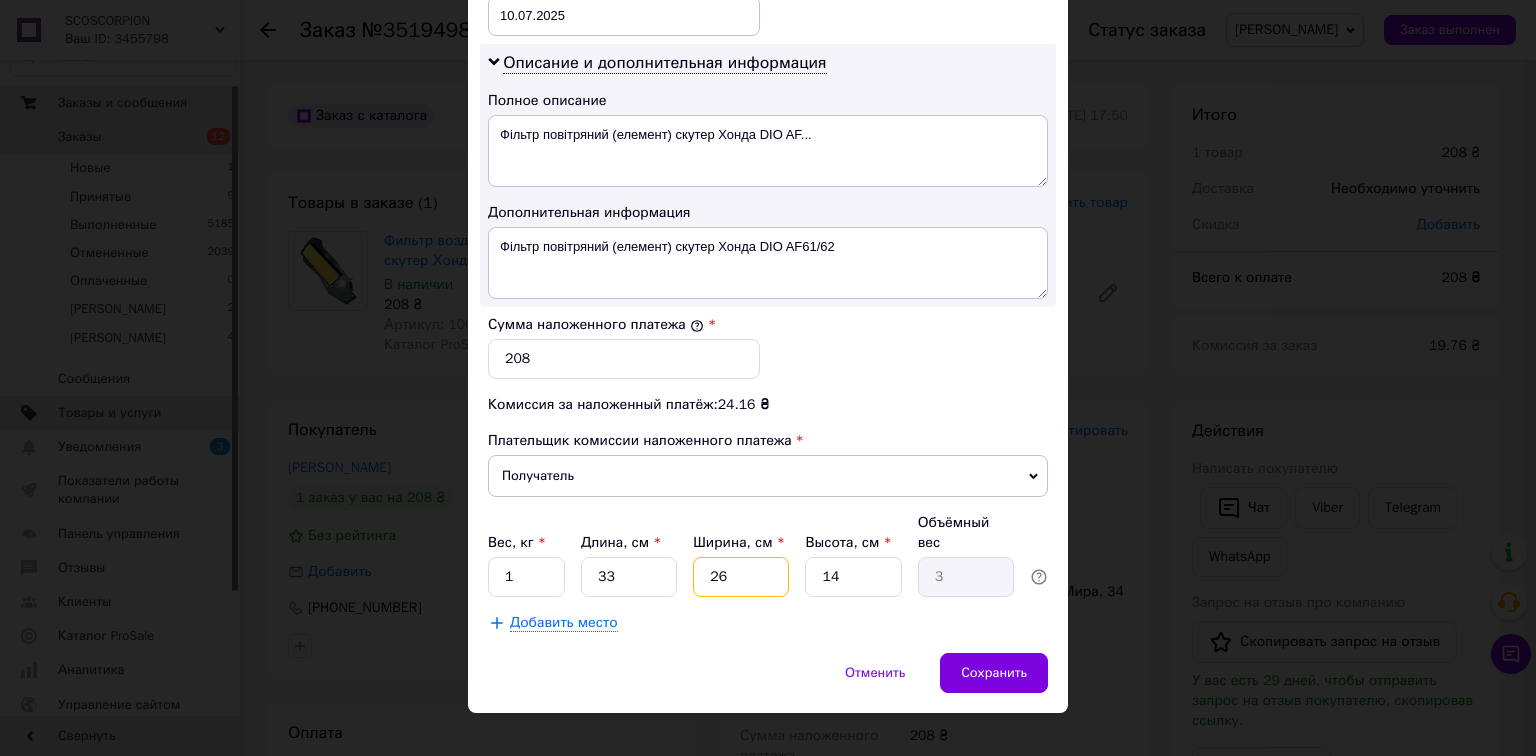 click on "26" at bounding box center (741, 577) 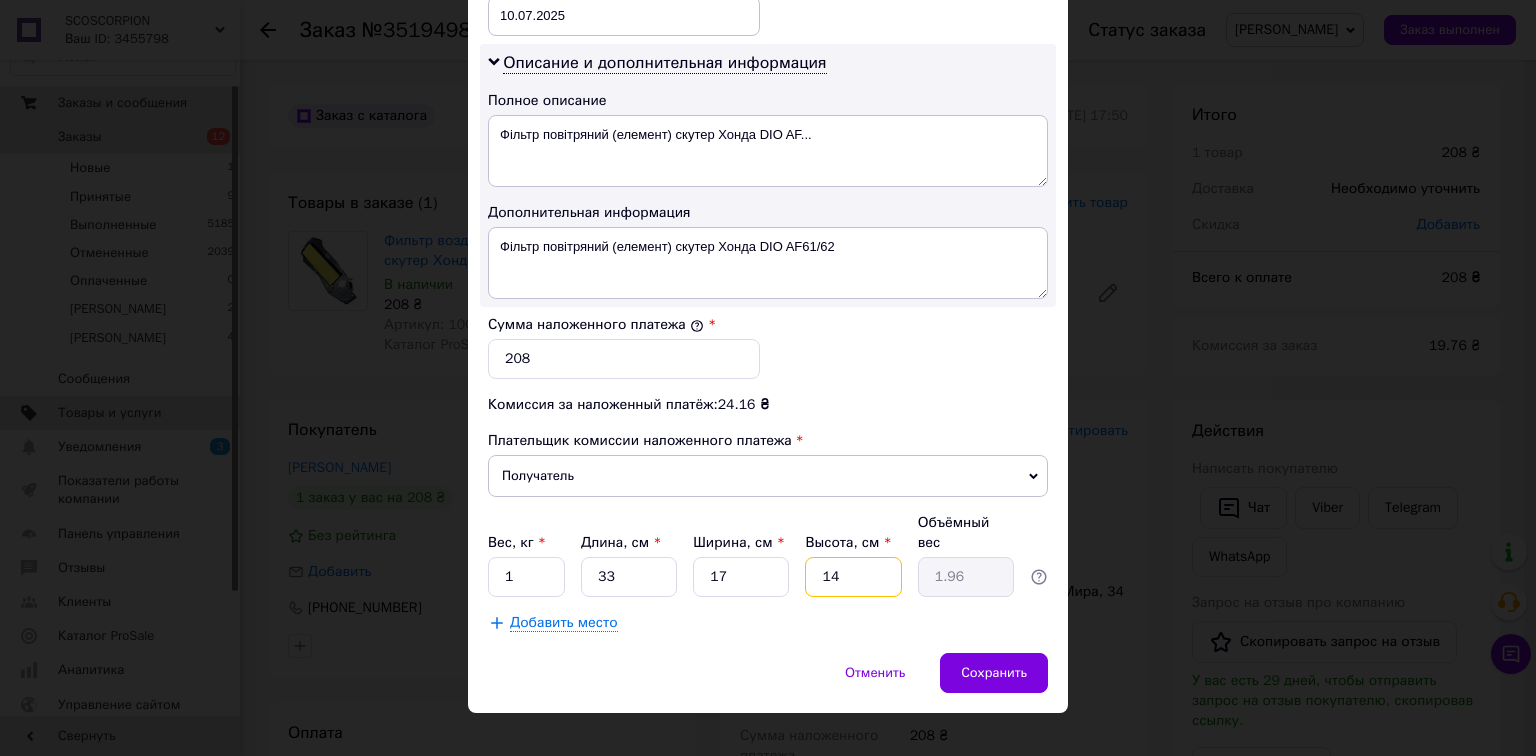 click on "14" at bounding box center (853, 577) 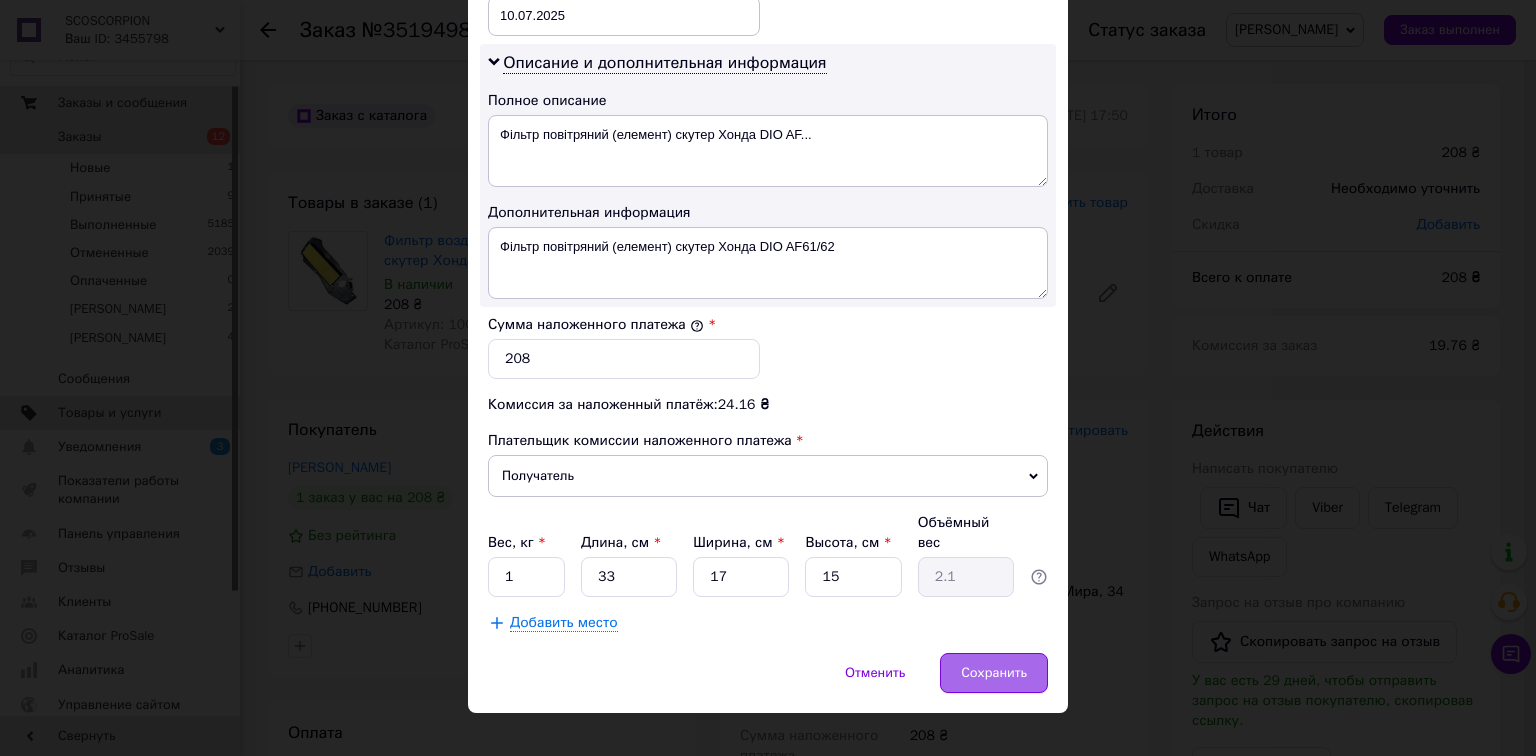 click on "Сохранить" at bounding box center [994, 673] 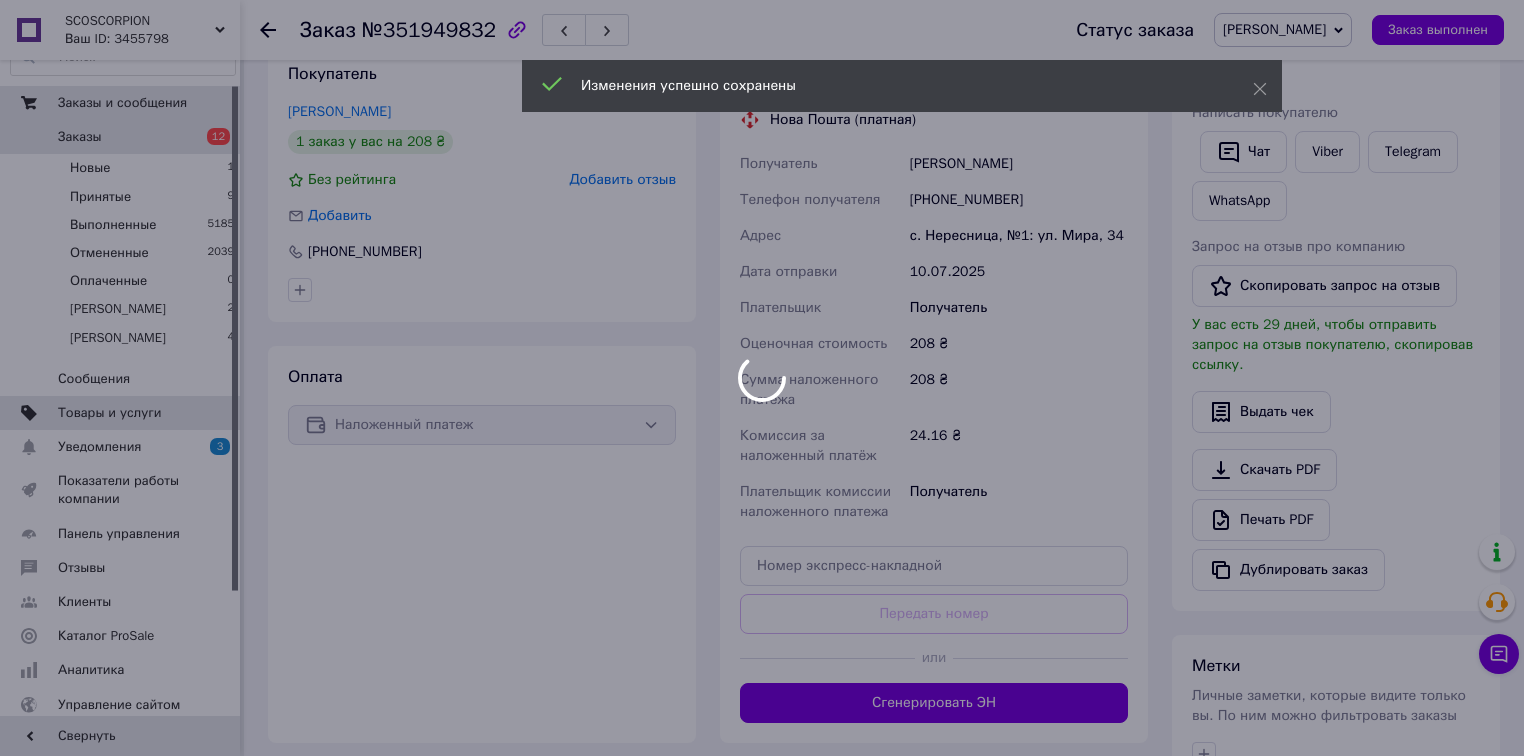 scroll, scrollTop: 560, scrollLeft: 0, axis: vertical 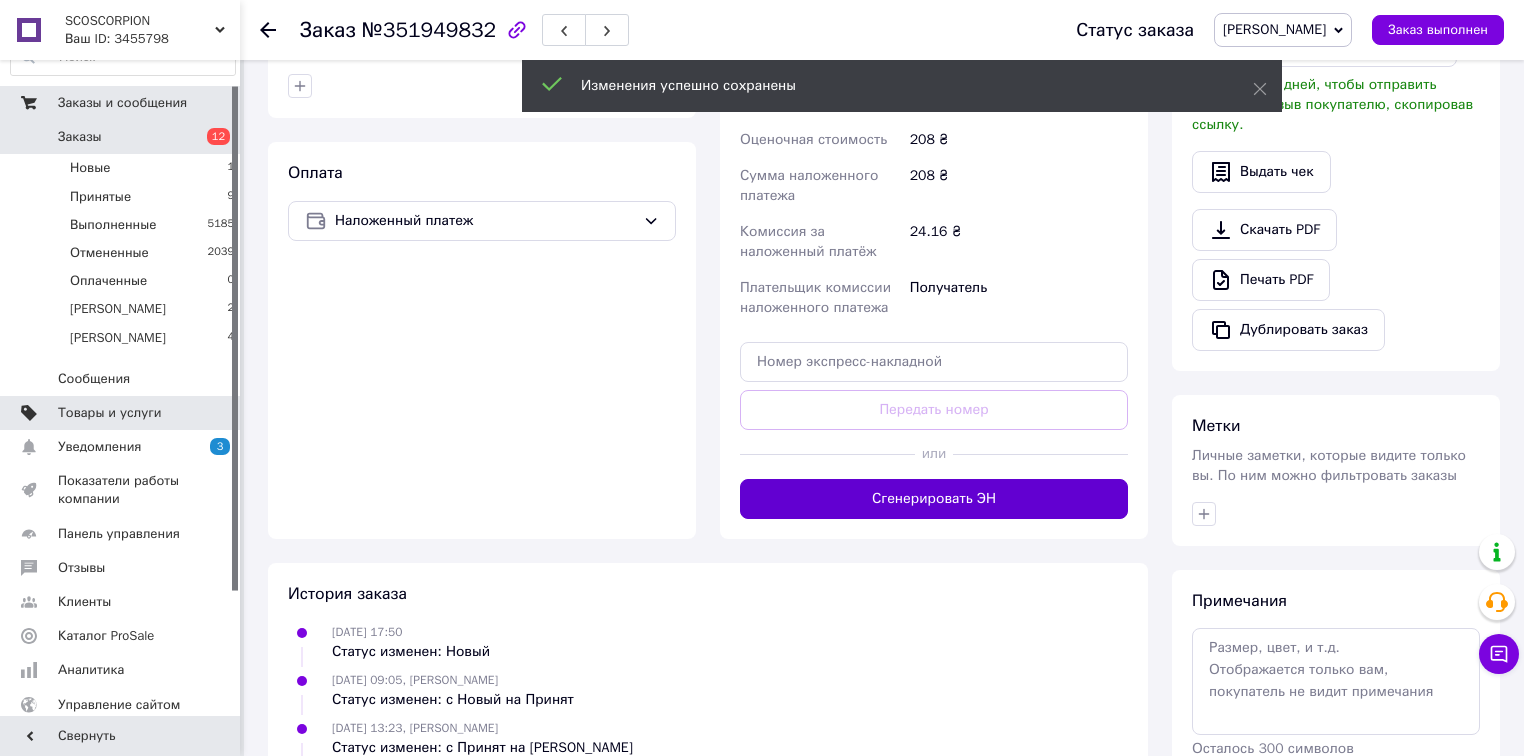click on "Сгенерировать ЭН" at bounding box center [934, 499] 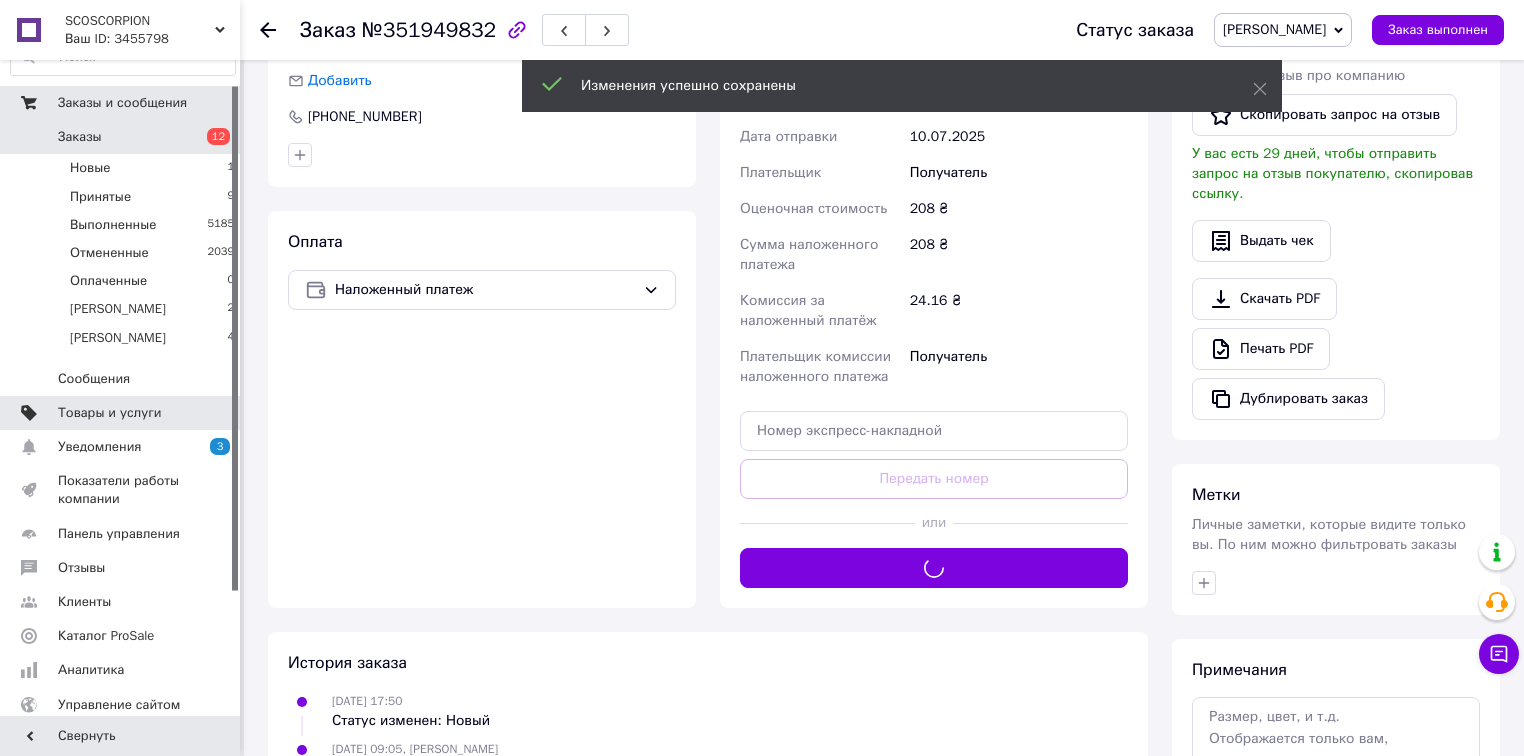 scroll, scrollTop: 400, scrollLeft: 0, axis: vertical 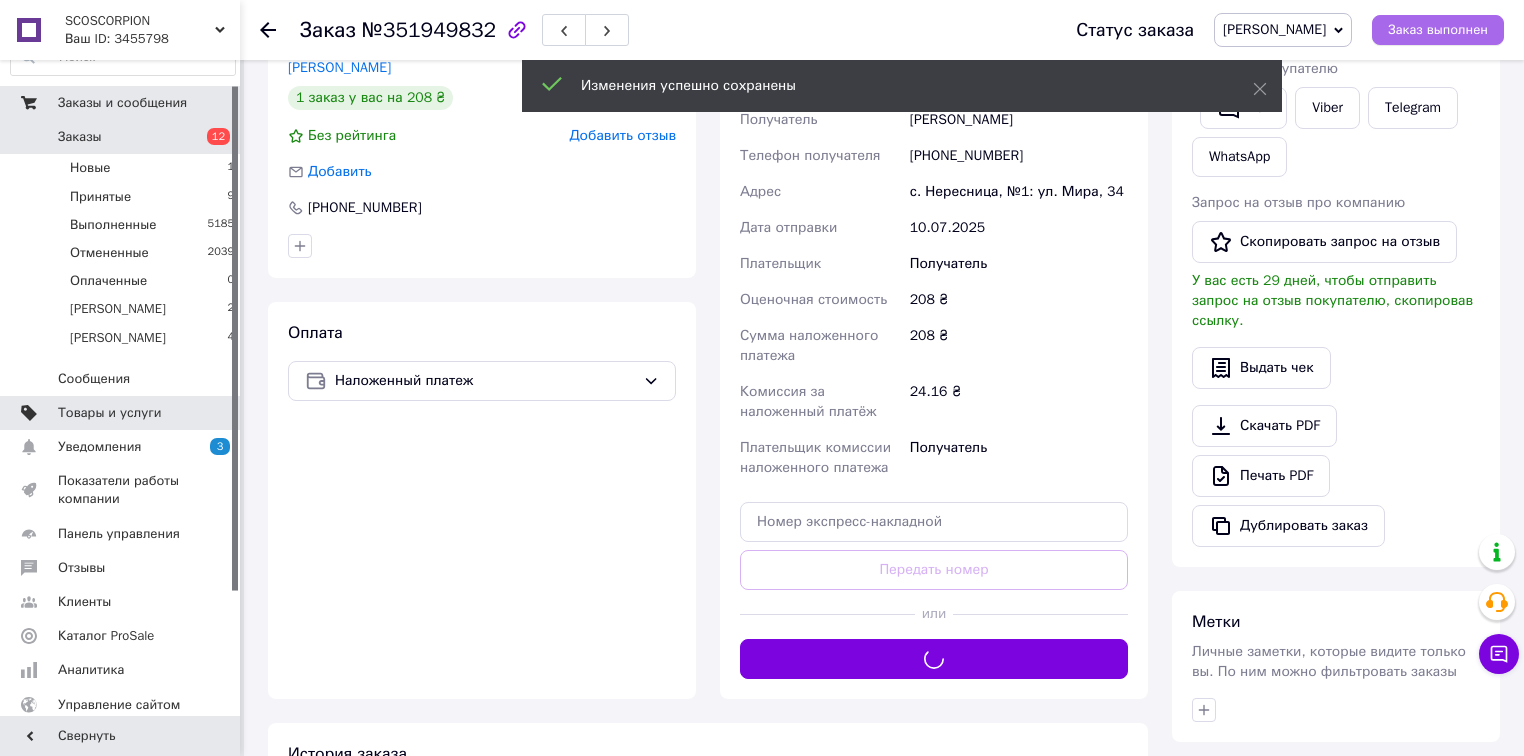 click on "Заказ выполнен" at bounding box center (1438, 30) 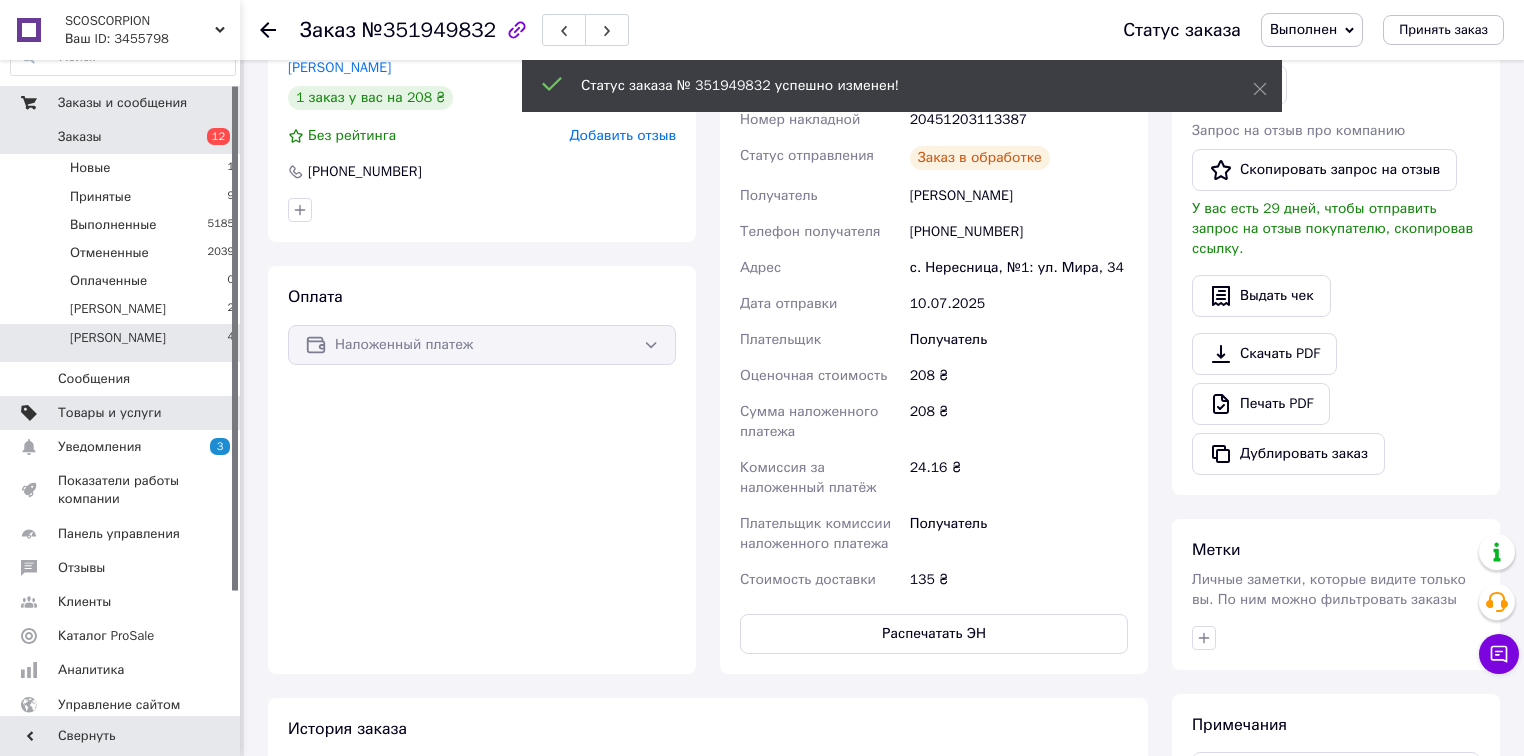 click on "[PERSON_NAME] 4" at bounding box center (123, 343) 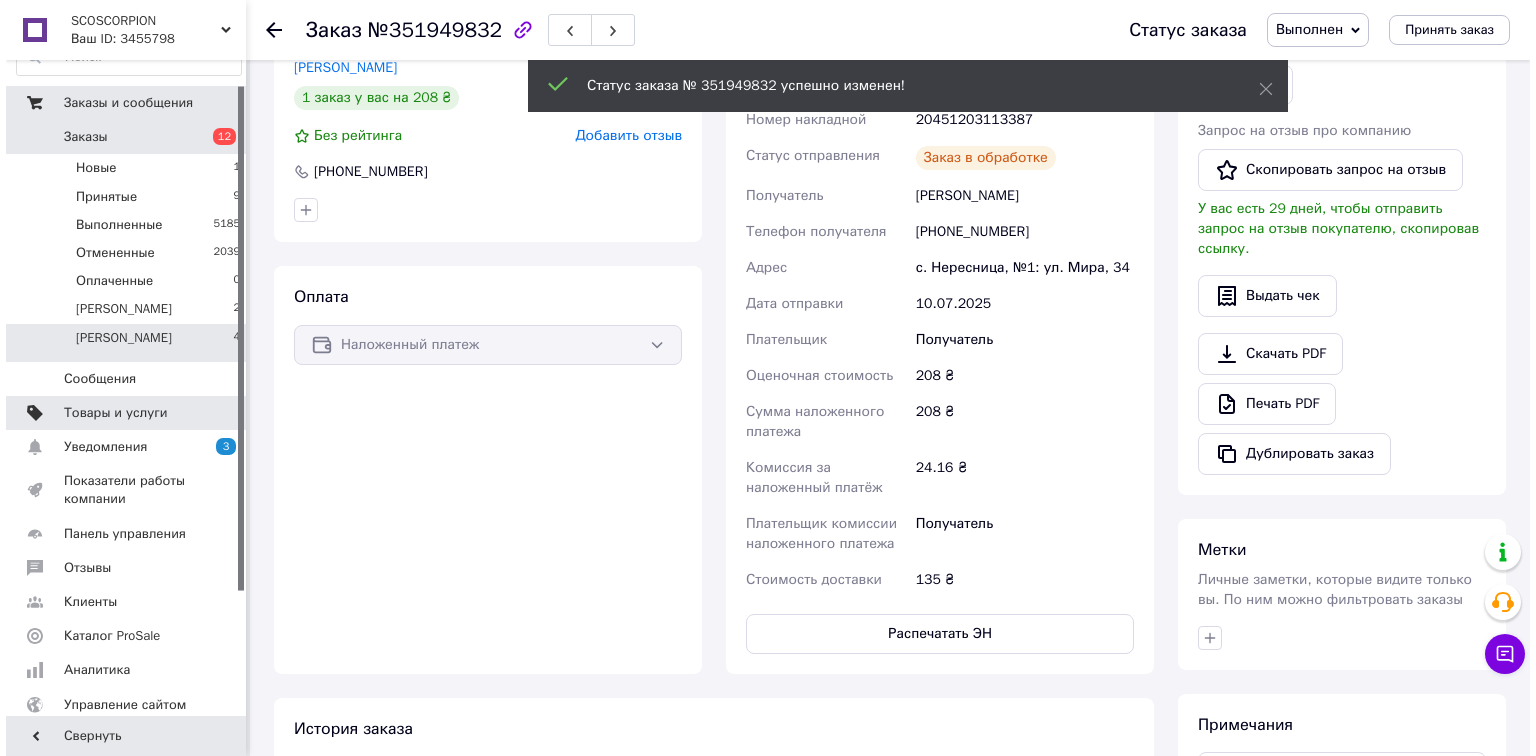 scroll, scrollTop: 0, scrollLeft: 0, axis: both 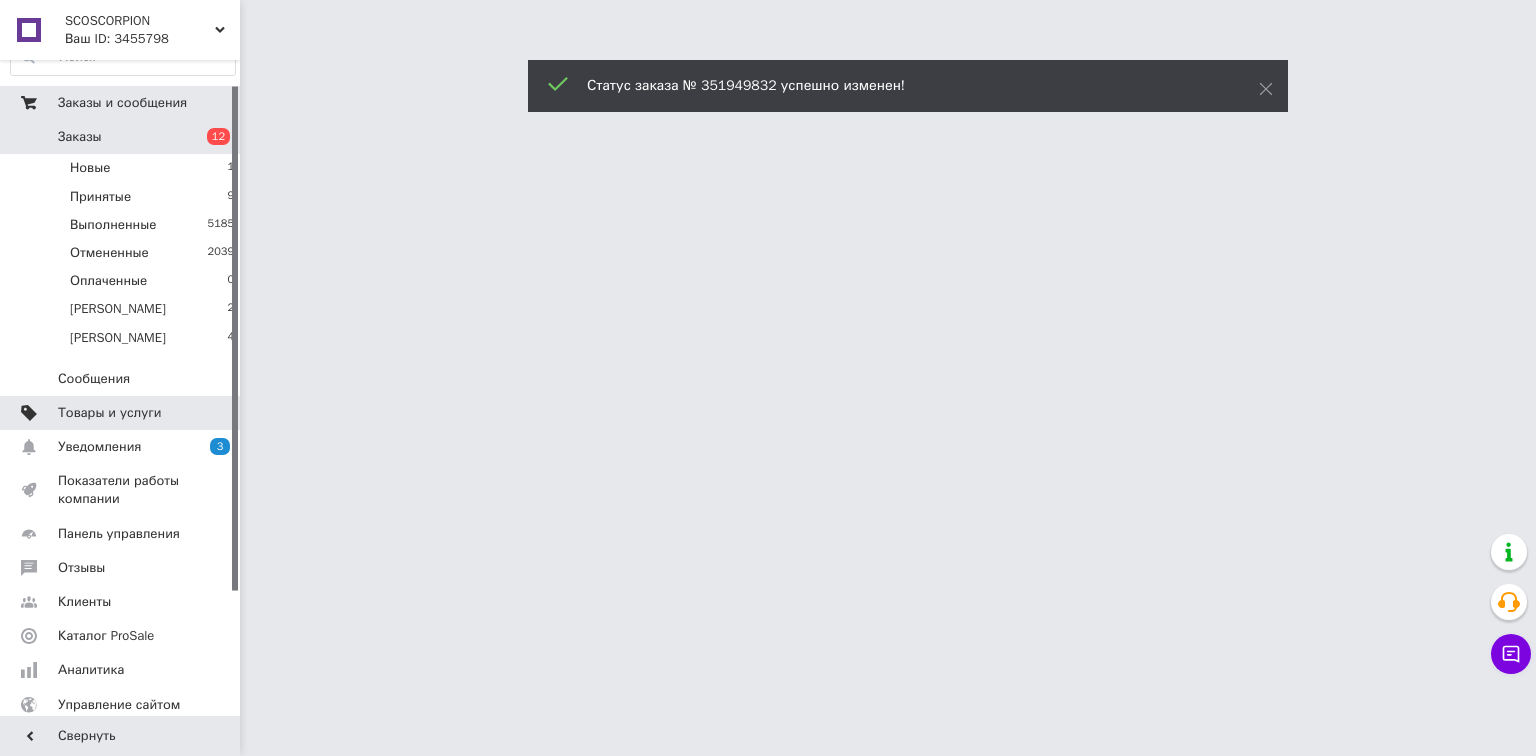 click at bounding box center (235, 339) 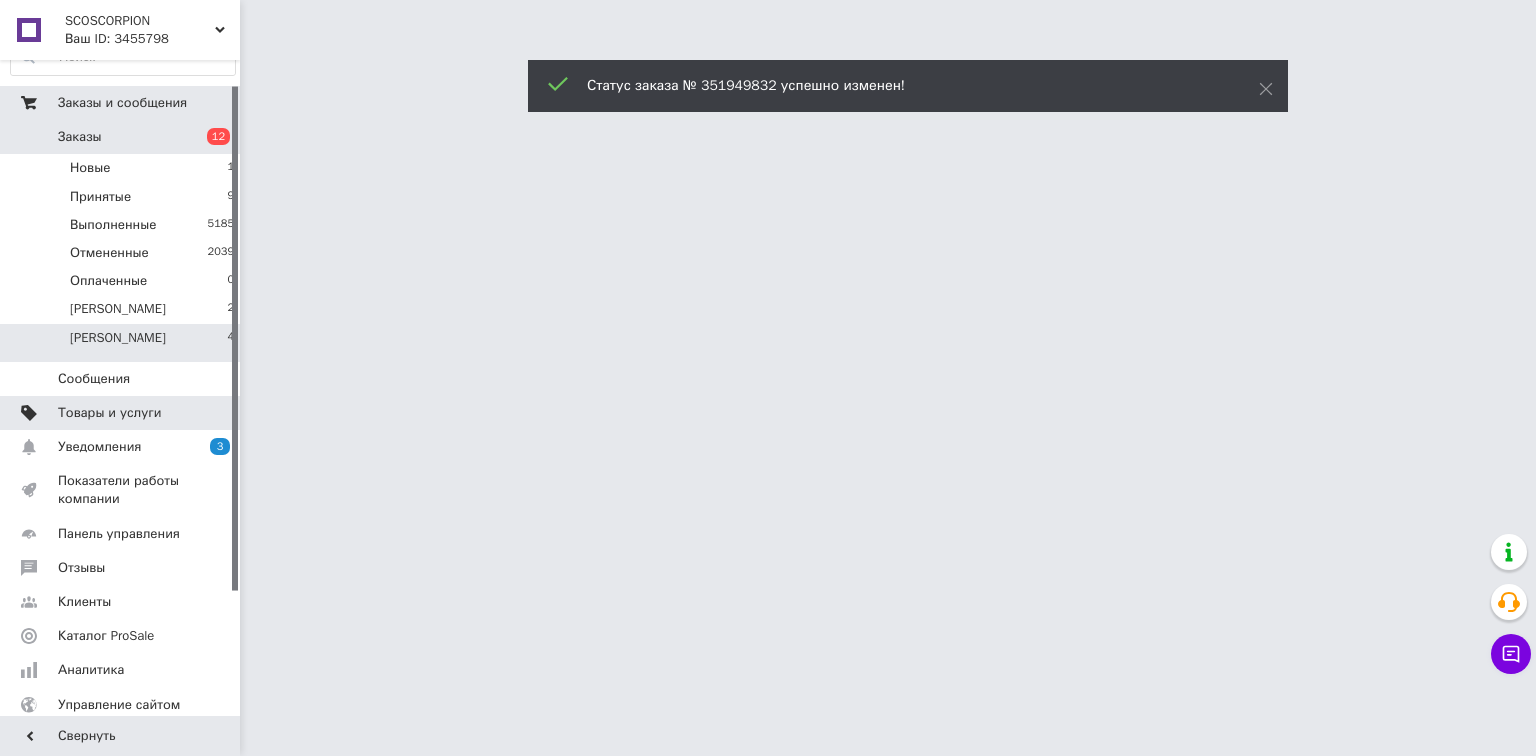 click on "[PERSON_NAME] 4" at bounding box center [123, 343] 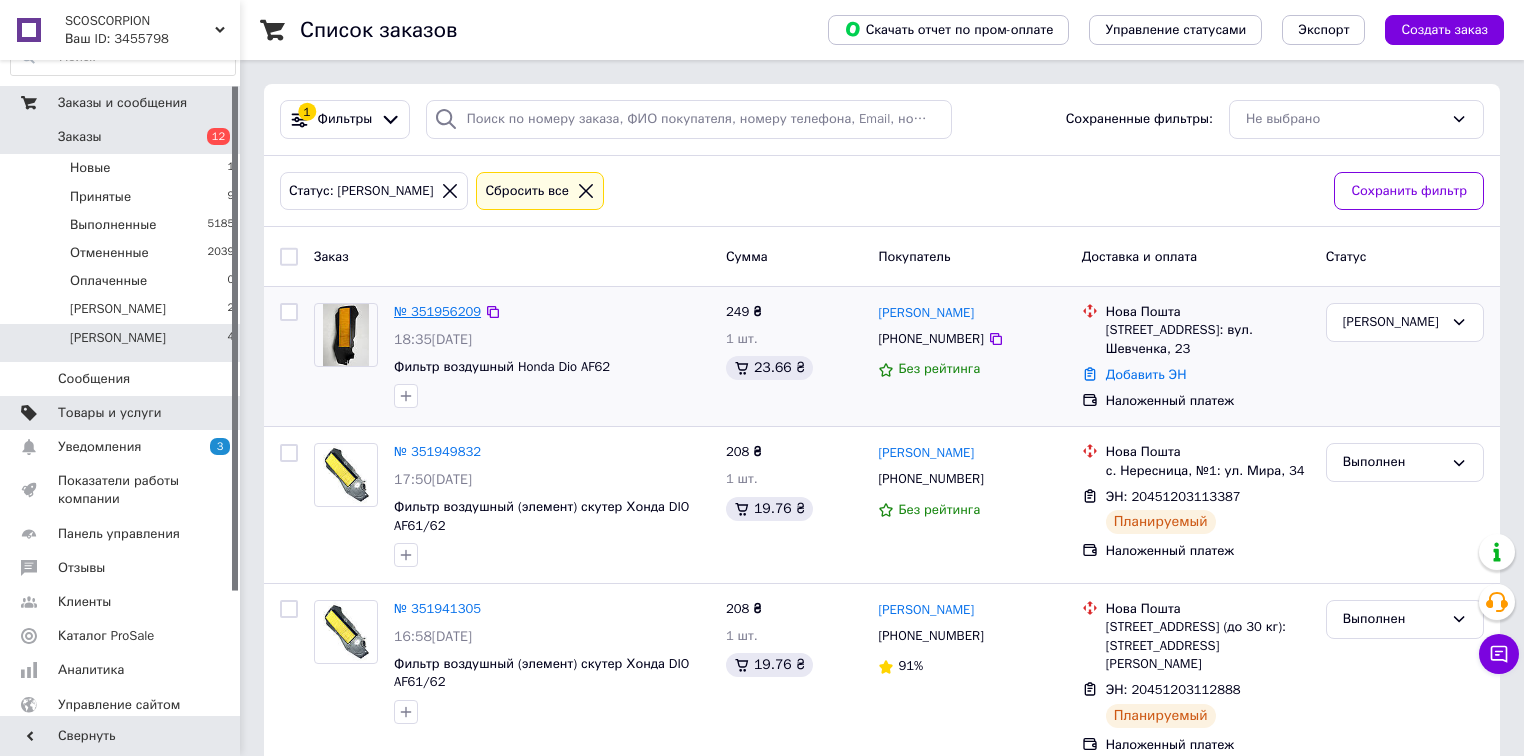 click on "№ 351956209" at bounding box center (437, 311) 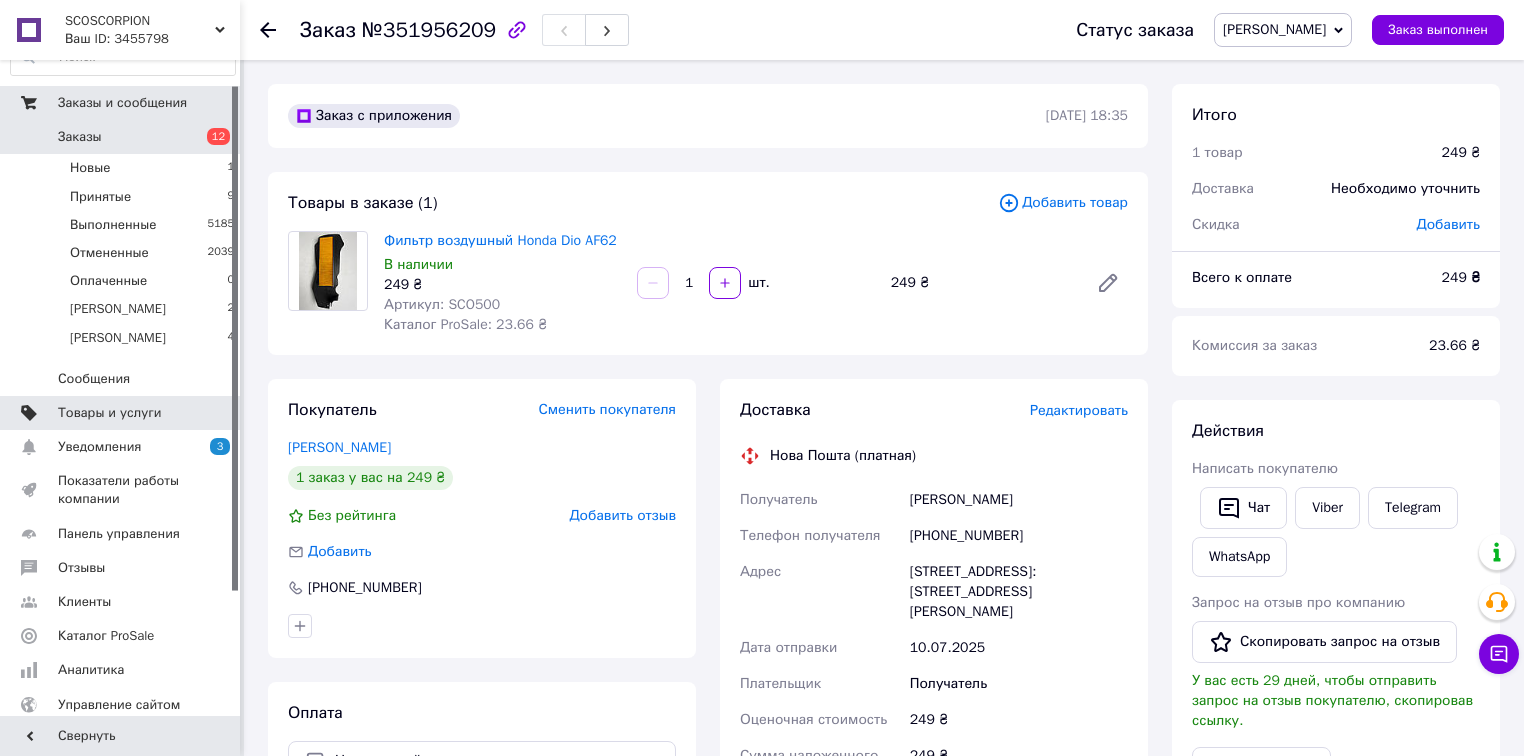 click on "Редактировать" at bounding box center [1079, 410] 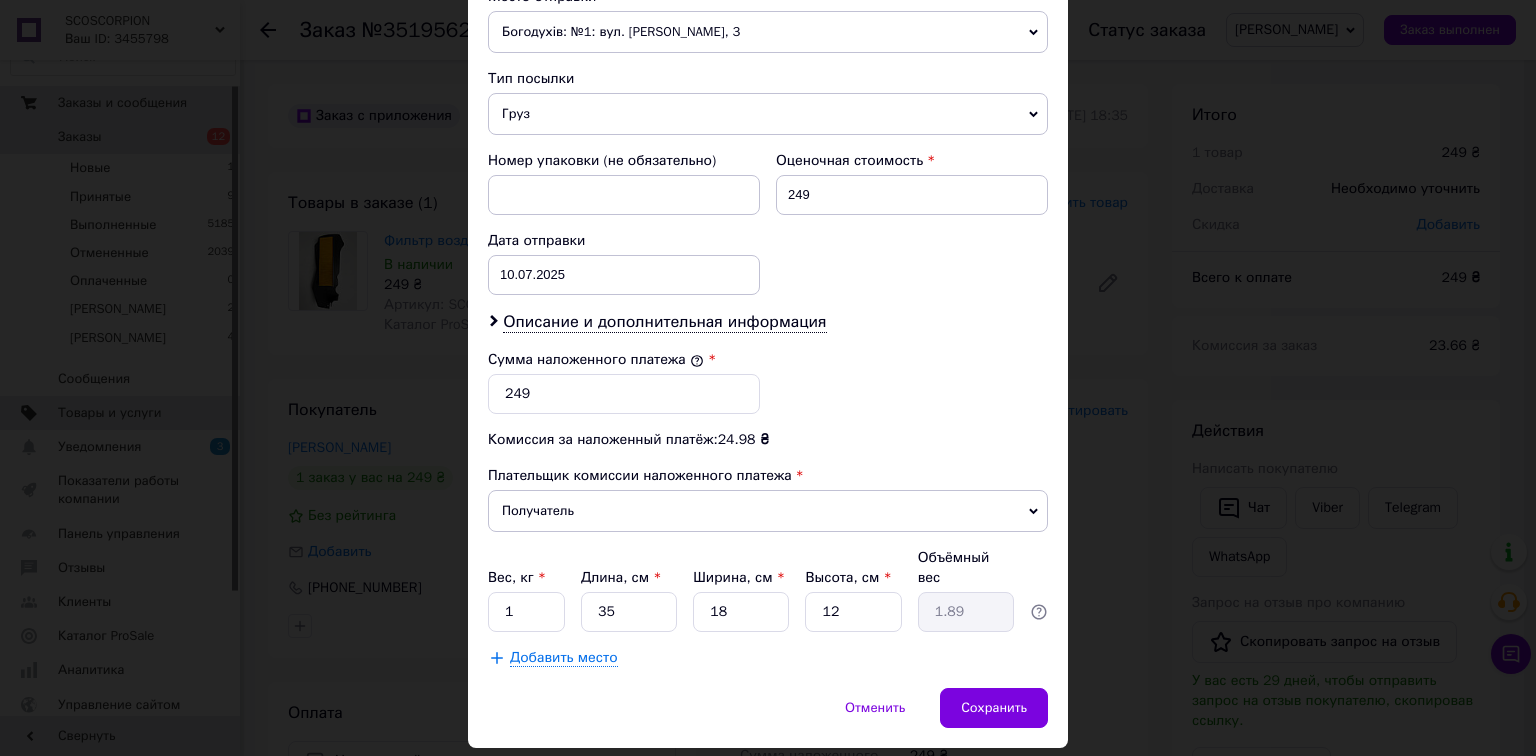 scroll, scrollTop: 764, scrollLeft: 0, axis: vertical 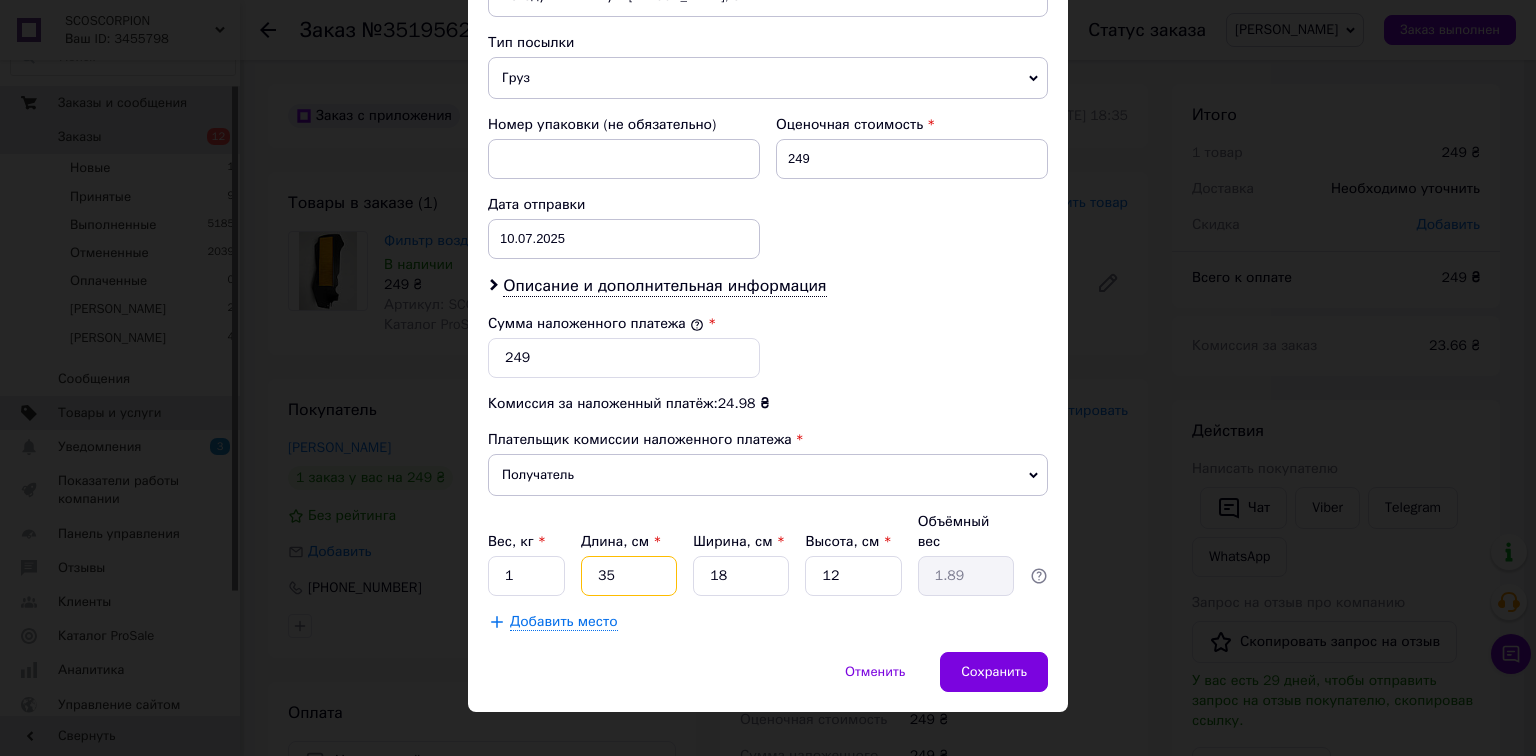 click on "35" at bounding box center [629, 576] 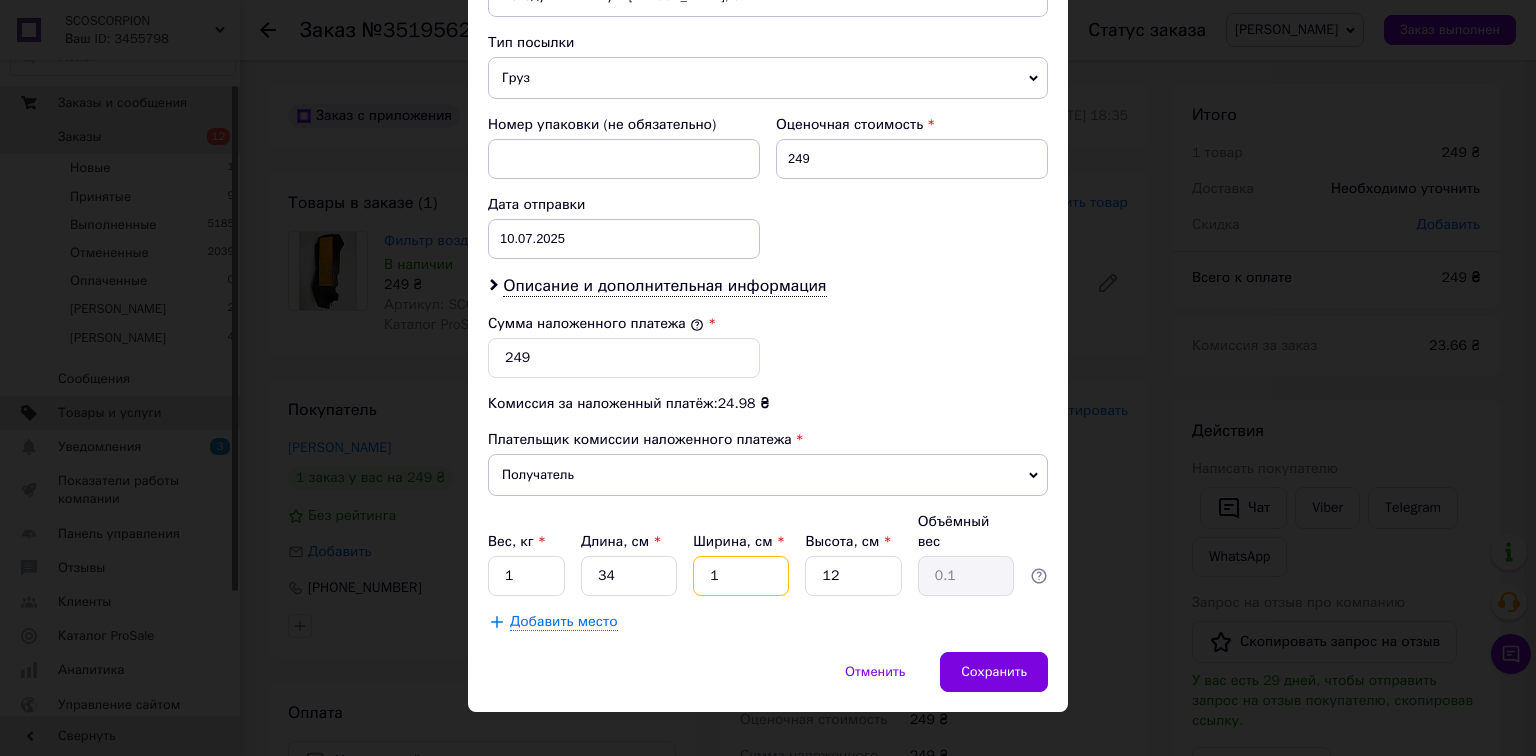 click on "1" at bounding box center (741, 576) 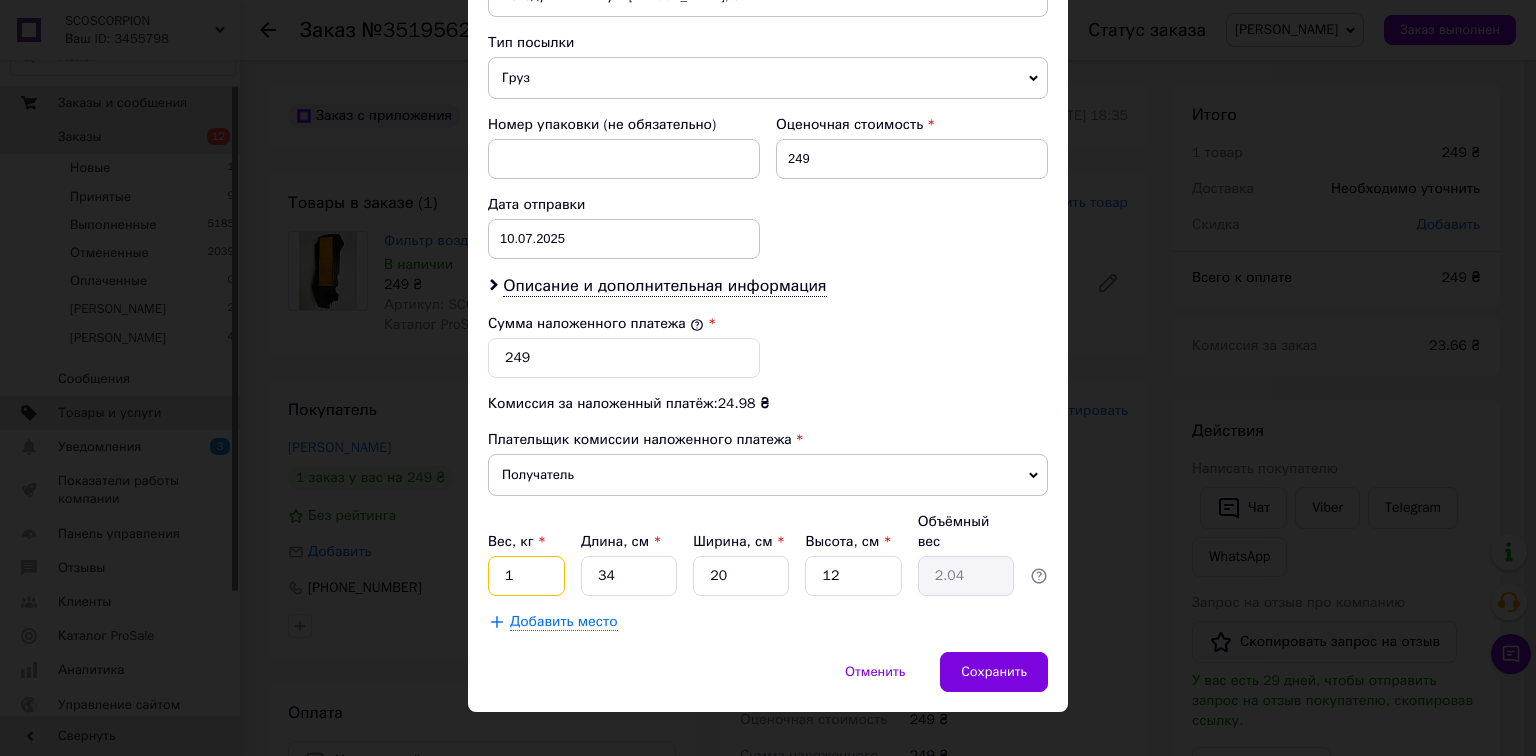 click on "1" at bounding box center (526, 576) 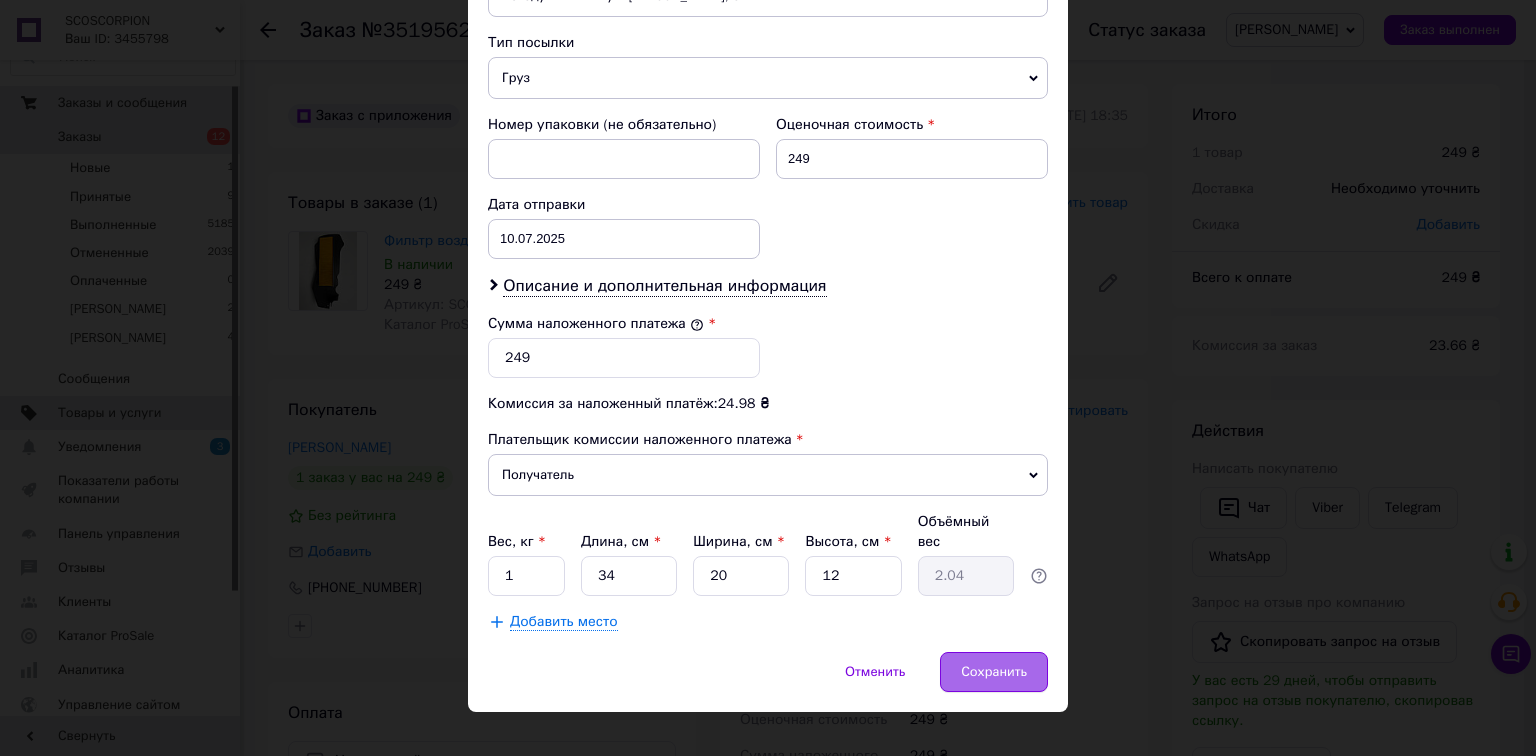 click on "Сохранить" at bounding box center (994, 672) 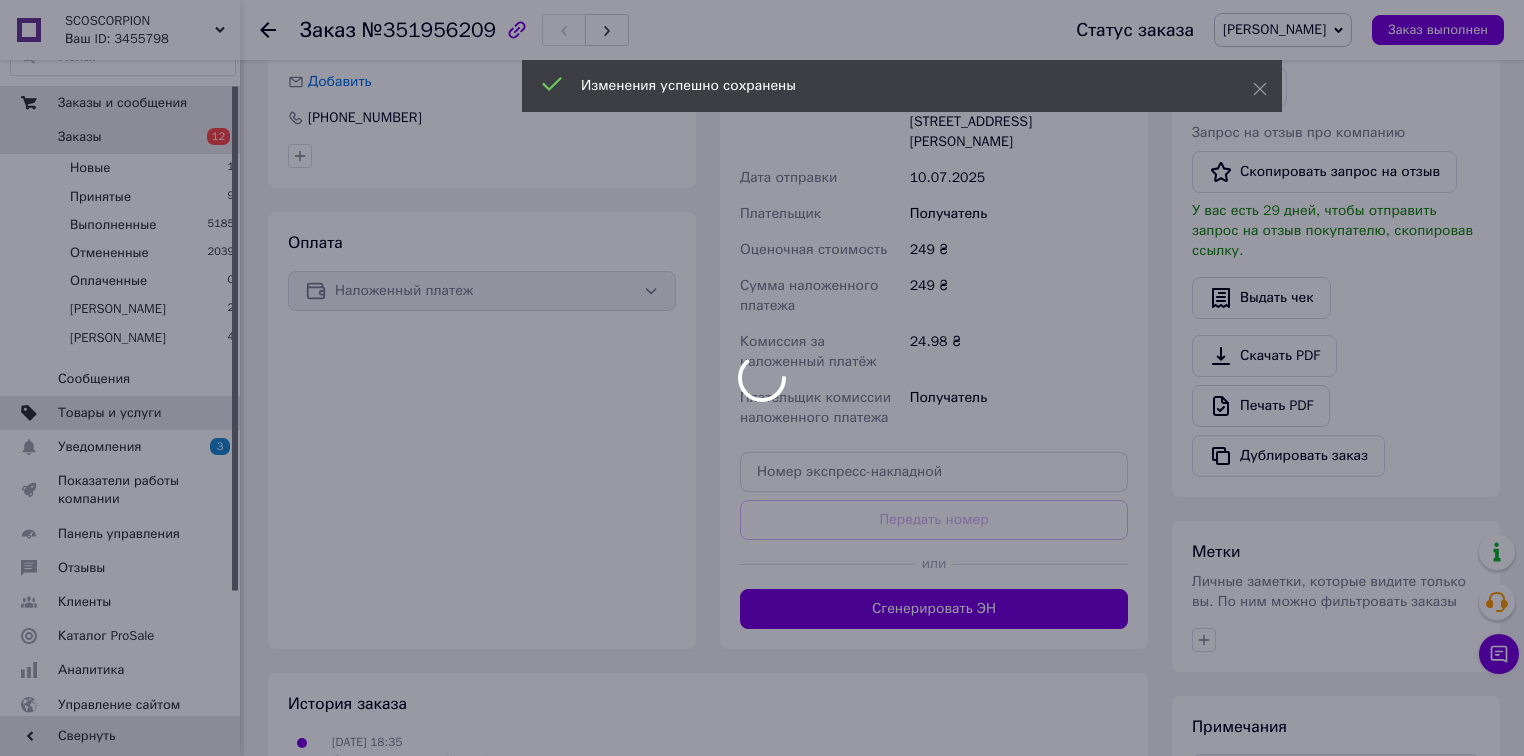 scroll, scrollTop: 560, scrollLeft: 0, axis: vertical 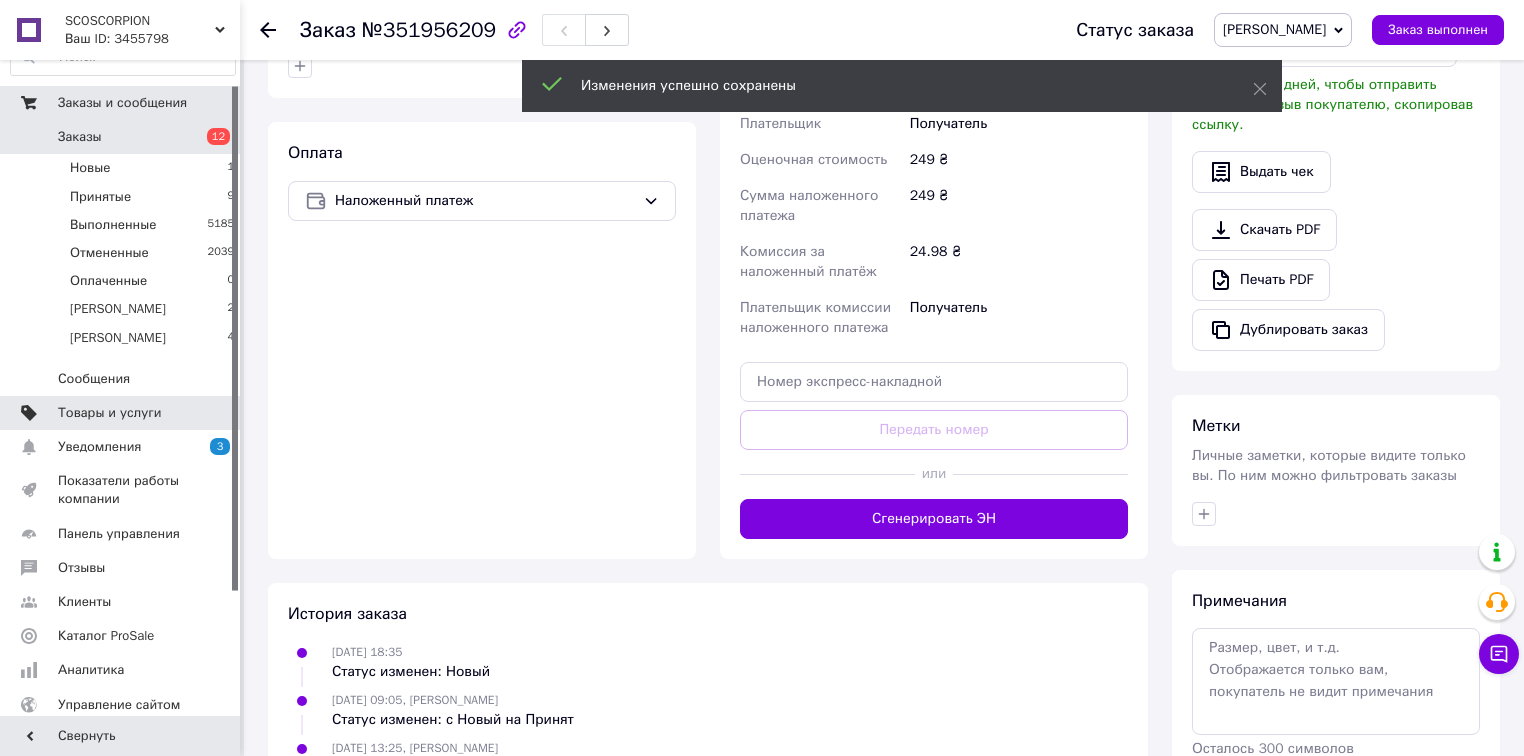 click on "Сгенерировать ЭН" at bounding box center [934, 519] 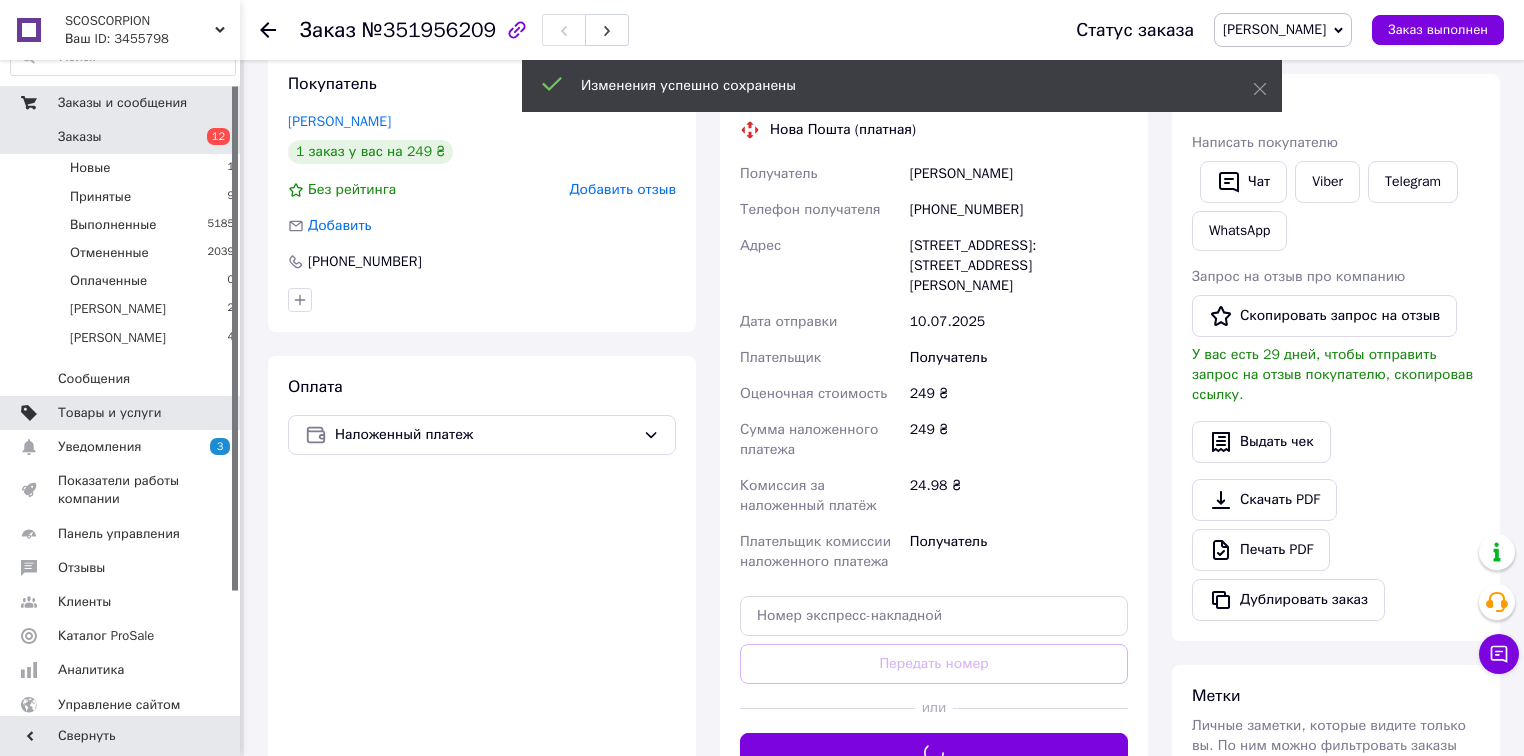 scroll, scrollTop: 320, scrollLeft: 0, axis: vertical 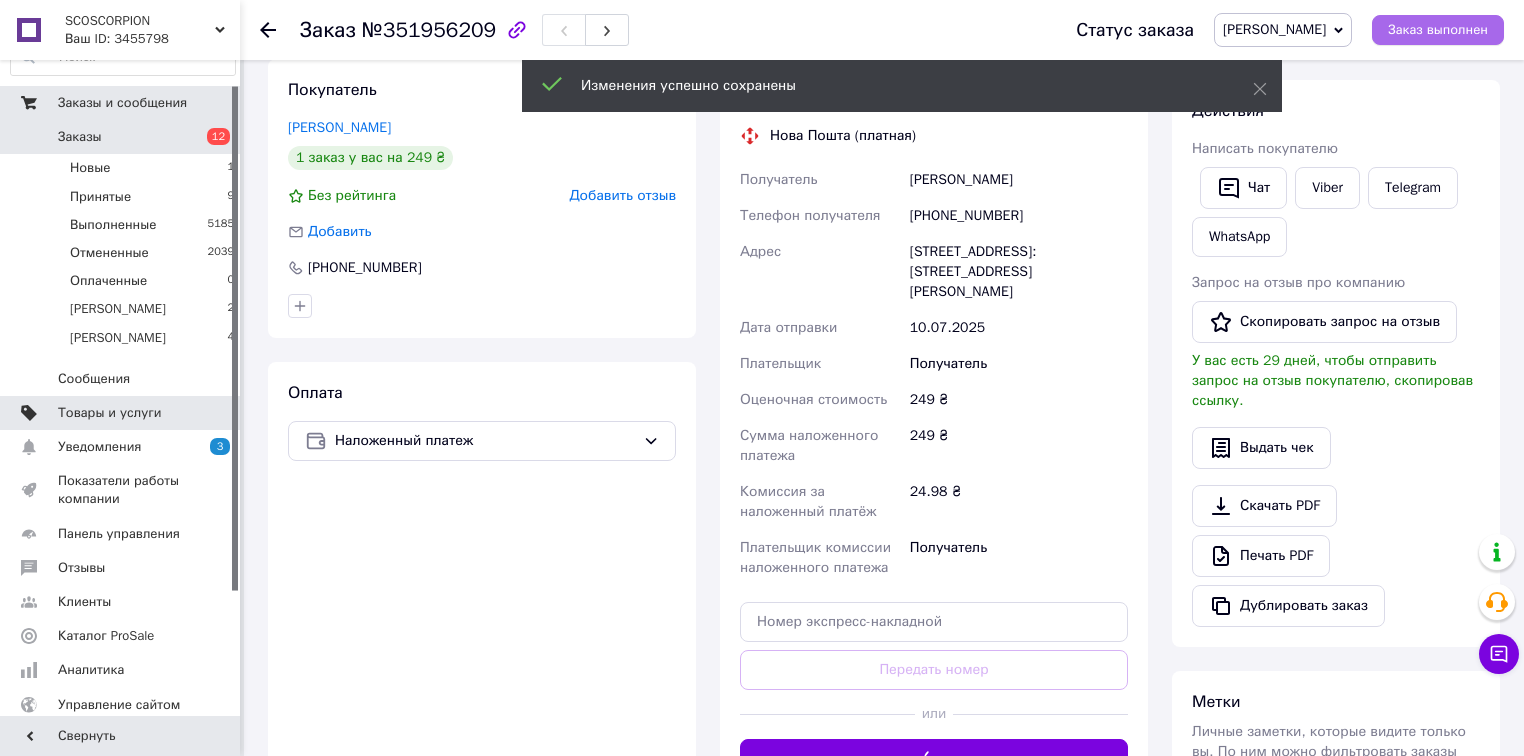 click on "Заказ выполнен" at bounding box center (1438, 30) 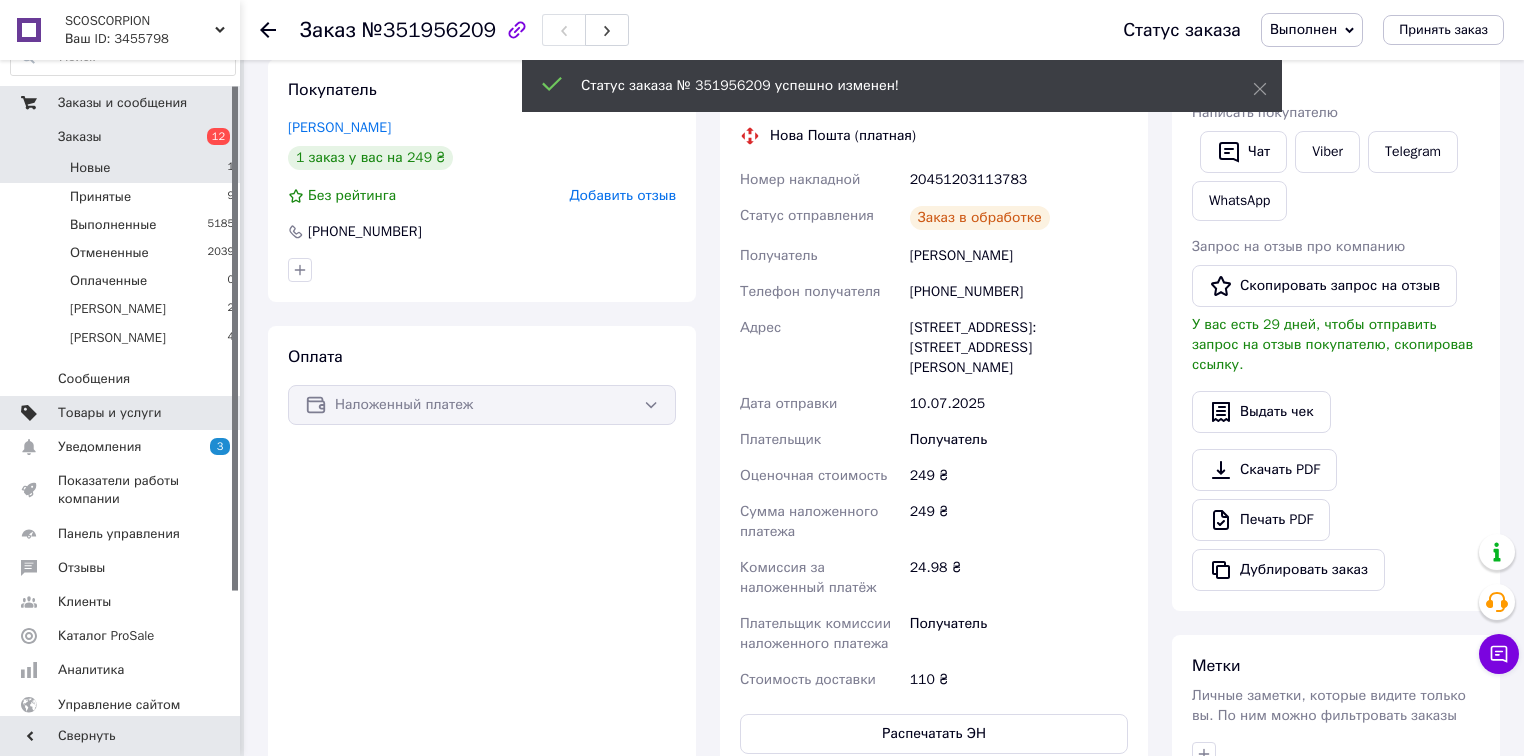 click on "Новые 1" at bounding box center [123, 168] 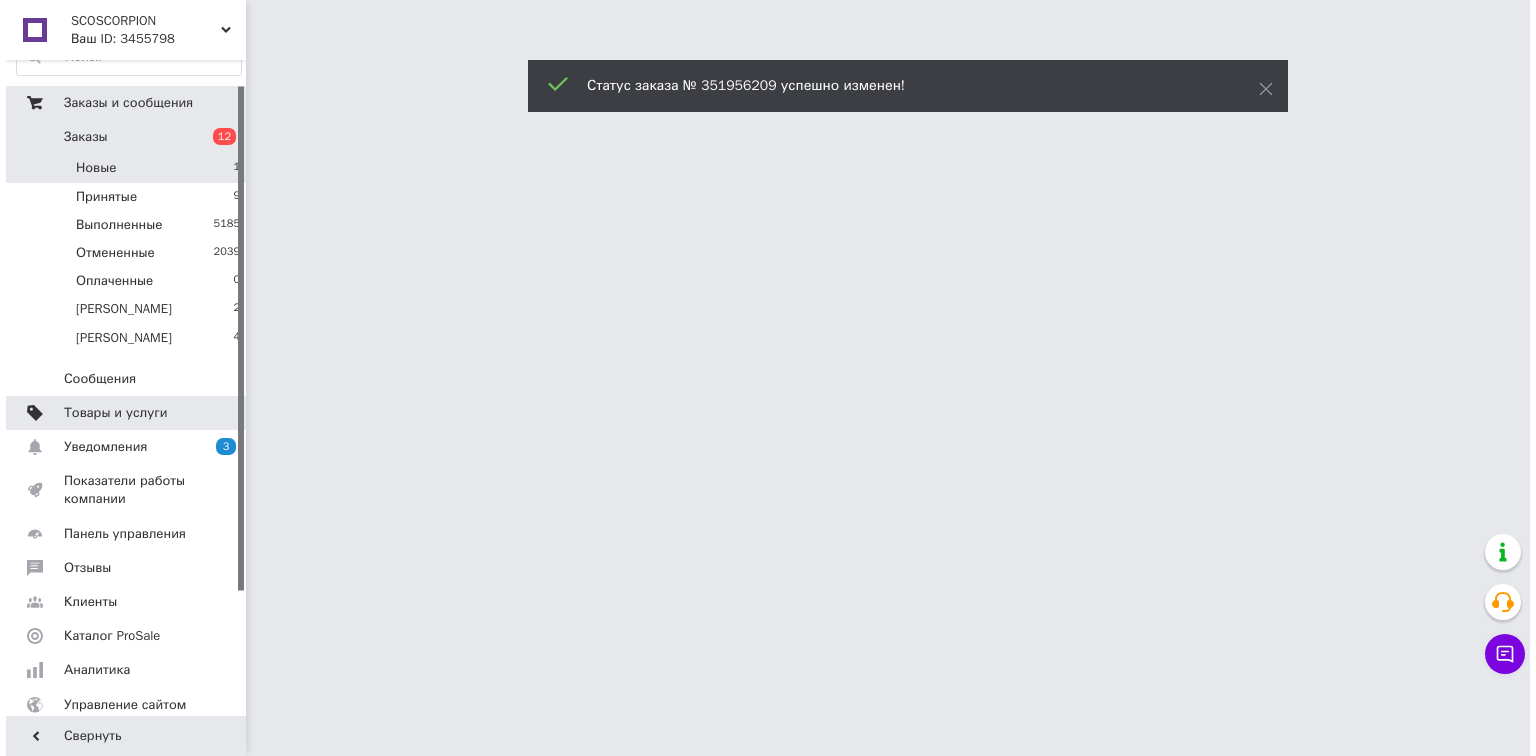 scroll, scrollTop: 0, scrollLeft: 0, axis: both 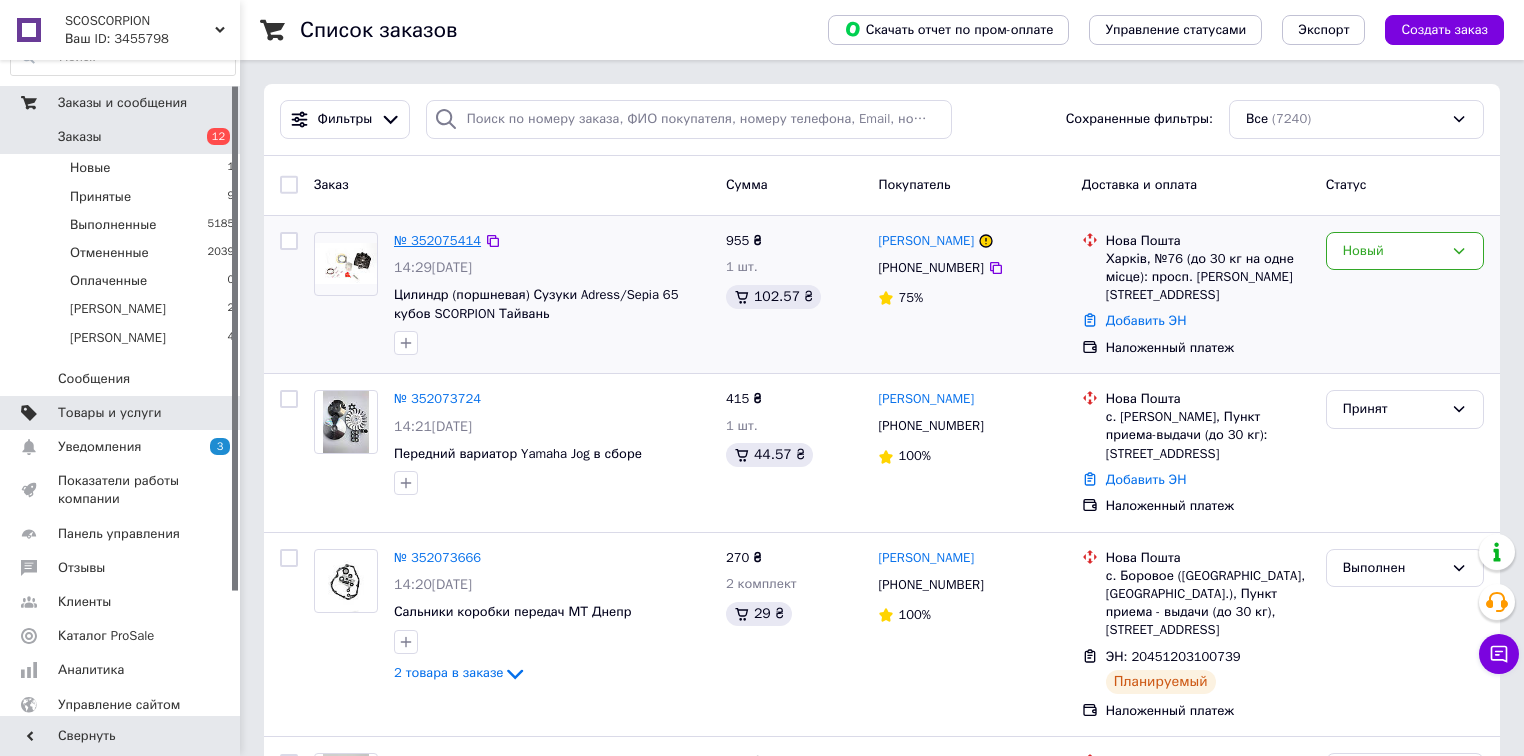 click on "№ 352075414" at bounding box center [437, 240] 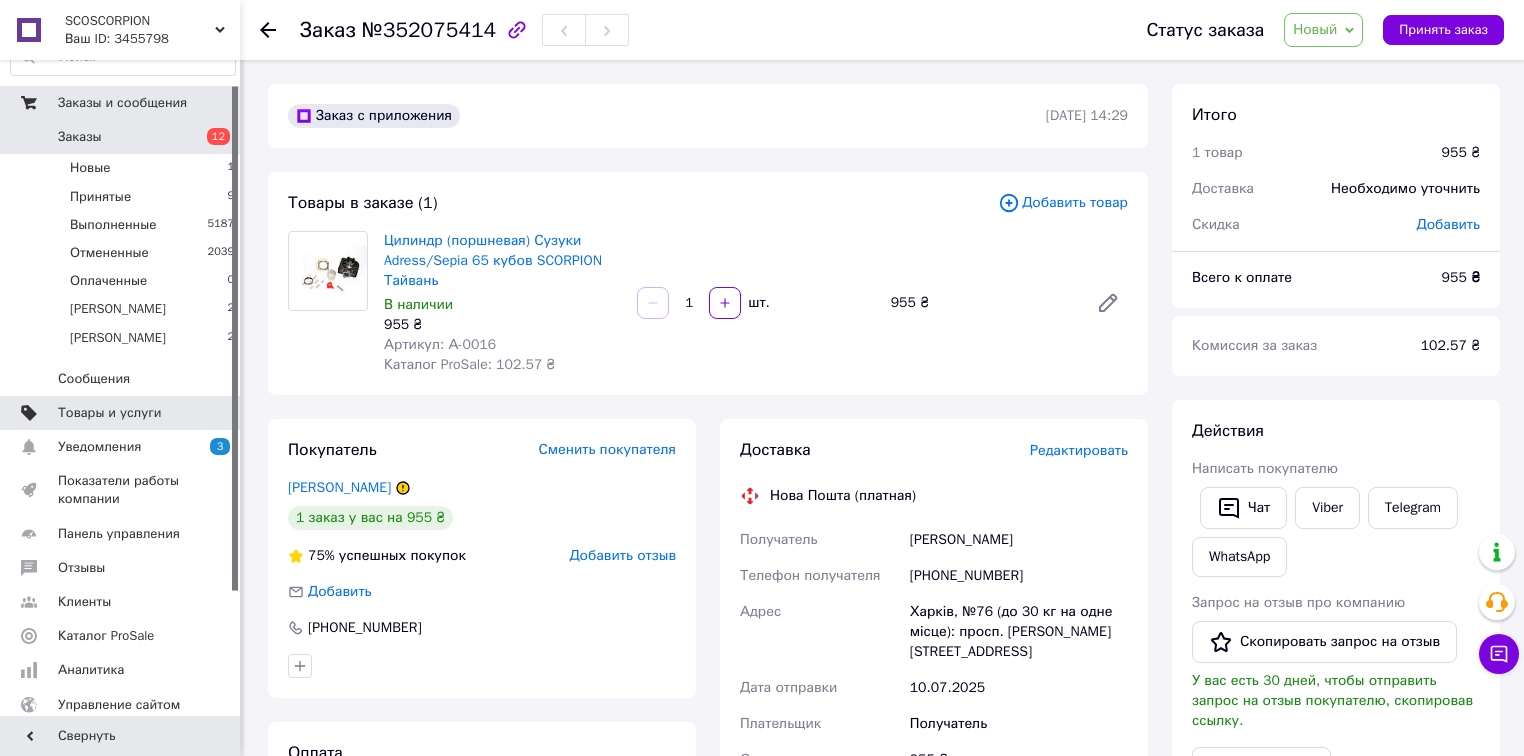 click on "Редактировать" at bounding box center [1079, 451] 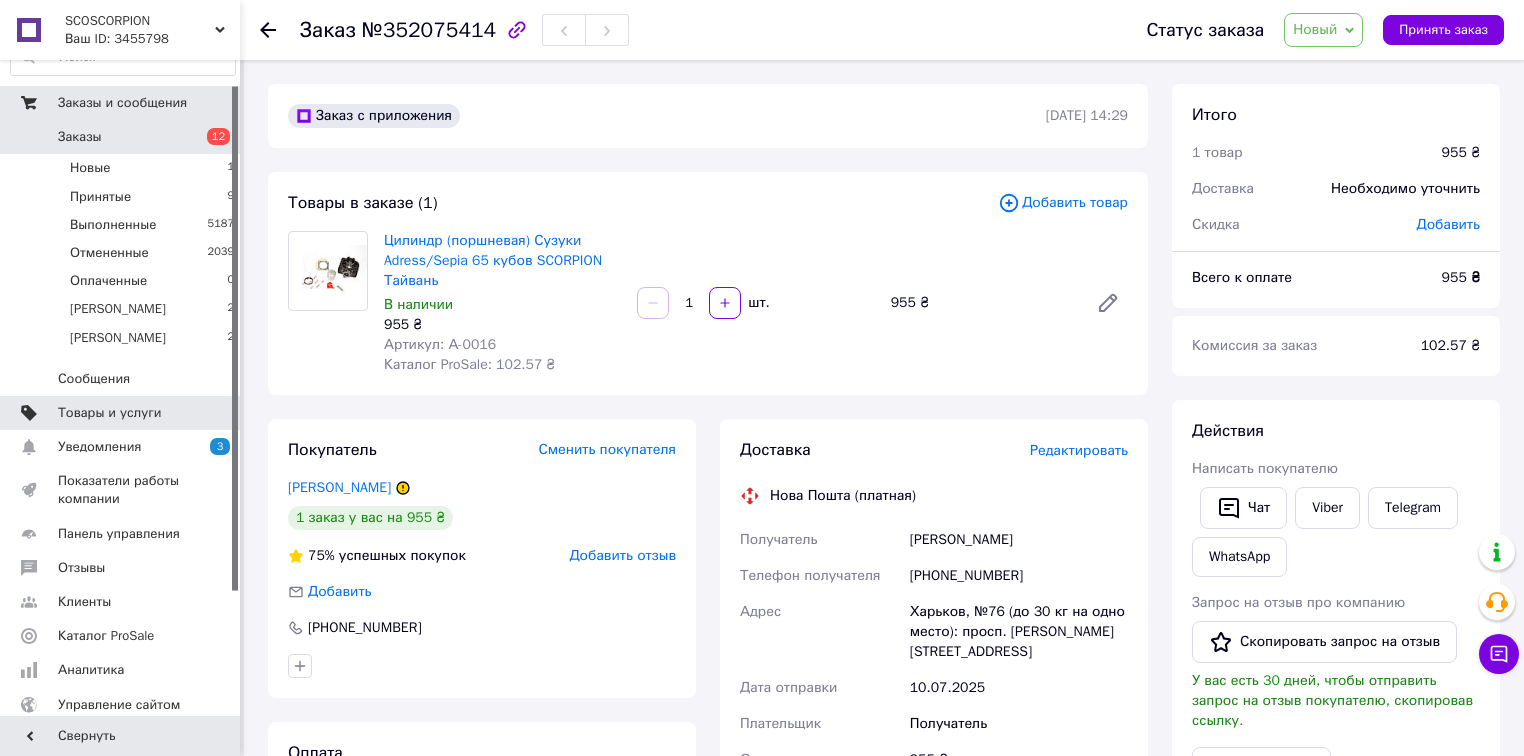 click on "Редактировать" at bounding box center [1079, 450] 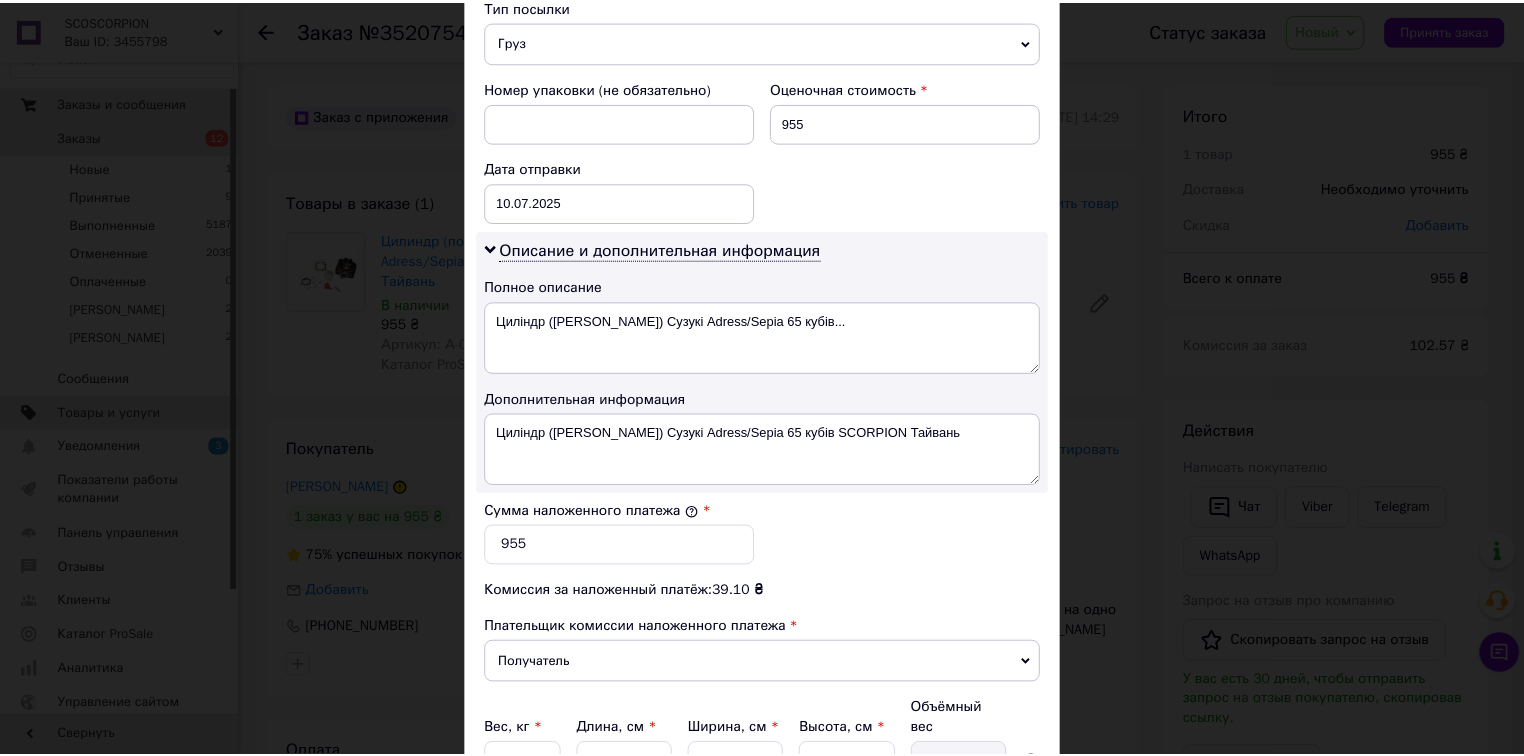 scroll, scrollTop: 987, scrollLeft: 0, axis: vertical 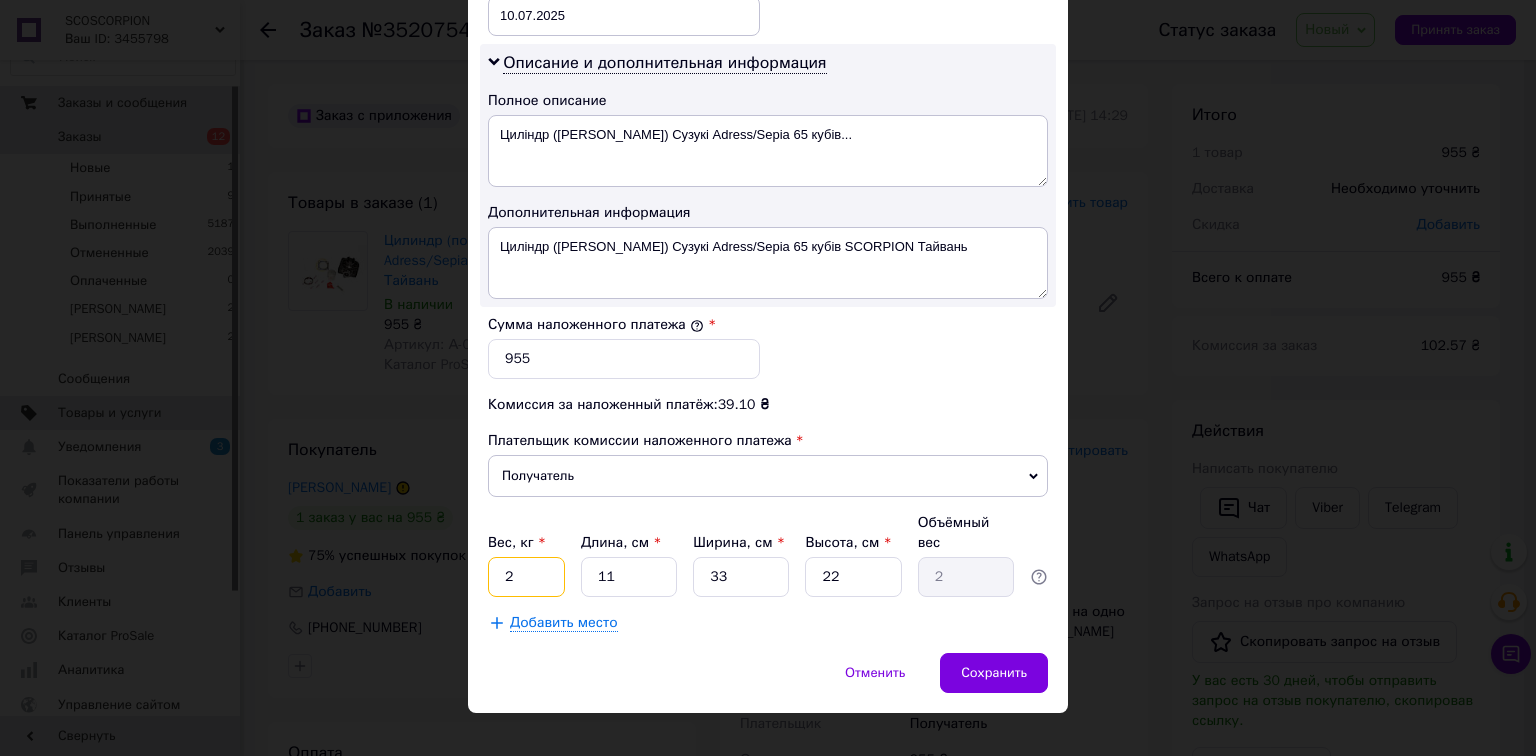 click on "2" at bounding box center [526, 577] 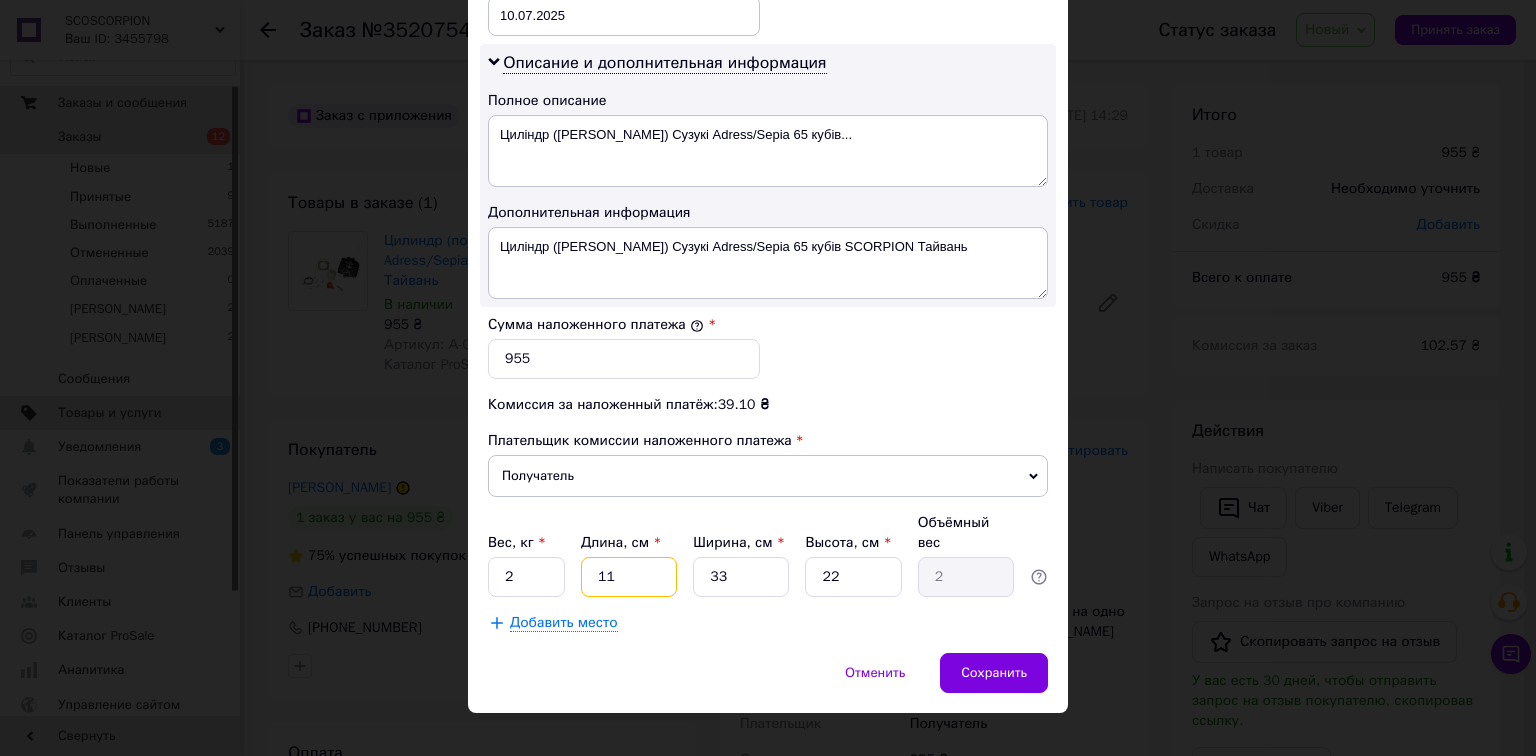 click on "11" at bounding box center [629, 577] 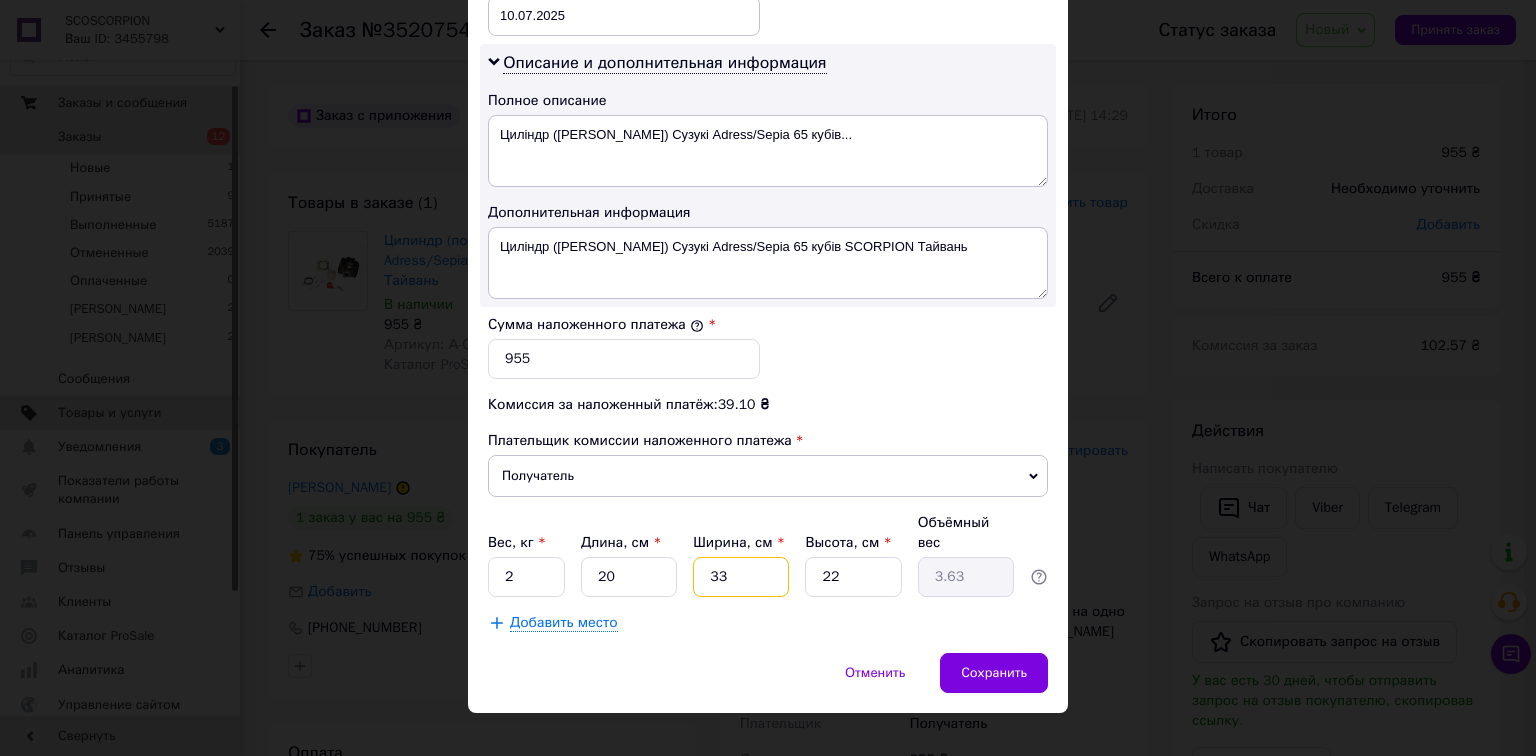 click on "33" at bounding box center (741, 577) 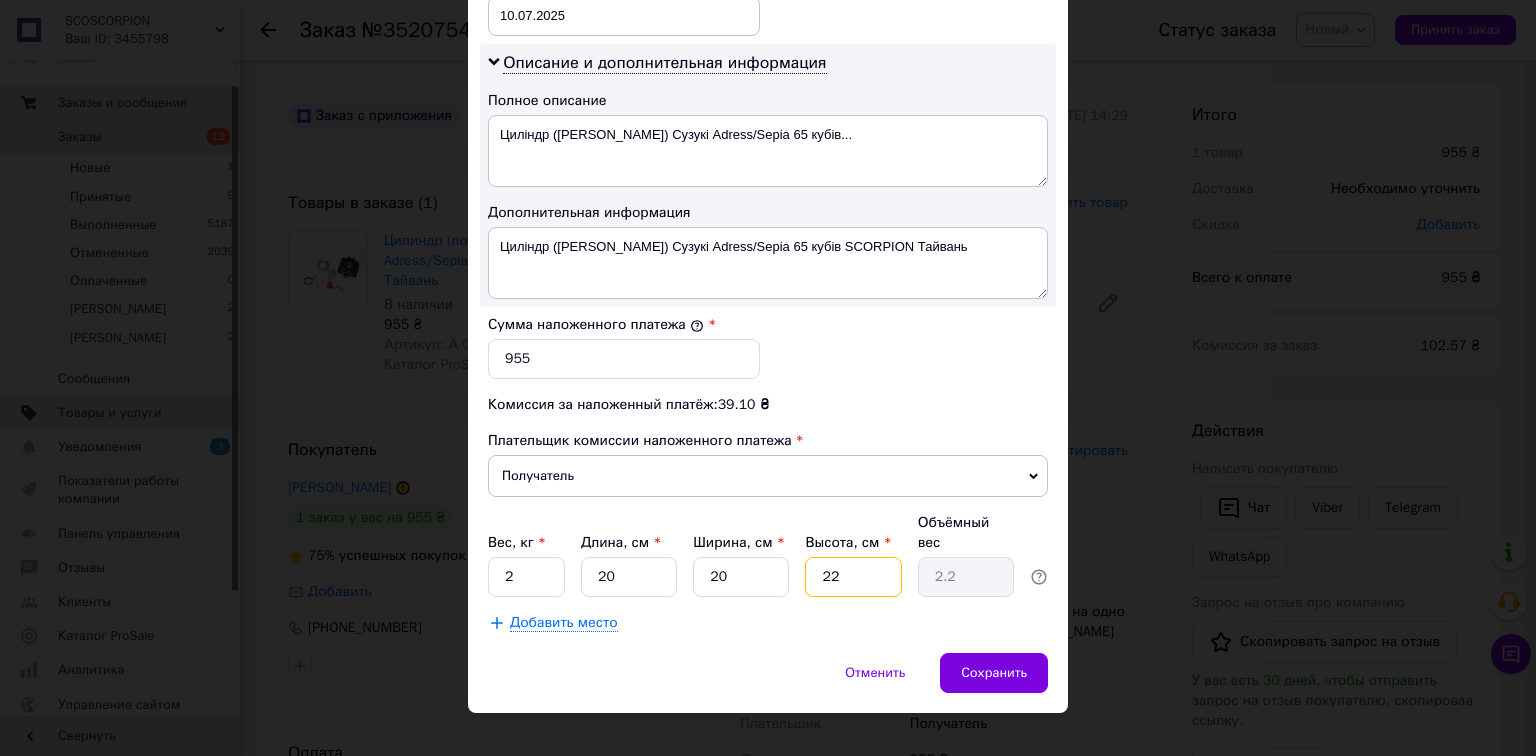 click on "22" at bounding box center [853, 577] 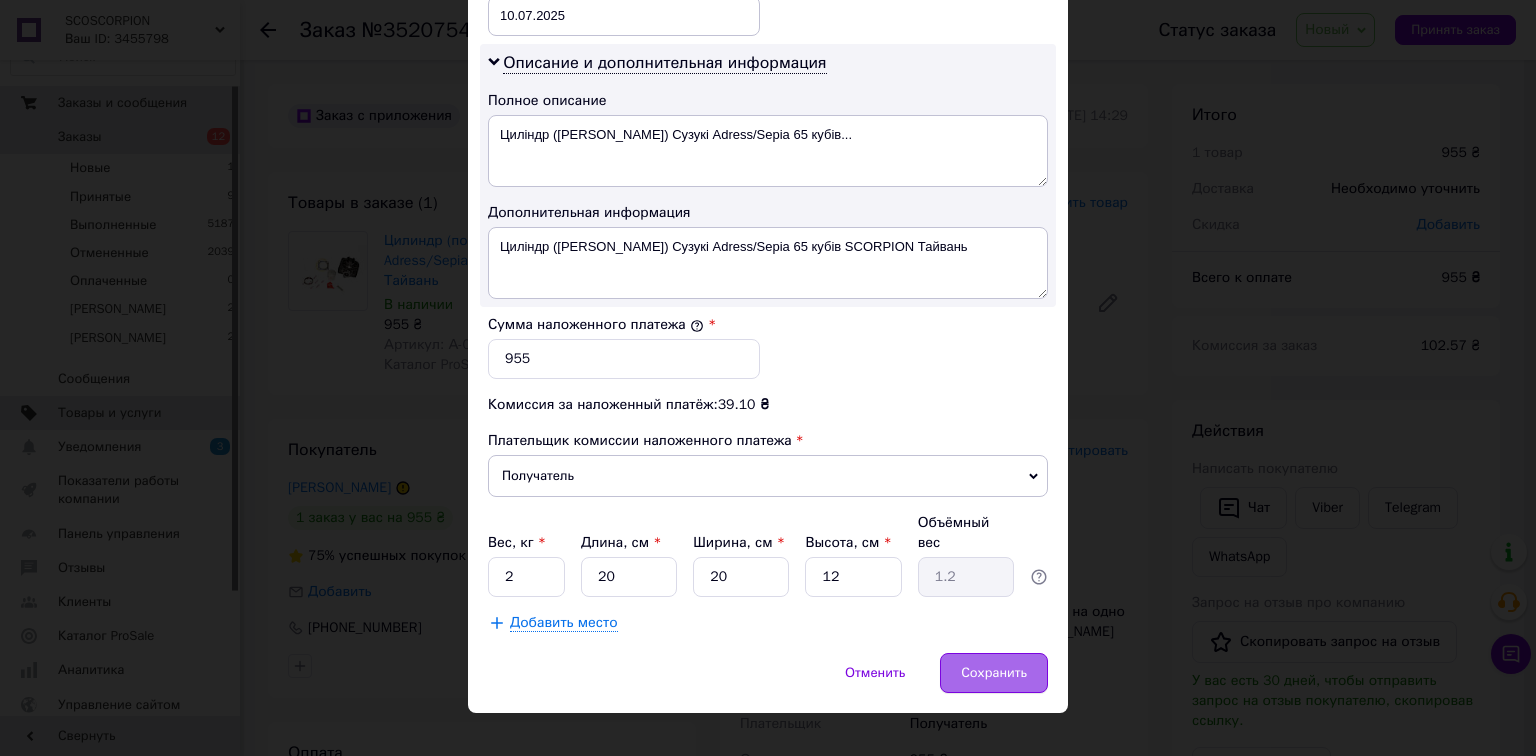click on "Сохранить" at bounding box center (994, 673) 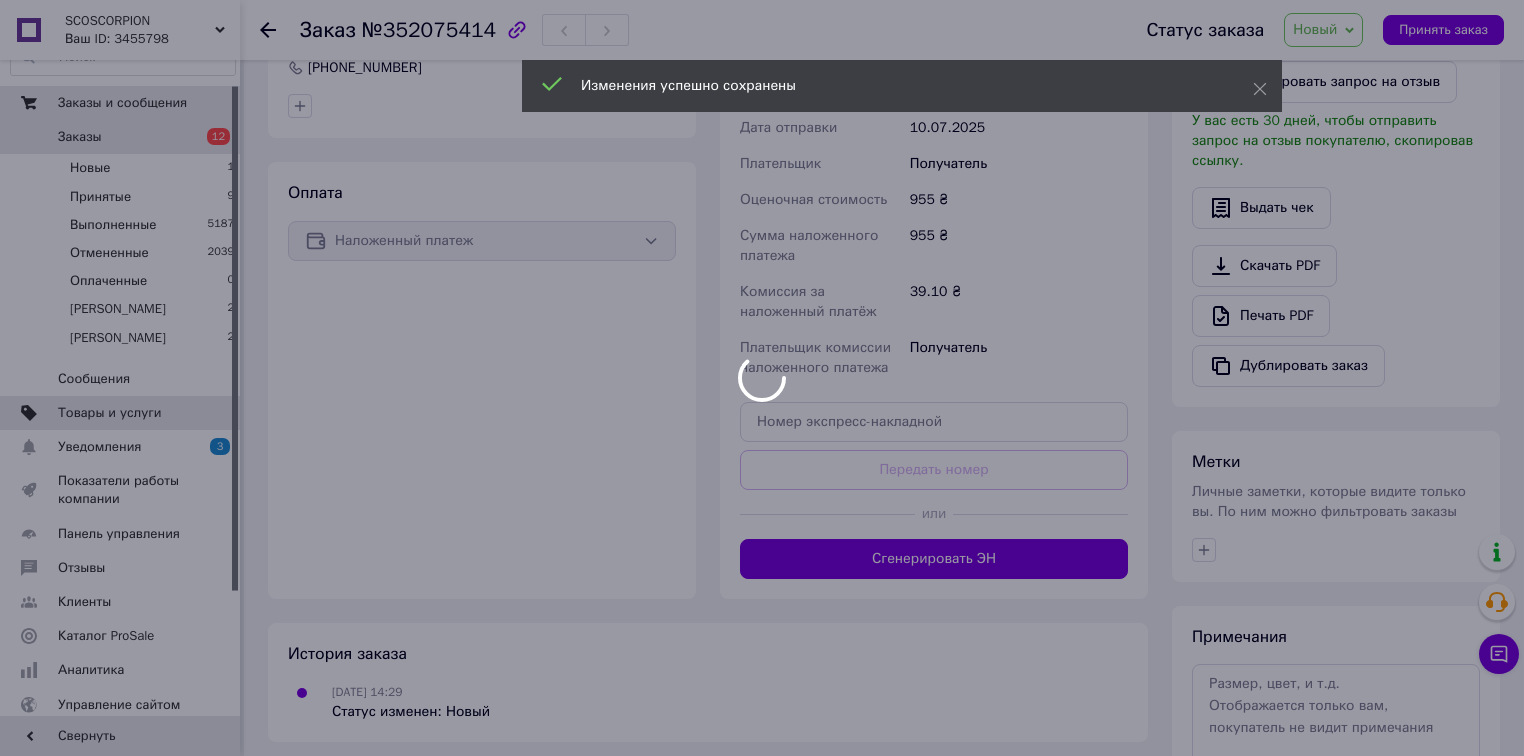 scroll, scrollTop: 640, scrollLeft: 0, axis: vertical 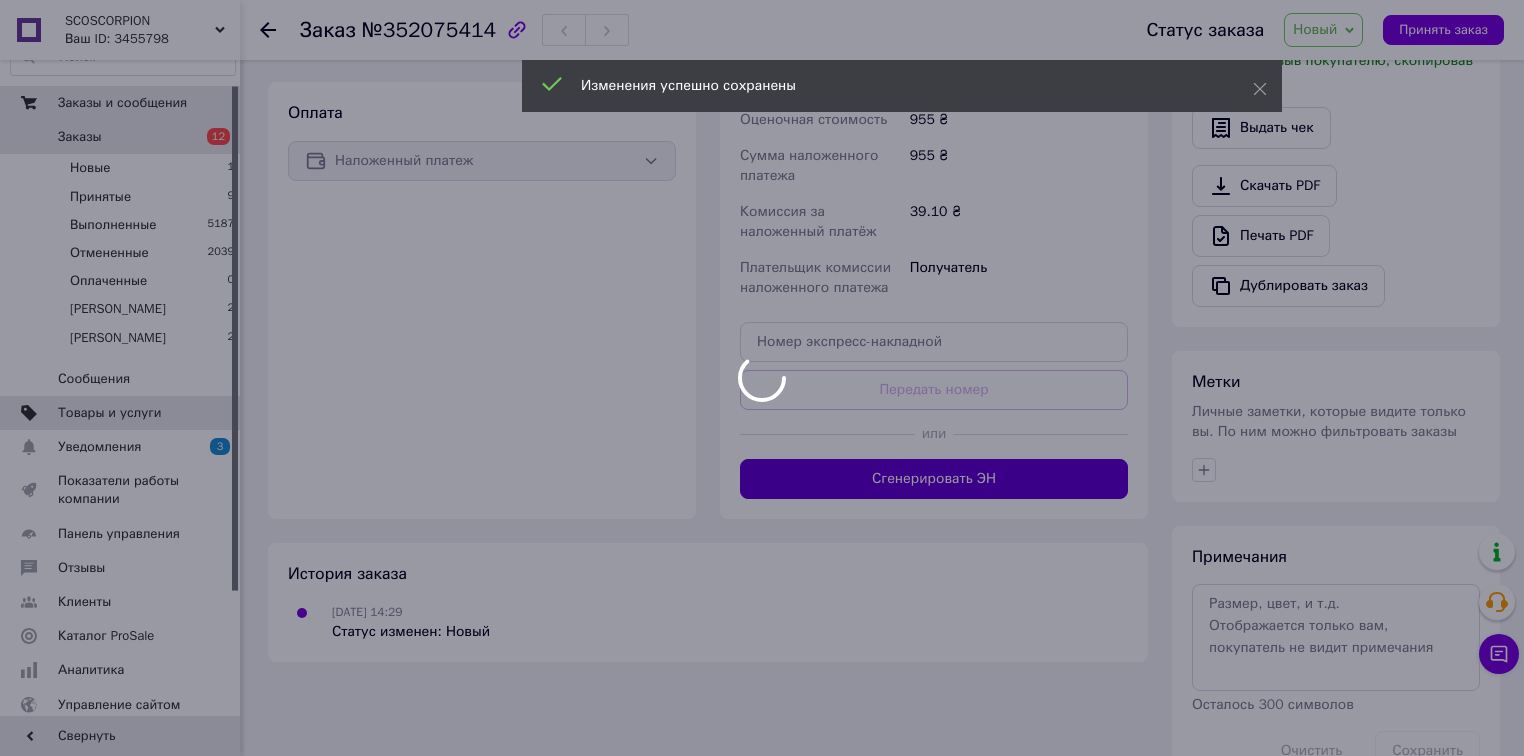 click on "Сгенерировать ЭН" at bounding box center [934, 479] 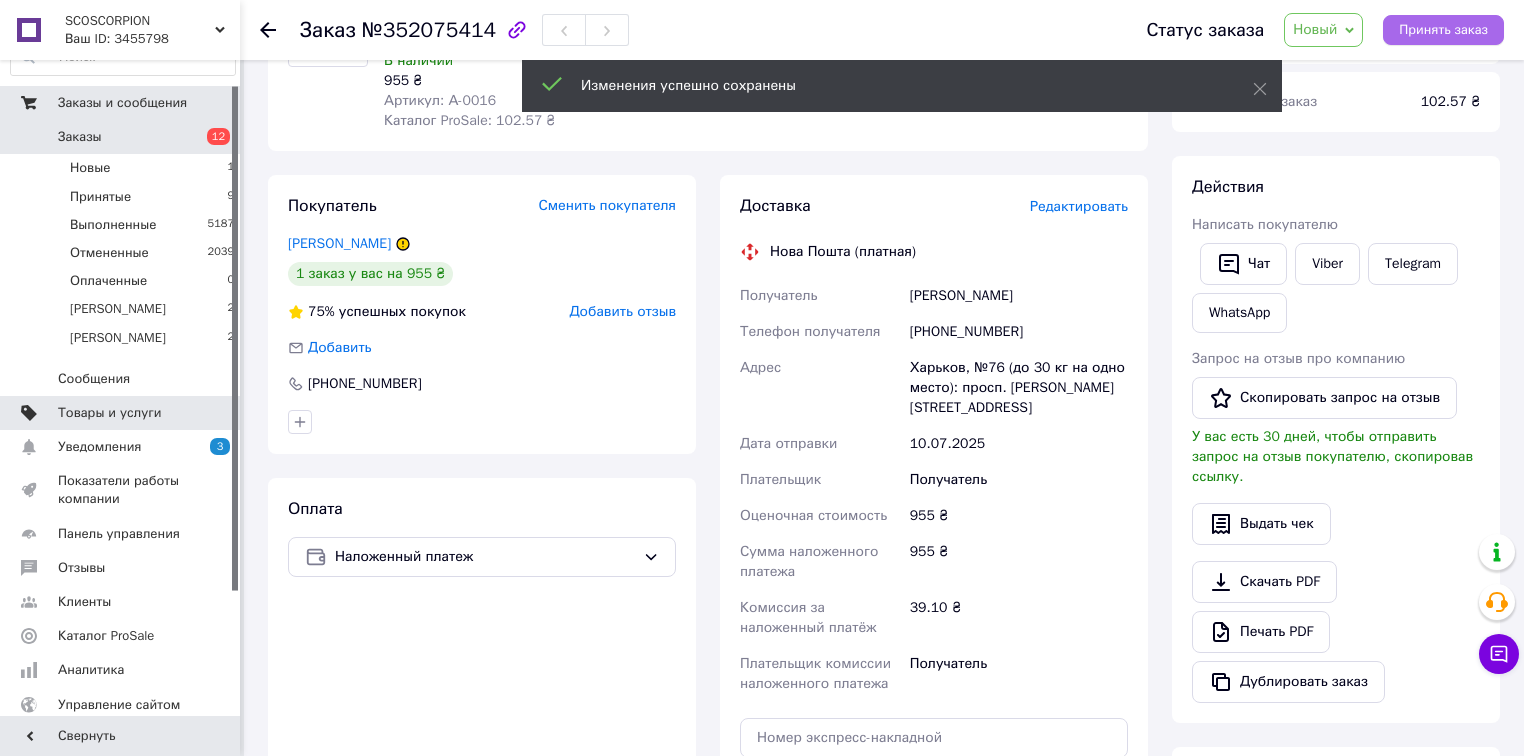 scroll, scrollTop: 240, scrollLeft: 0, axis: vertical 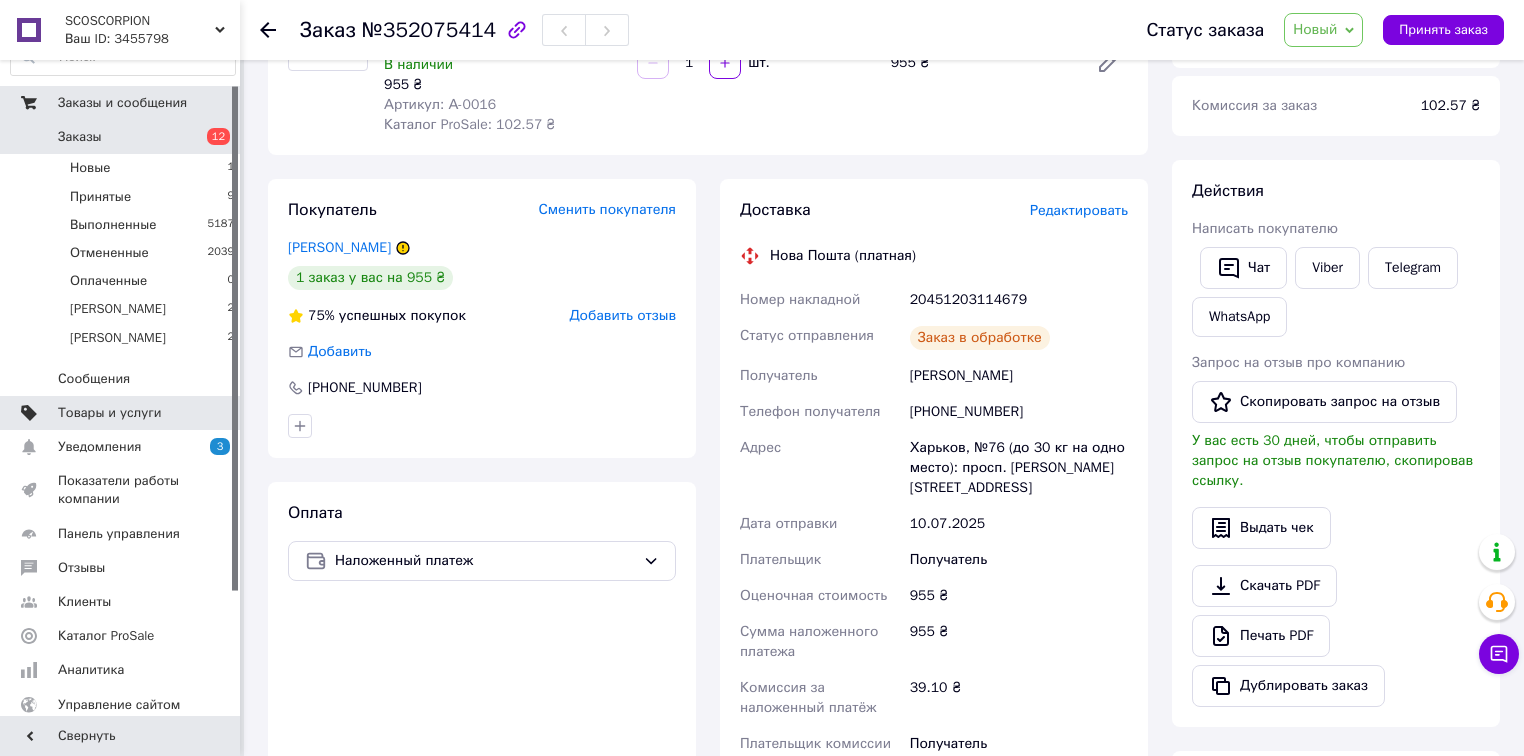 click on "Принять заказ" at bounding box center (1443, 30) 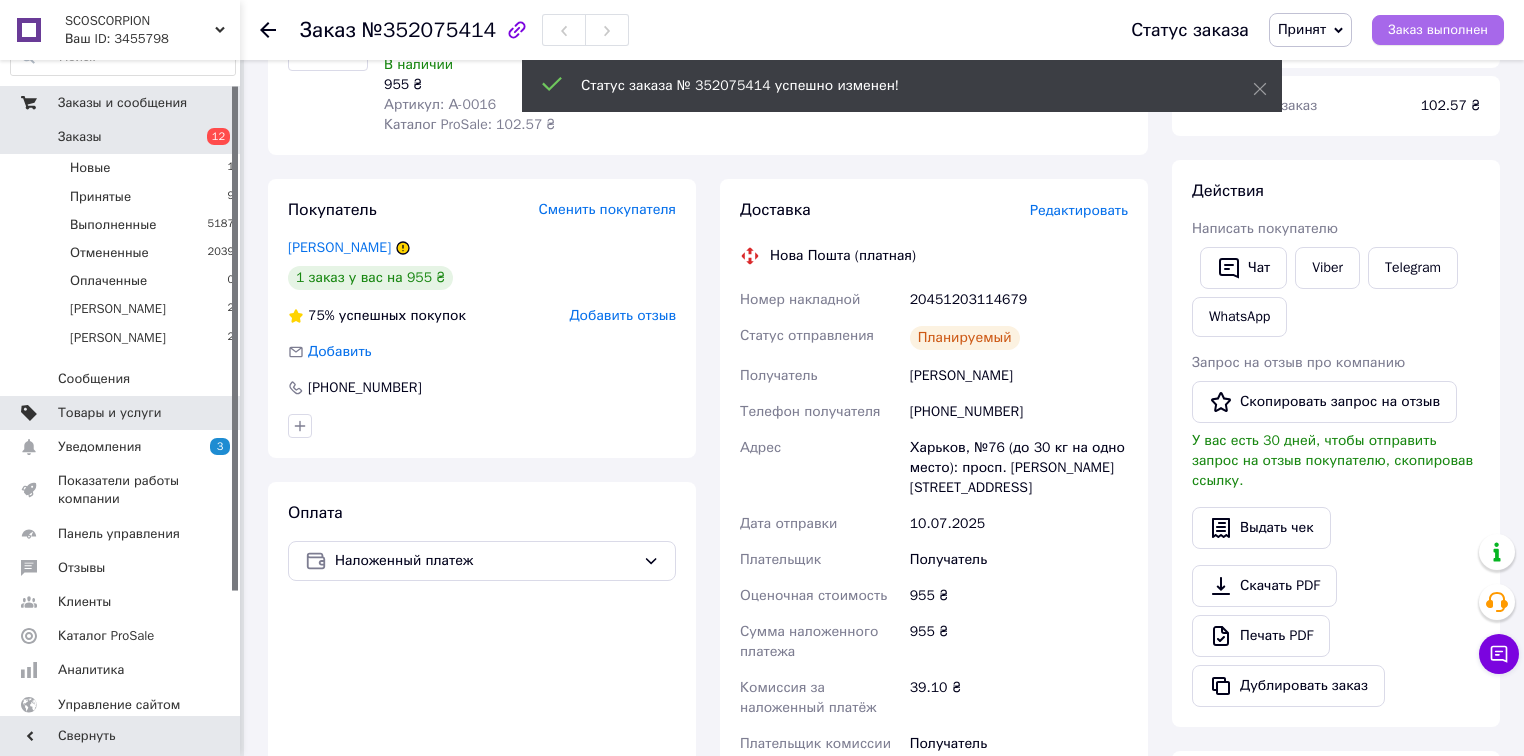 click on "Заказ выполнен" at bounding box center [1438, 30] 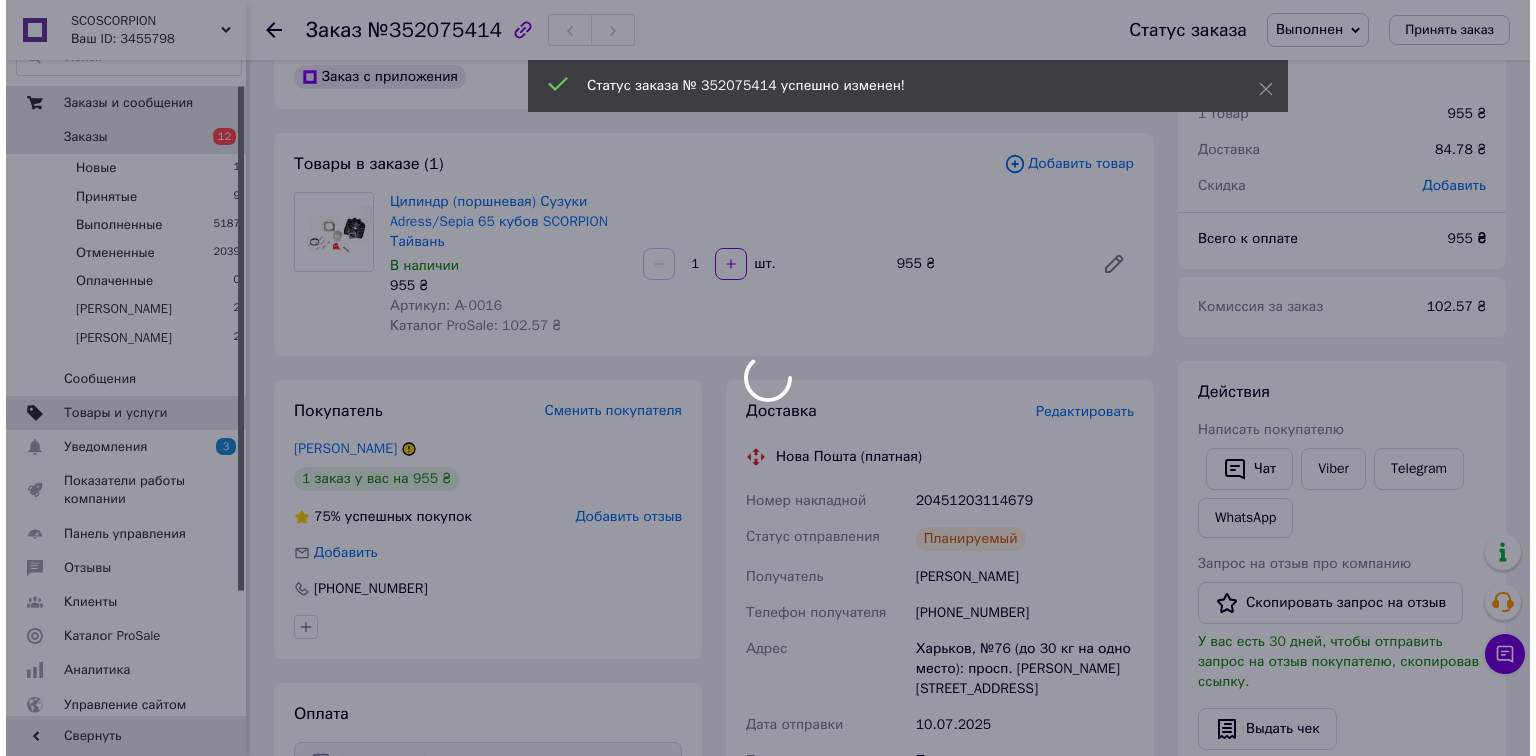 scroll, scrollTop: 0, scrollLeft: 0, axis: both 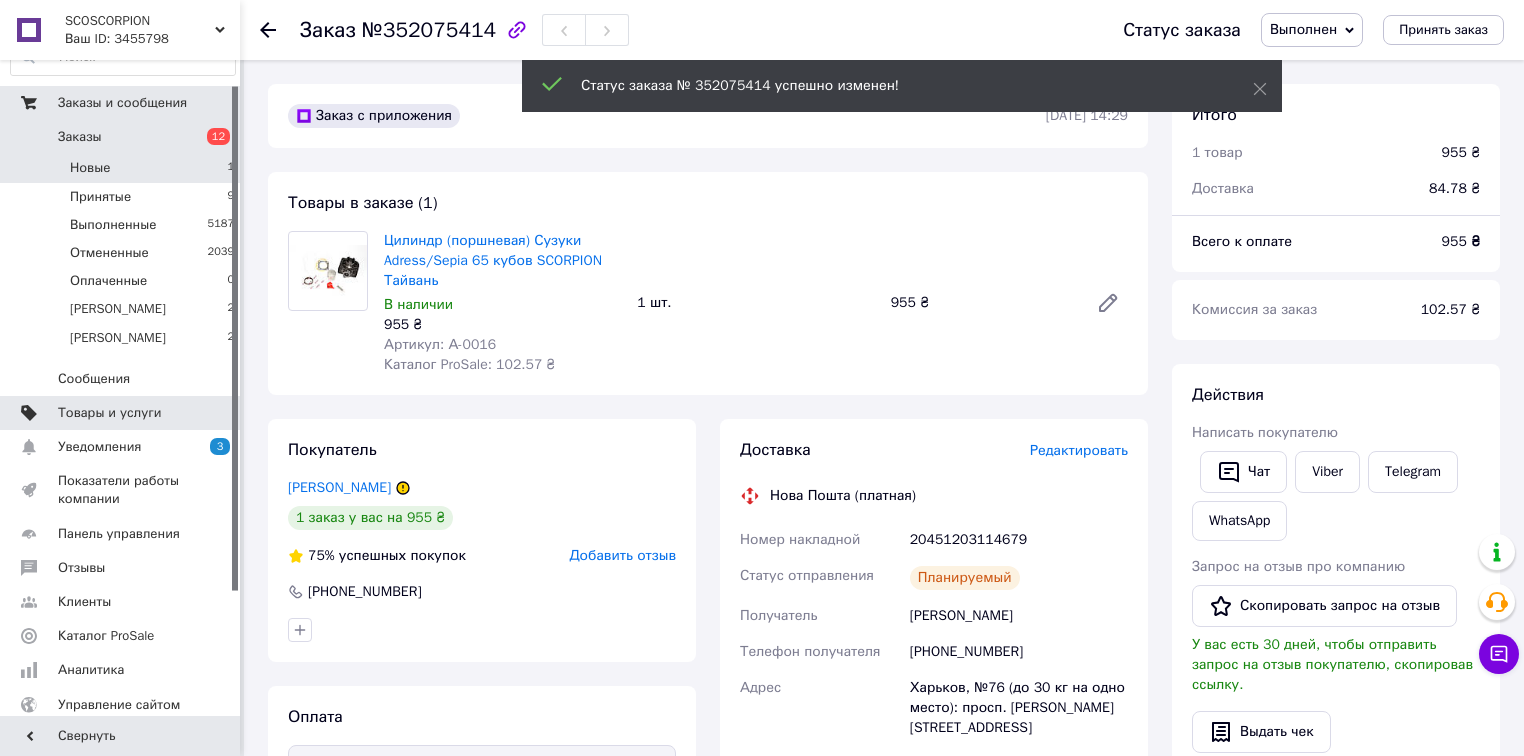 click on "Новые 1" at bounding box center [123, 168] 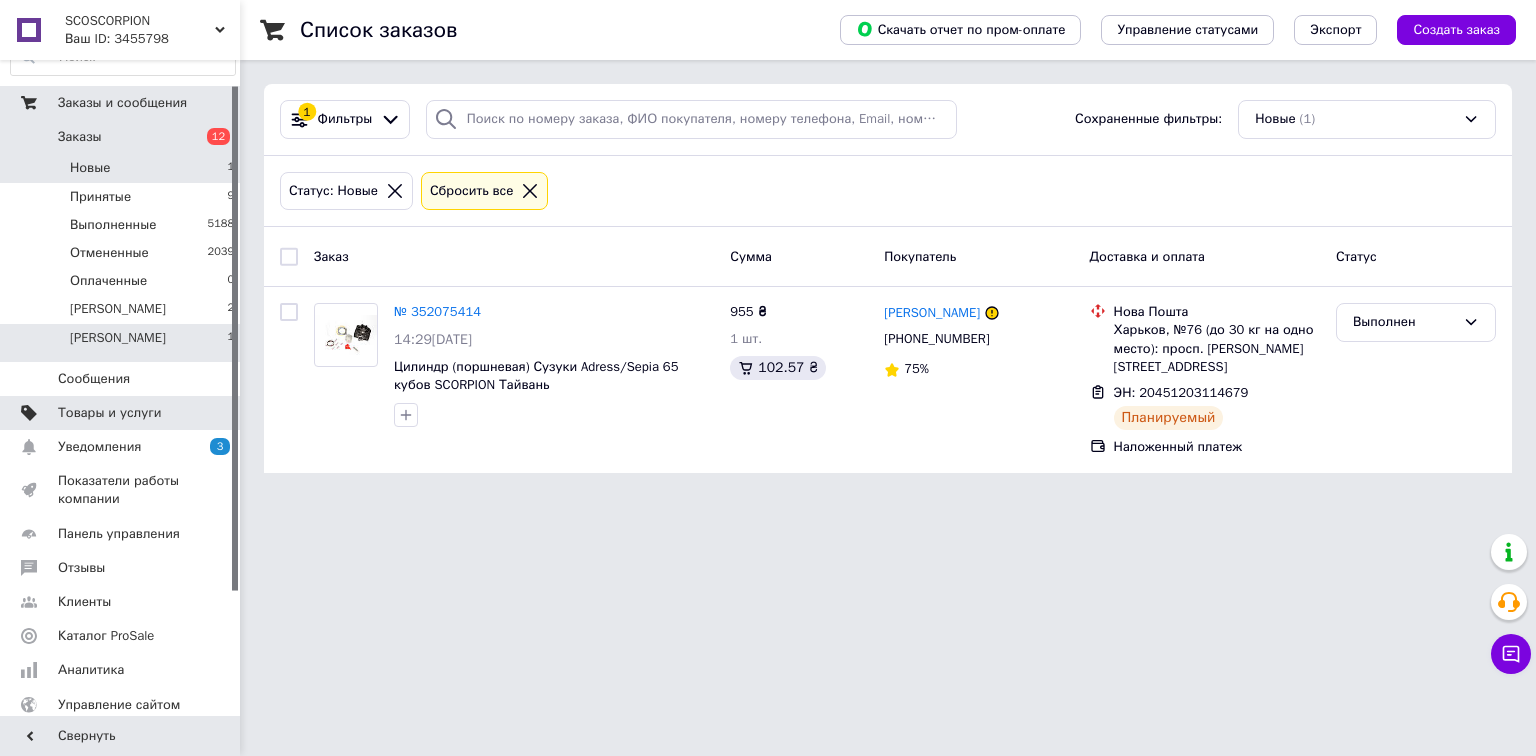 click on "[PERSON_NAME] 1" at bounding box center [123, 343] 